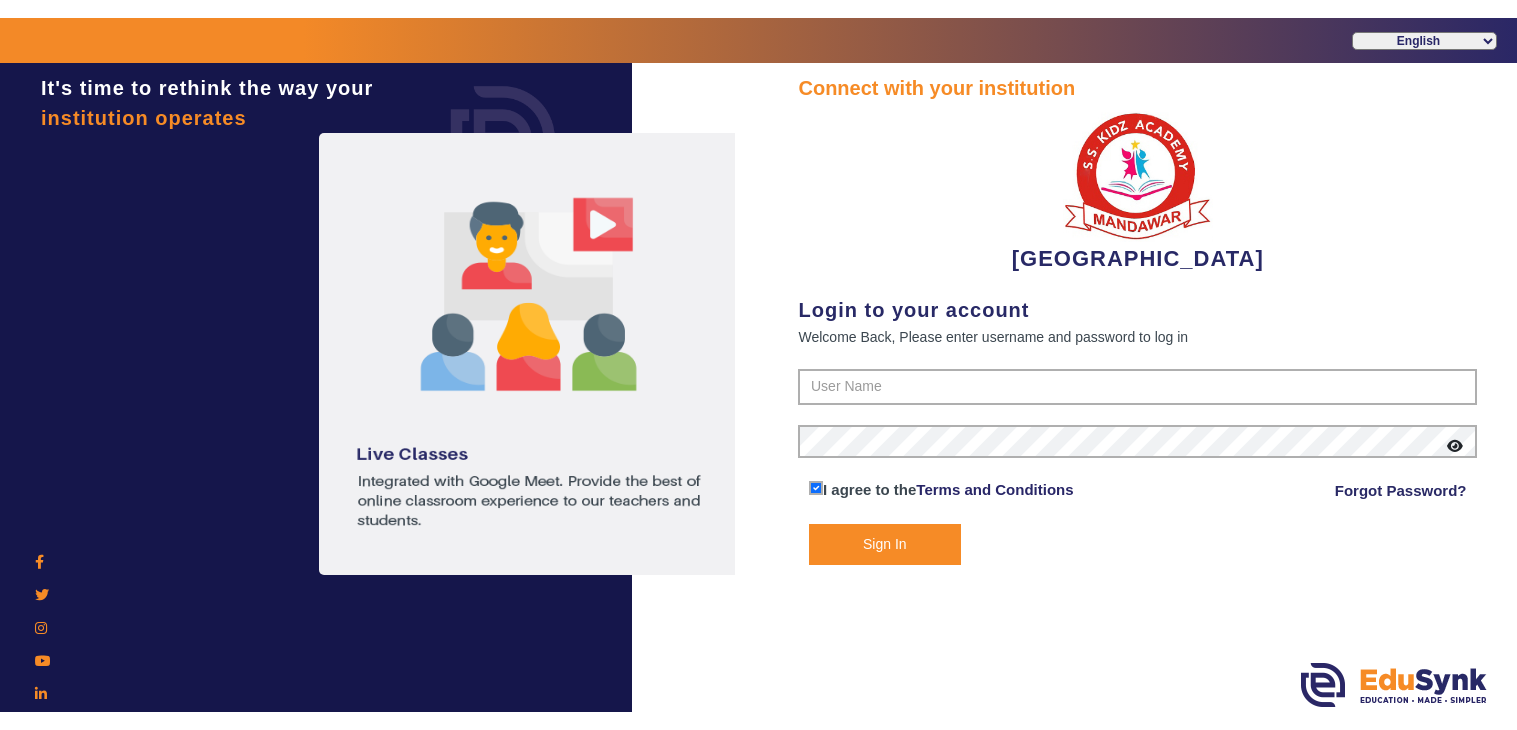 scroll, scrollTop: 0, scrollLeft: 0, axis: both 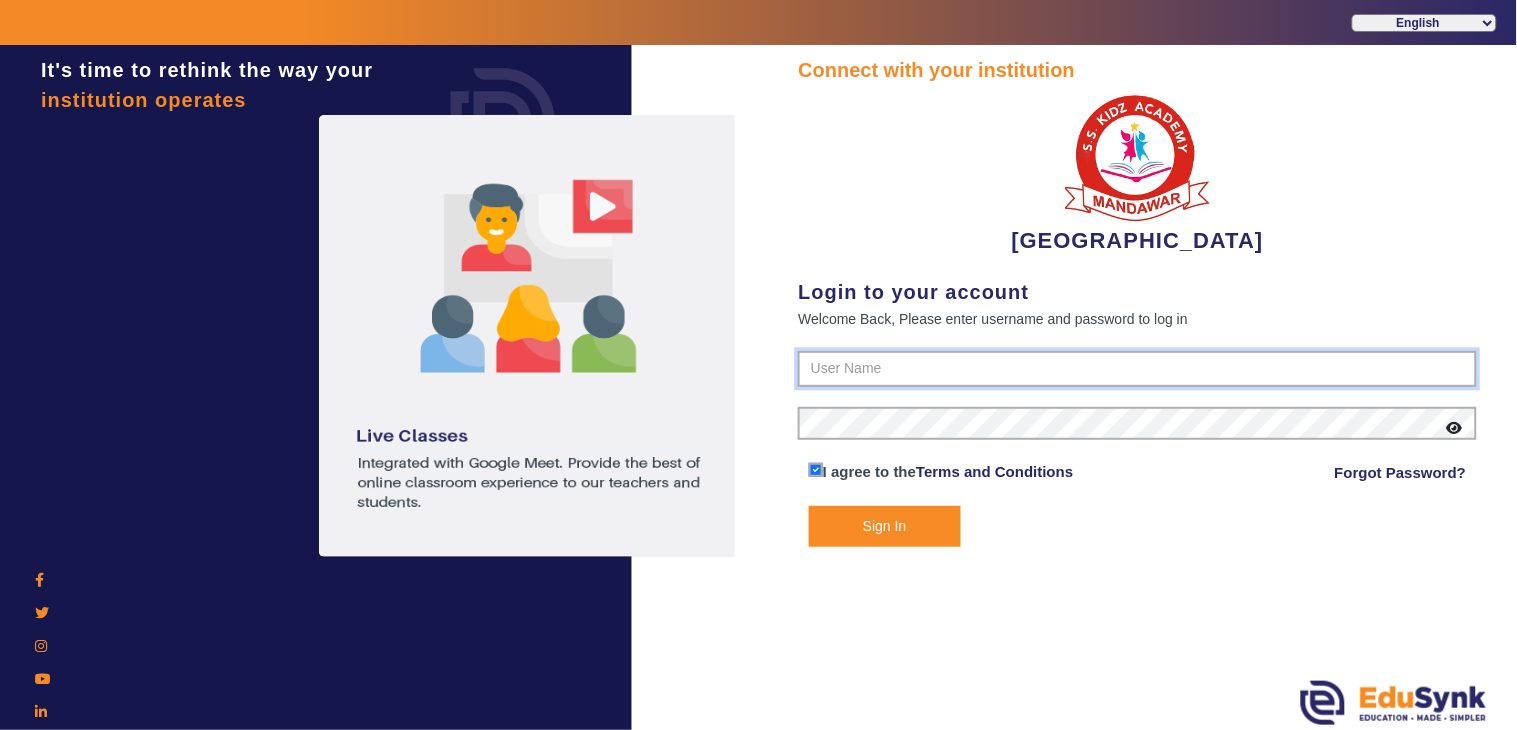 type on "9928895959" 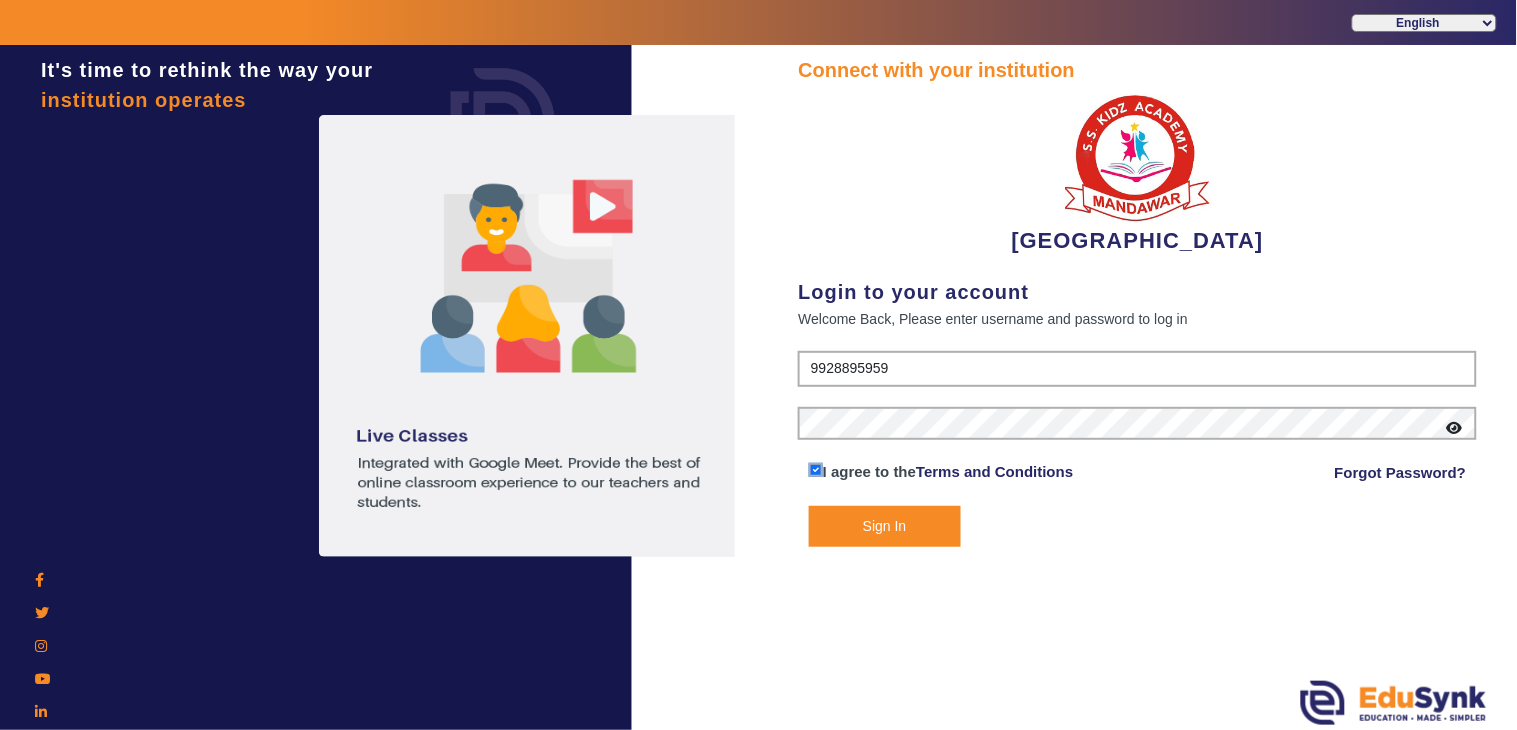 click on "Sign In" 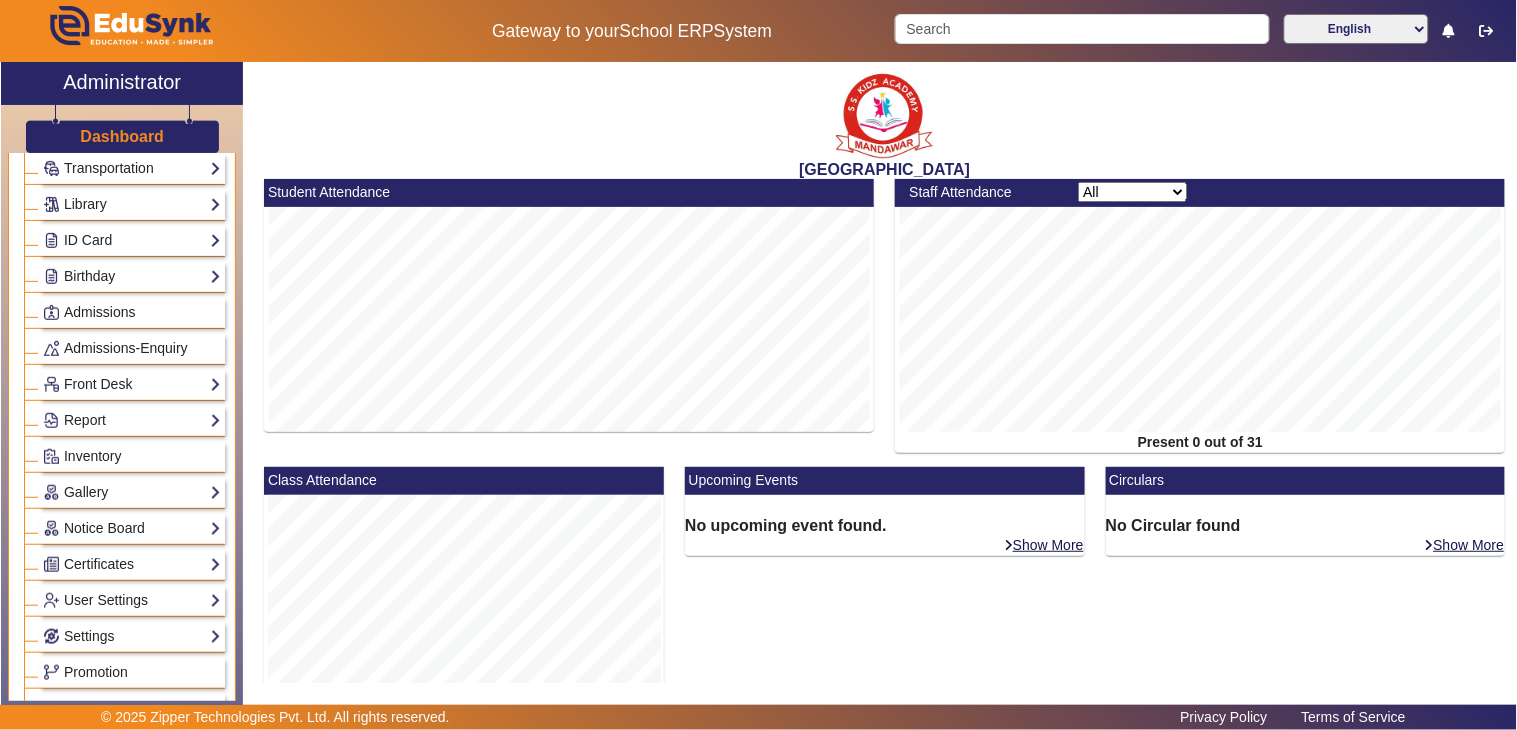 scroll, scrollTop: 953, scrollLeft: 0, axis: vertical 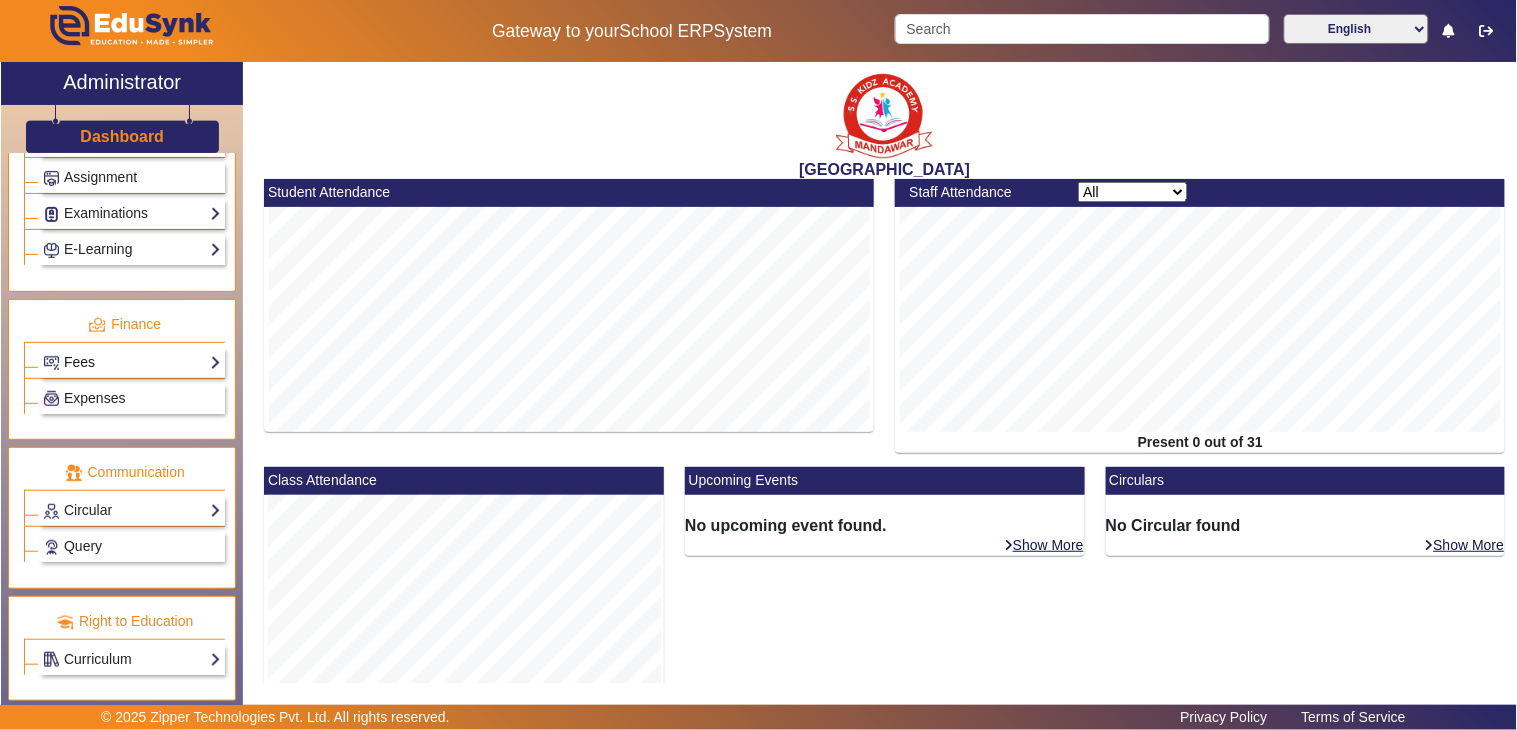 click on "Fees" 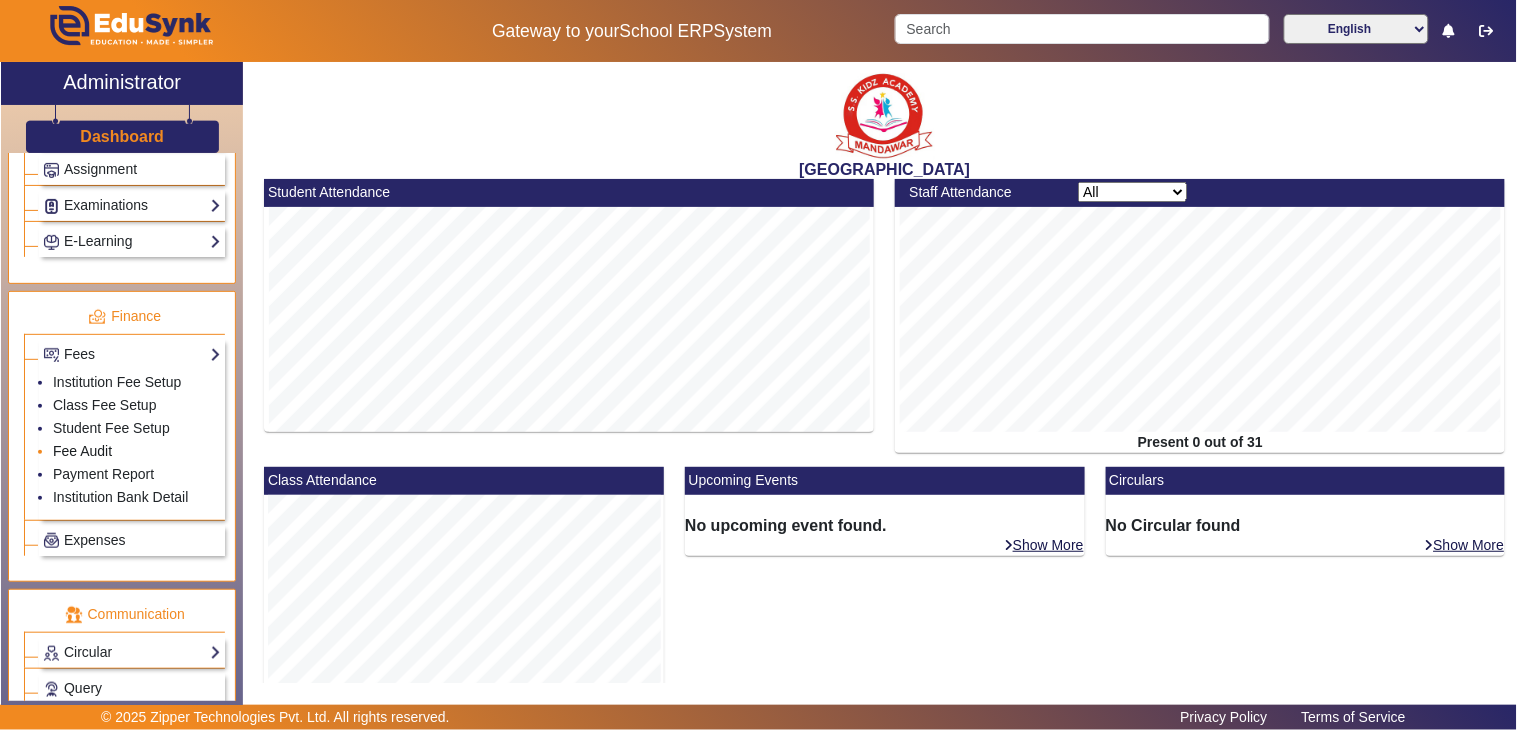 click on "Fee Audit" 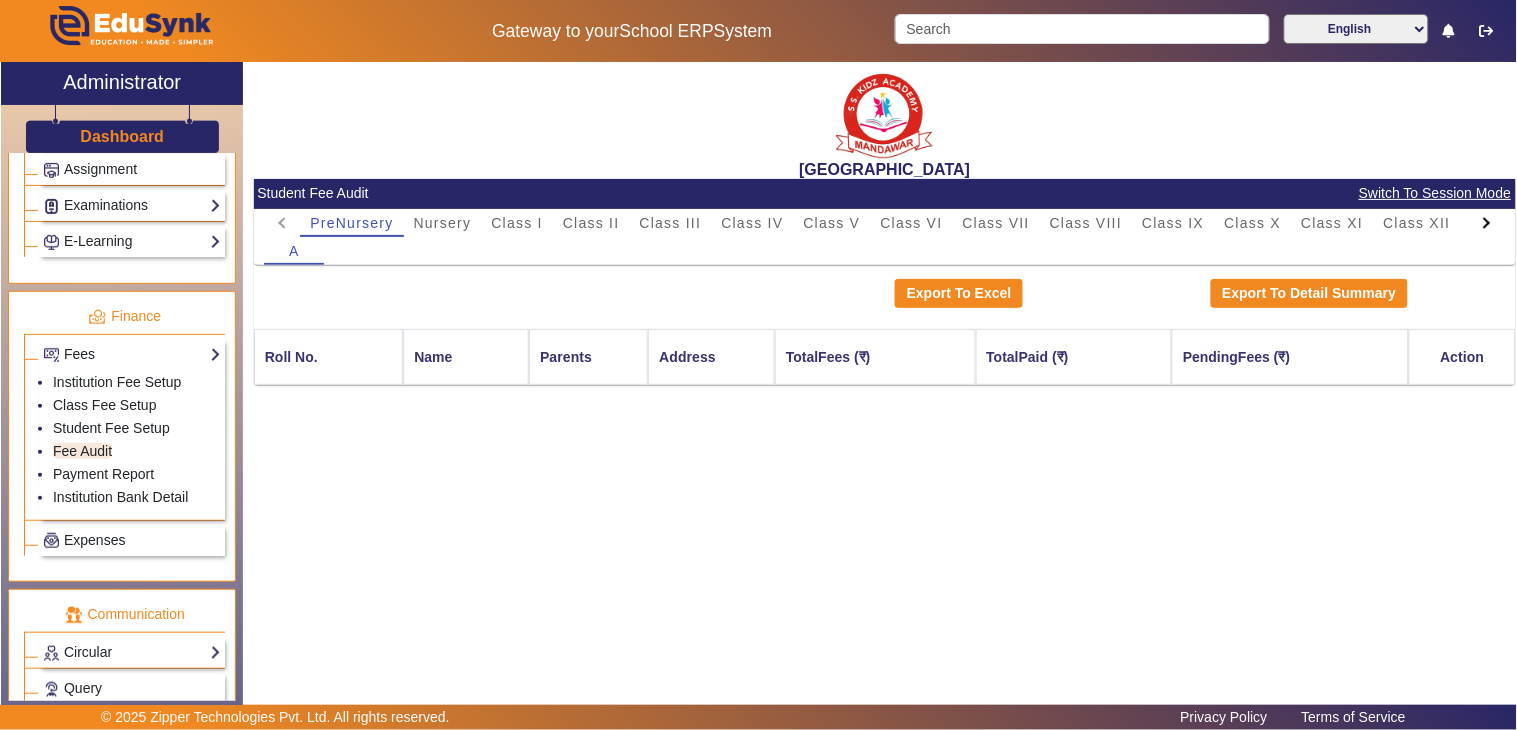 click on "Student Fee Audit   Switch To Session Mode" 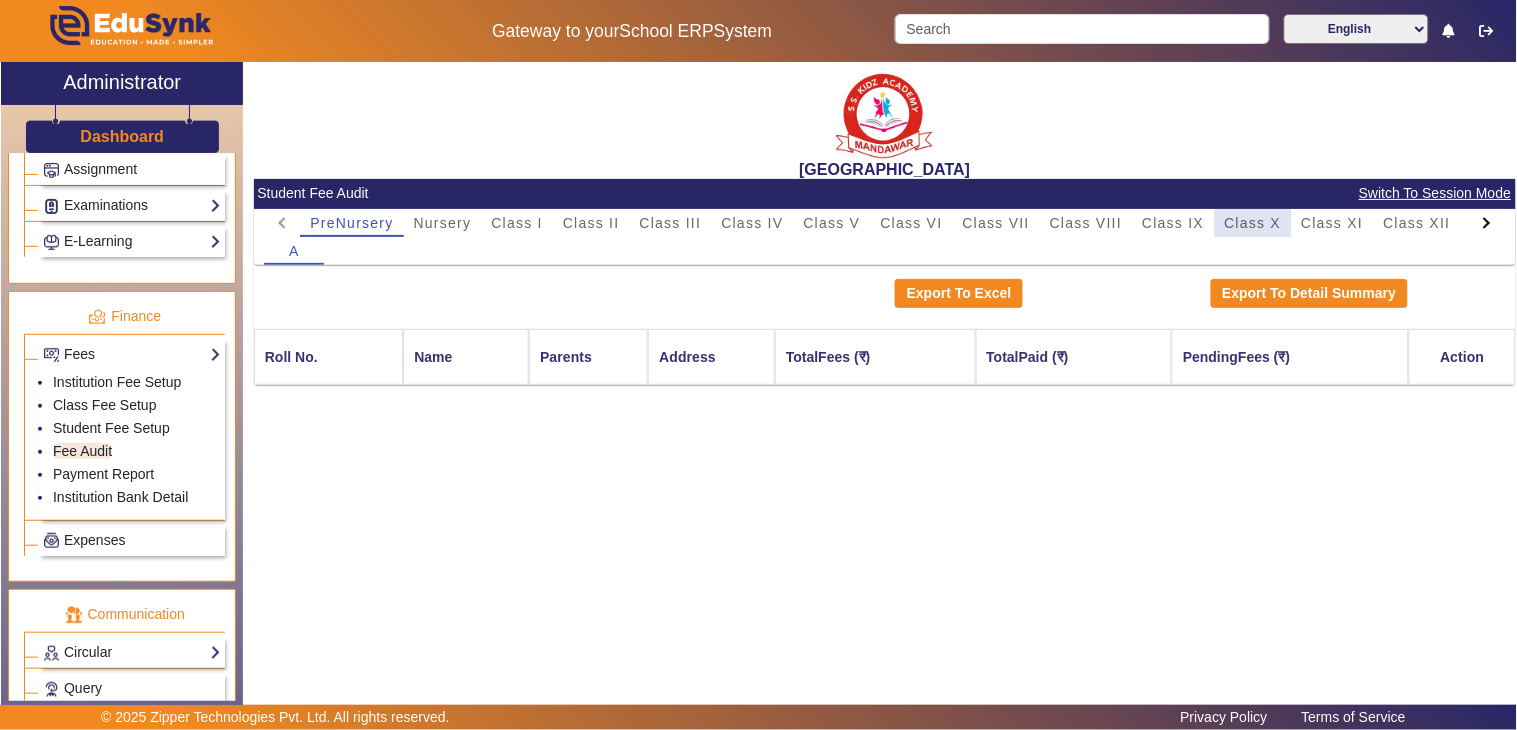 click on "Class X" at bounding box center (1253, 223) 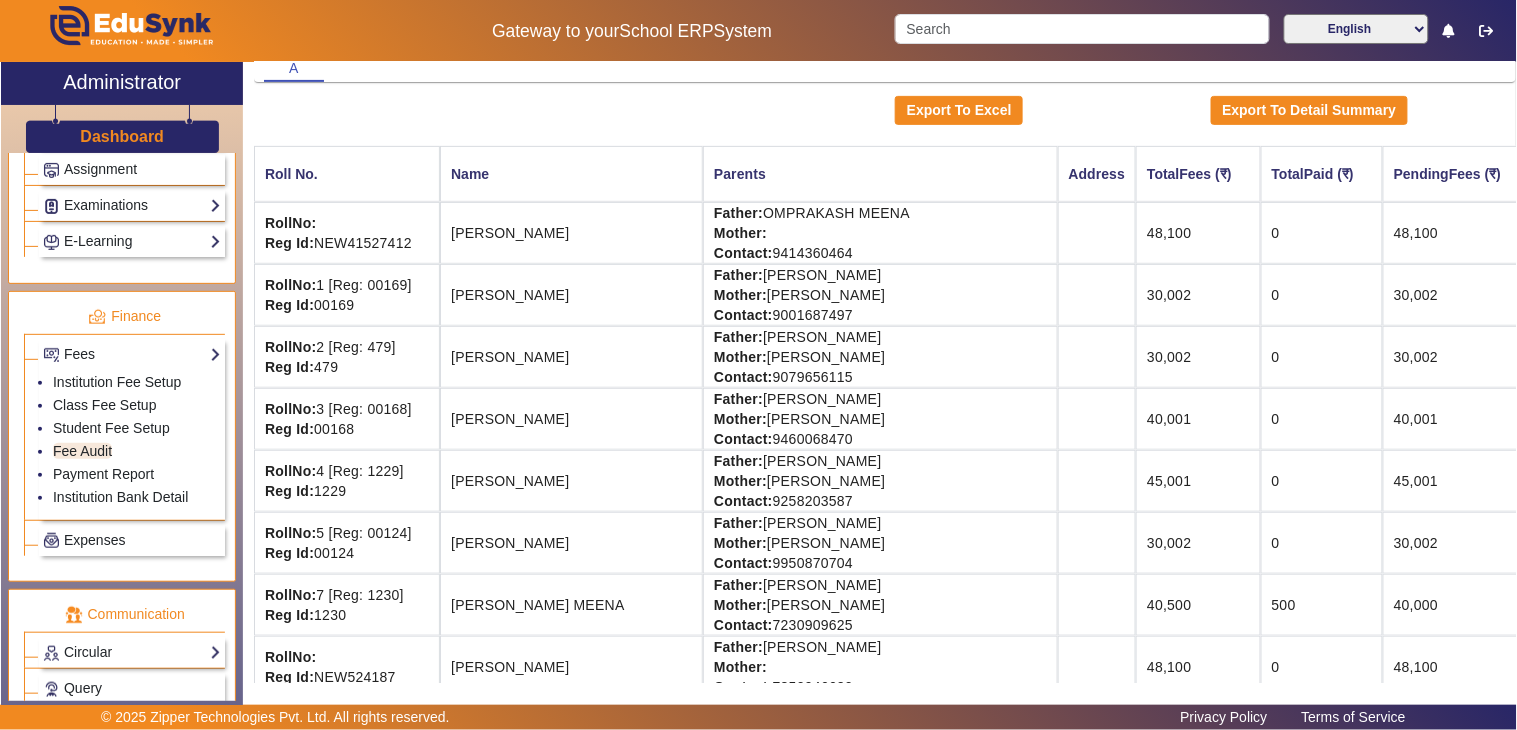 scroll, scrollTop: 222, scrollLeft: 0, axis: vertical 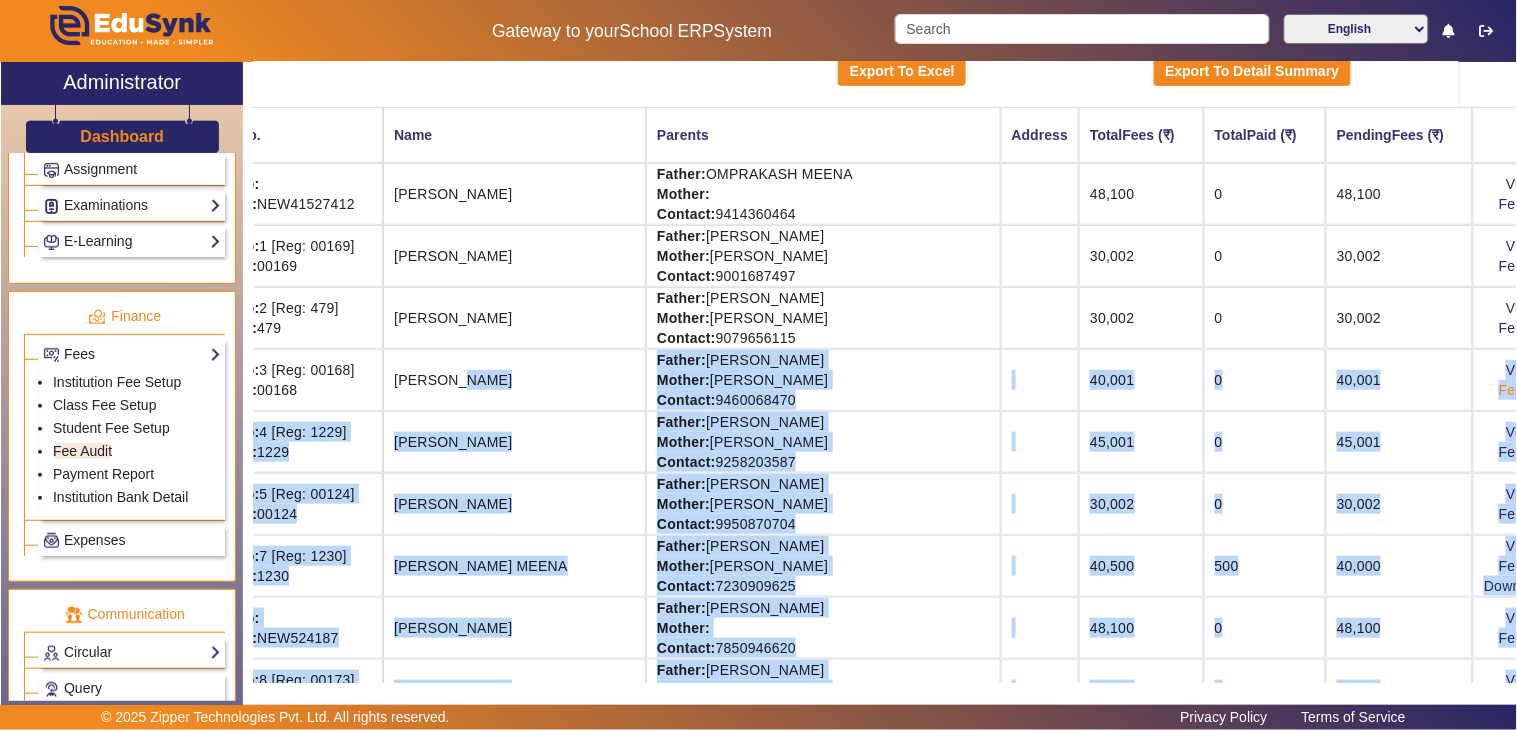 drag, startPoint x: 520, startPoint y: 375, endPoint x: 1427, endPoint y: 388, distance: 907.09314 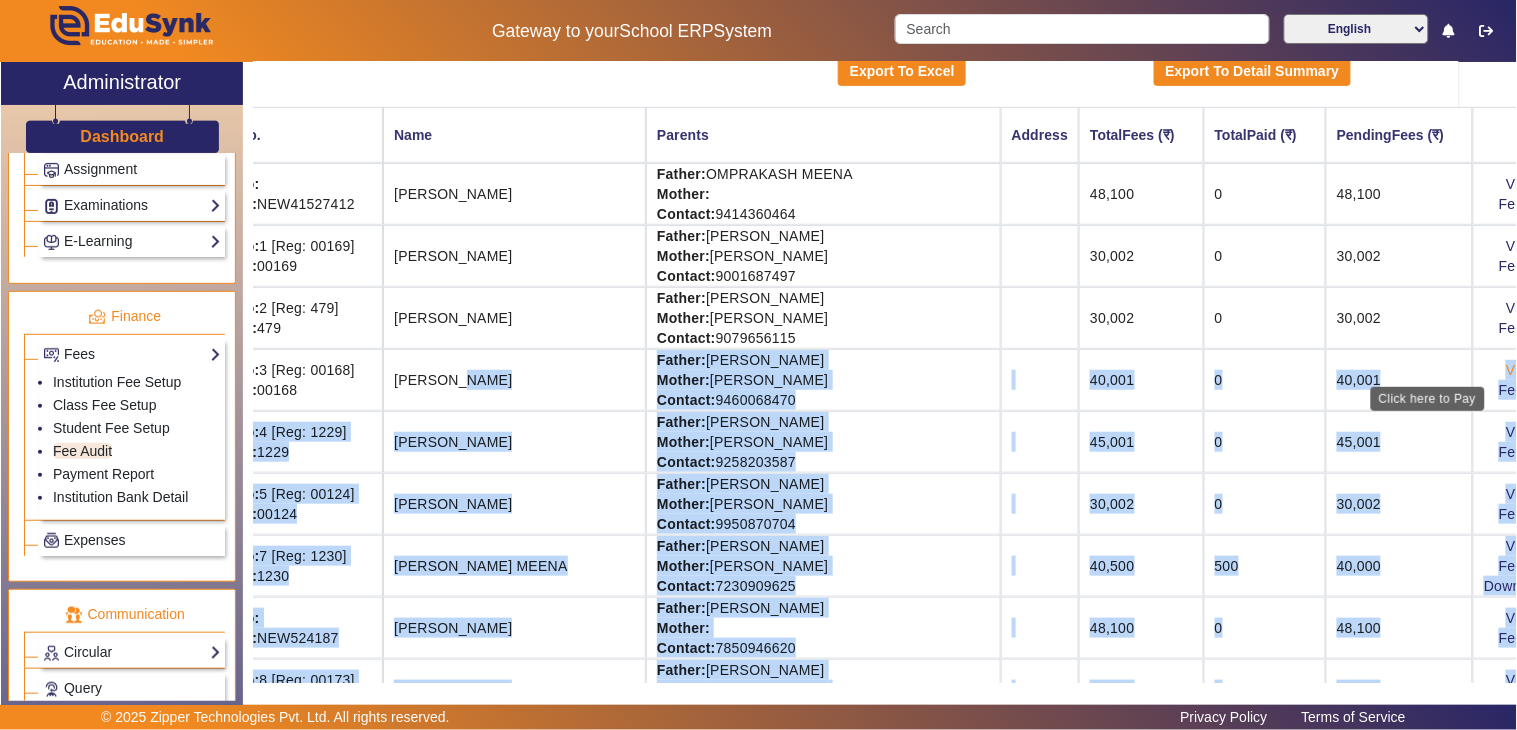 click on "View & Pay" 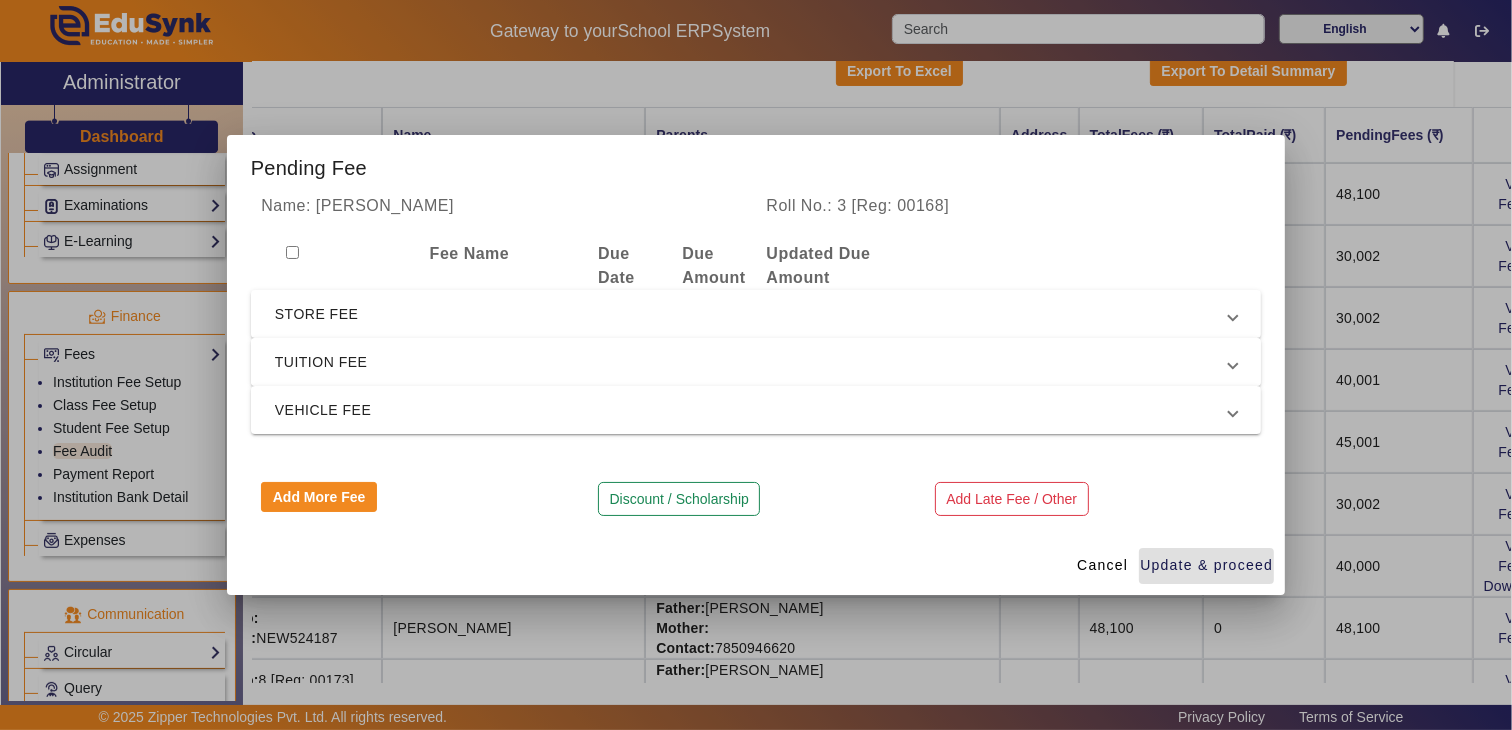 click on "TUITION FEE" at bounding box center [752, 362] 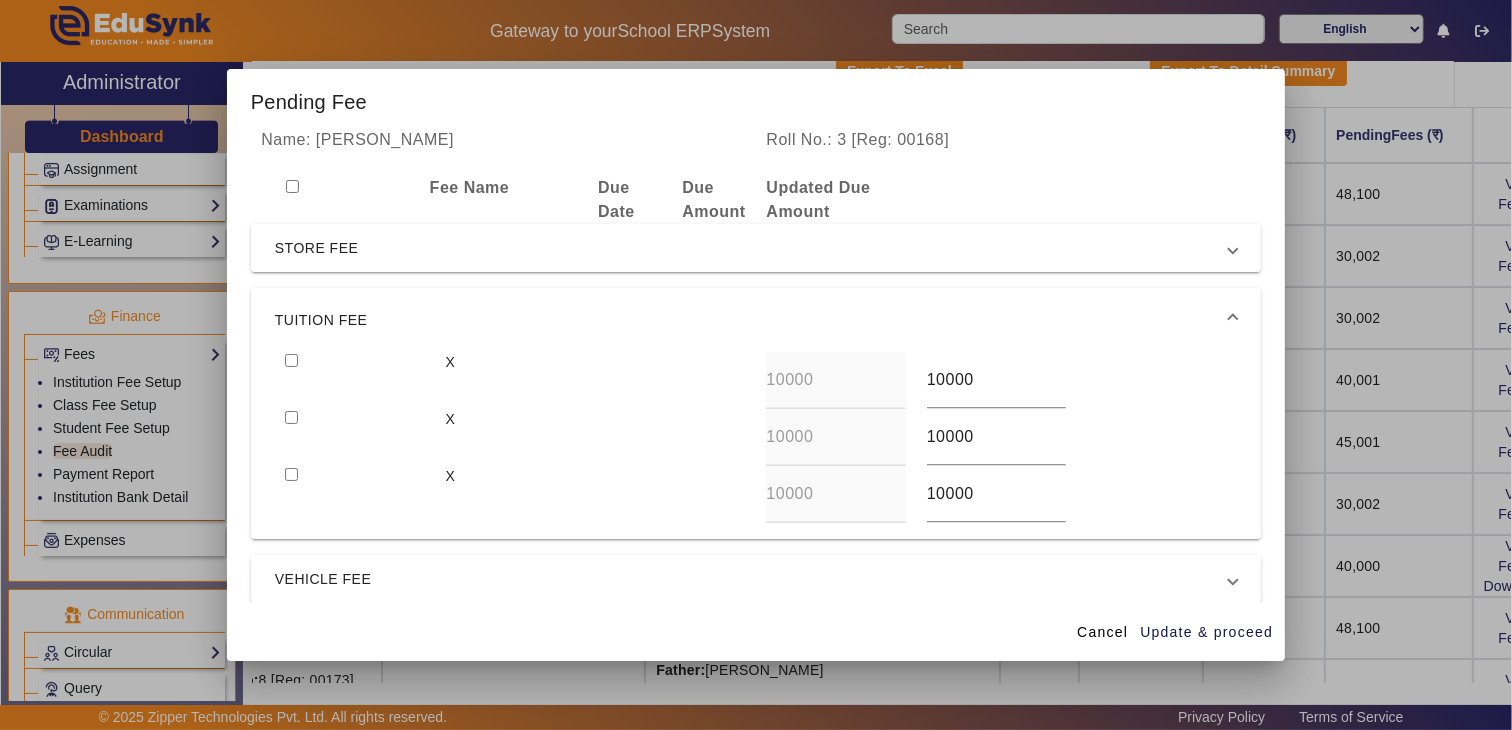drag, startPoint x: 291, startPoint y: 361, endPoint x: 305, endPoint y: 364, distance: 14.3178215 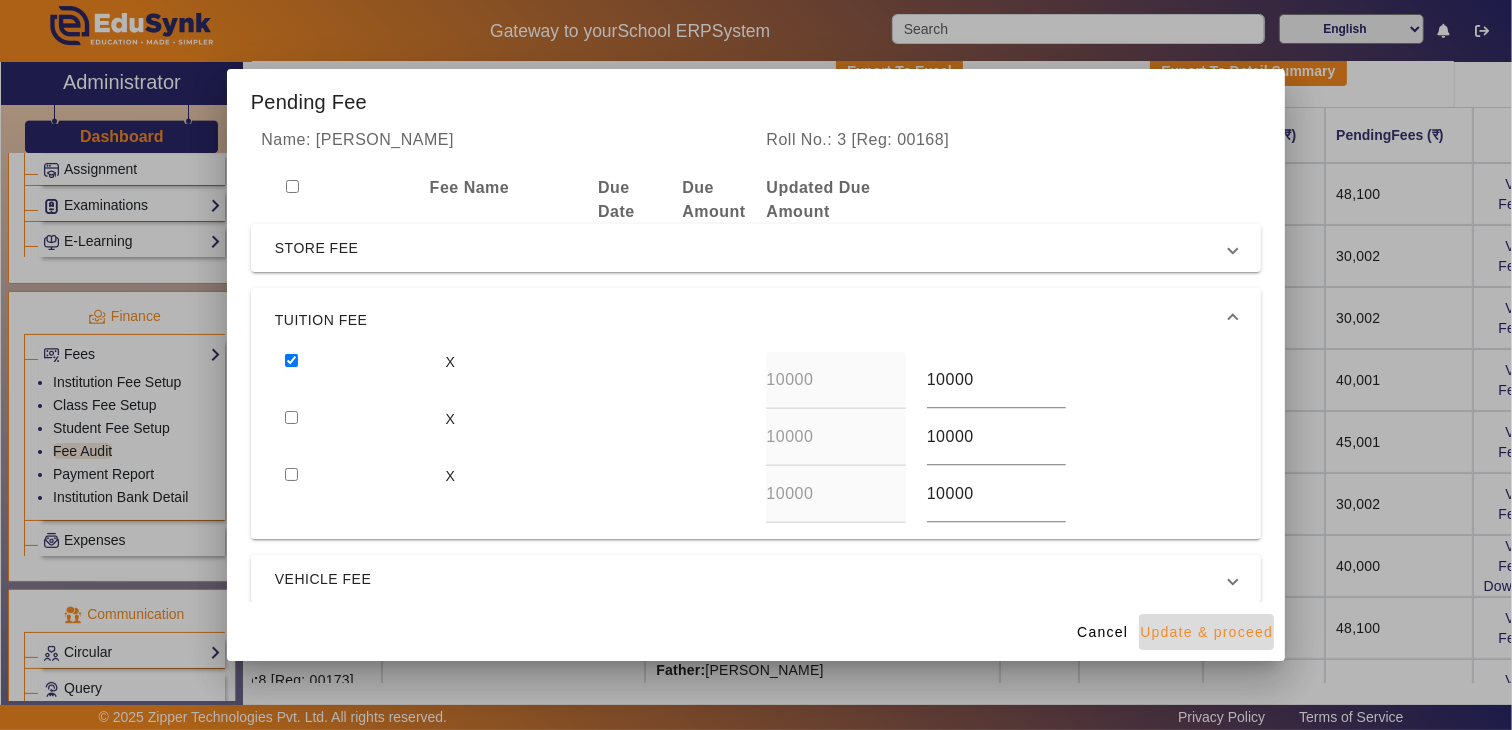 click on "Update & proceed" at bounding box center [1206, 632] 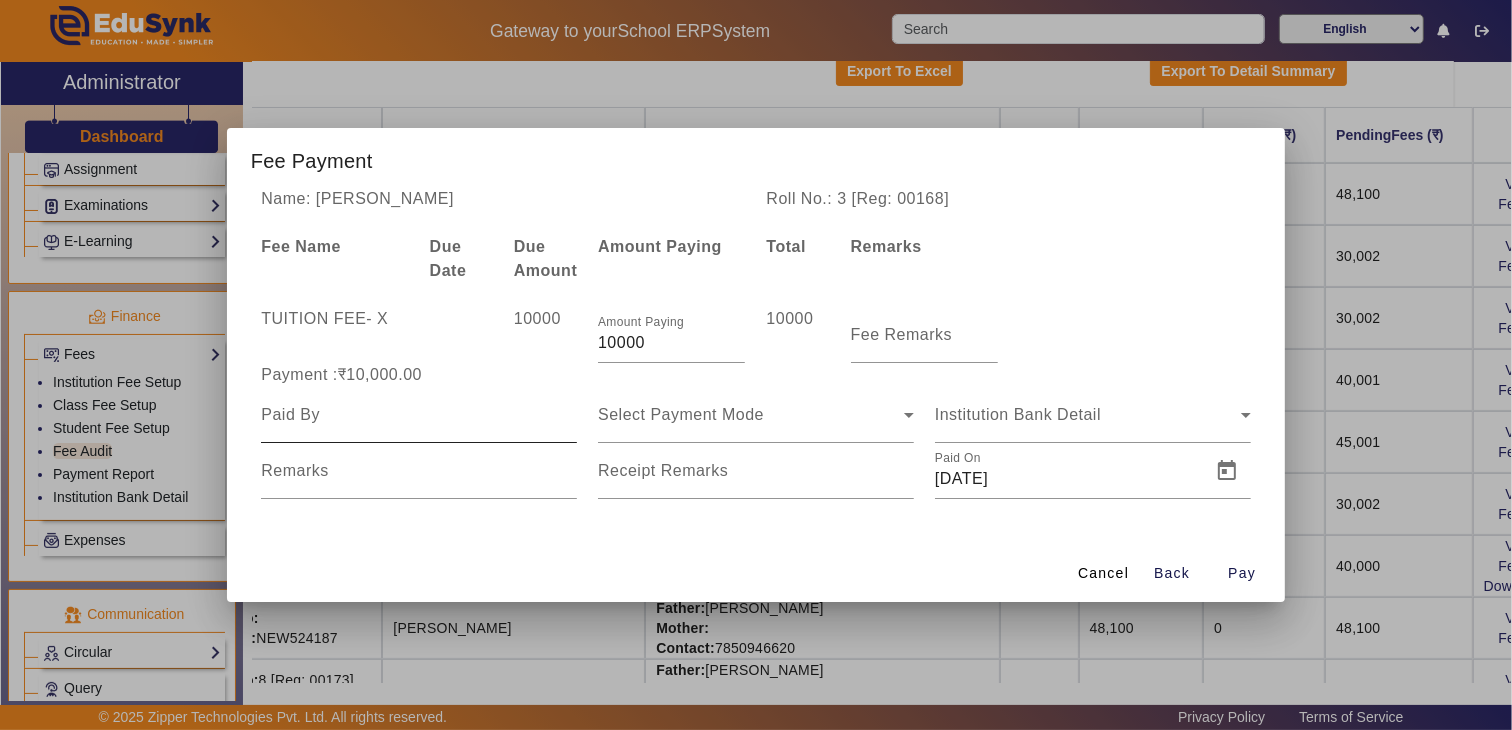 click at bounding box center [419, 415] 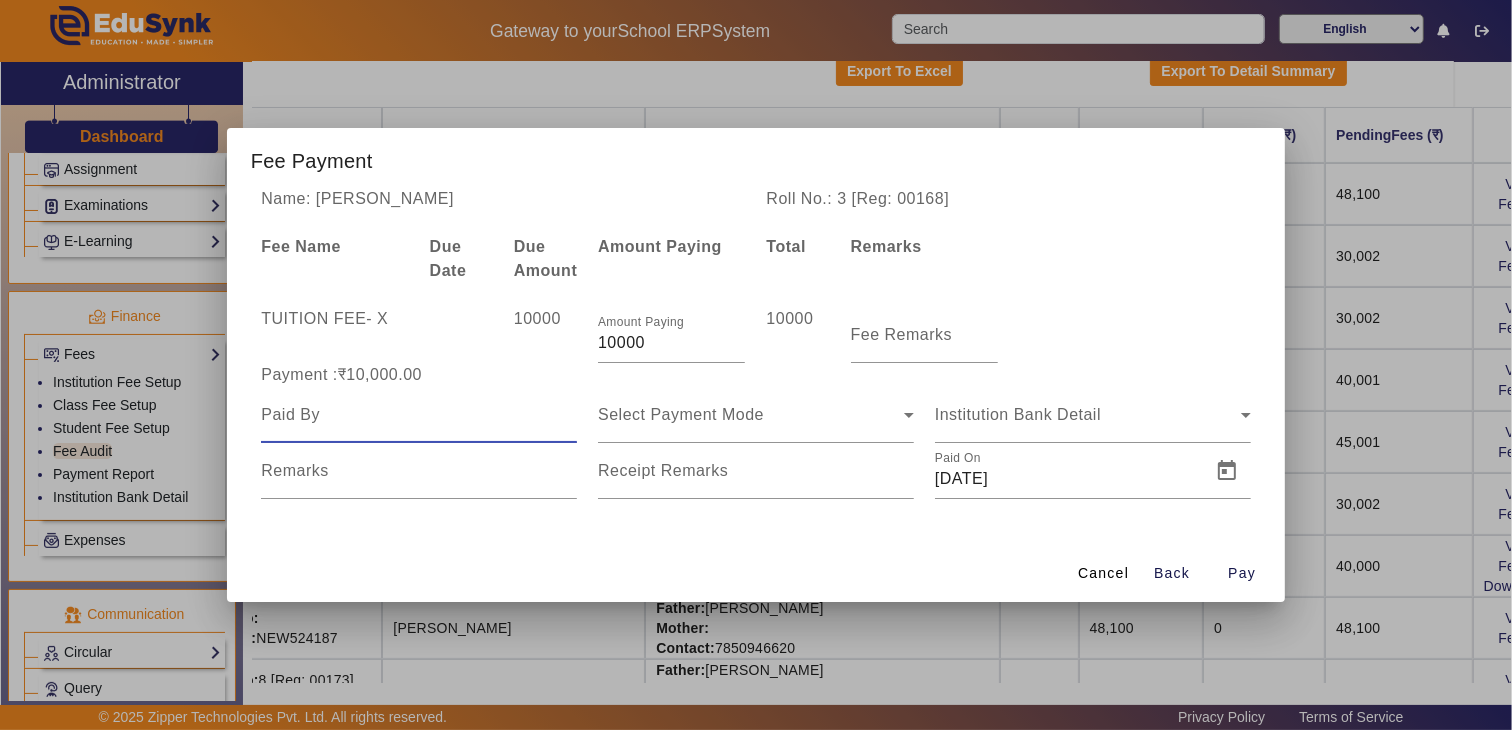 click at bounding box center (419, 415) 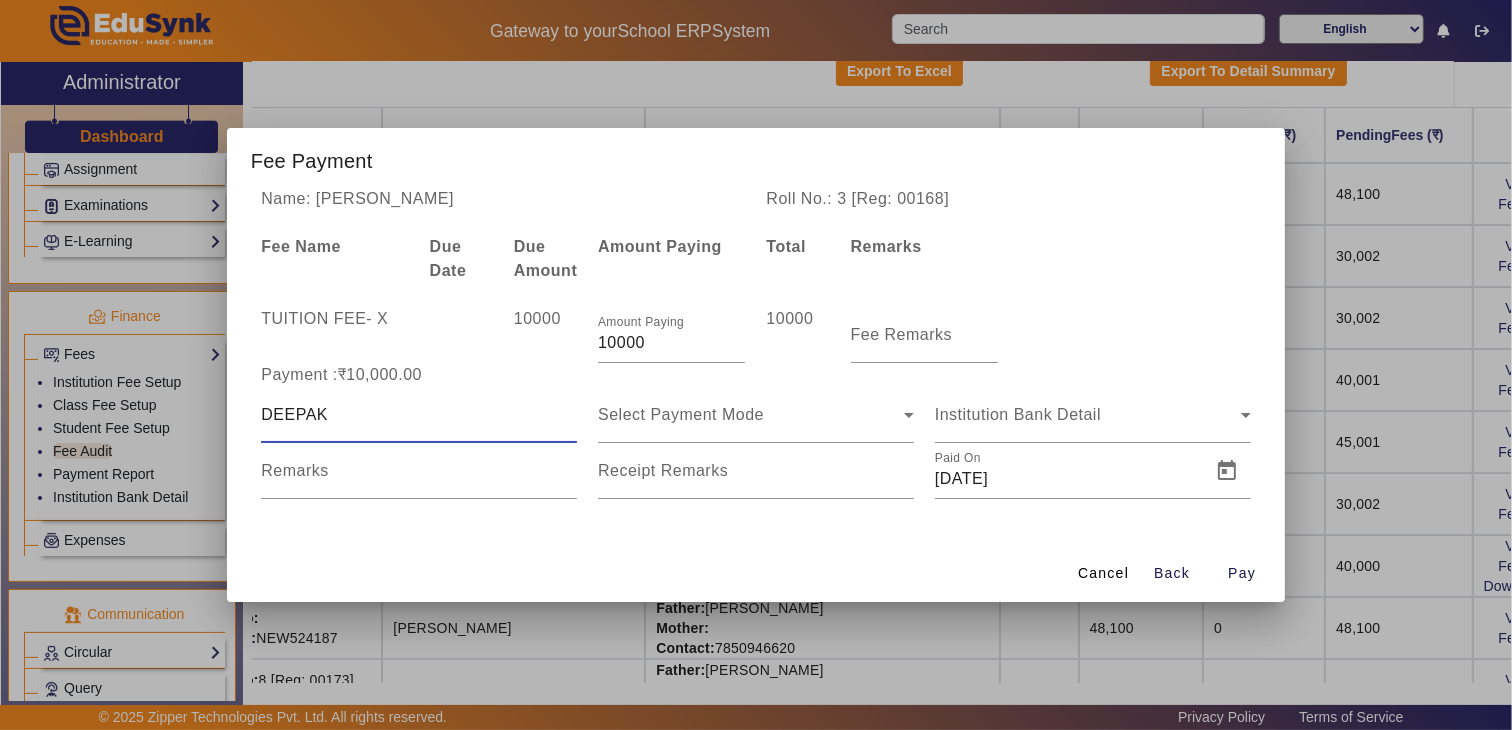 type on "DEEPAK" 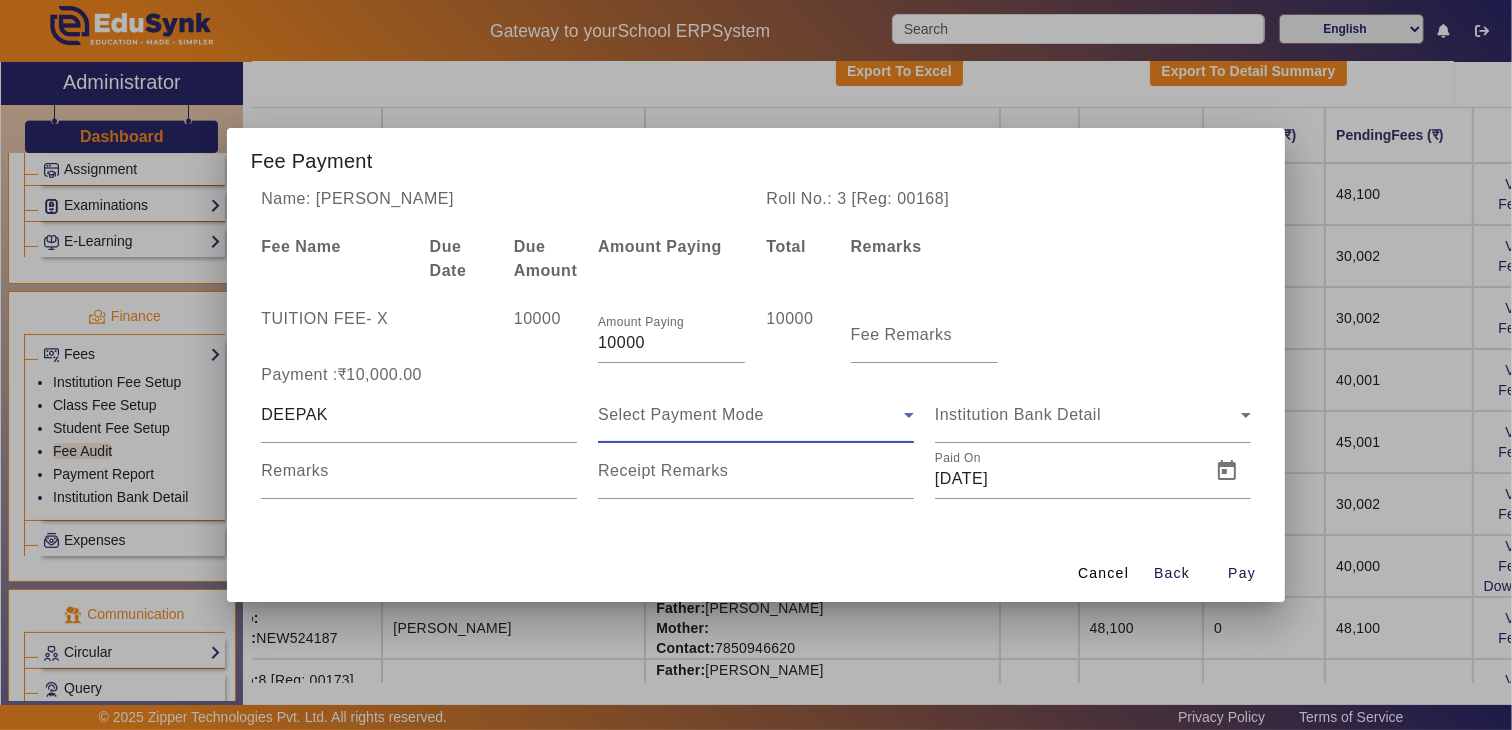 click on "Select Payment Mode" at bounding box center (751, 415) 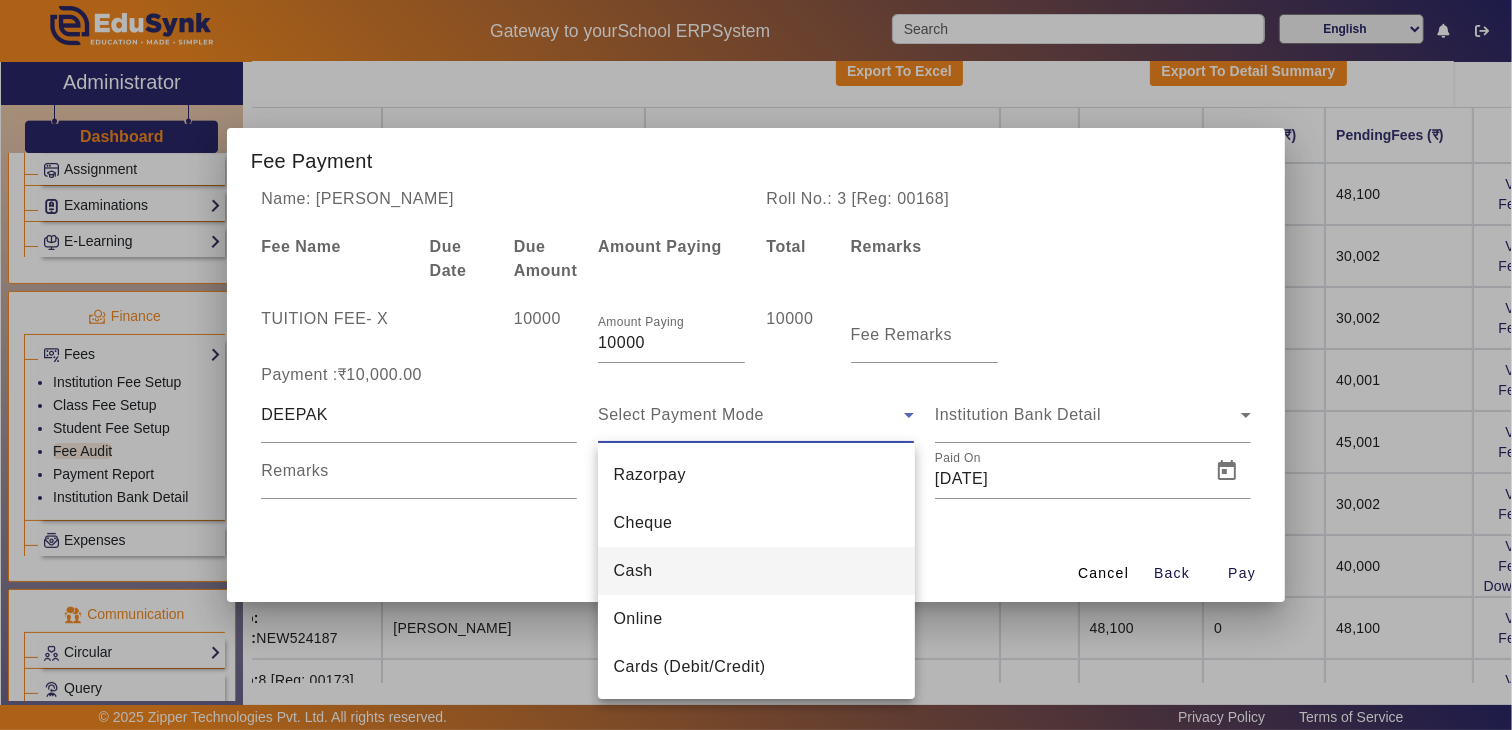 click on "Cash" at bounding box center (756, 571) 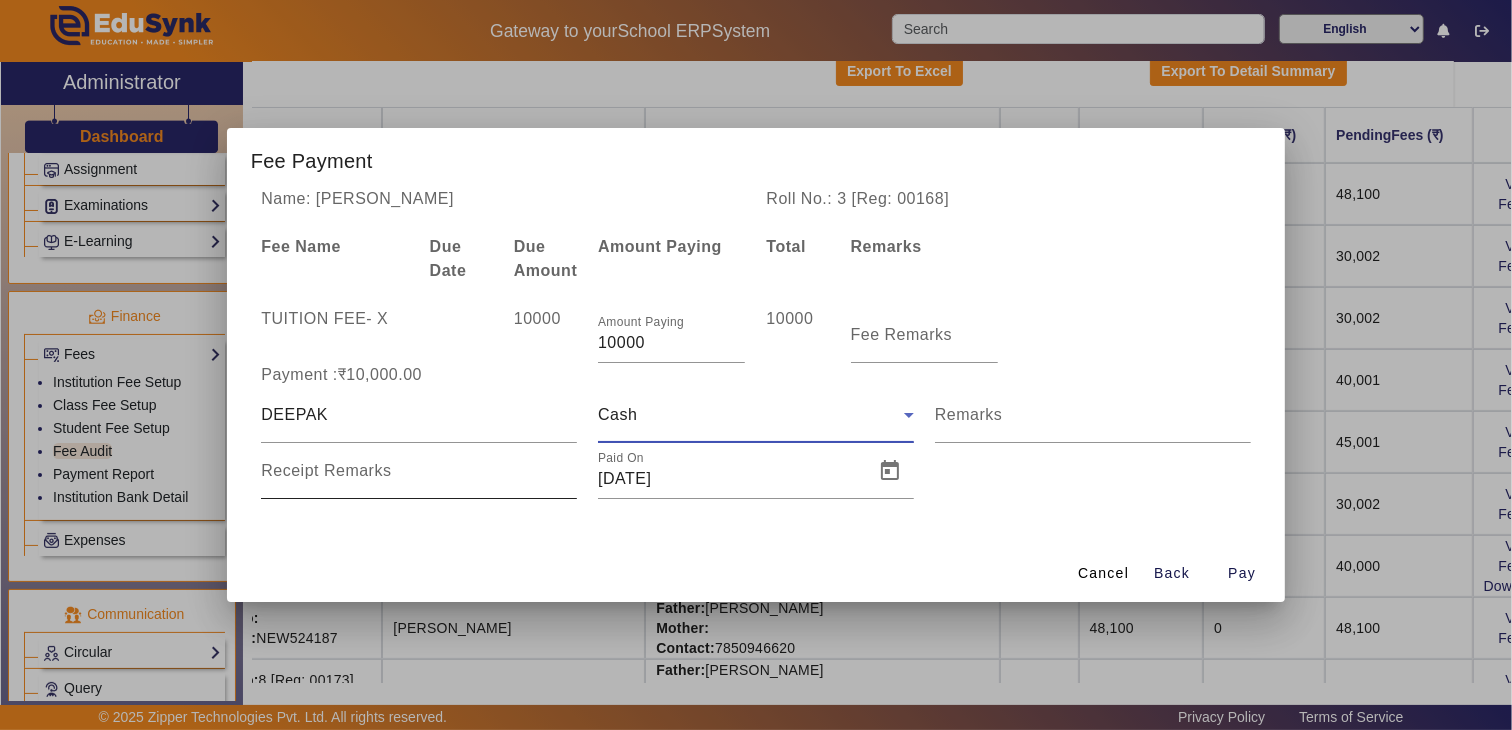 click on "Receipt Remarks" at bounding box center (326, 470) 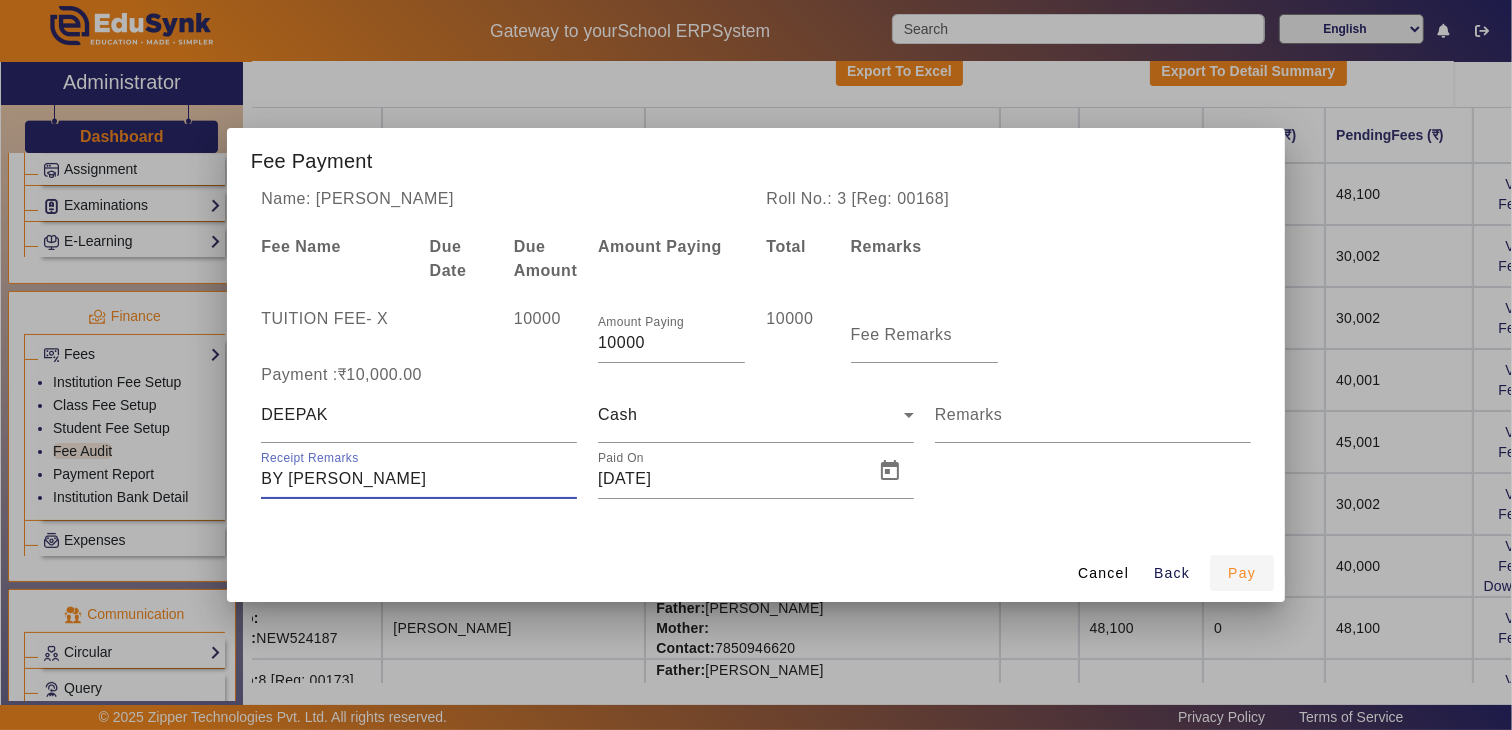 type on "BY [PERSON_NAME]" 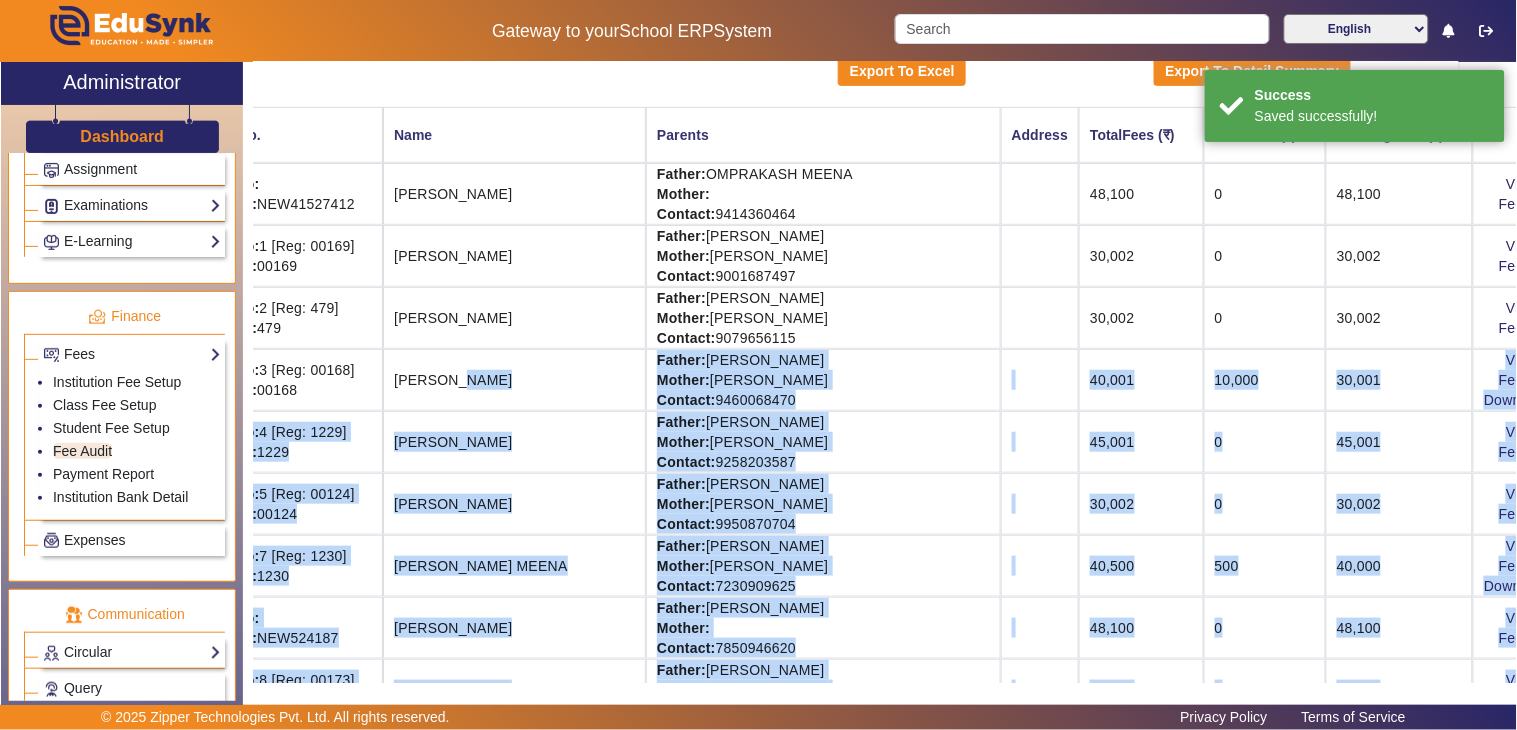 drag, startPoint x: 471, startPoint y: 394, endPoint x: 1516, endPoint y: 397, distance: 1045.0043 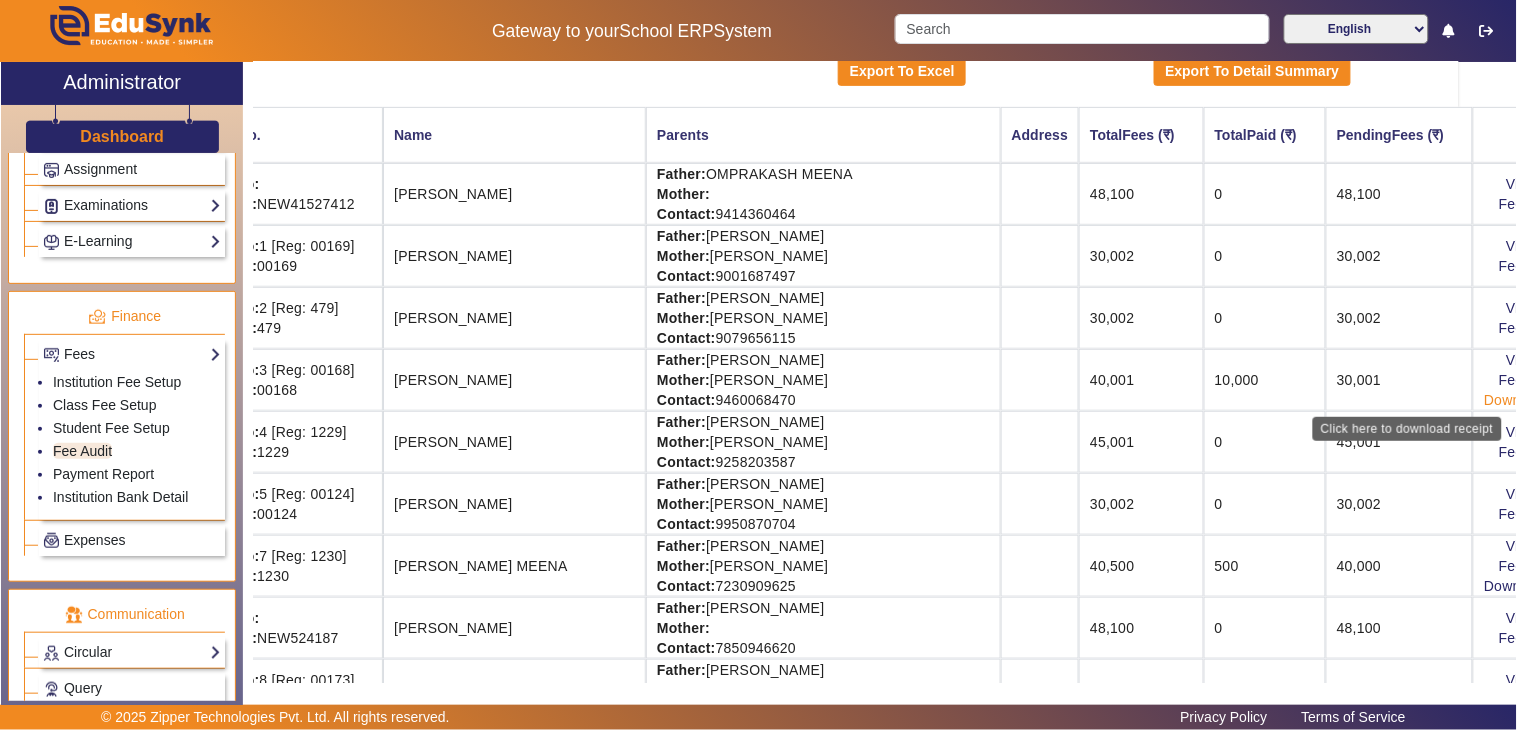 click on "Download Receipt" 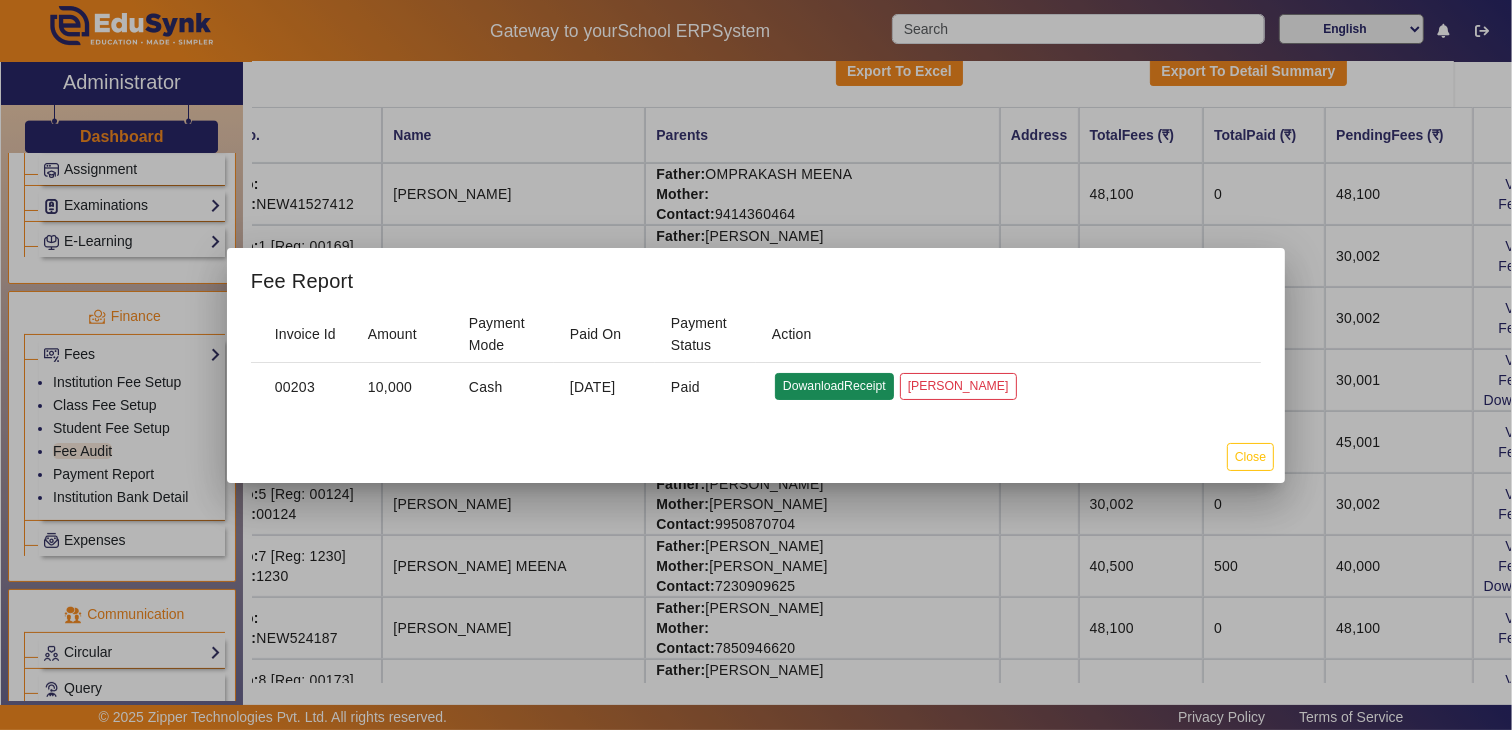 click on "DowanloadReceipt" 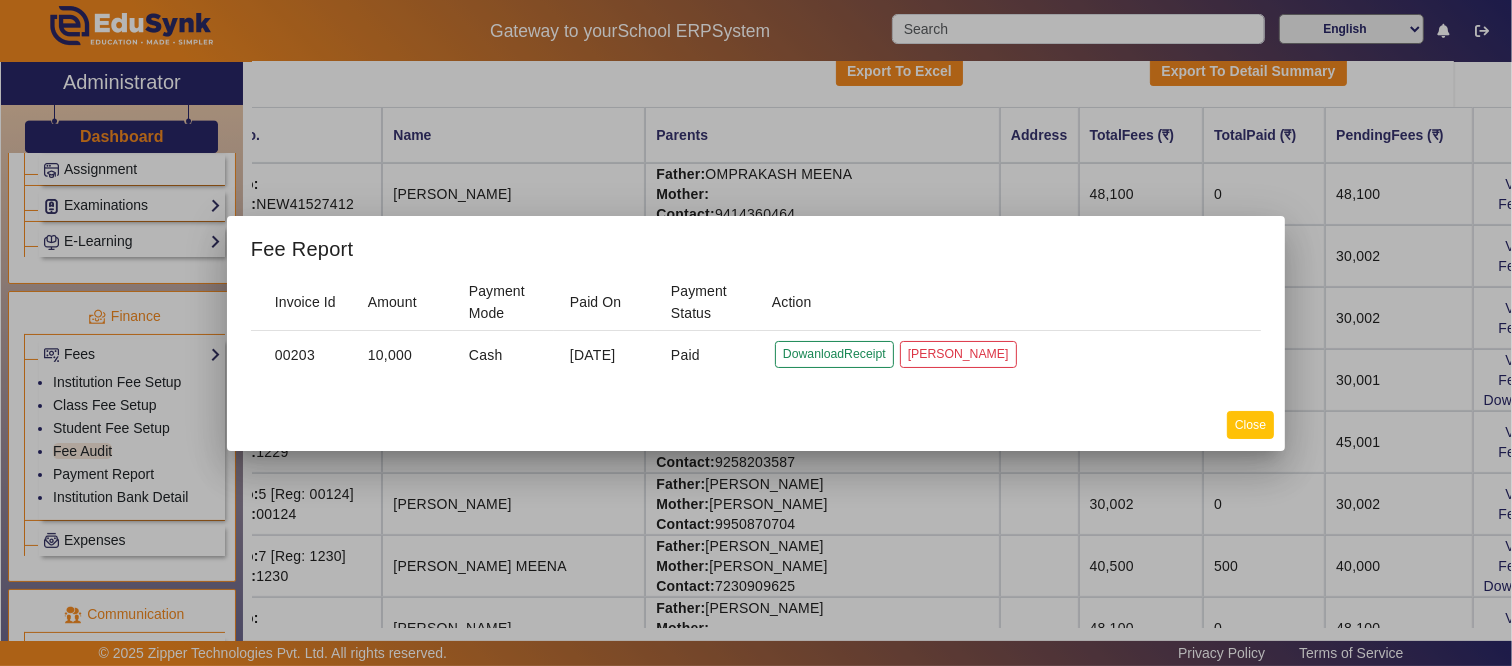 click on "Close" 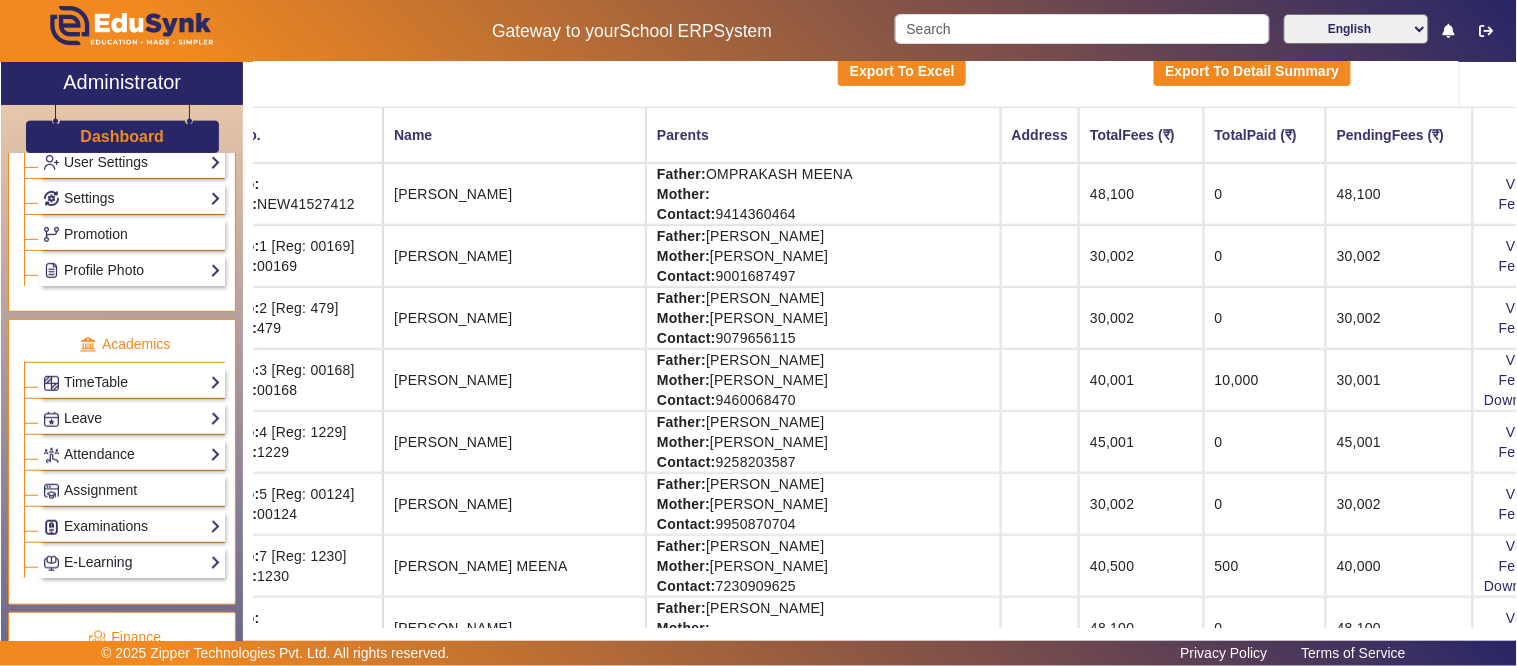 scroll, scrollTop: 620, scrollLeft: 0, axis: vertical 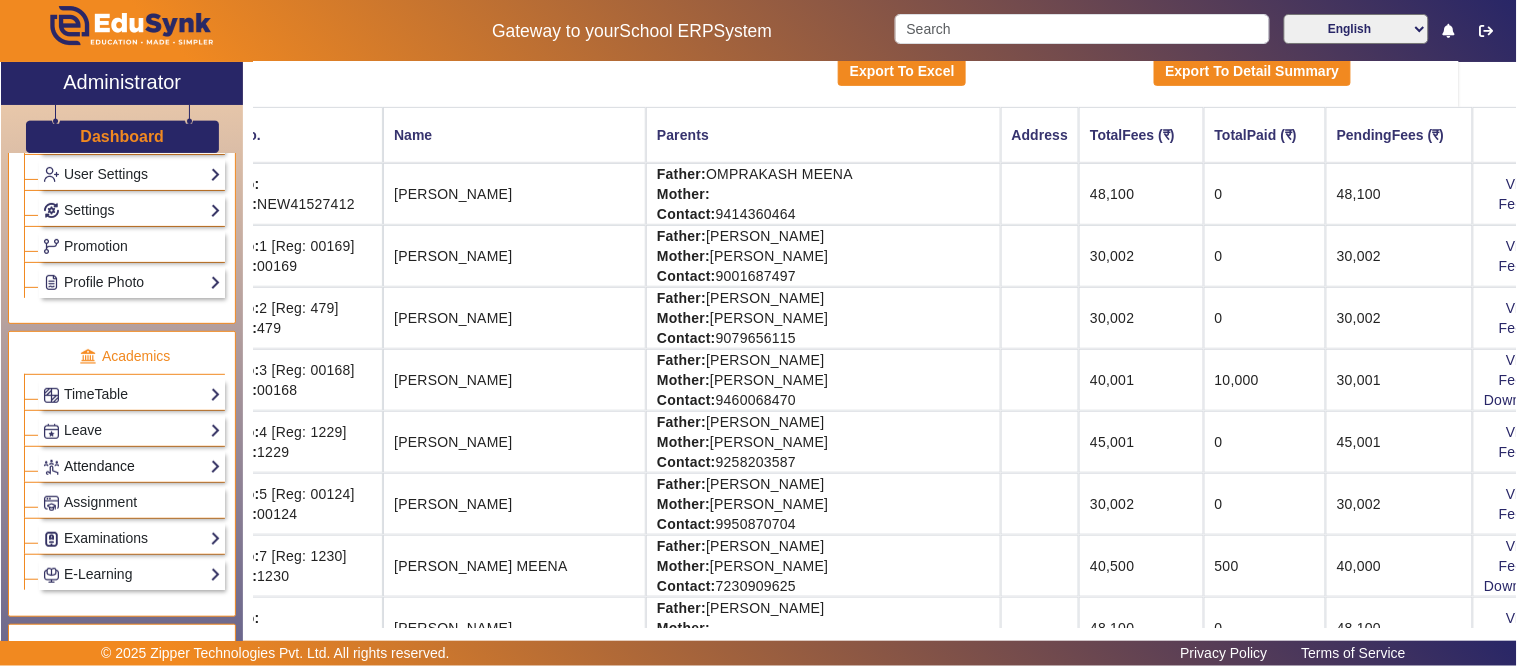click on "Attendance" 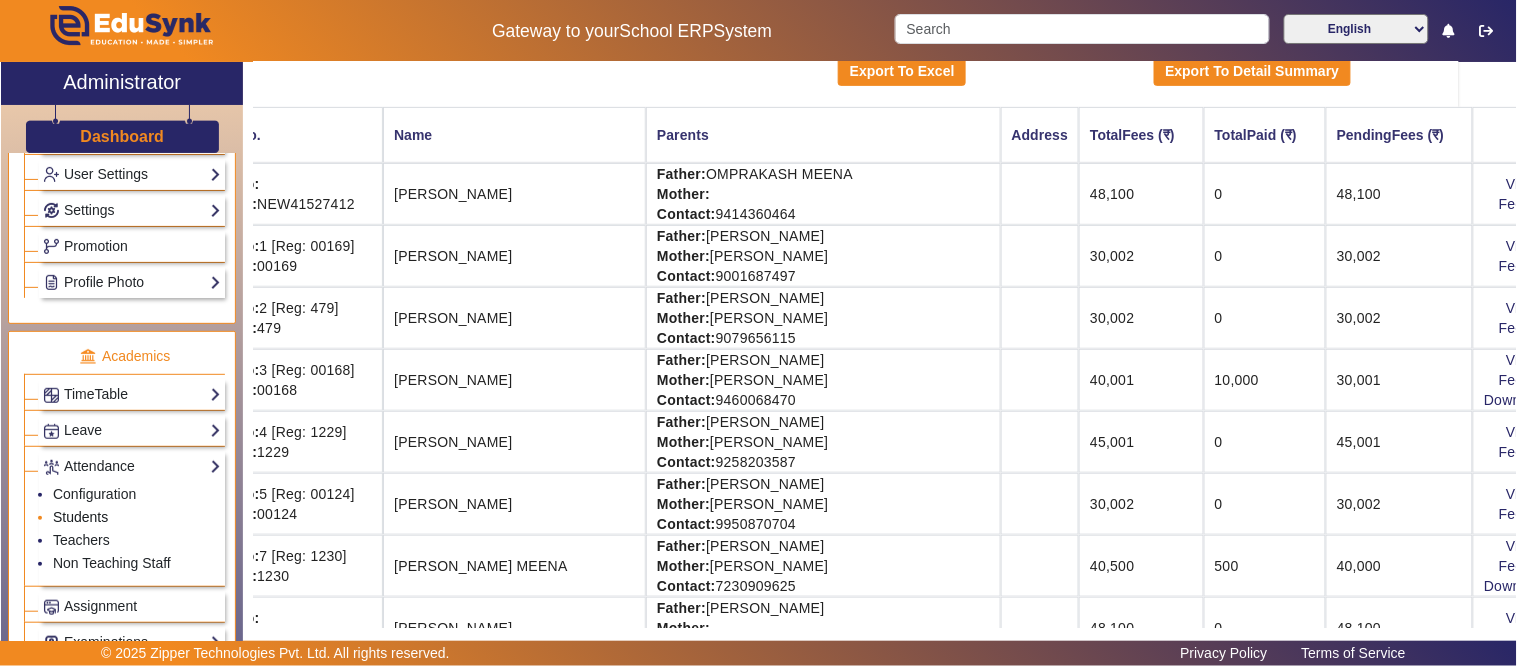 click on "Students" 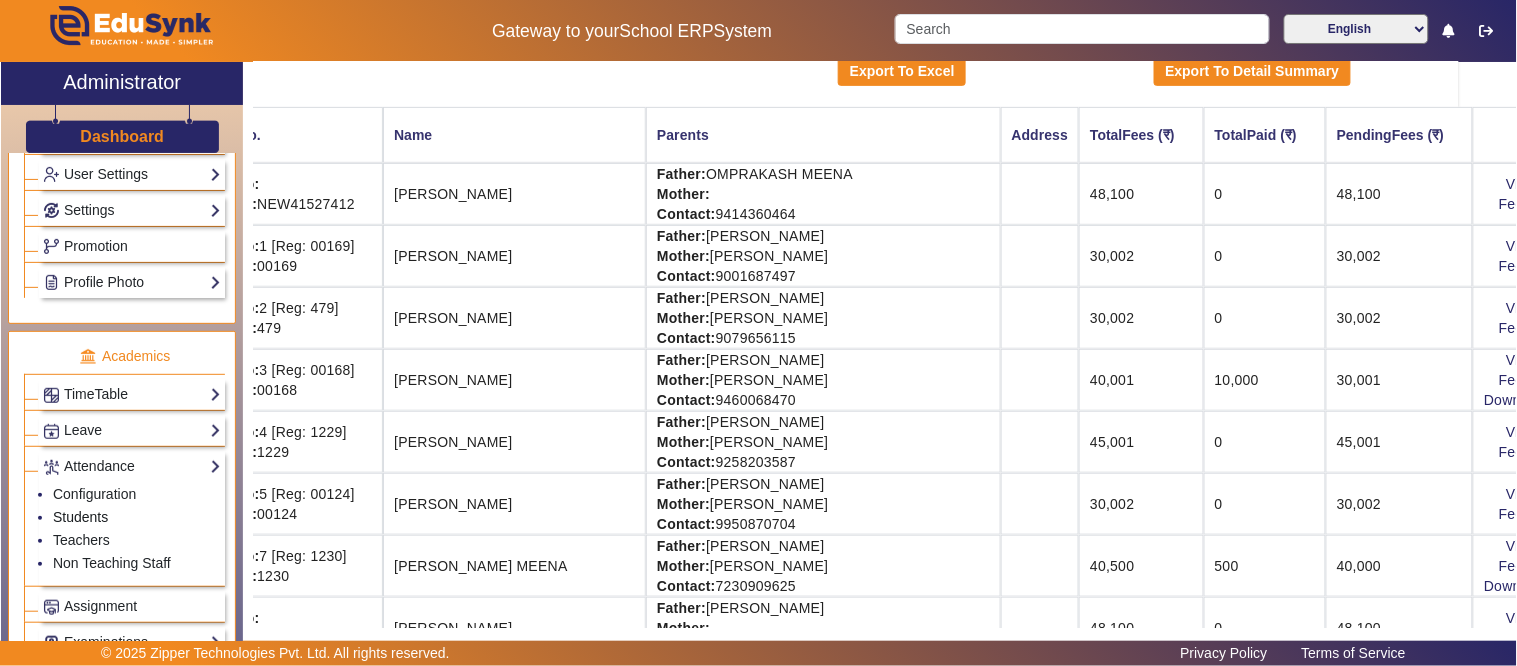 scroll, scrollTop: 0, scrollLeft: 0, axis: both 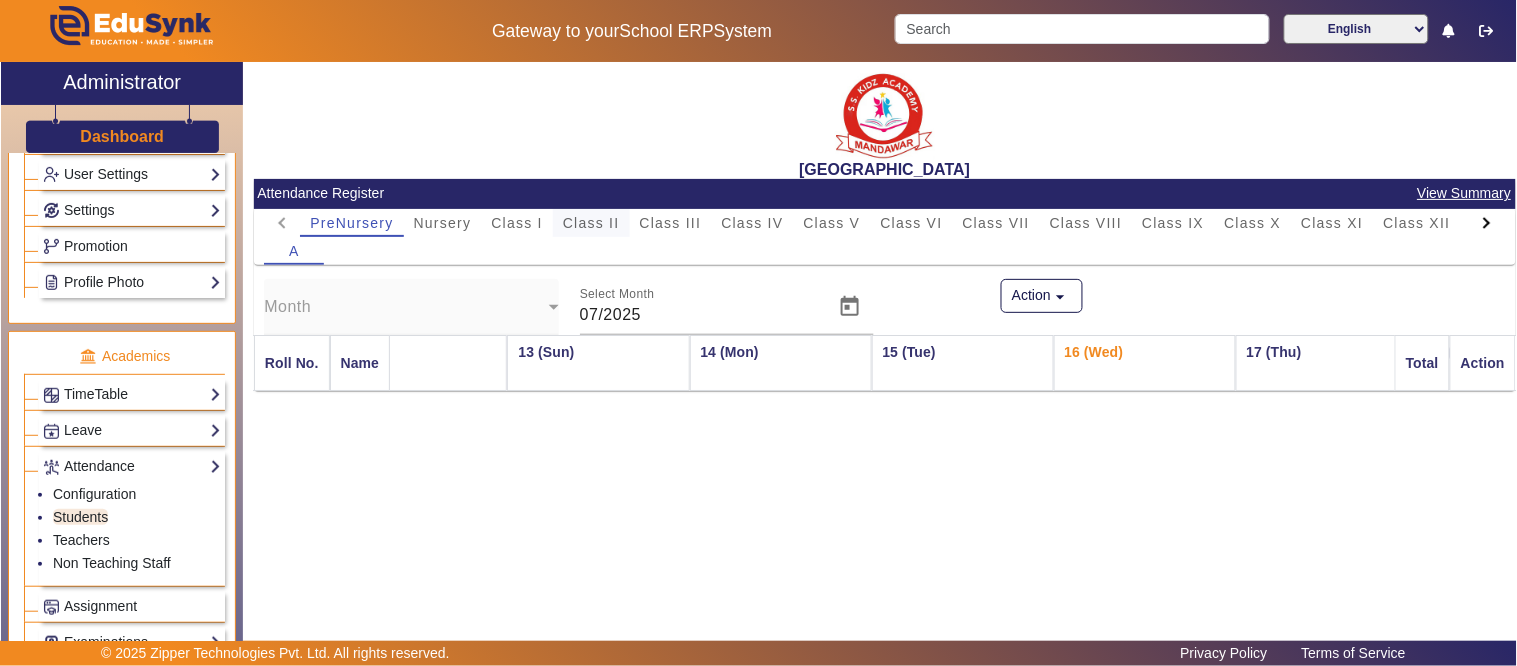 click on "Class II" at bounding box center [591, 223] 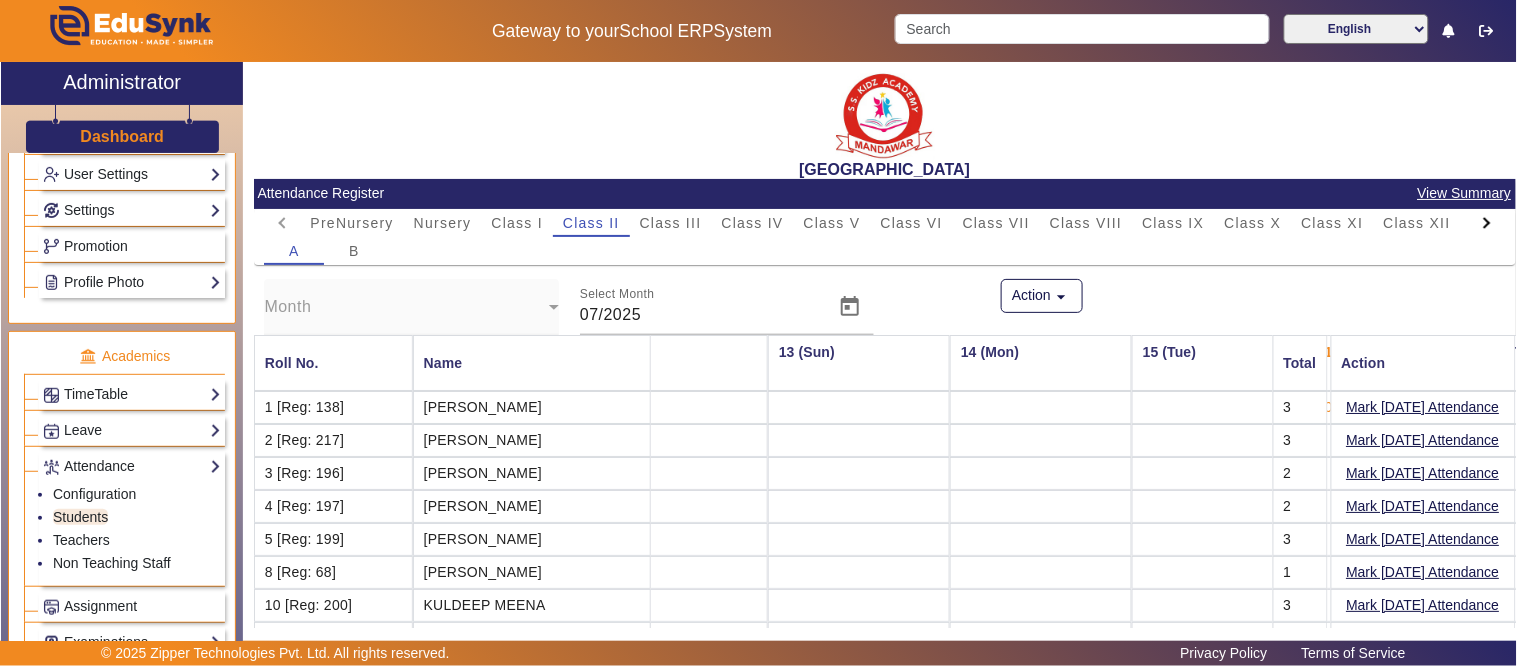 click on "View Summary" 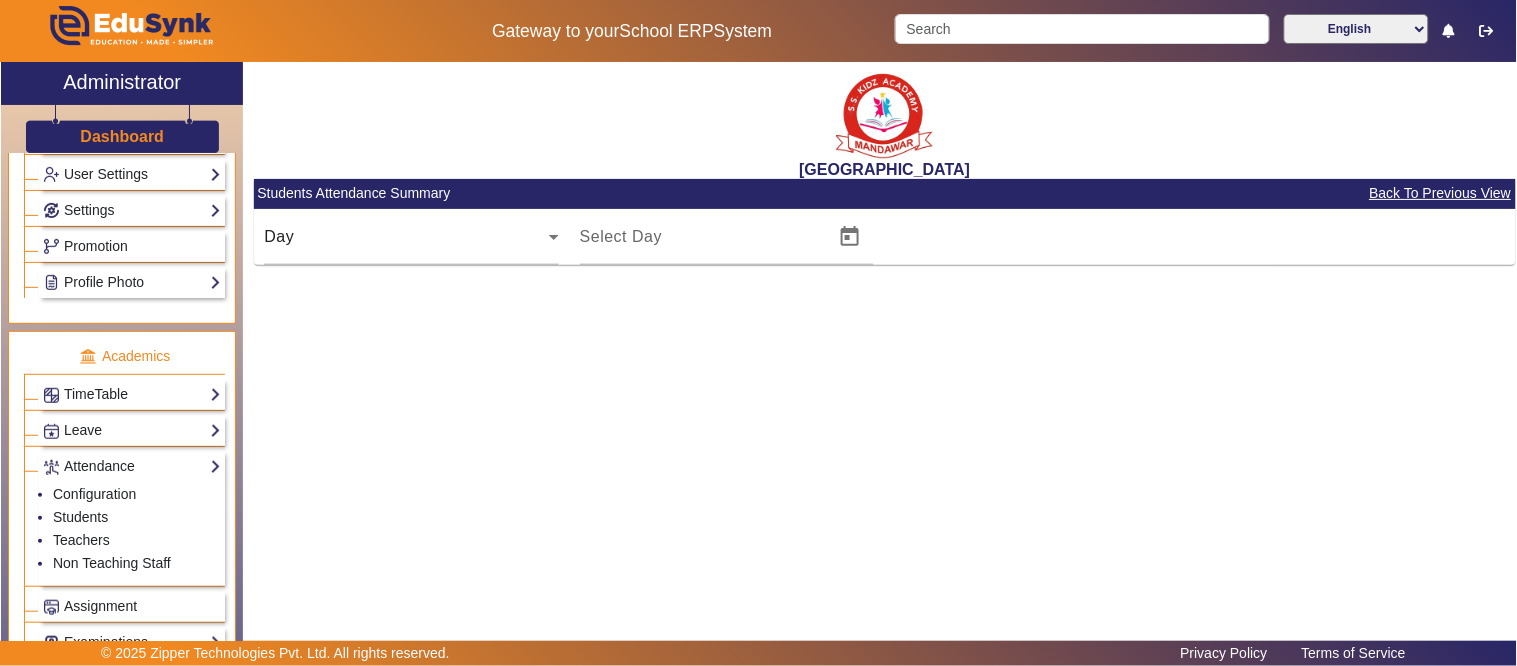type on "[DATE]" 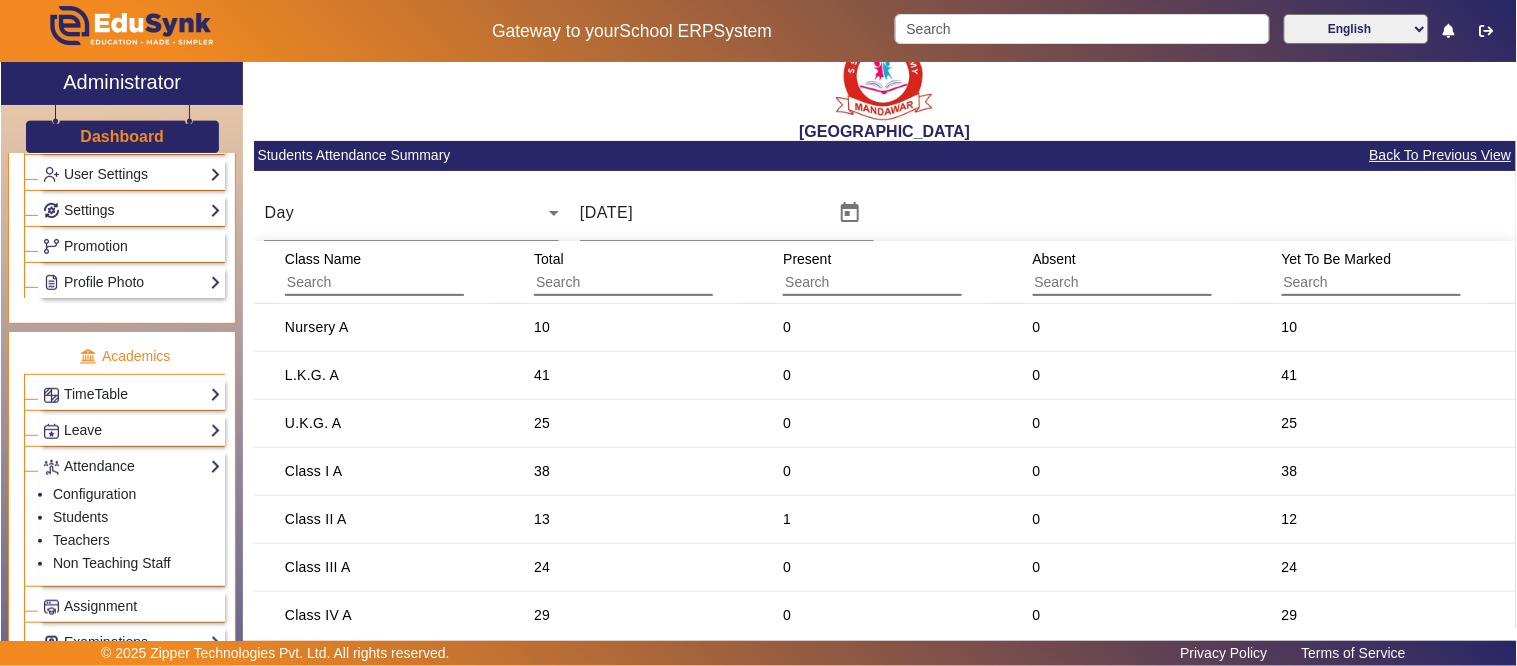 scroll, scrollTop: 0, scrollLeft: 0, axis: both 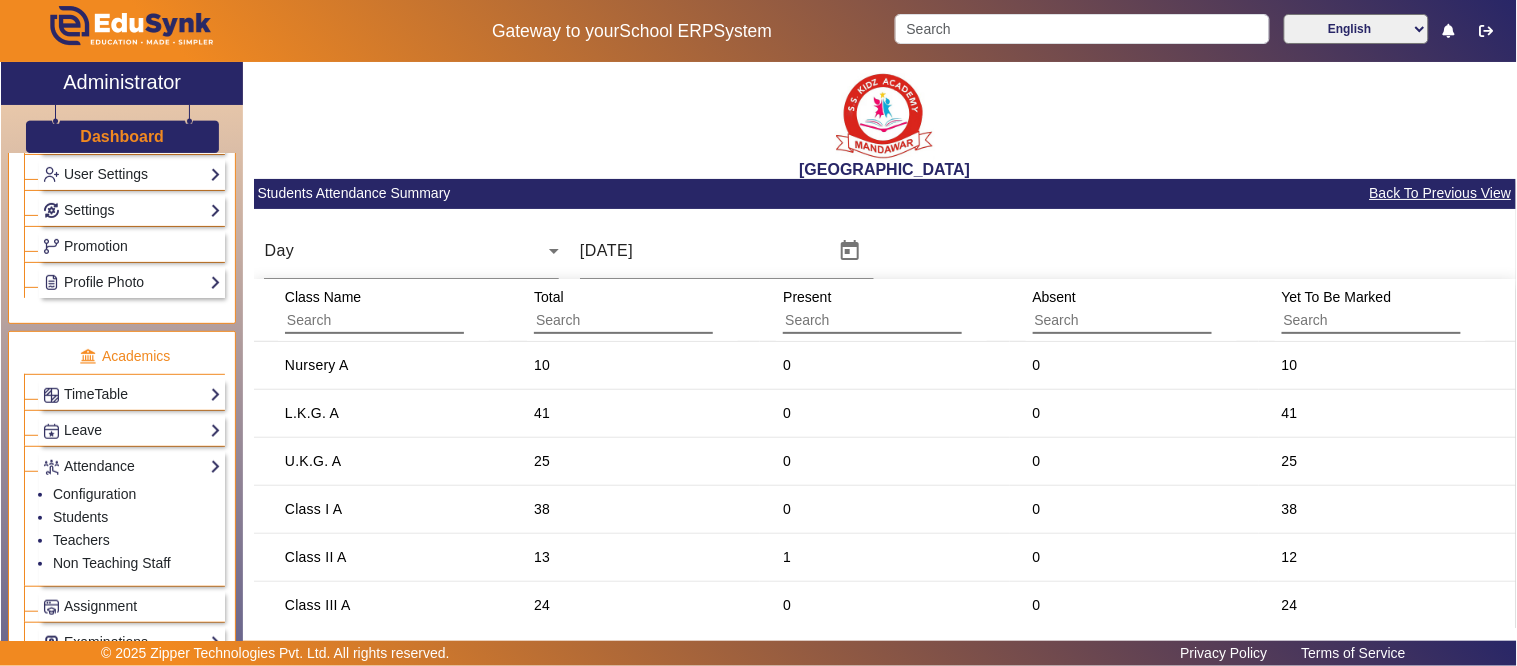 click on "Back To Previous View" 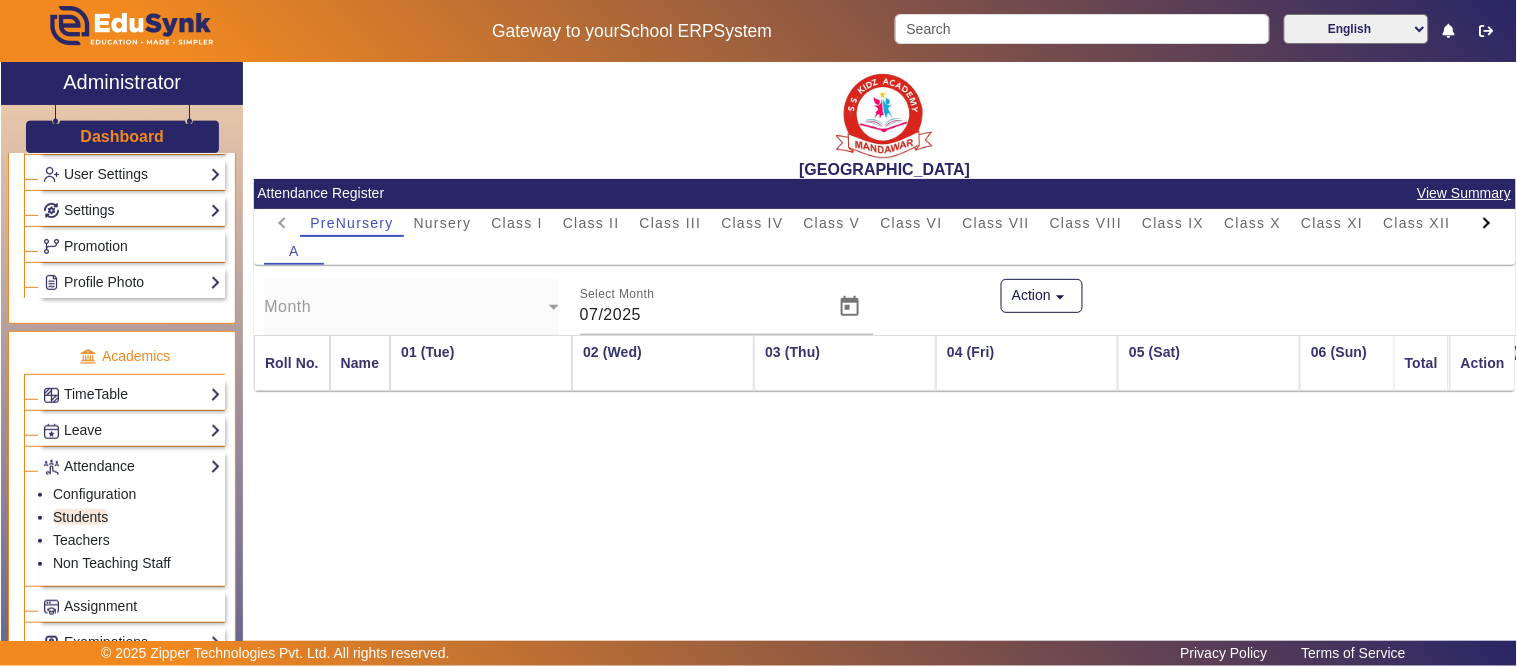scroll, scrollTop: 0, scrollLeft: 2067, axis: horizontal 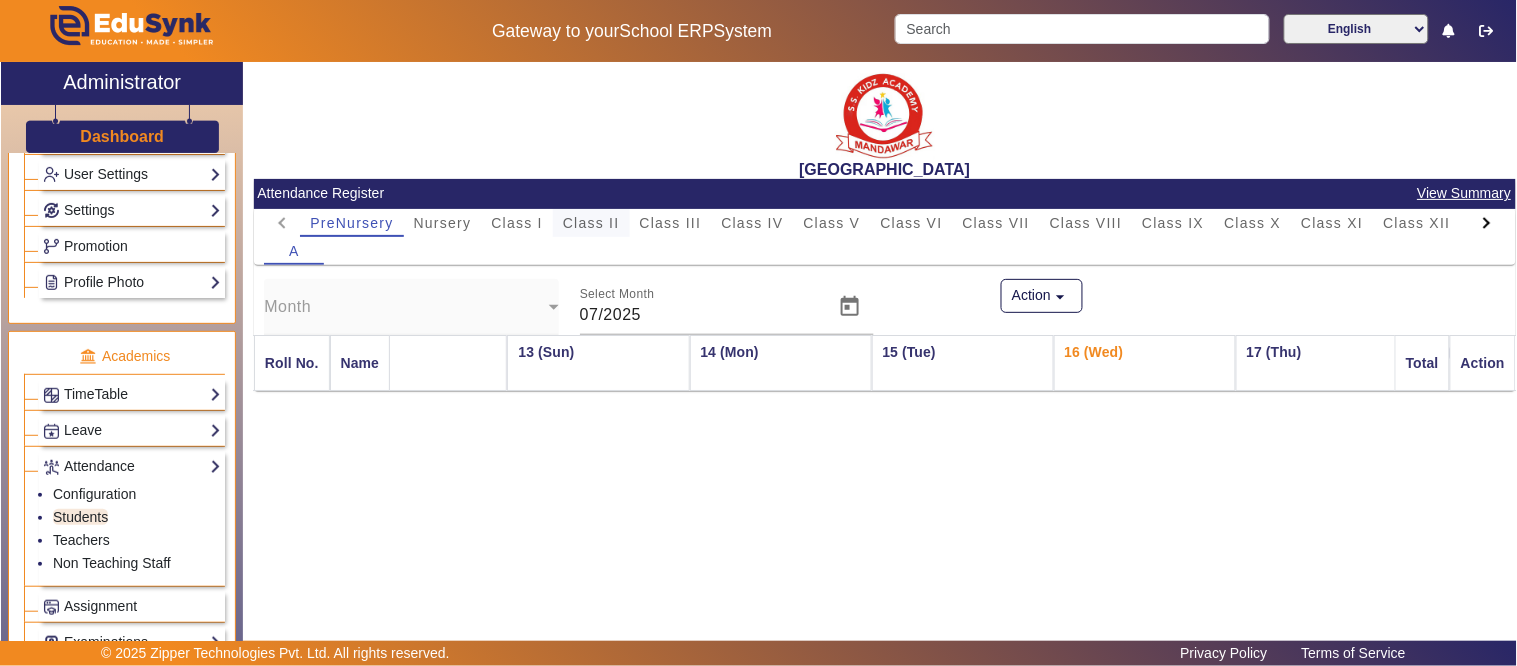 click on "Class II" at bounding box center (591, 223) 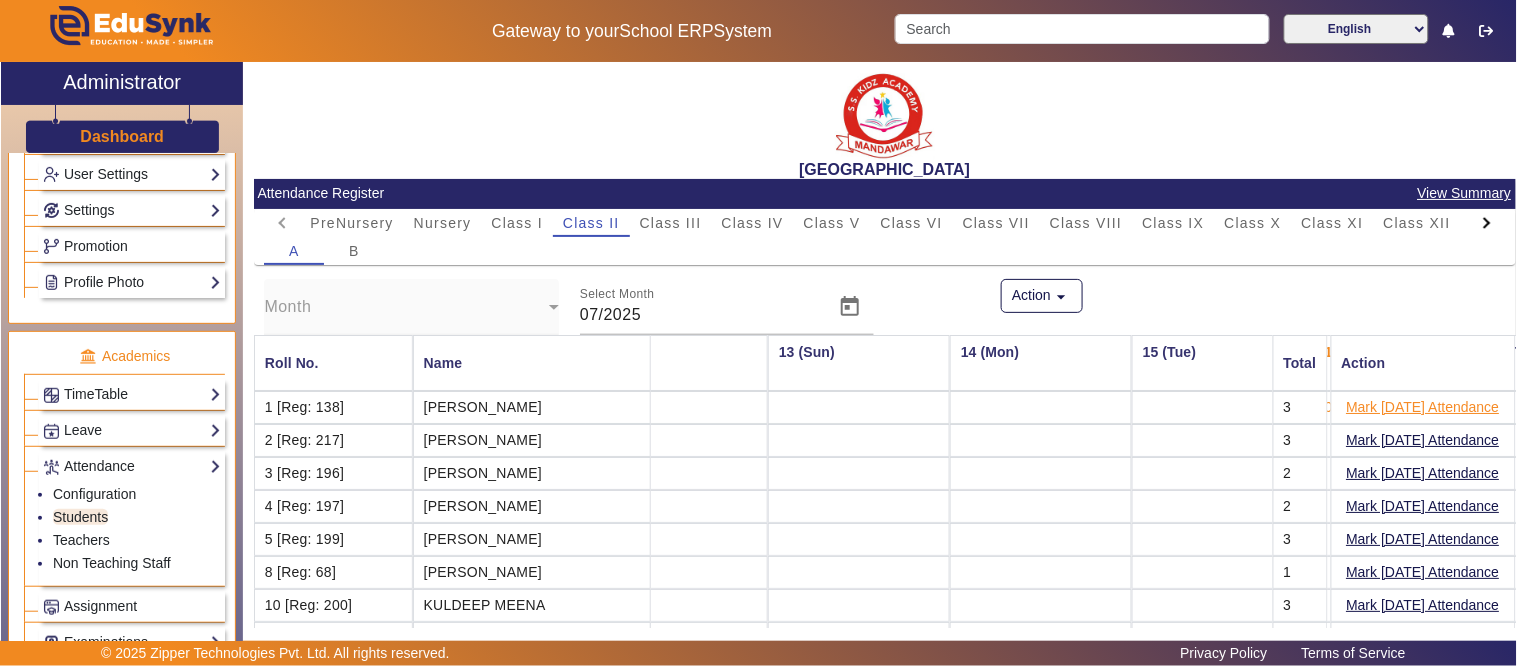 click on "Mark [DATE] Attendance" at bounding box center [1423, 407] 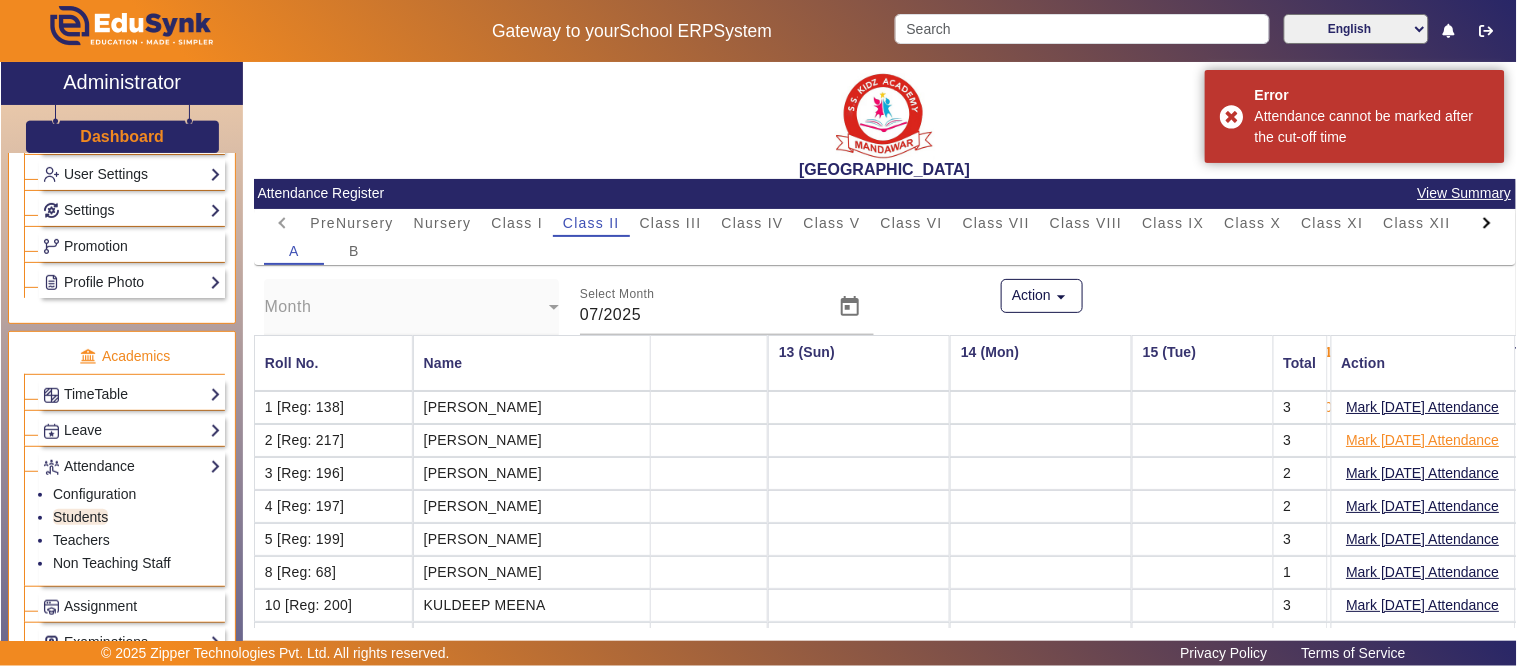 click on "Mark [DATE] Attendance" at bounding box center [1423, 440] 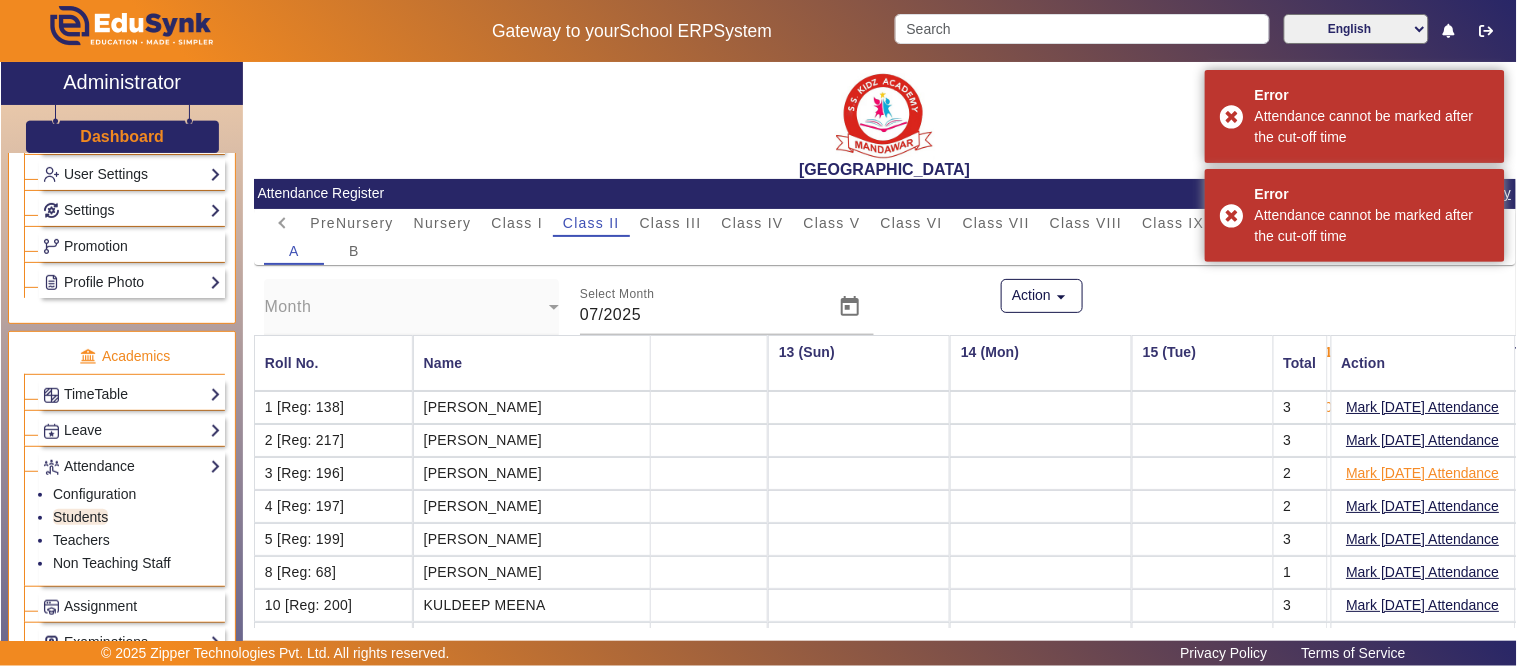 click on "Mark [DATE] Attendance" at bounding box center [1423, 473] 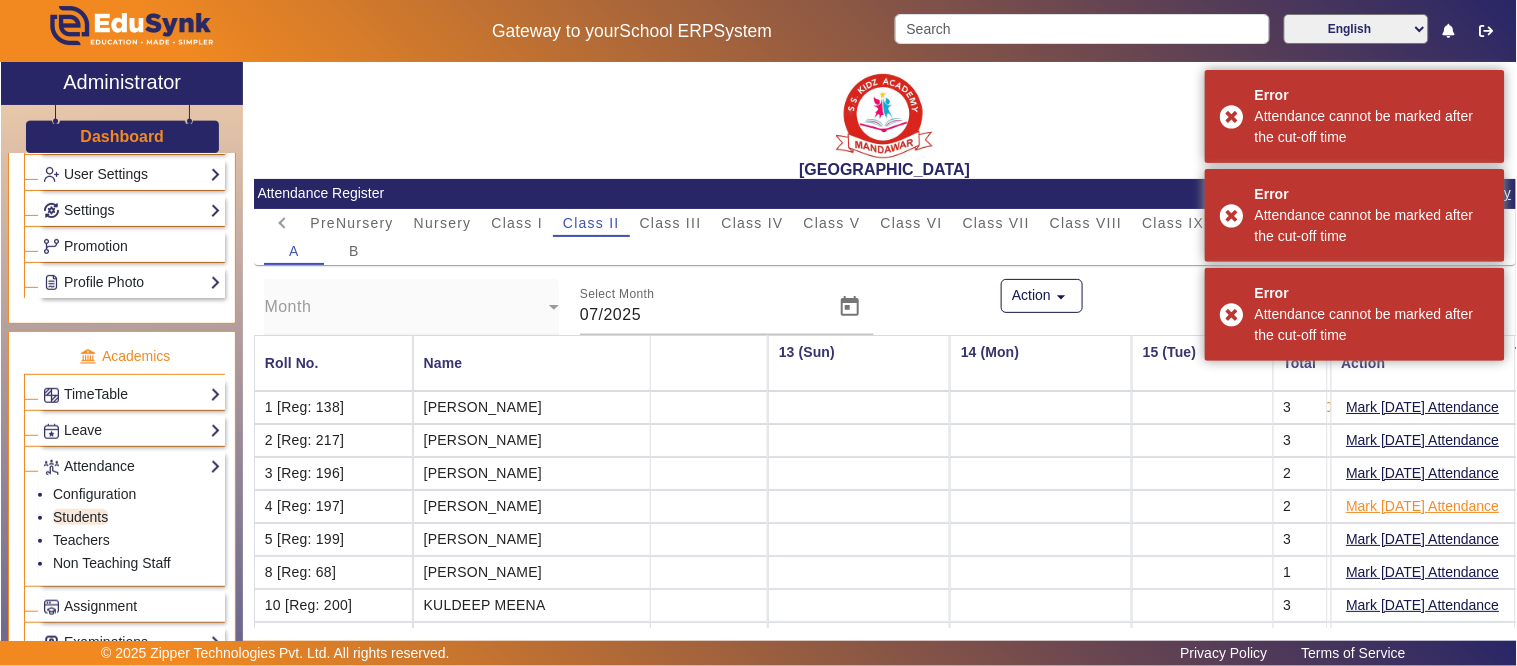 click on "Mark [DATE] Attendance" at bounding box center [1423, 506] 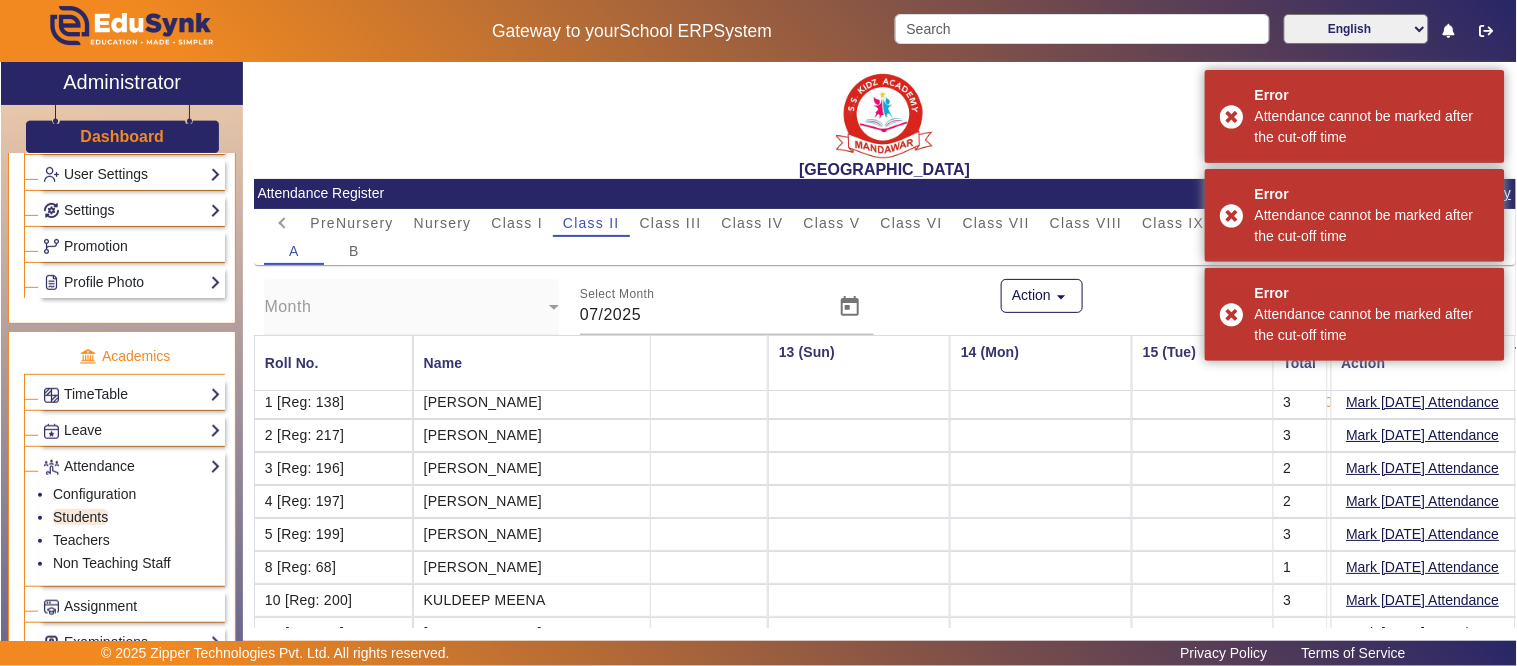 scroll, scrollTop: 0, scrollLeft: 2067, axis: horizontal 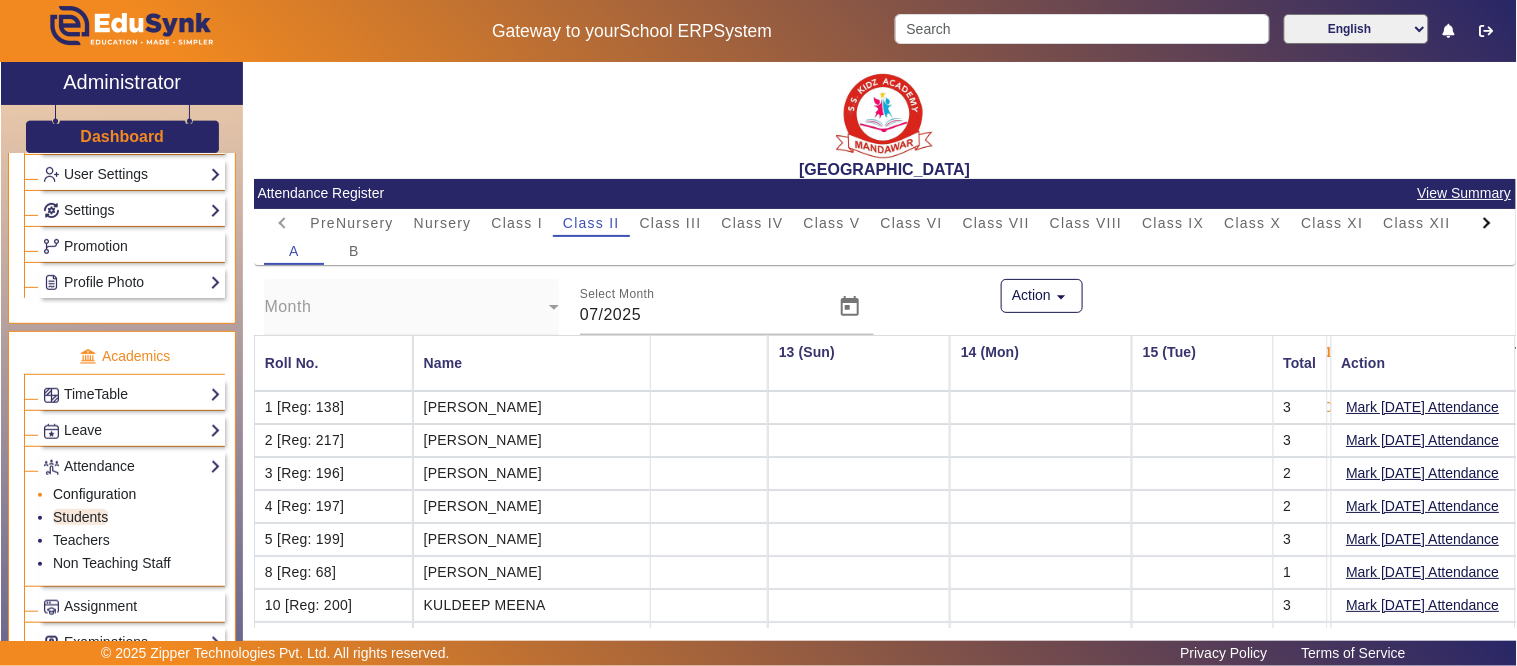click on "Configuration" 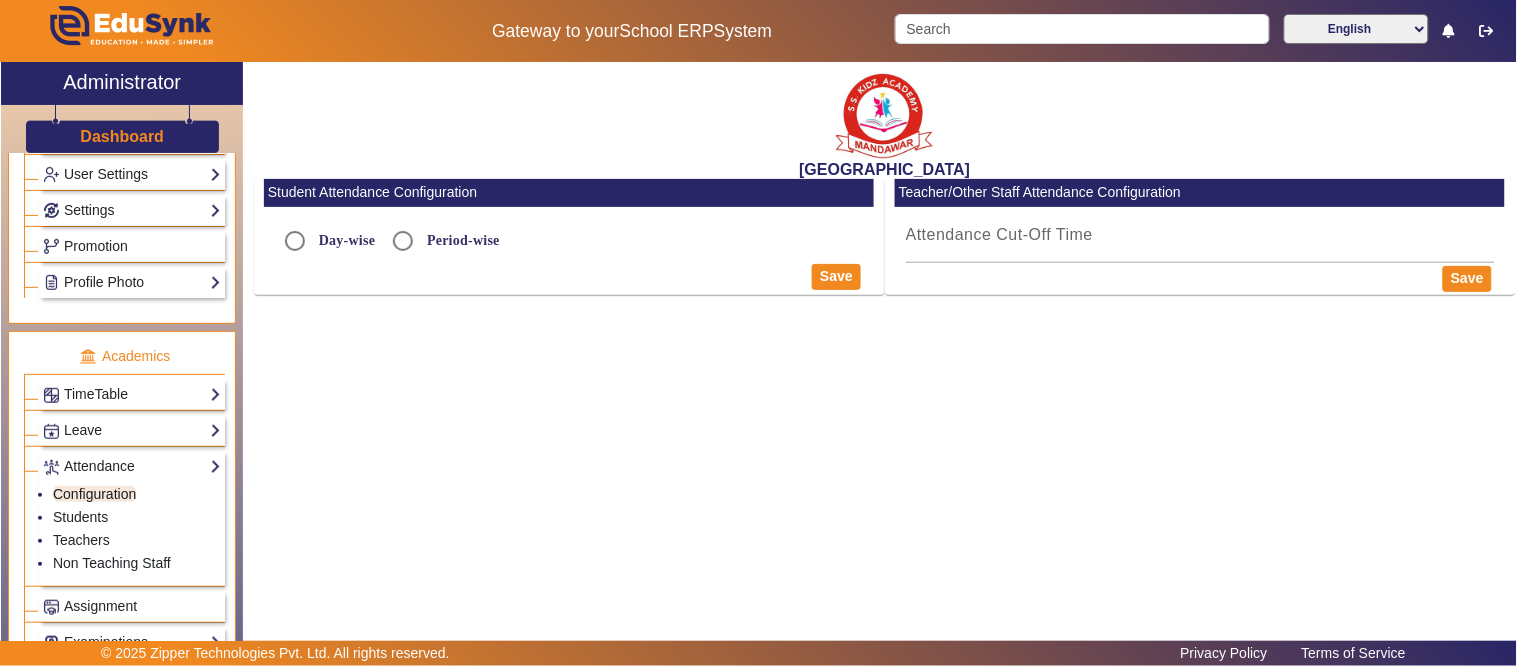 radio on "true" 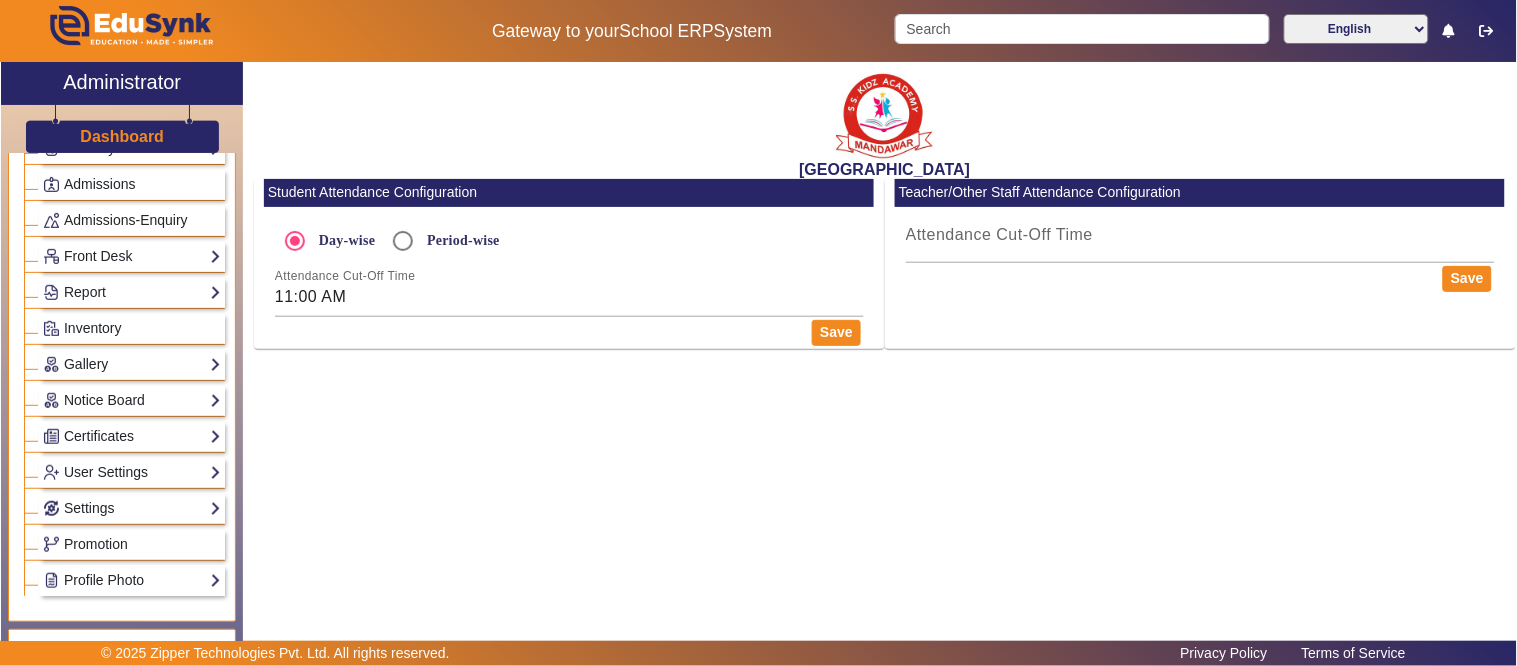 scroll, scrollTop: 0, scrollLeft: 0, axis: both 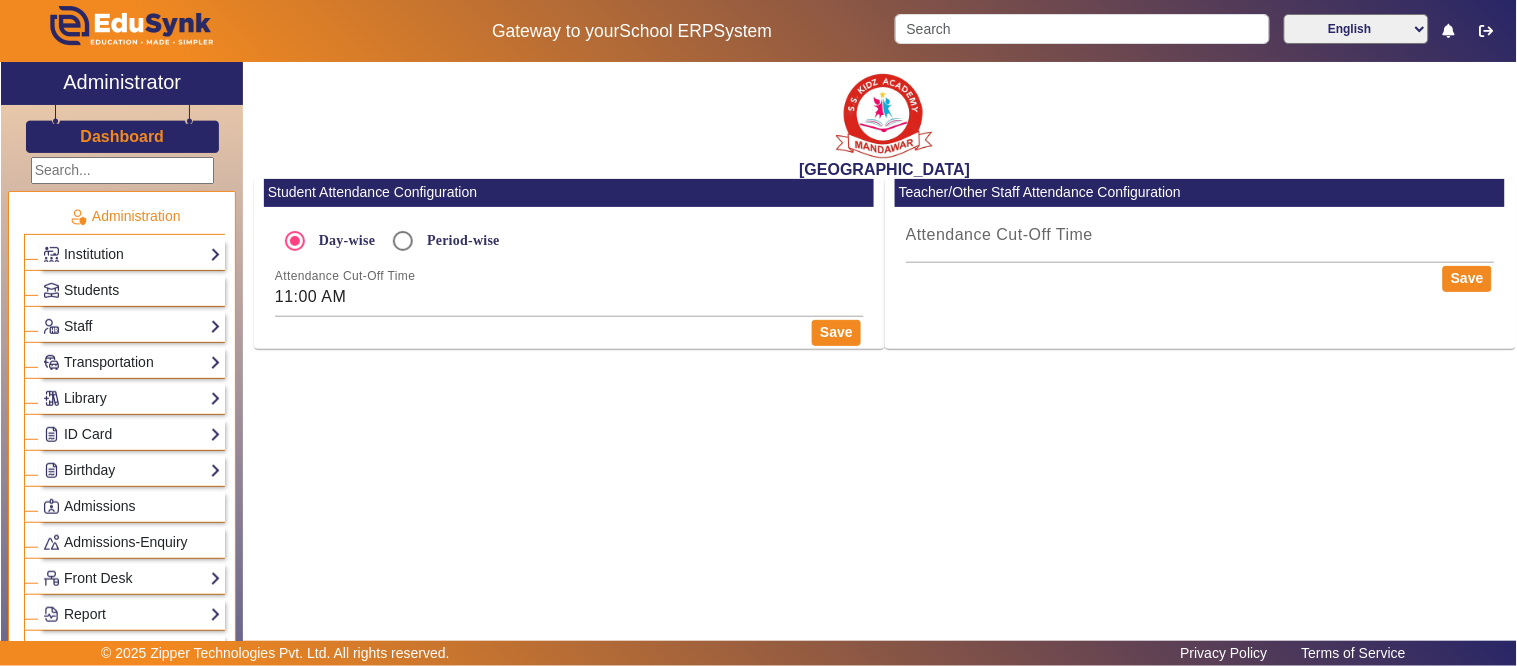 click on "Dashboard" 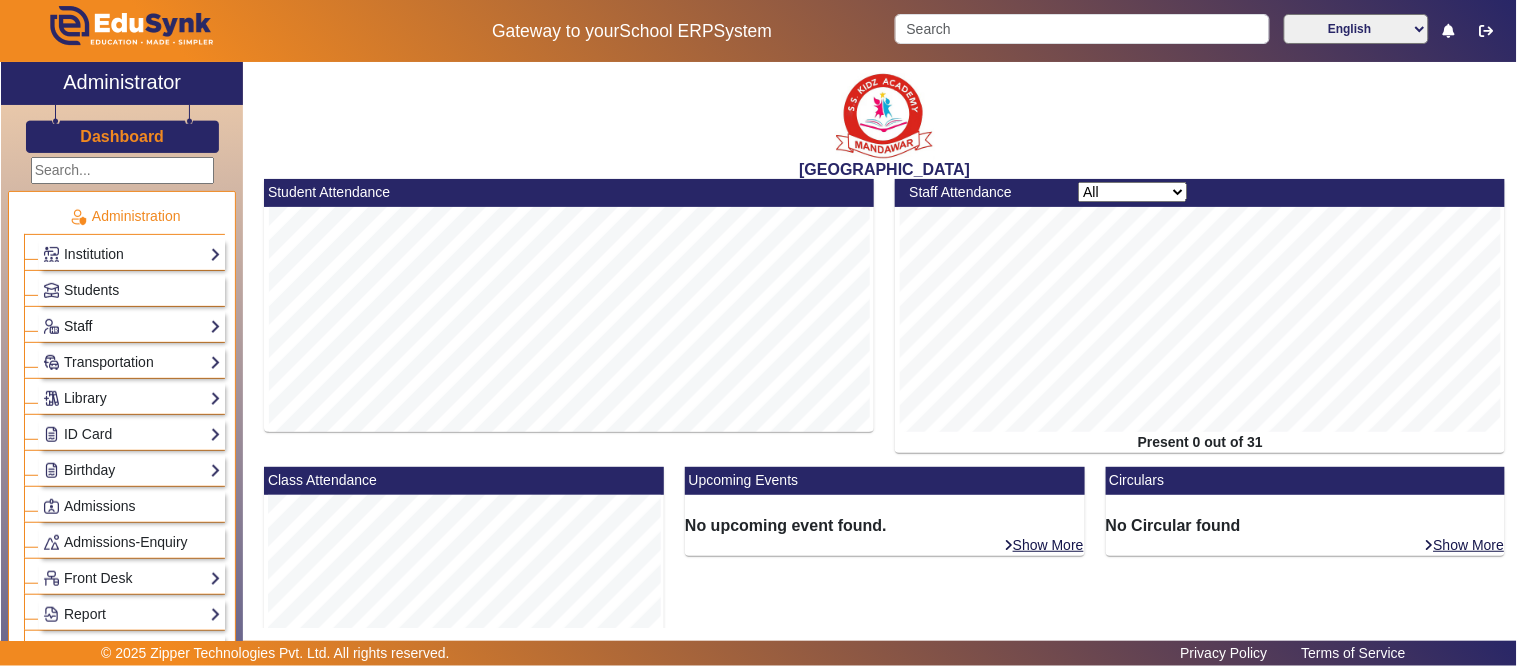 click on "Staff" 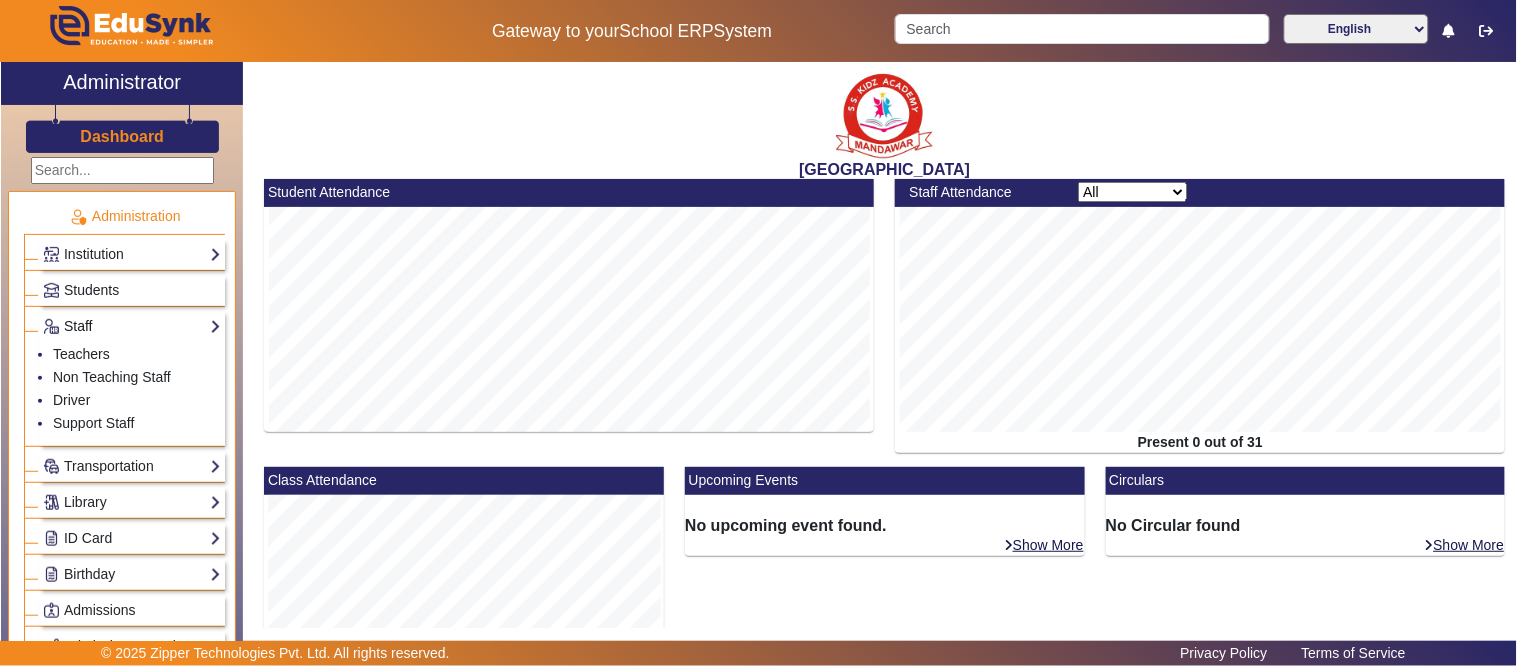 click on "Staff" 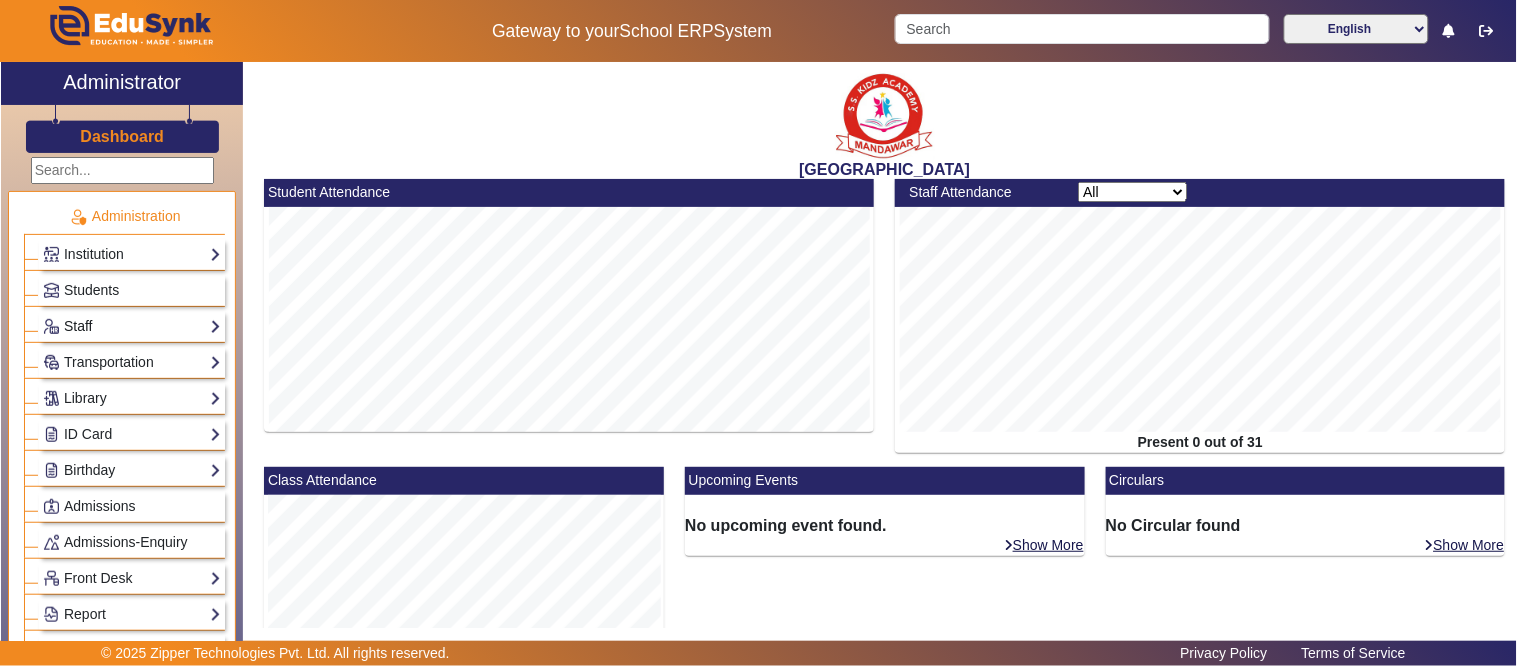 click on "Staff" 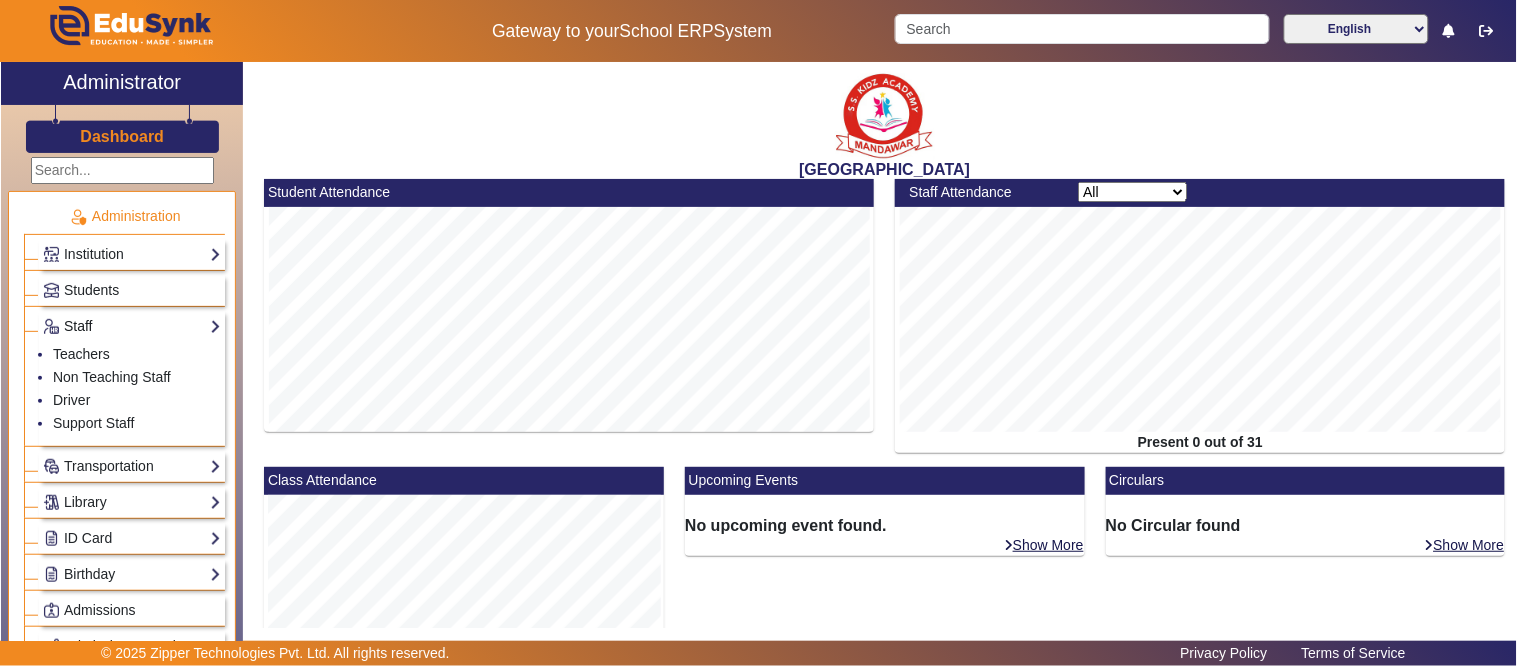 click on "Staff" 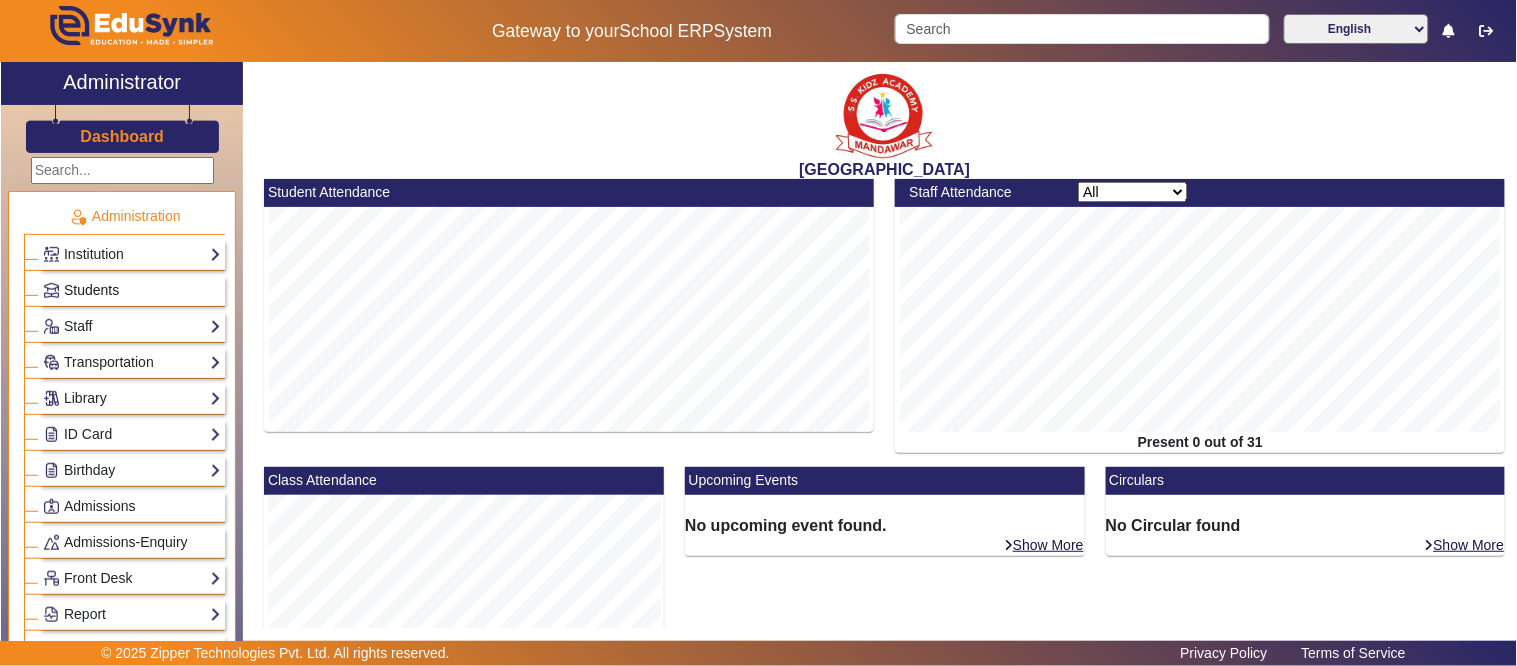 click on "Students" 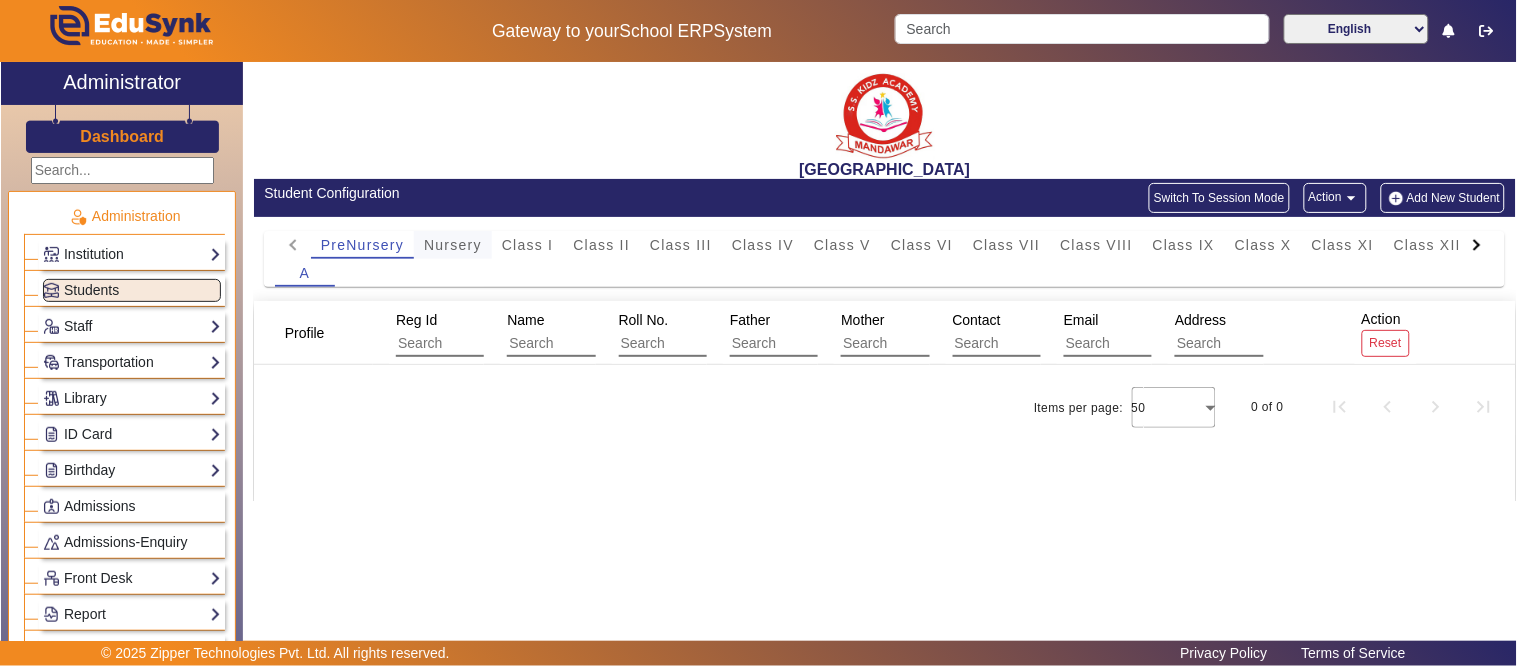 click on "Nursery" at bounding box center (453, 245) 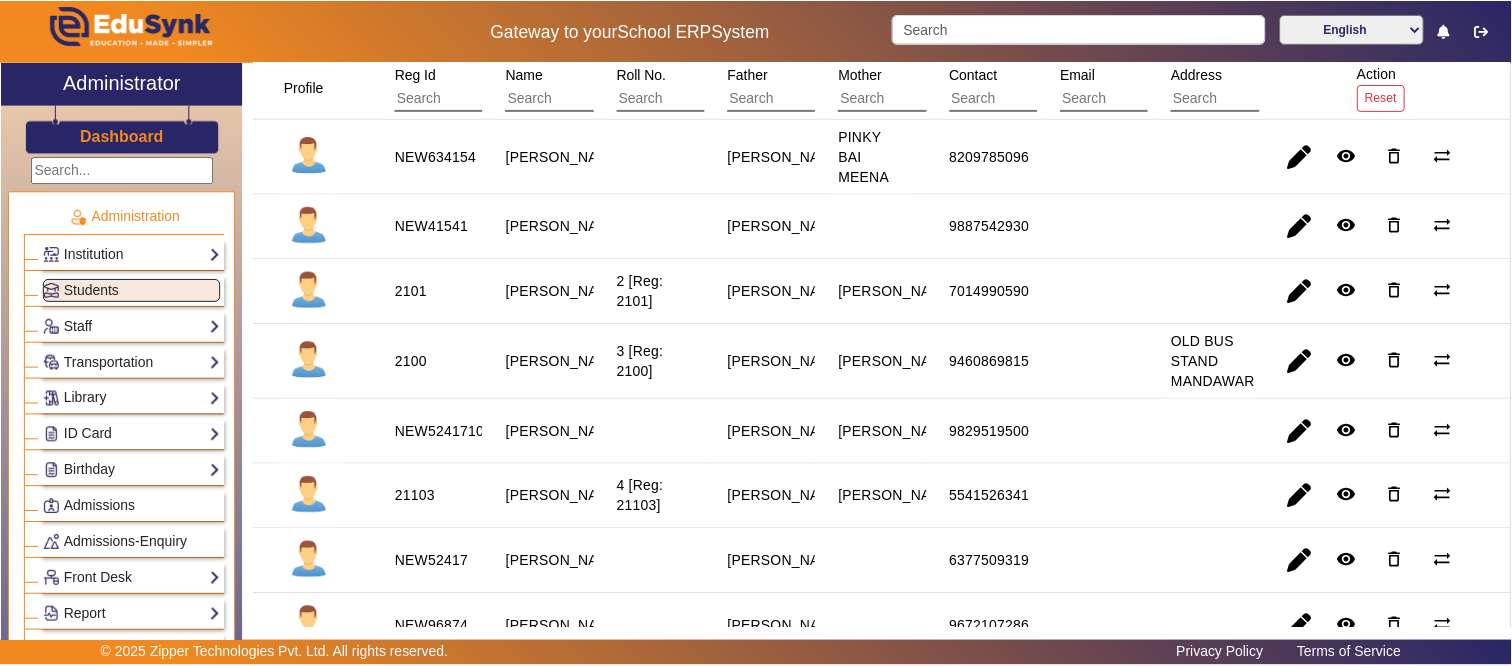 scroll, scrollTop: 0, scrollLeft: 0, axis: both 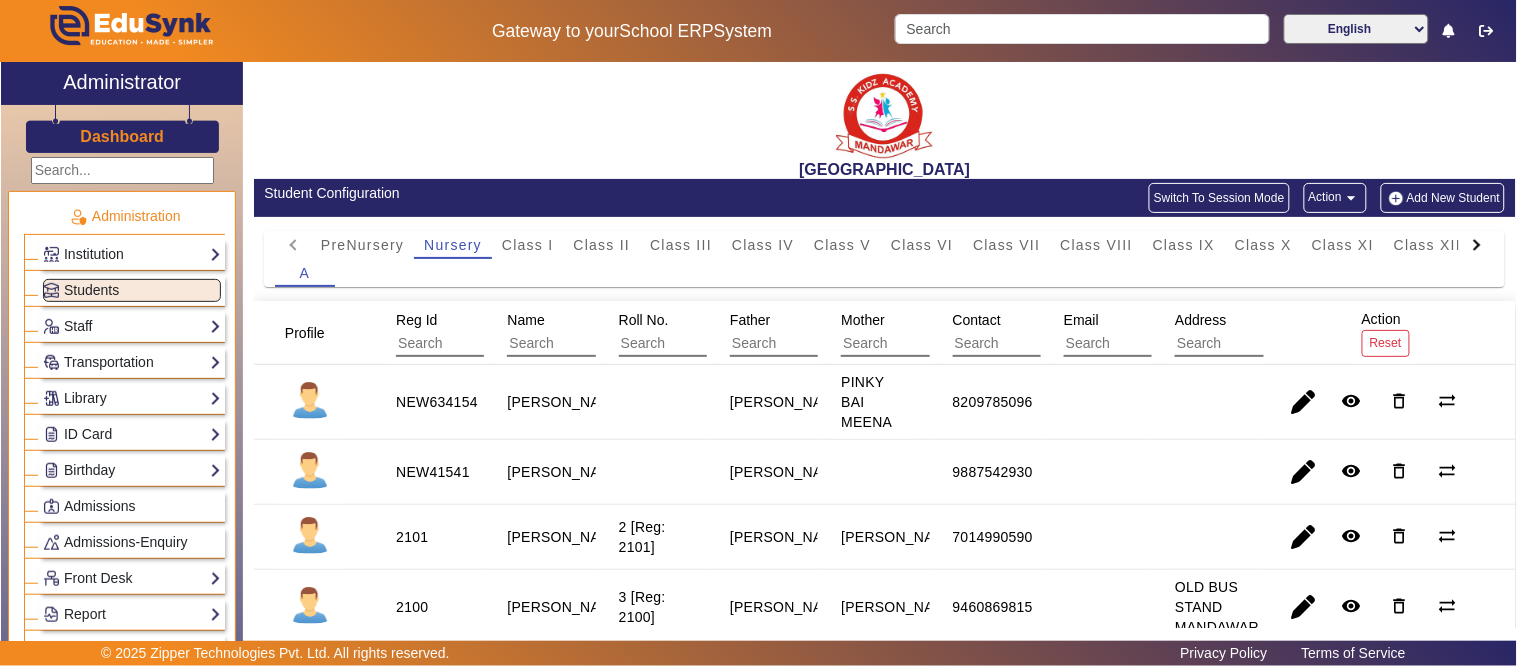 click on "Add New Student" 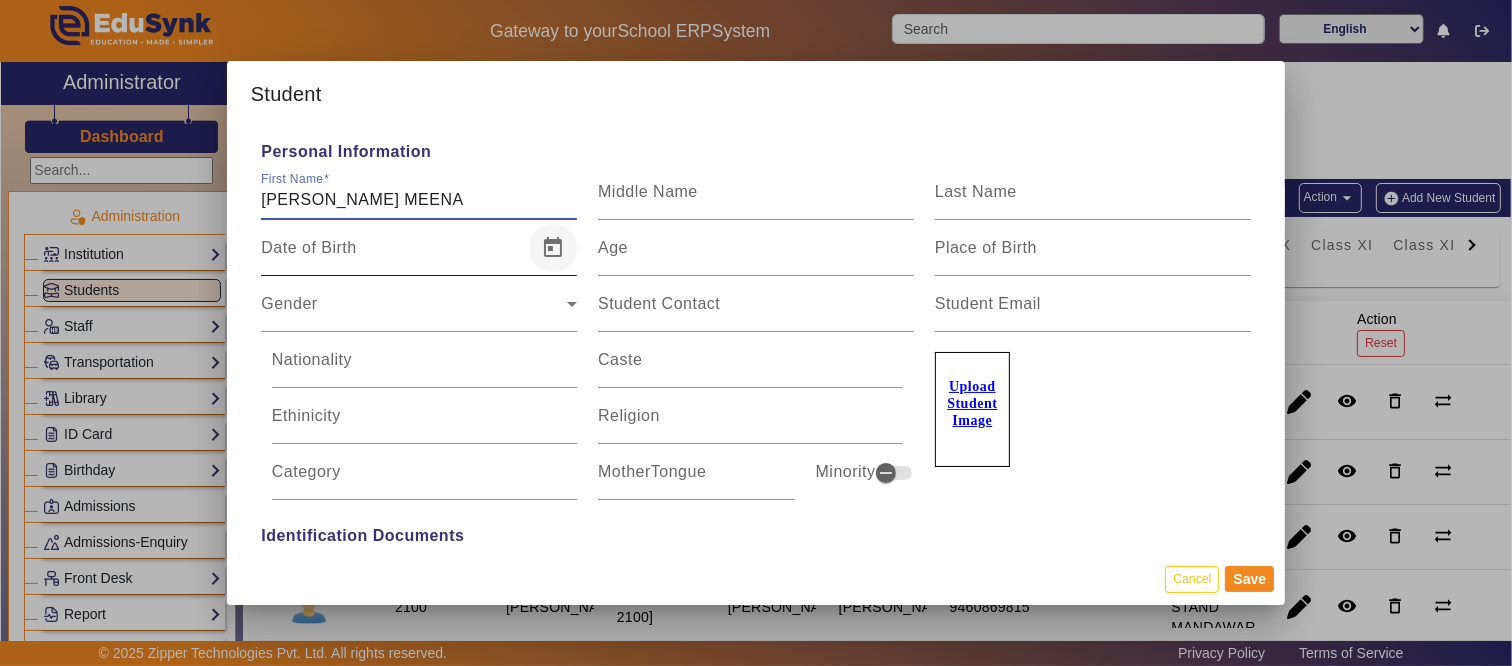 type on "[PERSON_NAME] MEENA" 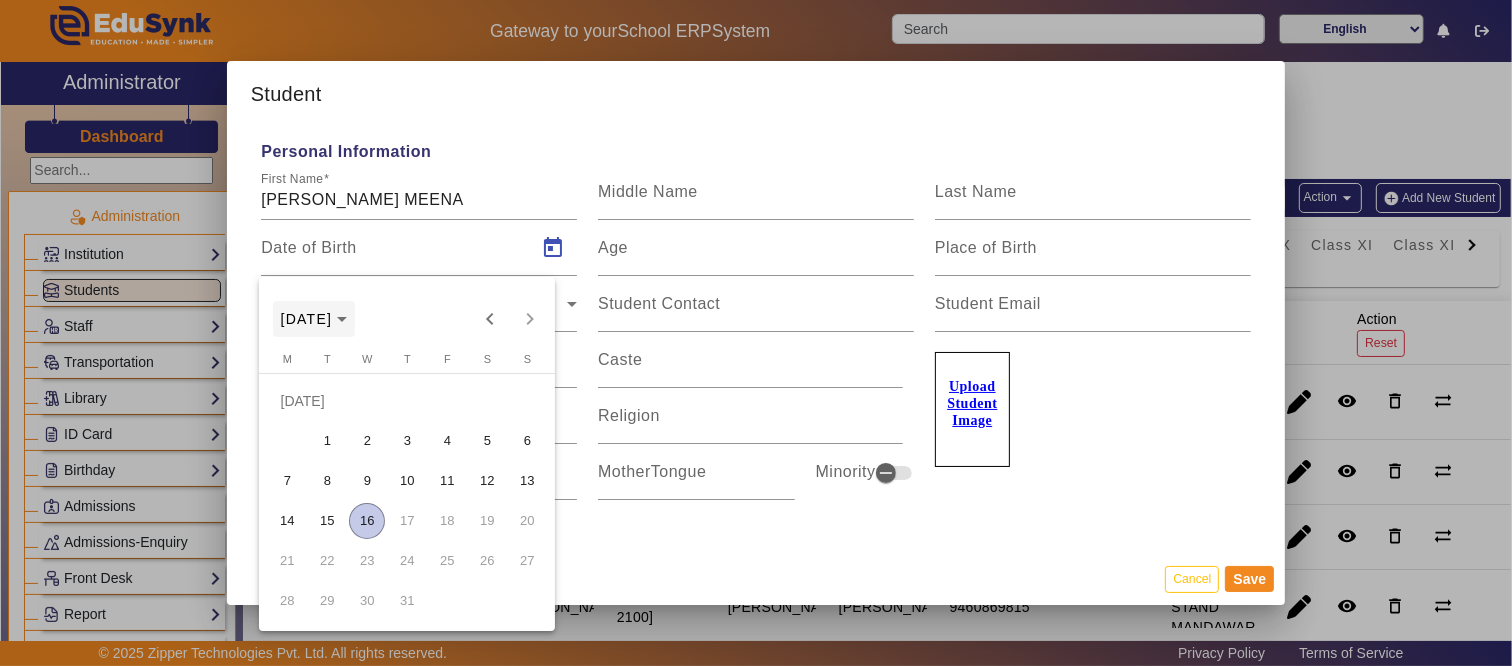 click 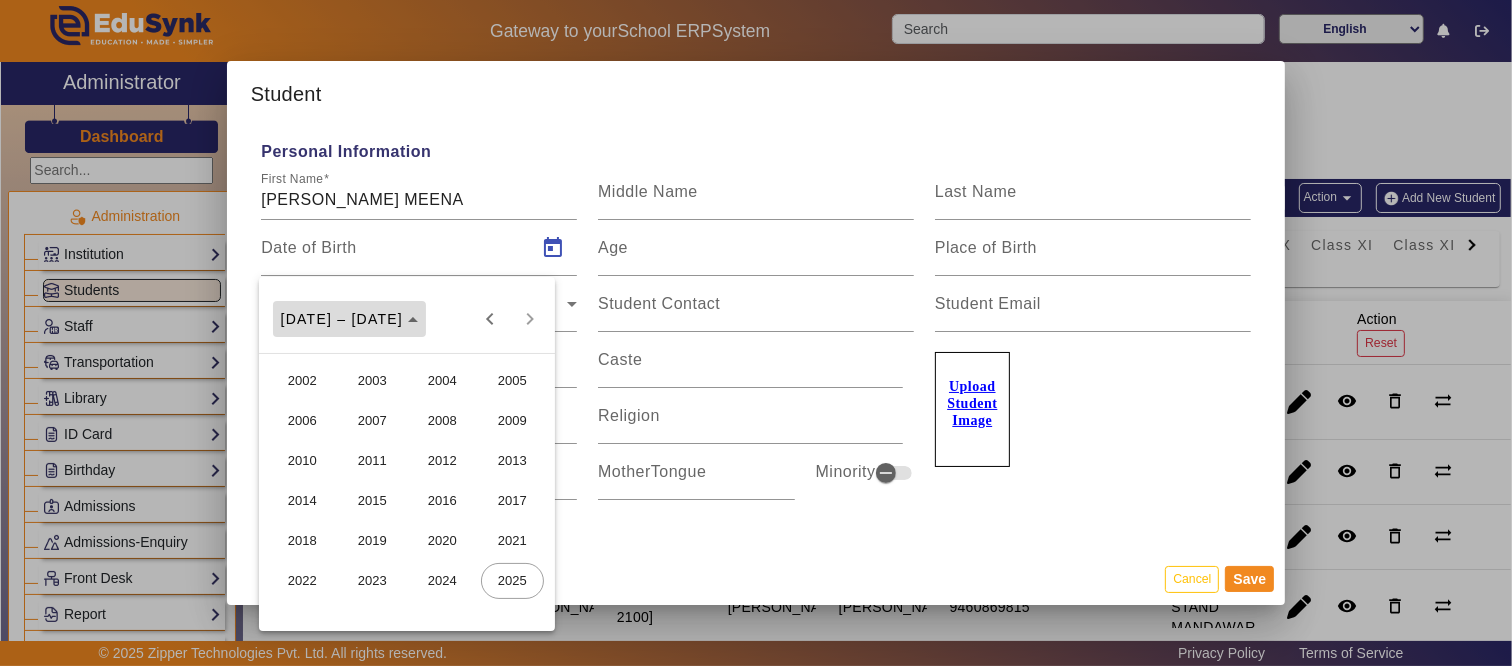 click on "[DATE] – [DATE]" at bounding box center [342, 319] 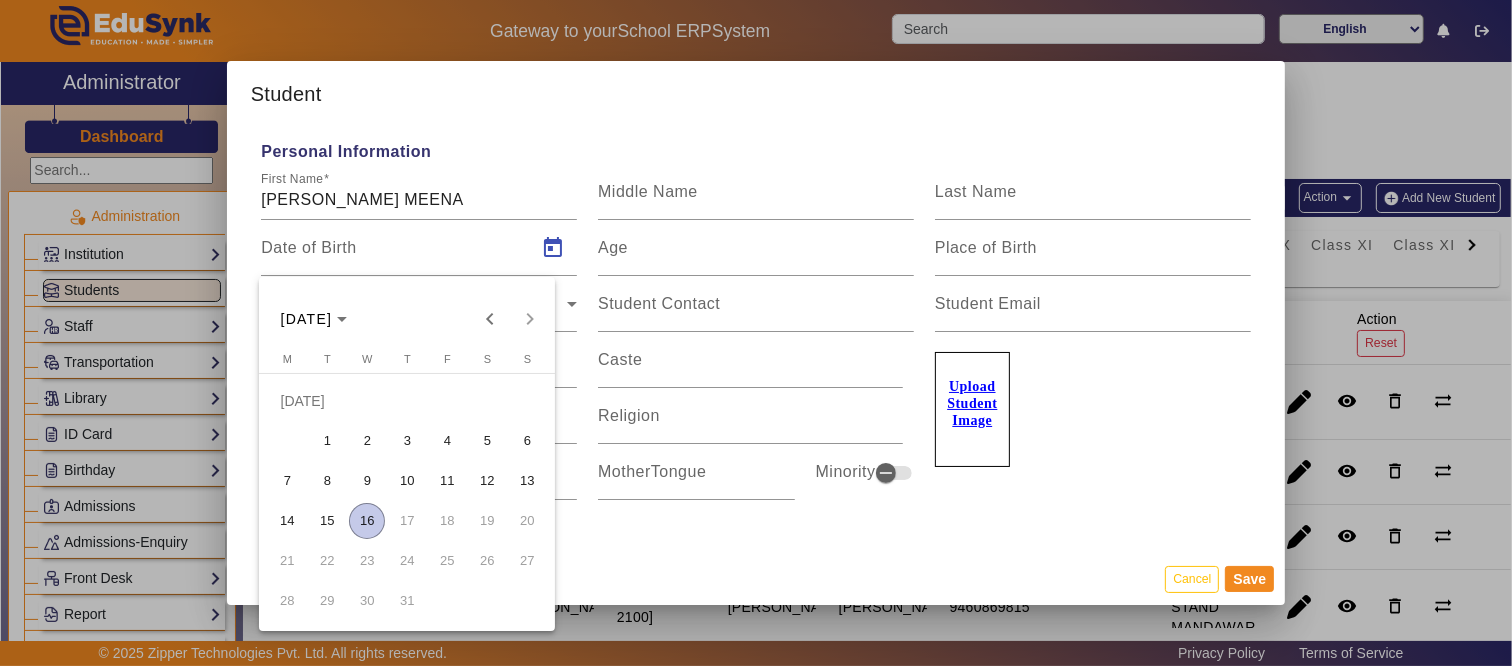 click at bounding box center [756, 333] 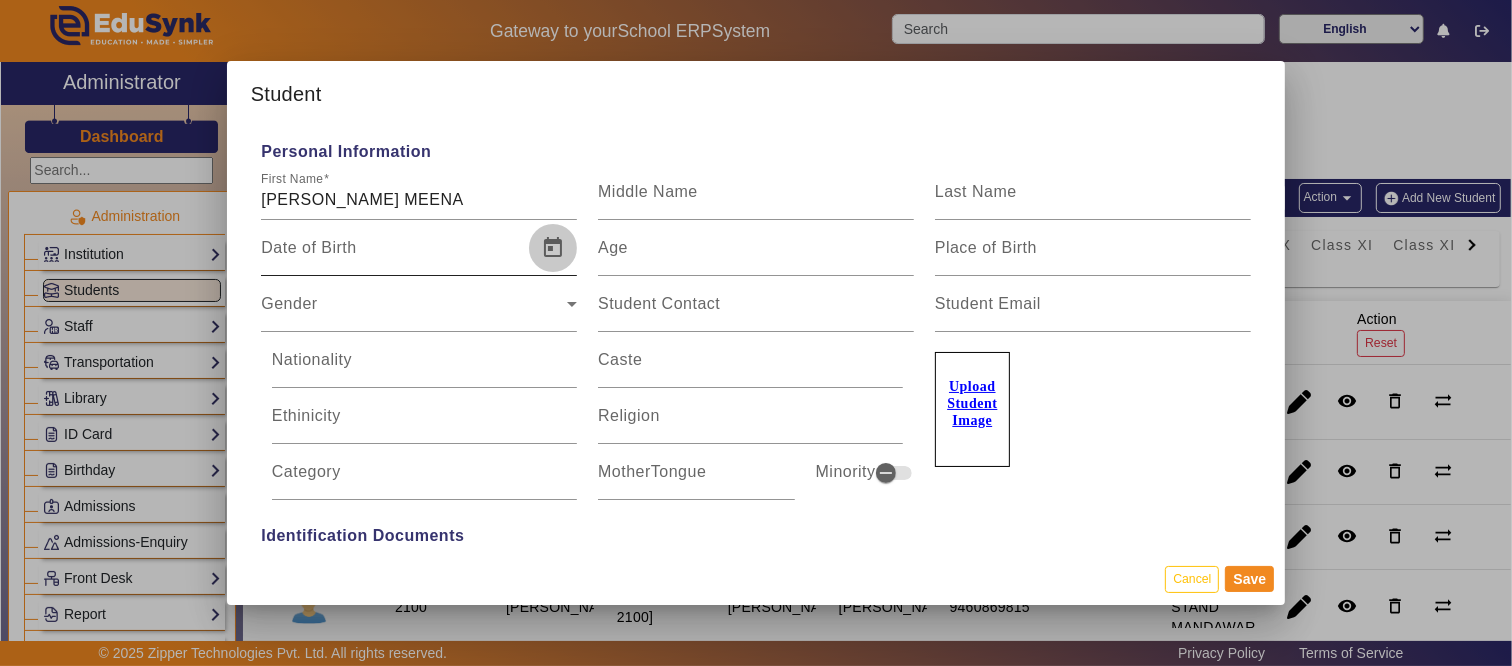 click at bounding box center (553, 248) 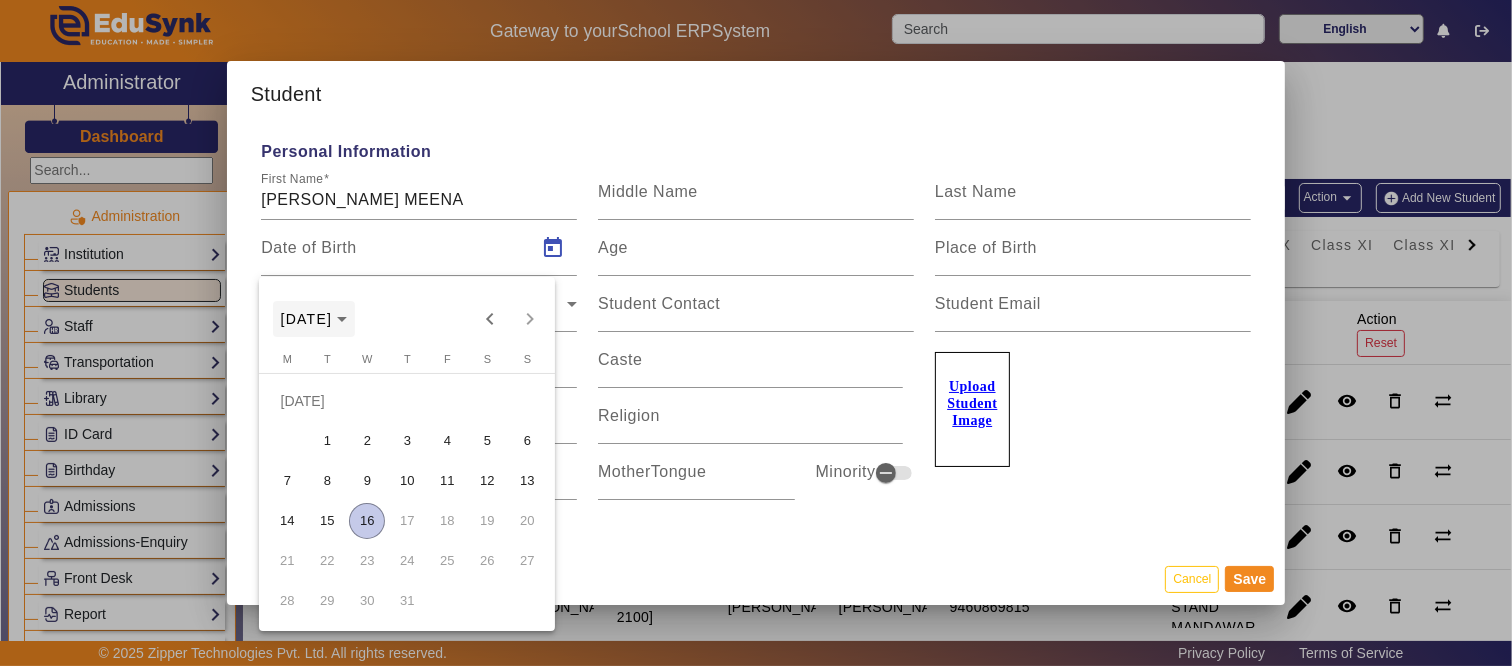 click on "[DATE]" at bounding box center (307, 319) 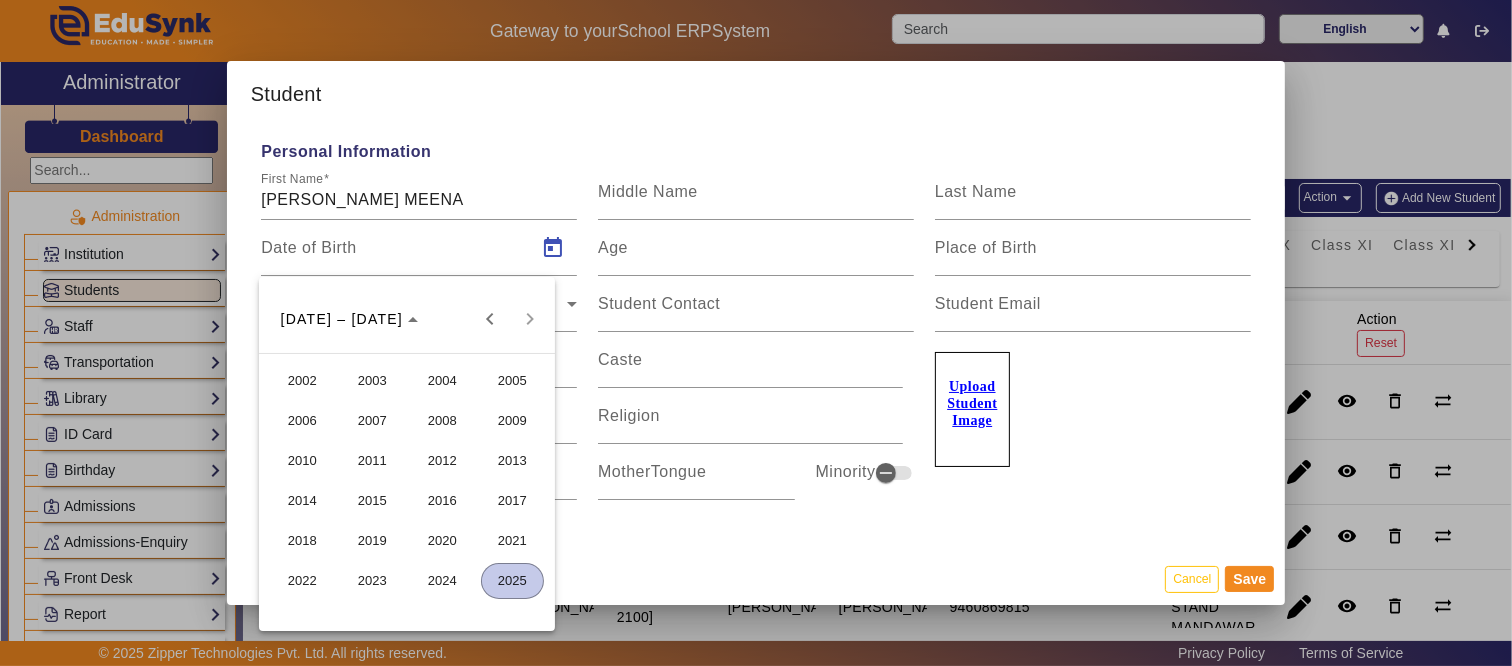 click on "2021" at bounding box center [512, 541] 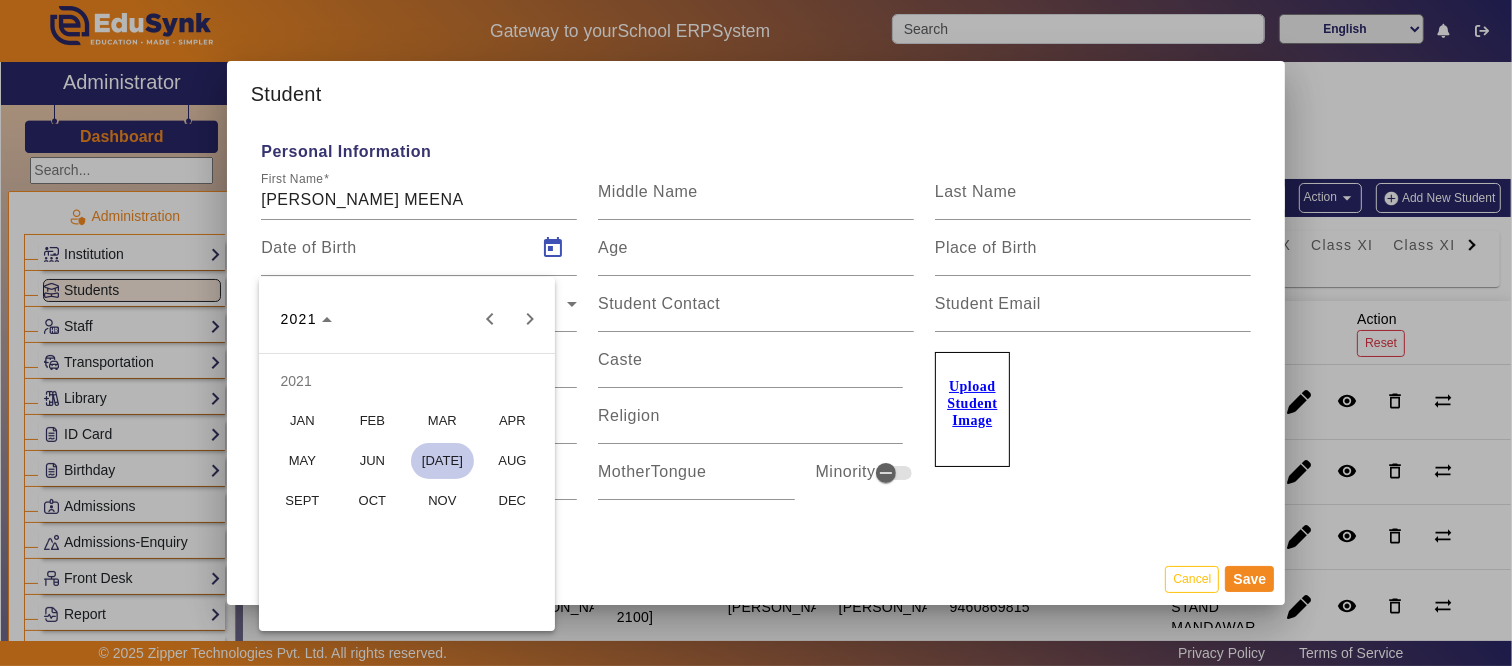 click on "SEPT" at bounding box center (302, 501) 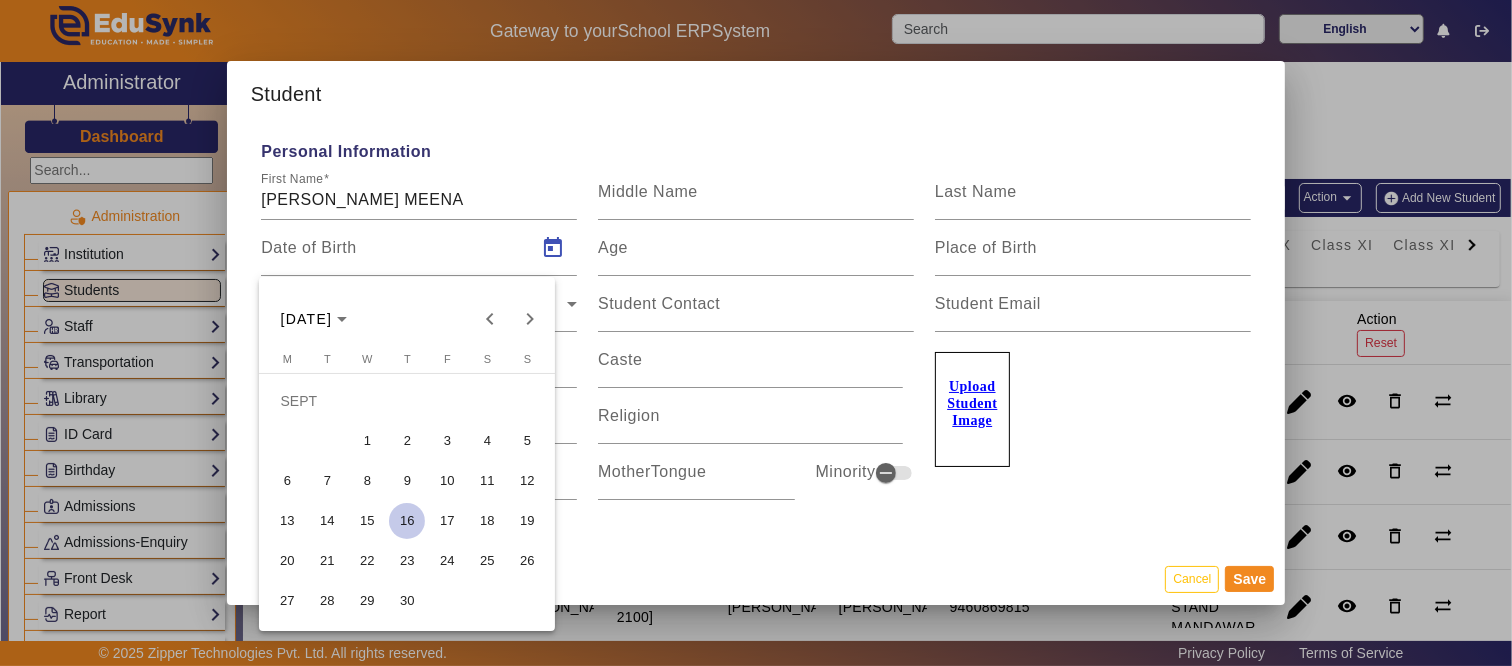 click on "4" at bounding box center (487, 441) 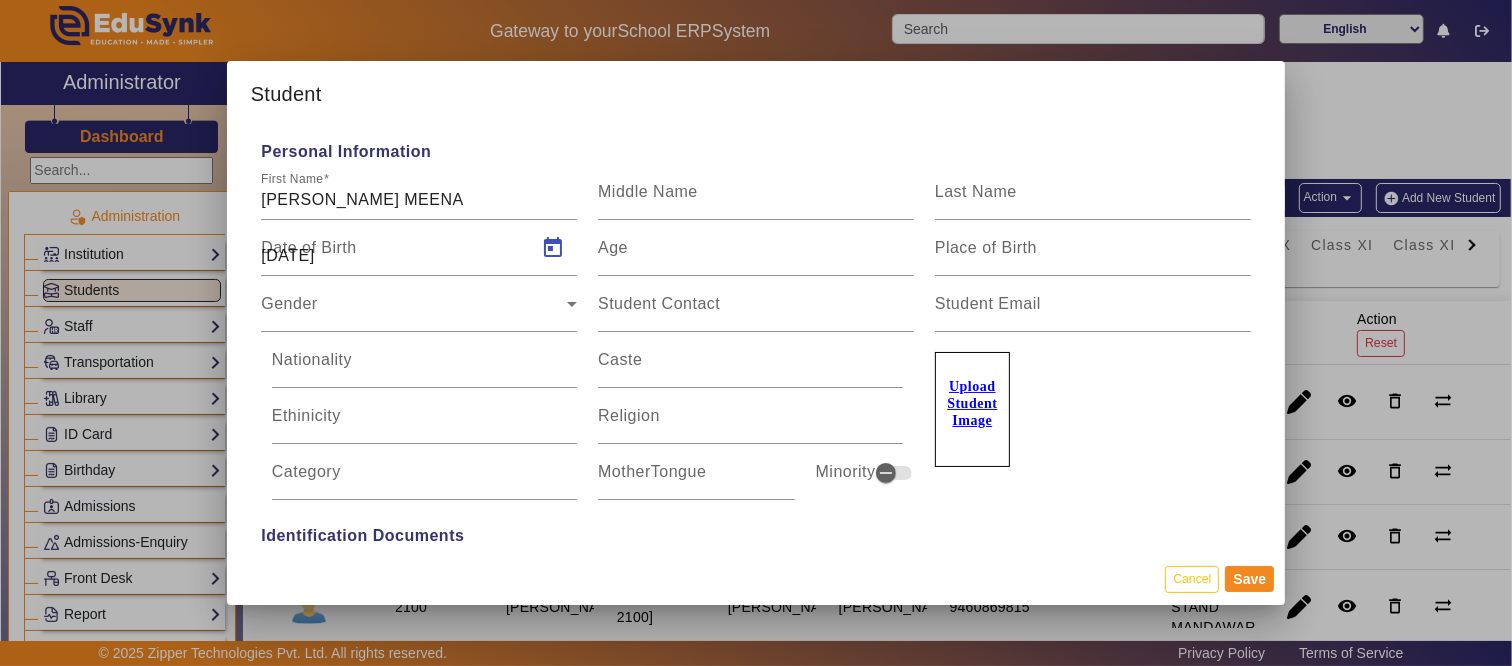 type on "3 Yrs, 10 Months, 12 Days" 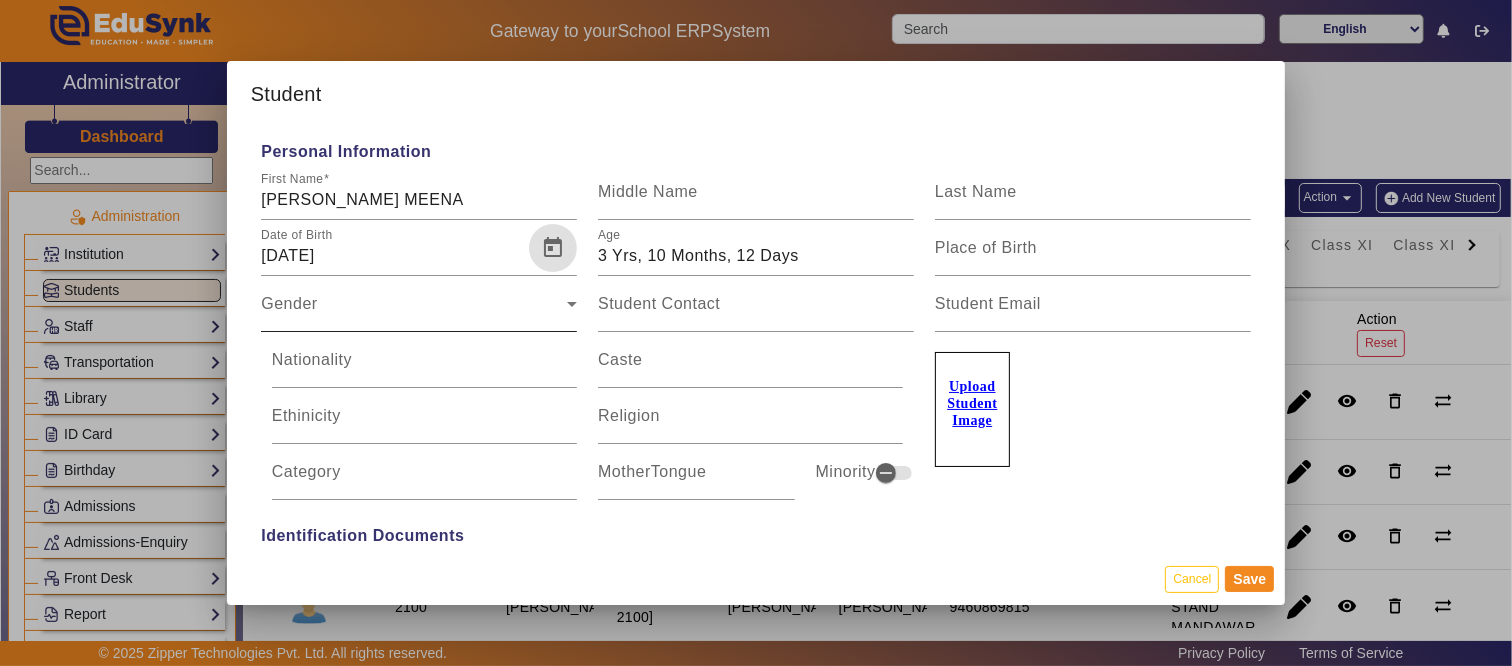 drag, startPoint x: 336, startPoint y: 302, endPoint x: 333, endPoint y: 317, distance: 15.297058 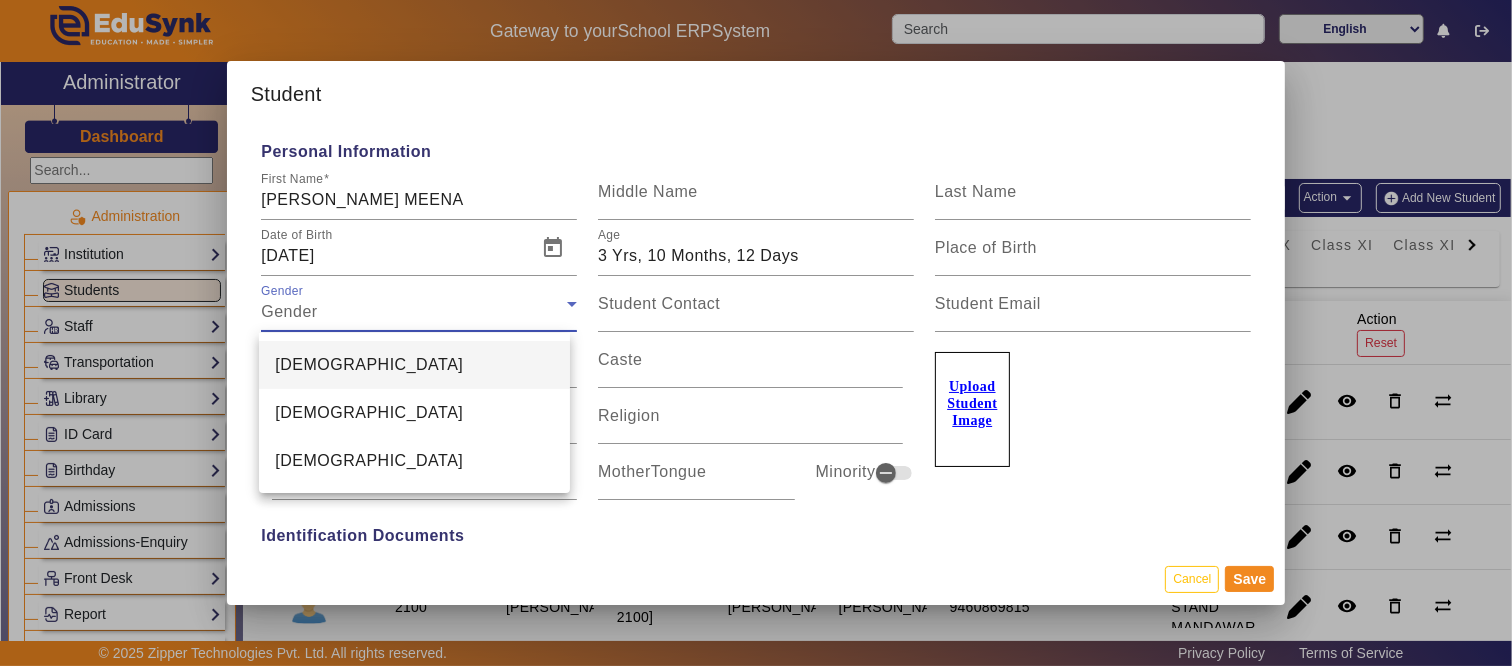 click on "[DEMOGRAPHIC_DATA]" at bounding box center (369, 365) 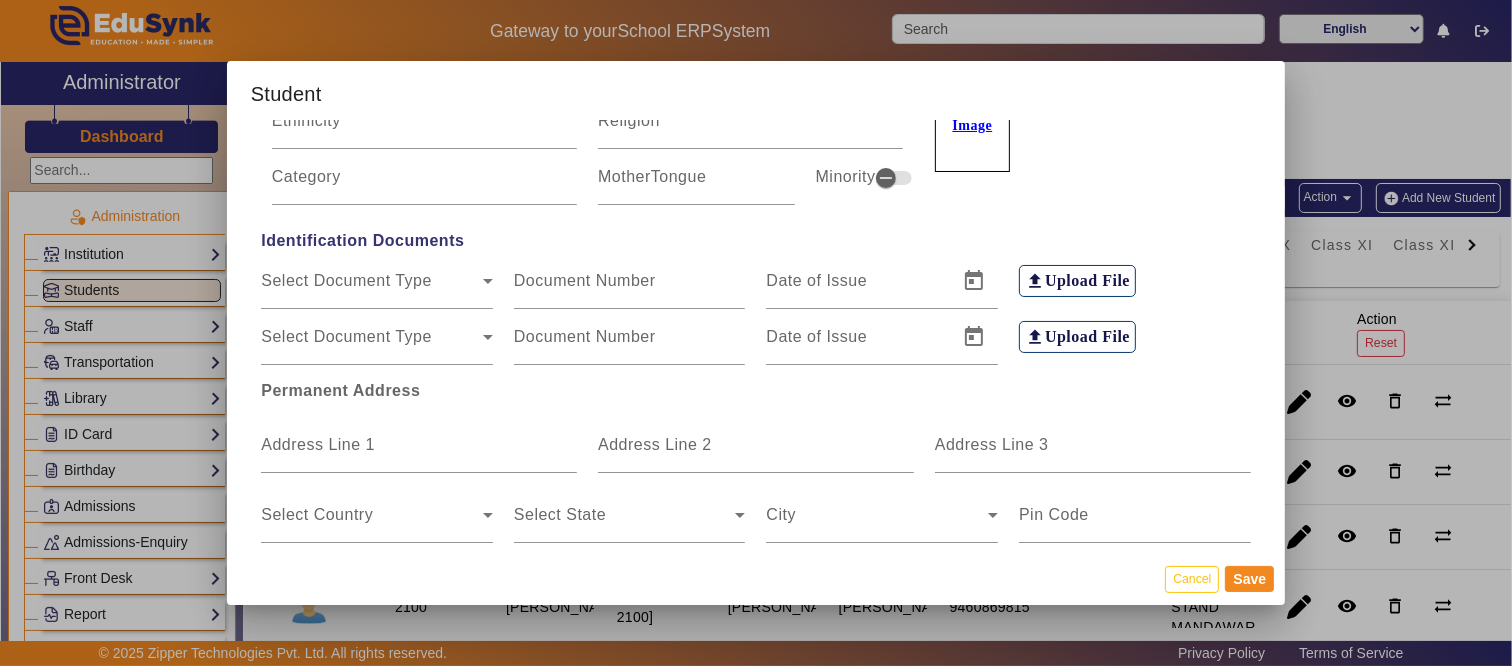 scroll, scrollTop: 333, scrollLeft: 0, axis: vertical 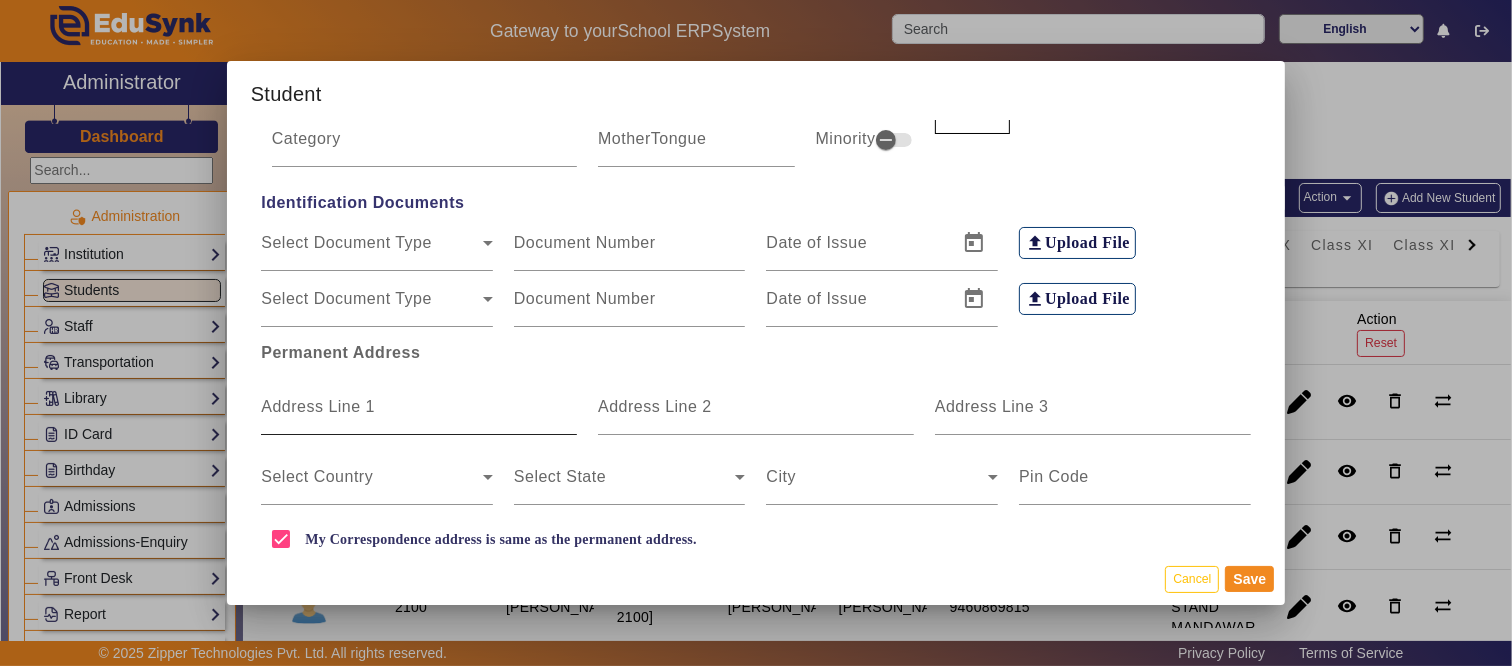 click on "Address Line 1" at bounding box center [318, 406] 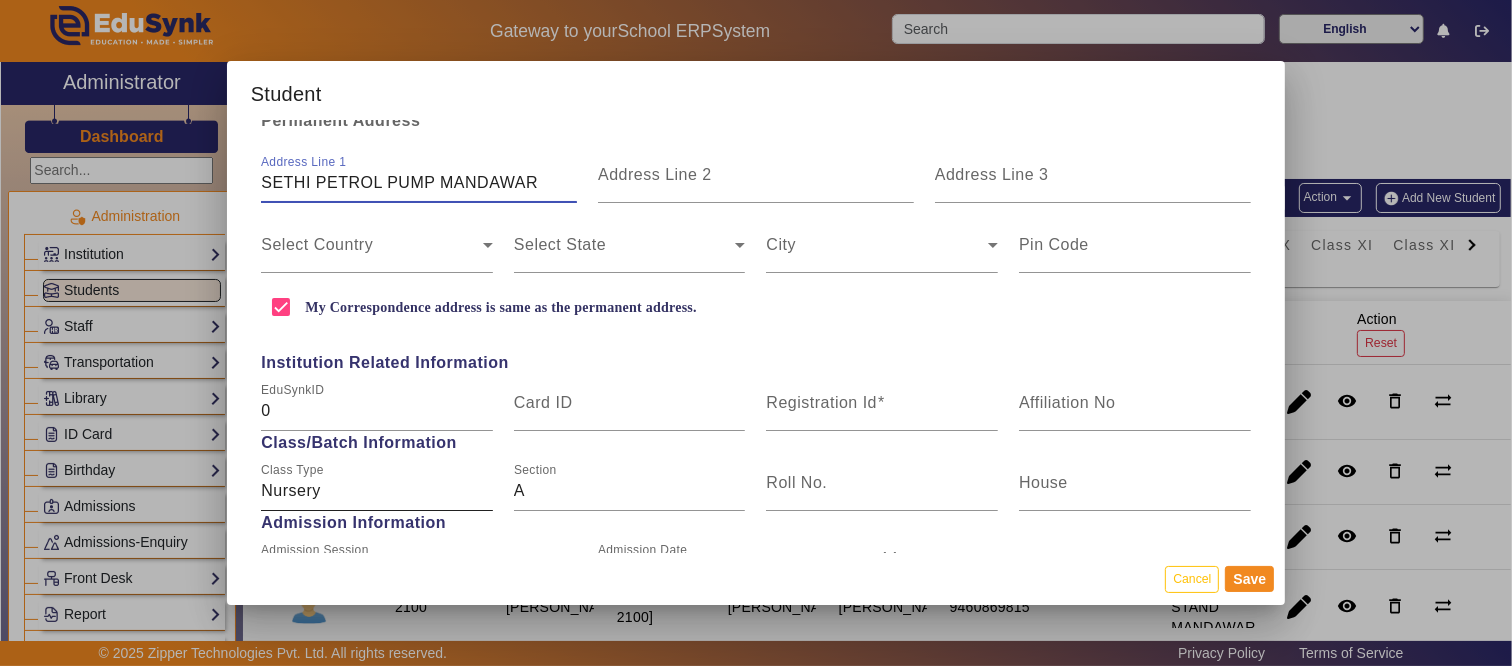 scroll, scrollTop: 666, scrollLeft: 0, axis: vertical 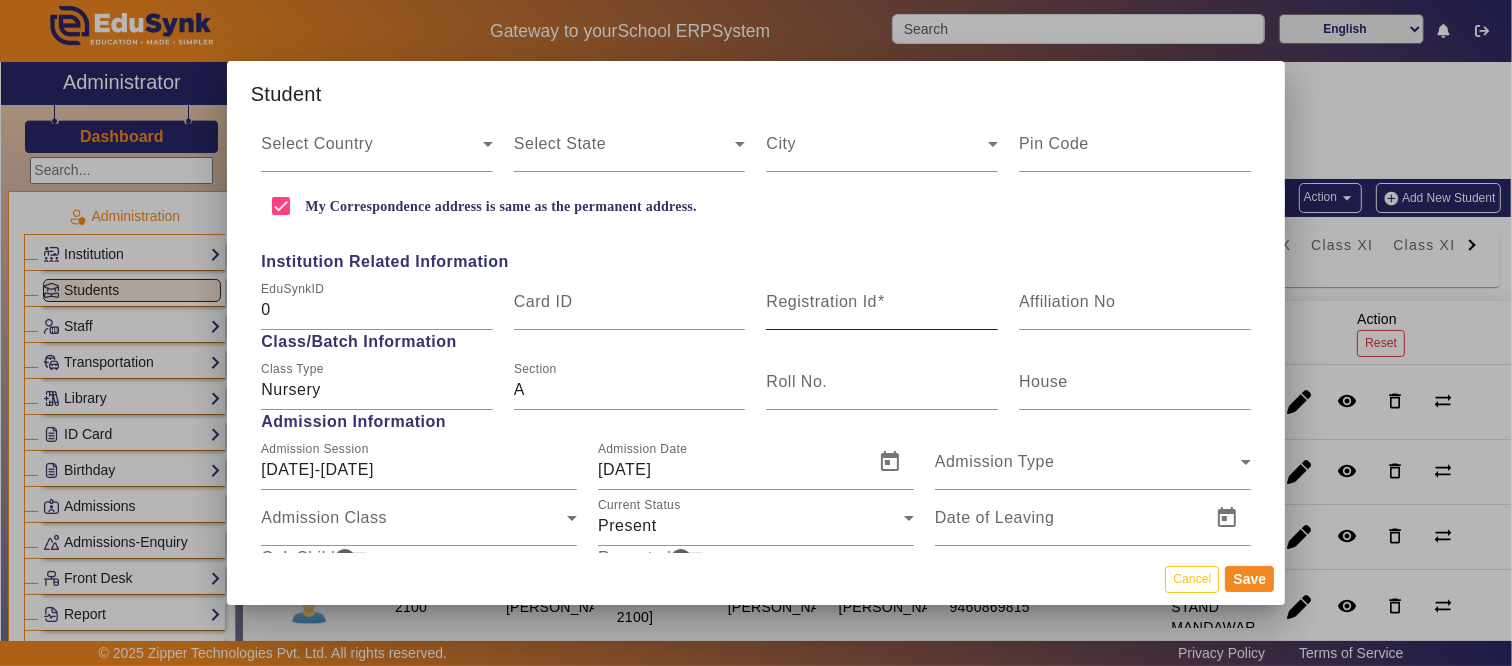 type on "SETHI PETROL PUMP MANDAWAR" 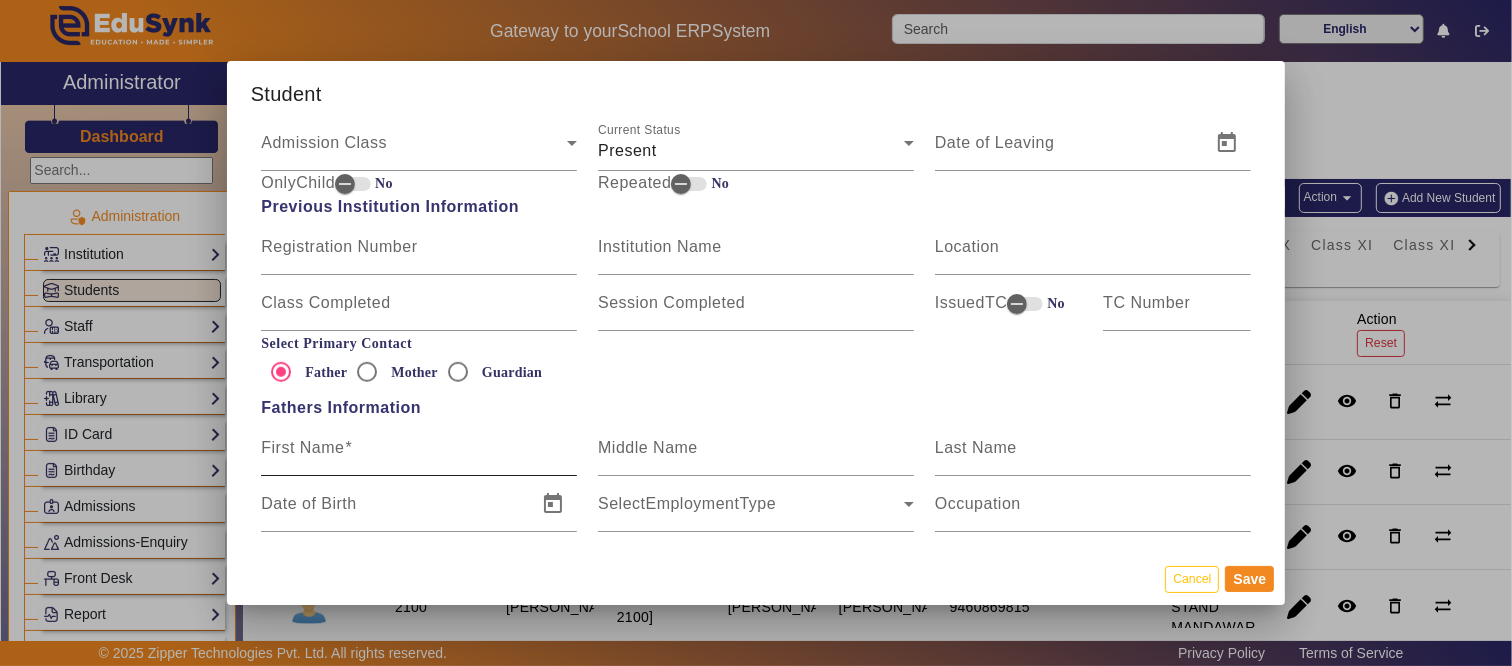 scroll, scrollTop: 1111, scrollLeft: 0, axis: vertical 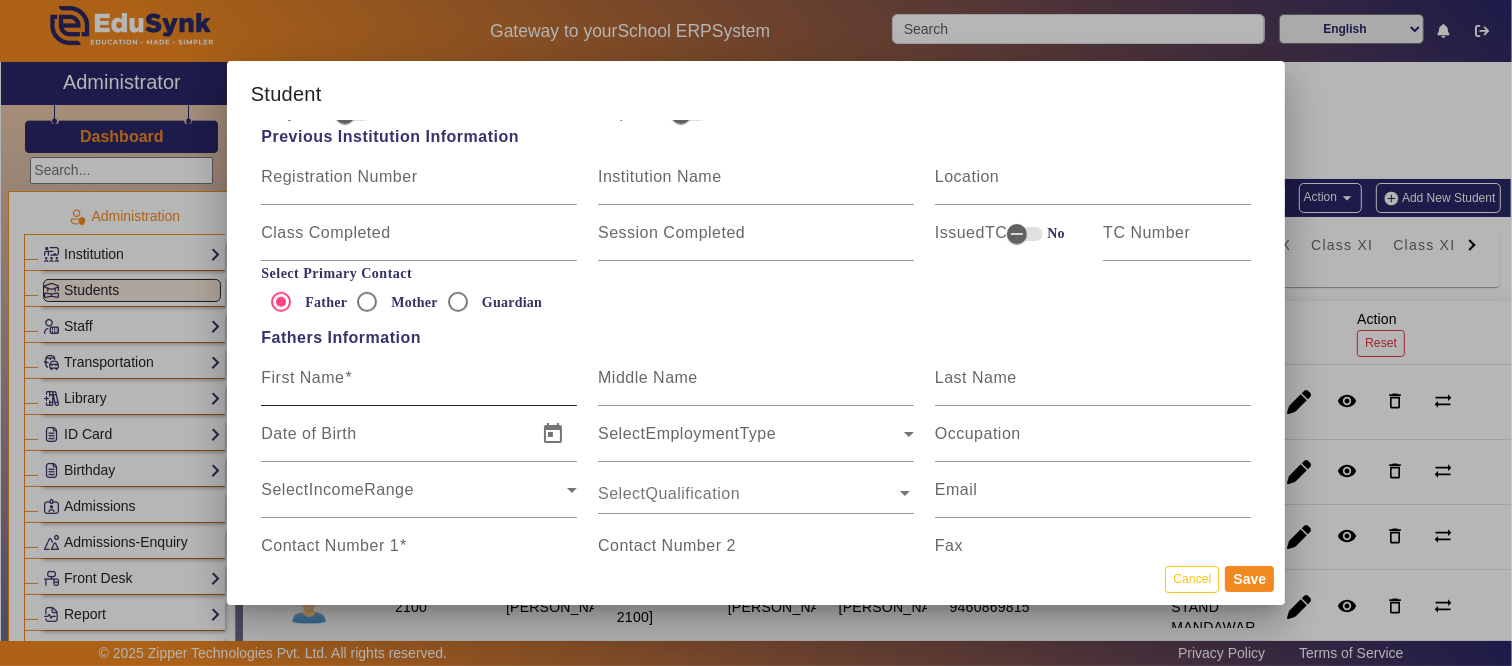 type on "NEW415274" 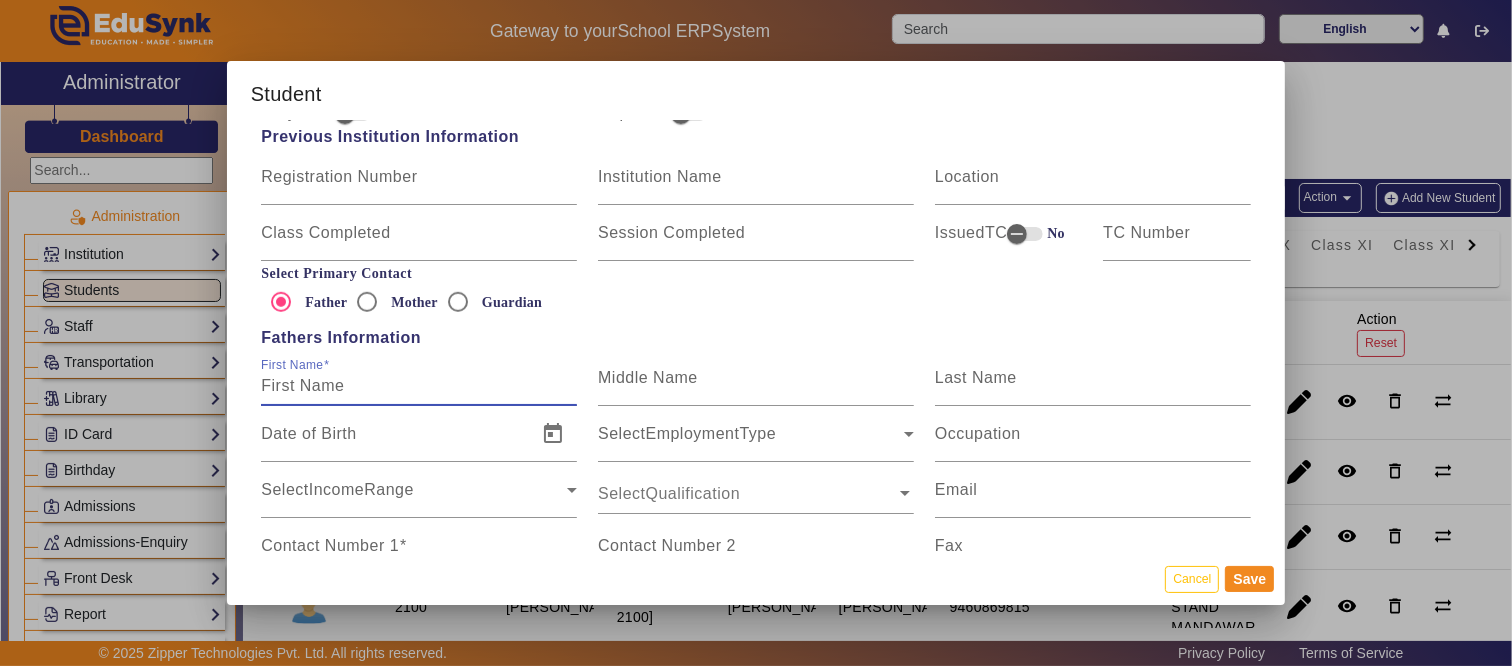 click on "First Name" at bounding box center [419, 386] 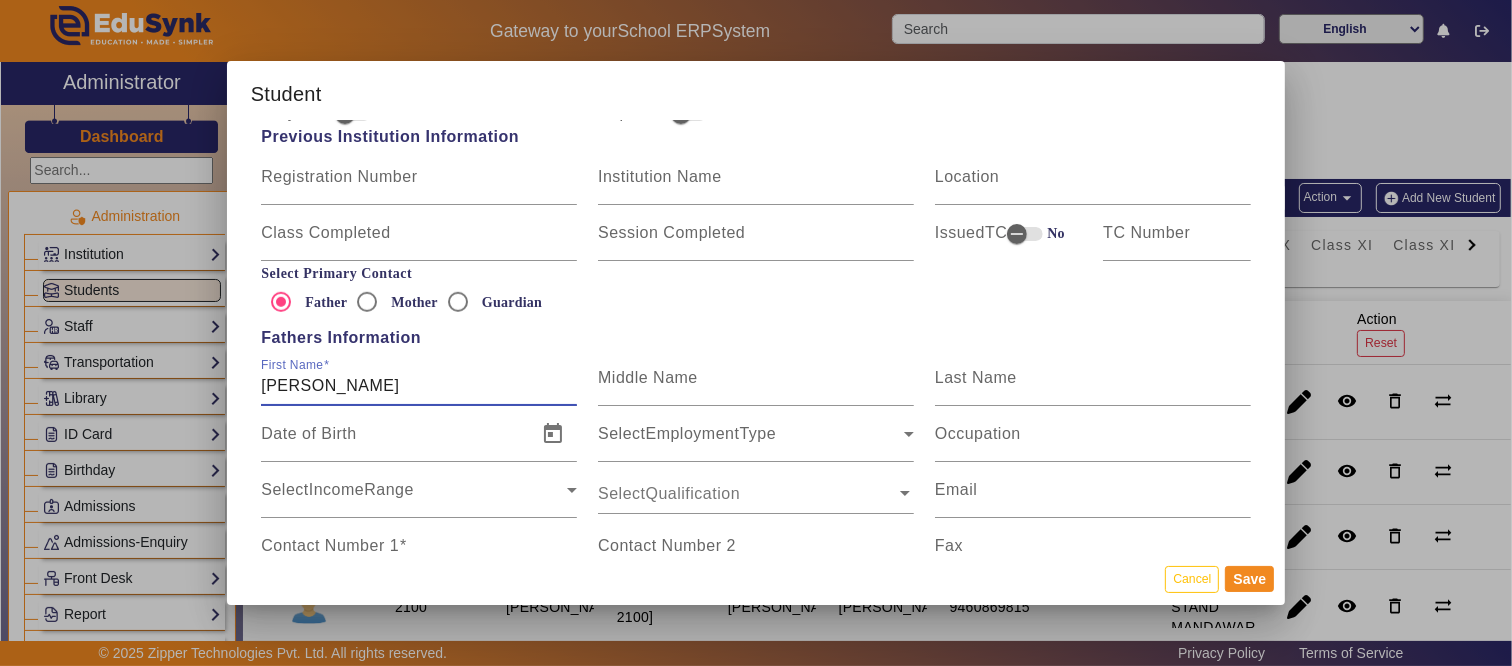 type on "[PERSON_NAME]" 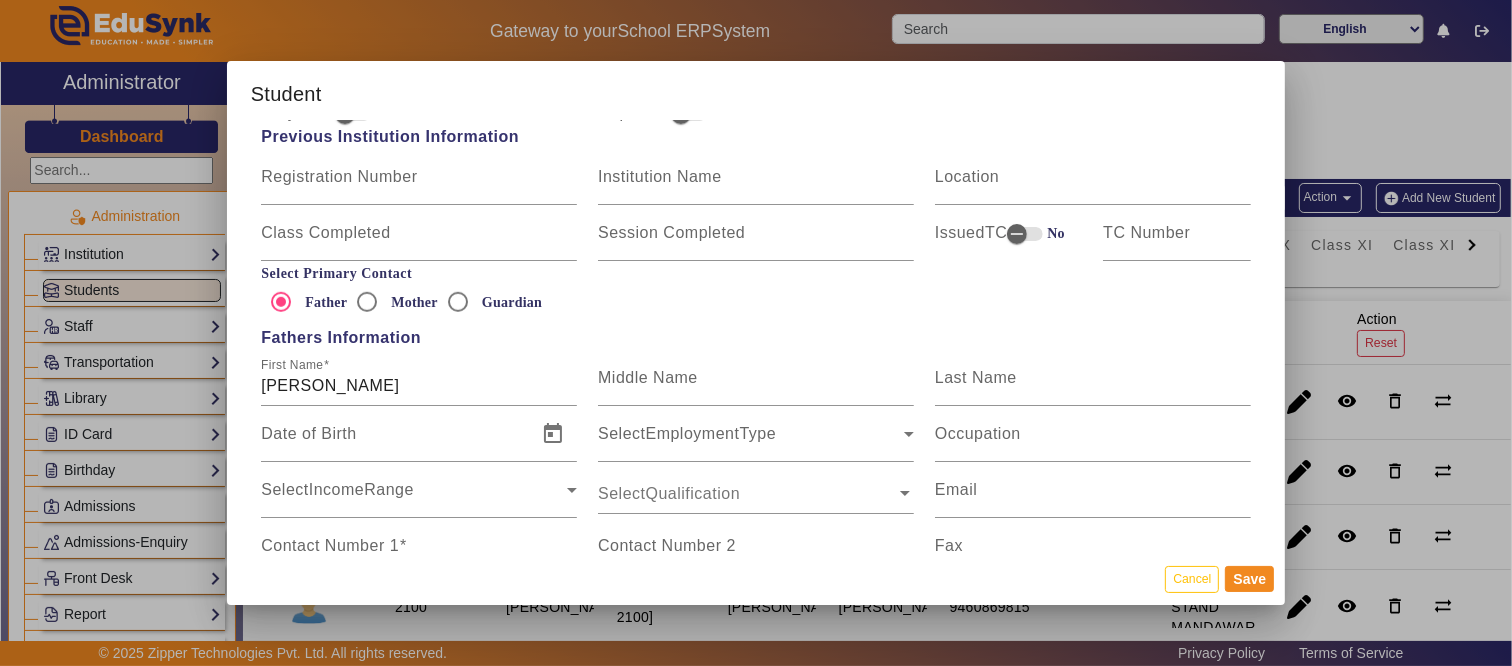 click on "Contact Number 1" at bounding box center [419, 546] 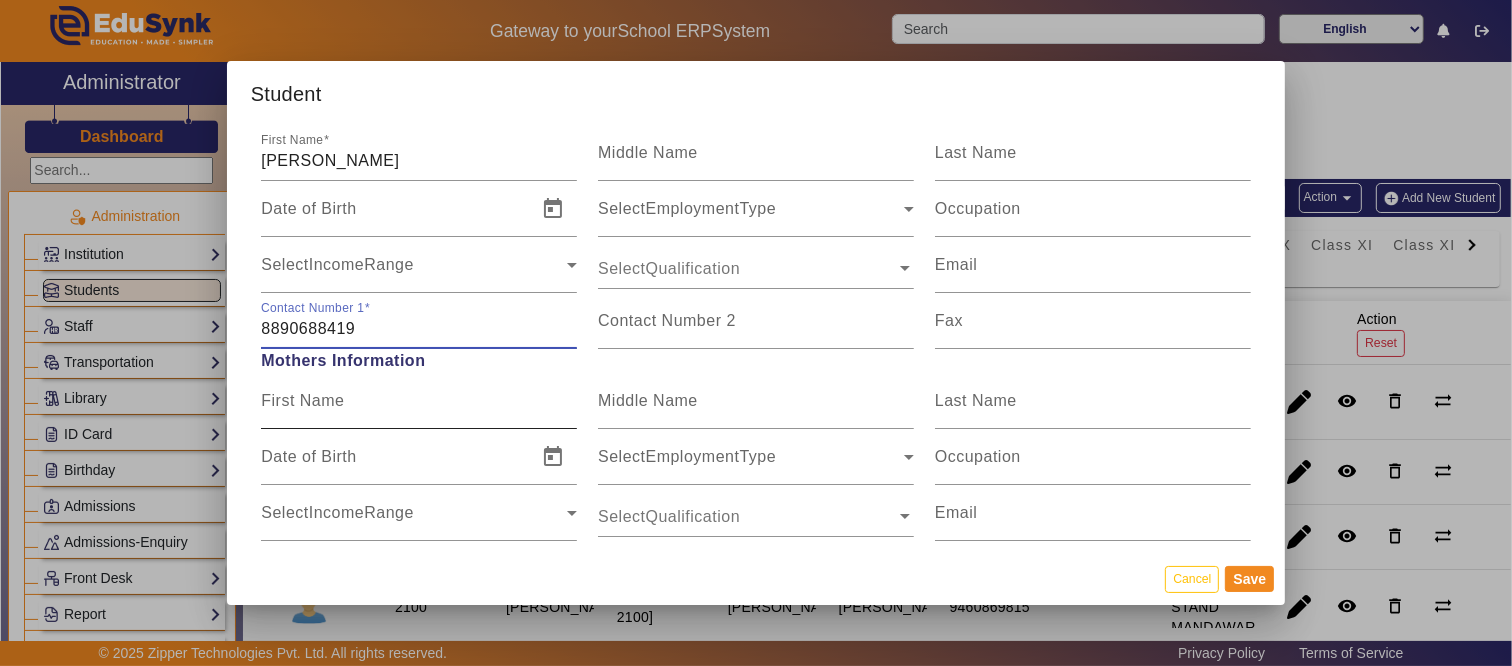 scroll, scrollTop: 1345, scrollLeft: 0, axis: vertical 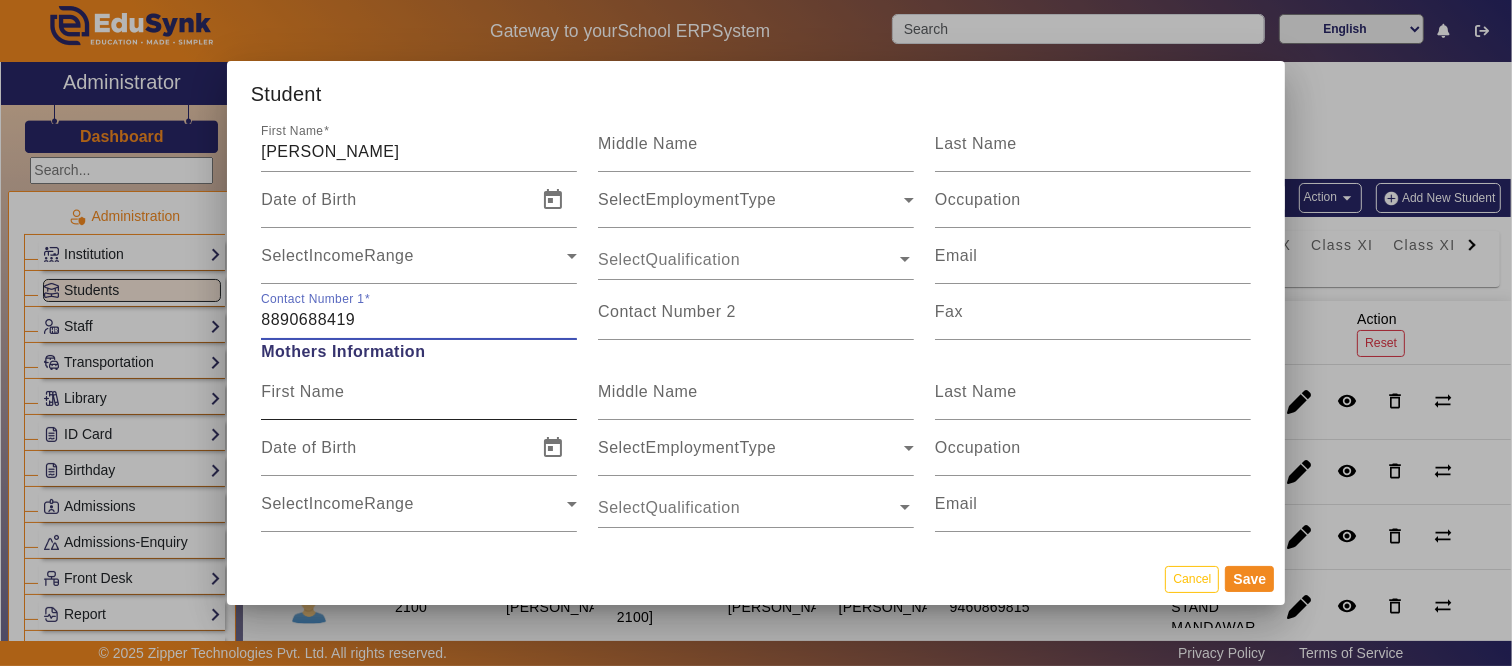 type on "8890688419" 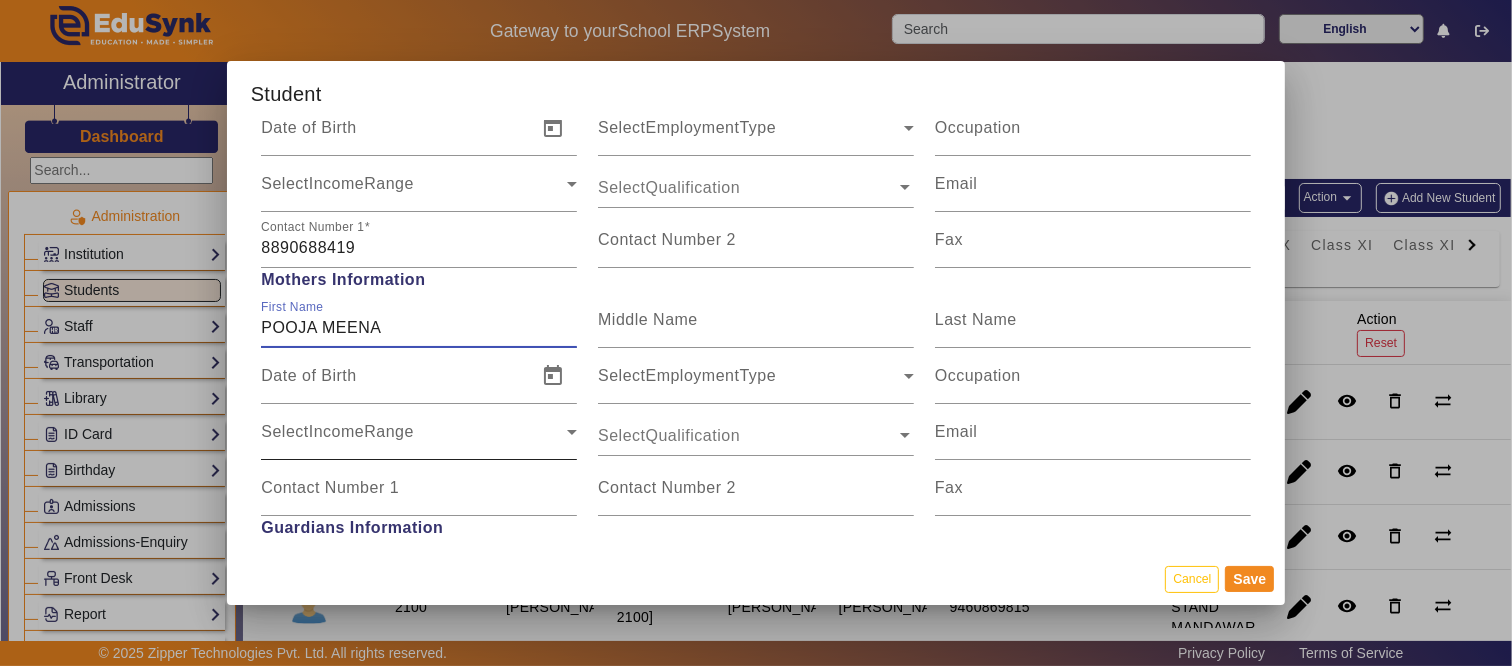 scroll, scrollTop: 1456, scrollLeft: 0, axis: vertical 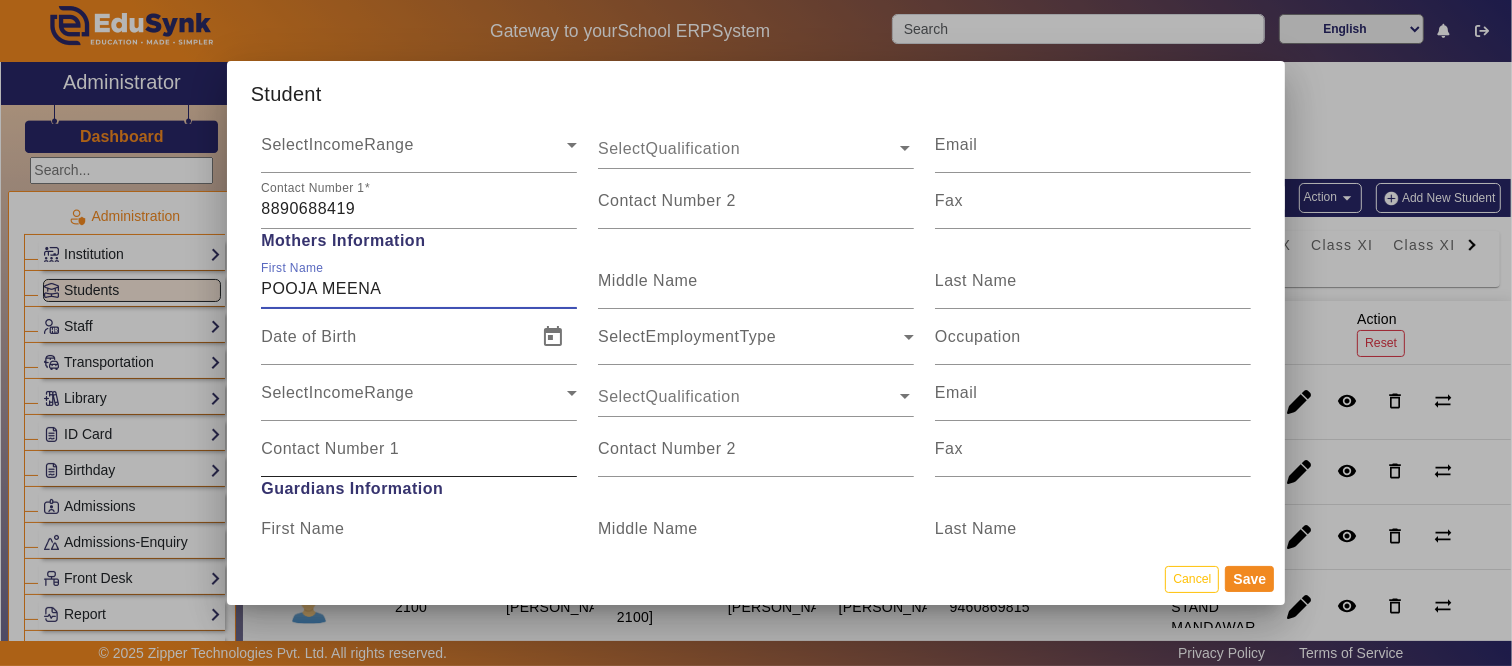 type on "POOJA MEENA" 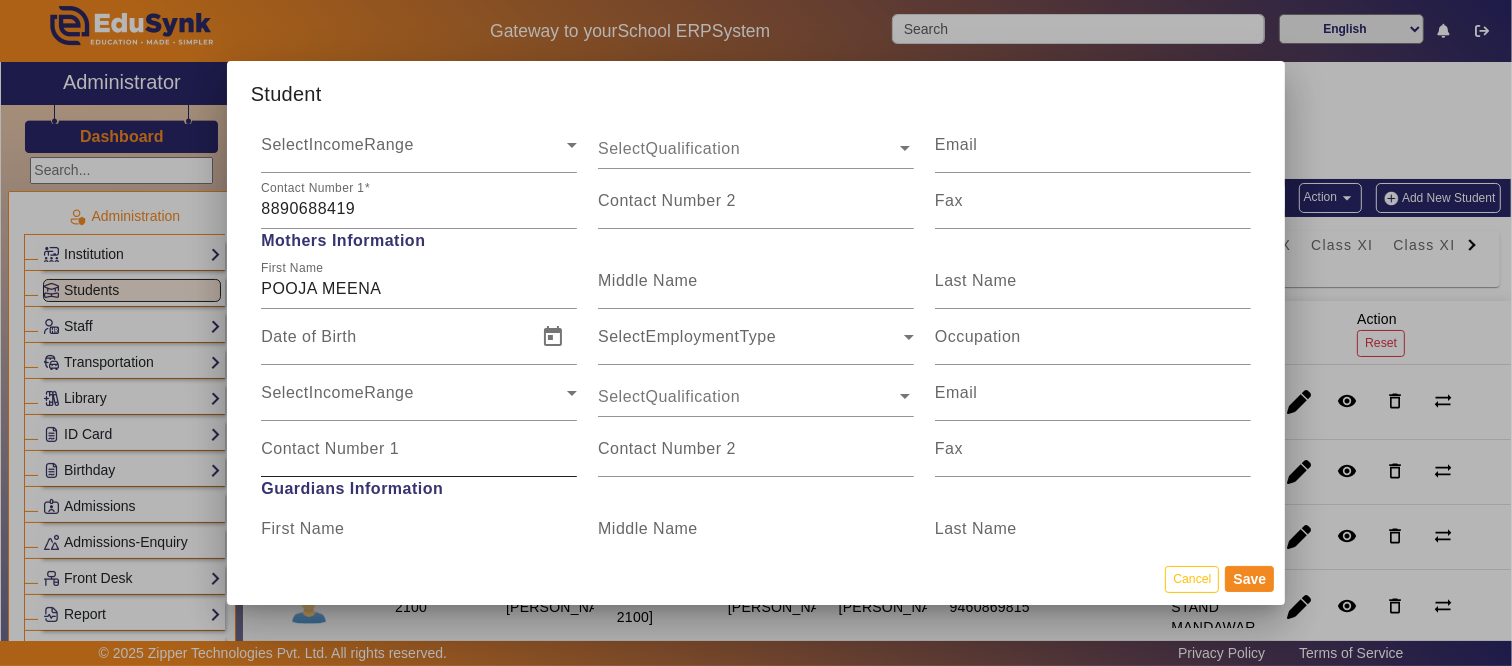 click on "Contact Number 1" at bounding box center (419, 449) 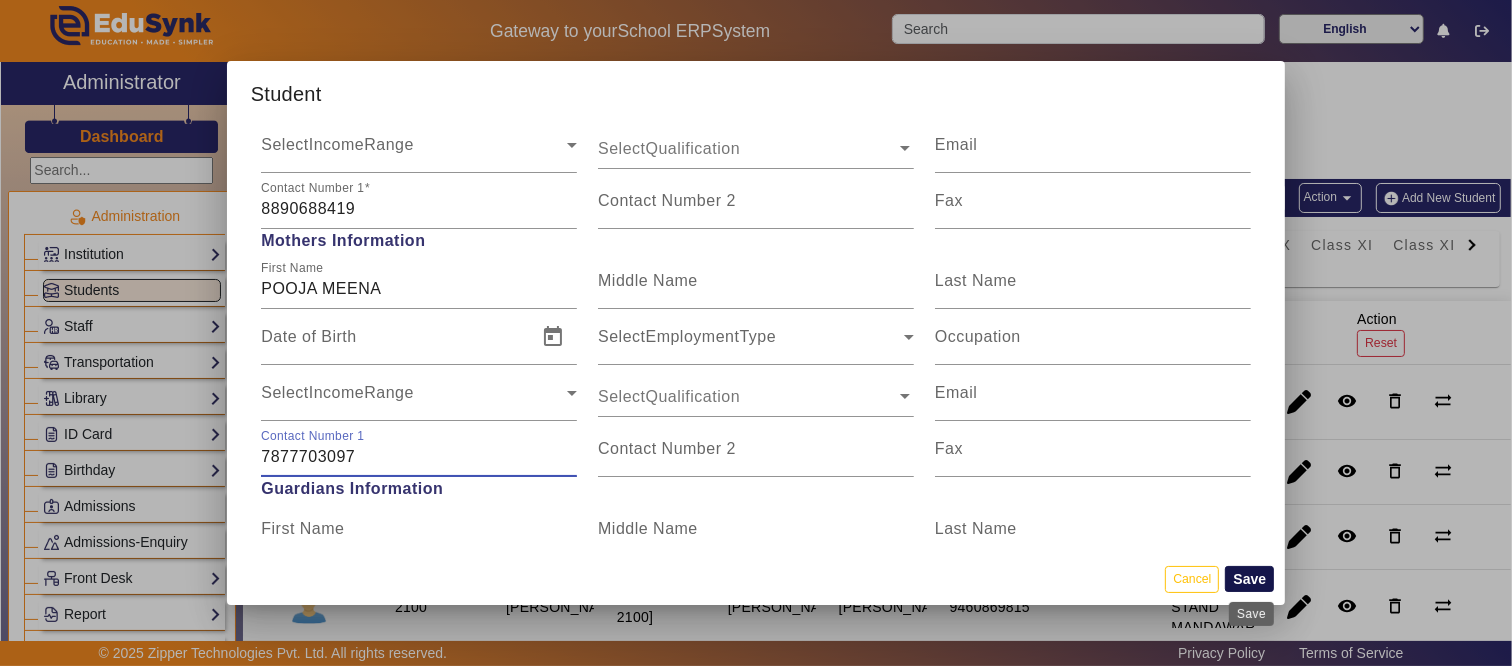 type on "7877703097" 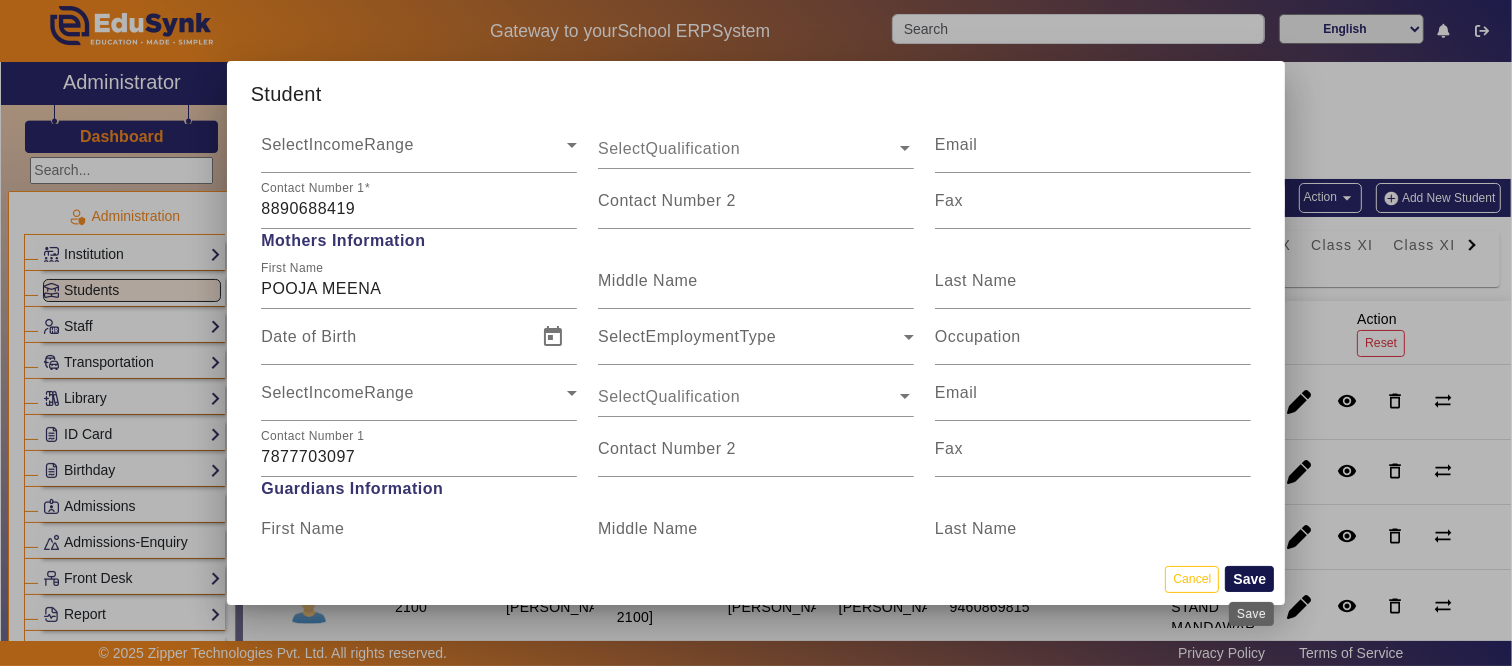 click on "Save" at bounding box center [1249, 579] 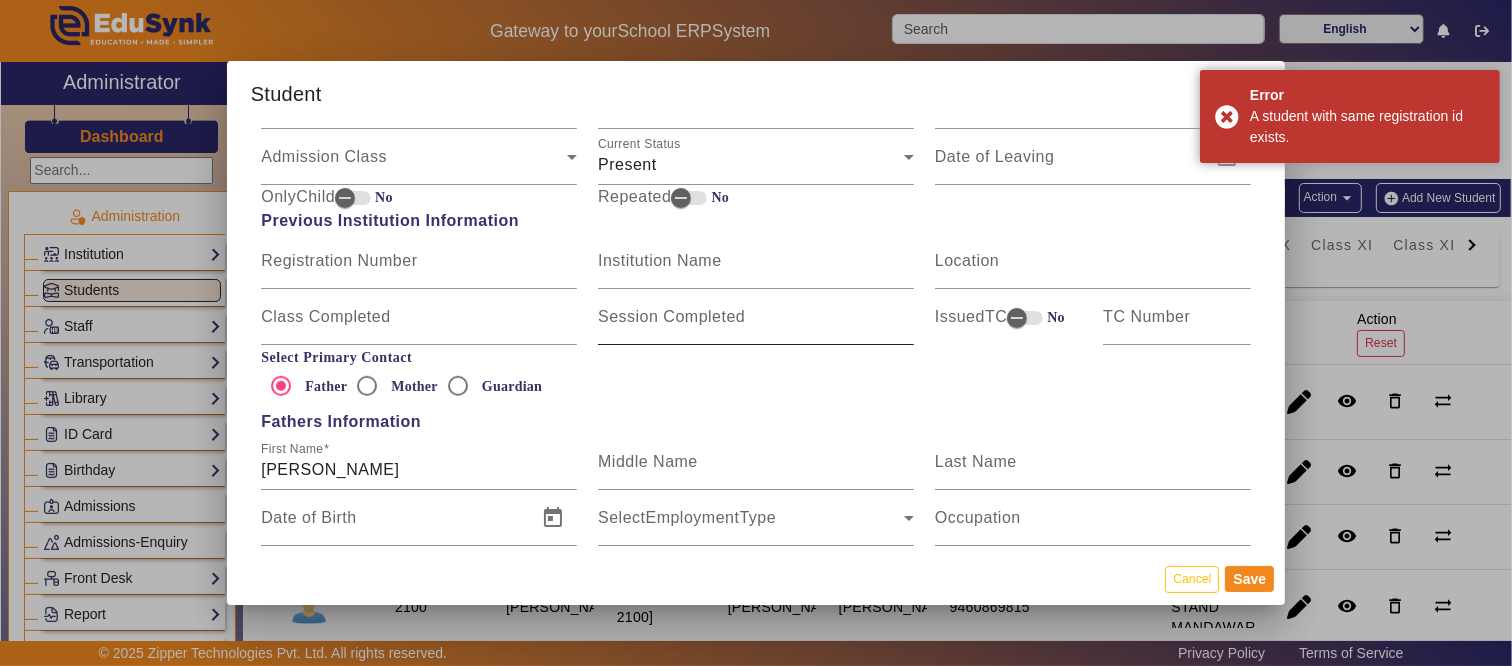 scroll, scrollTop: 790, scrollLeft: 0, axis: vertical 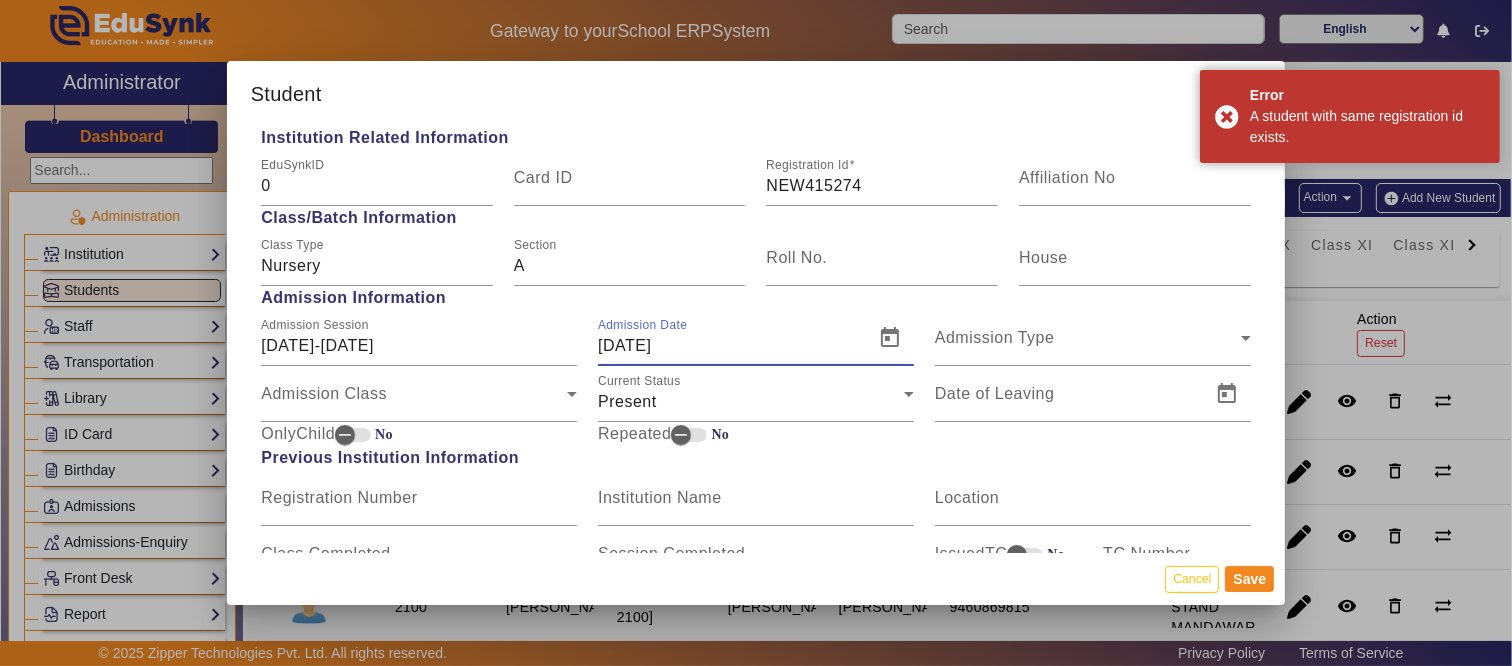 click on "[DATE]" at bounding box center (730, 346) 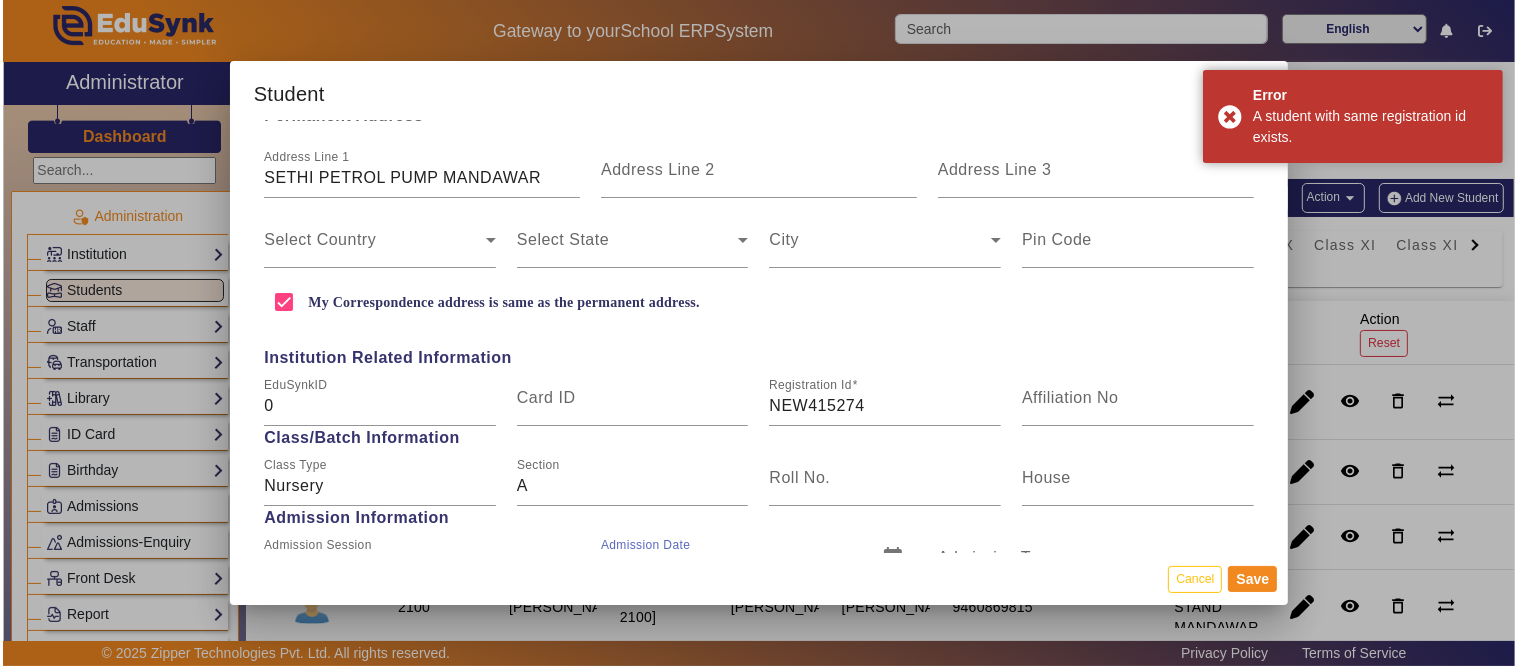 scroll, scrollTop: 567, scrollLeft: 0, axis: vertical 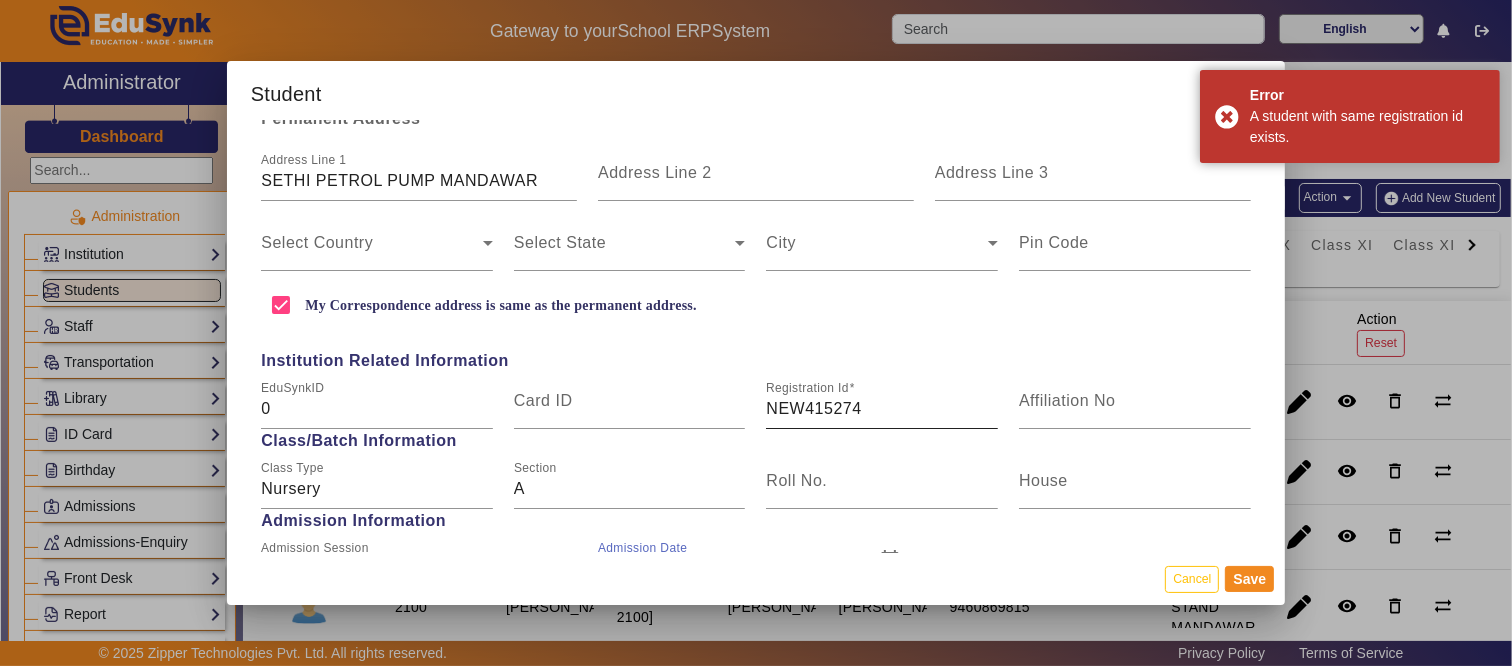 click on "Registration Id NEW415274" at bounding box center [882, 401] 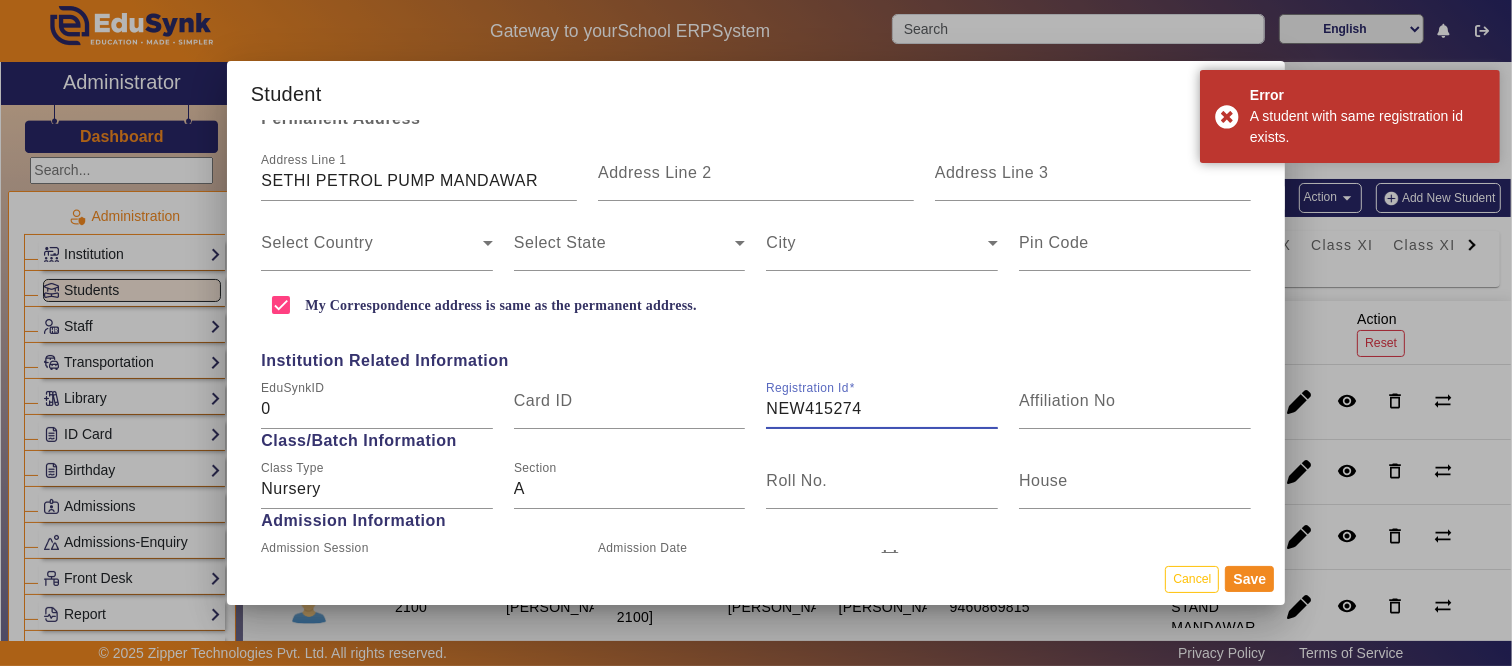 click on "NEW415274" at bounding box center [882, 409] 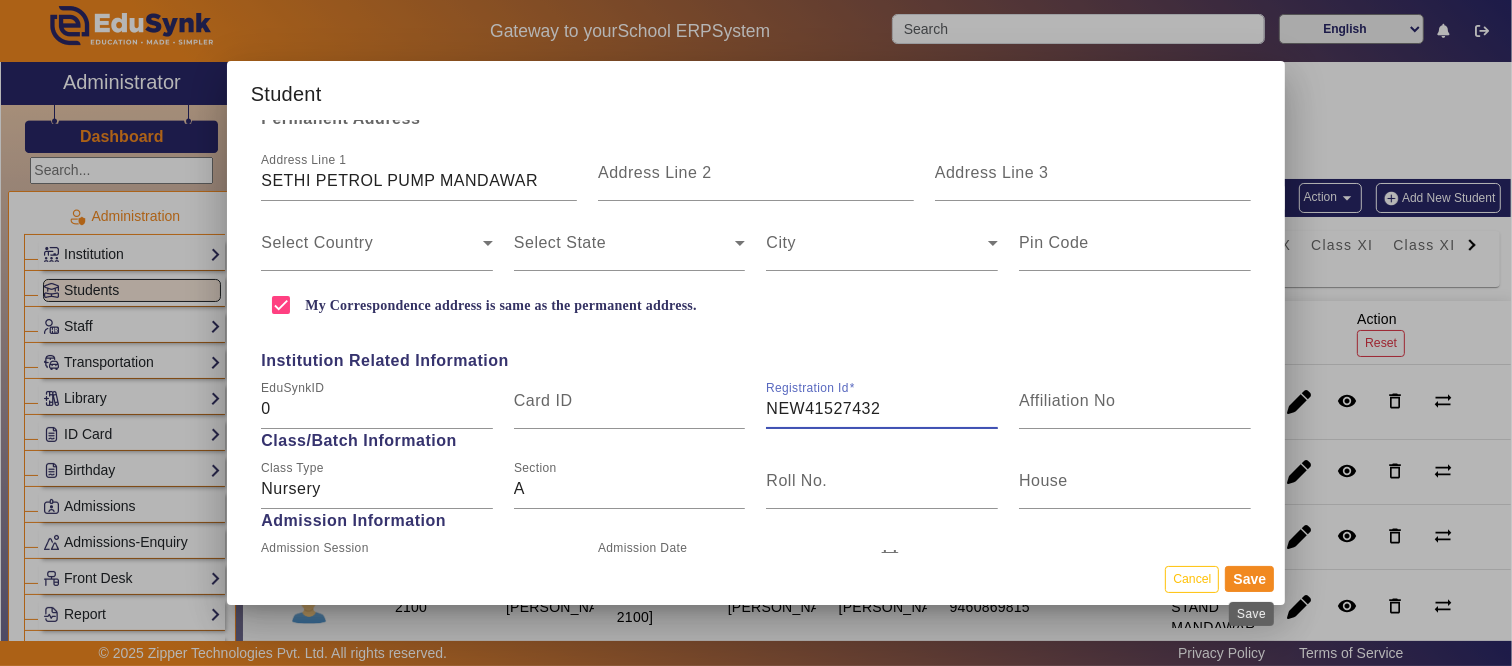 type on "NEW41527432" 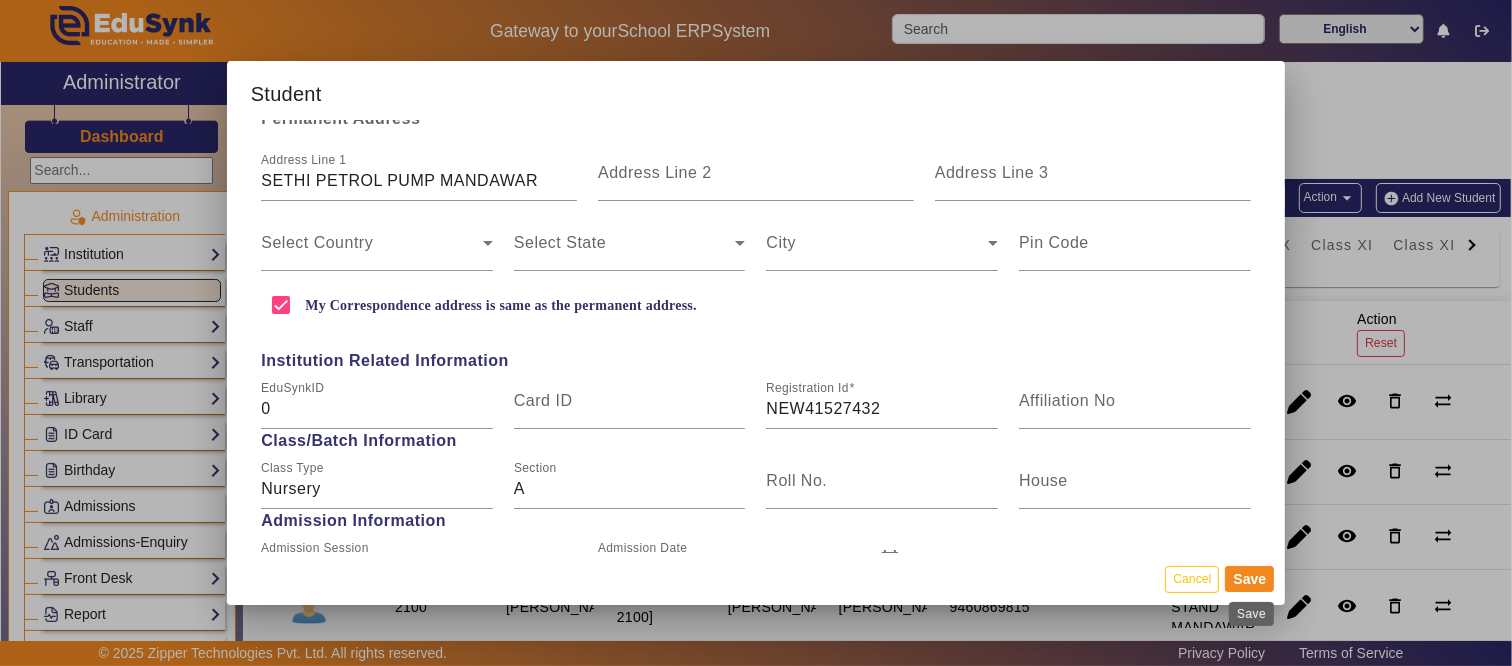 click on "Save" at bounding box center [1251, 614] 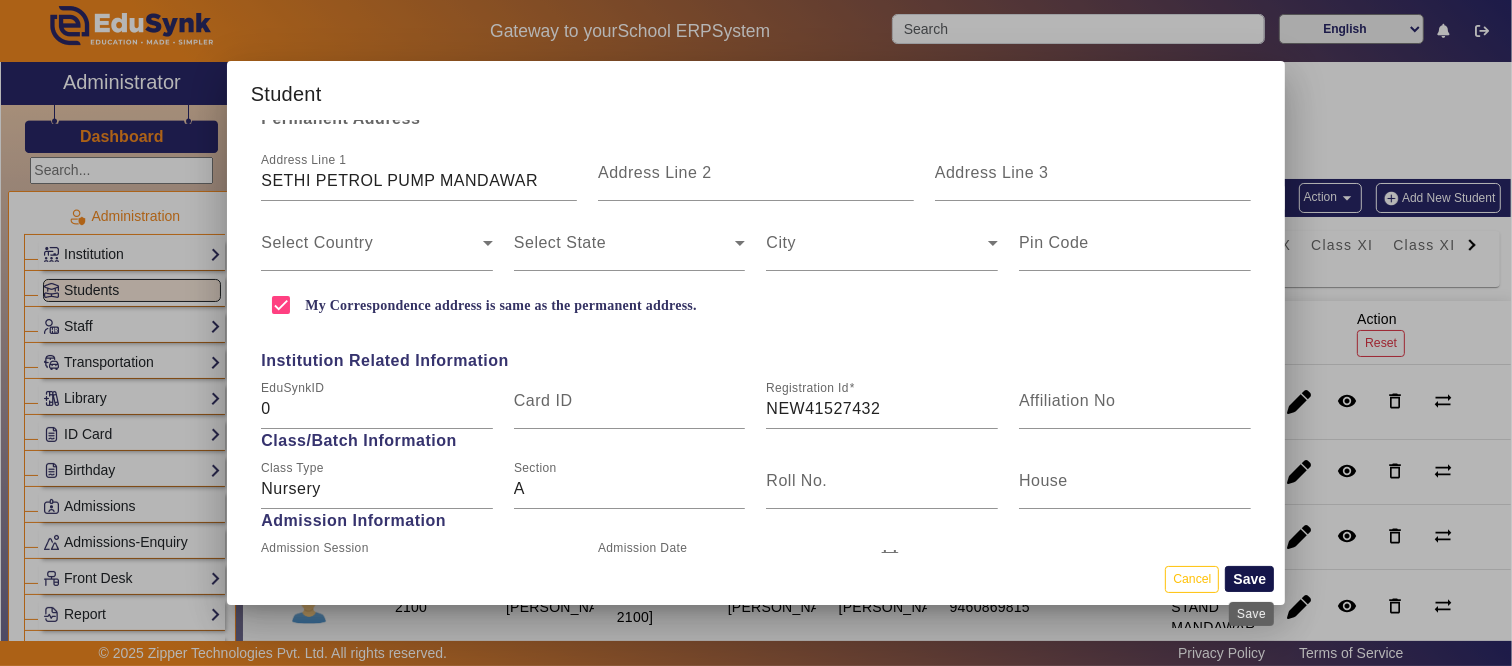 click on "Save" at bounding box center [1249, 579] 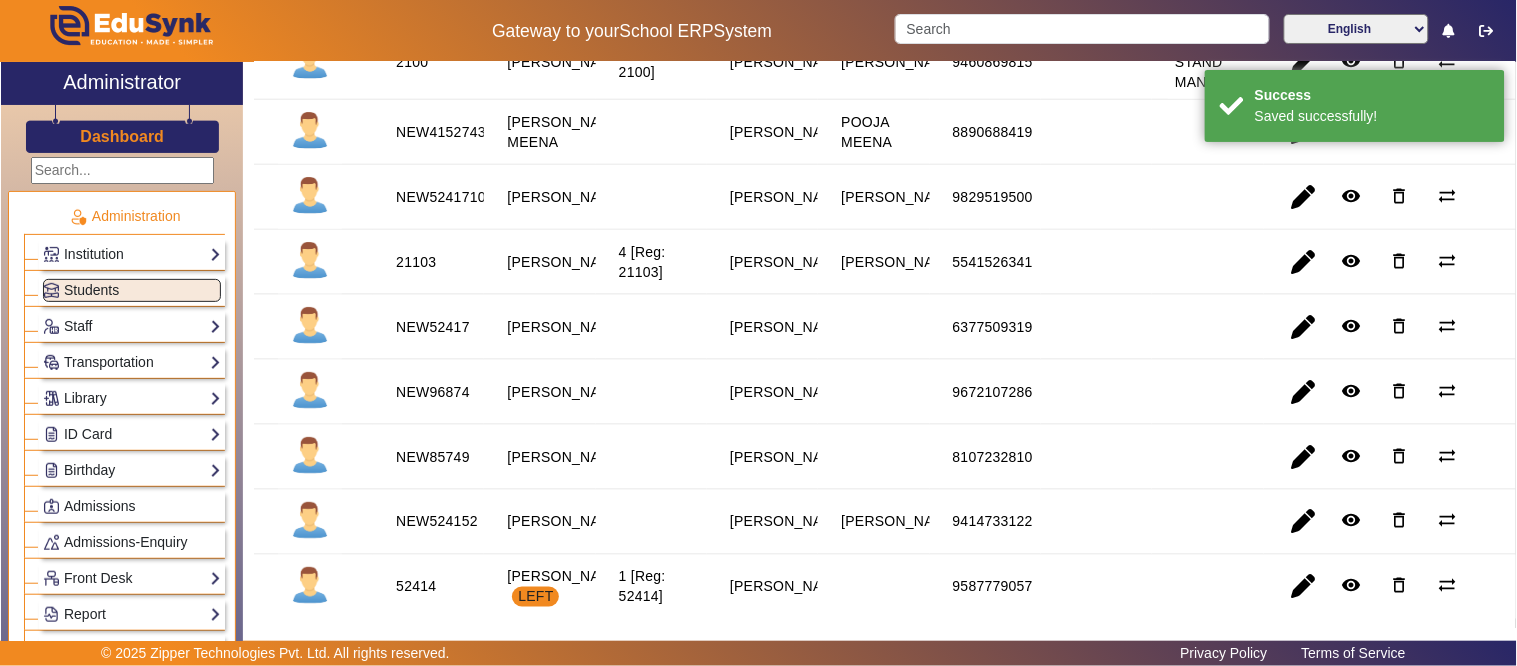 scroll, scrollTop: 425, scrollLeft: 0, axis: vertical 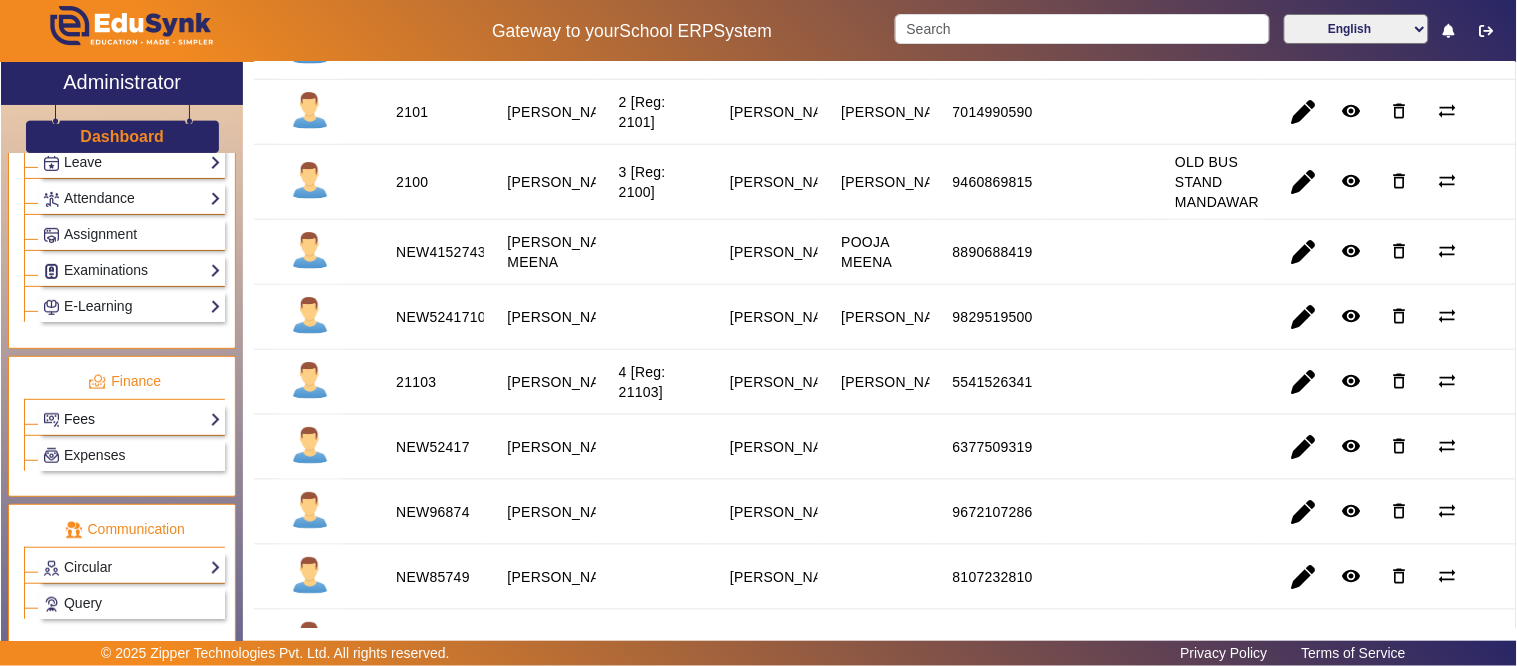 click on "Fees" 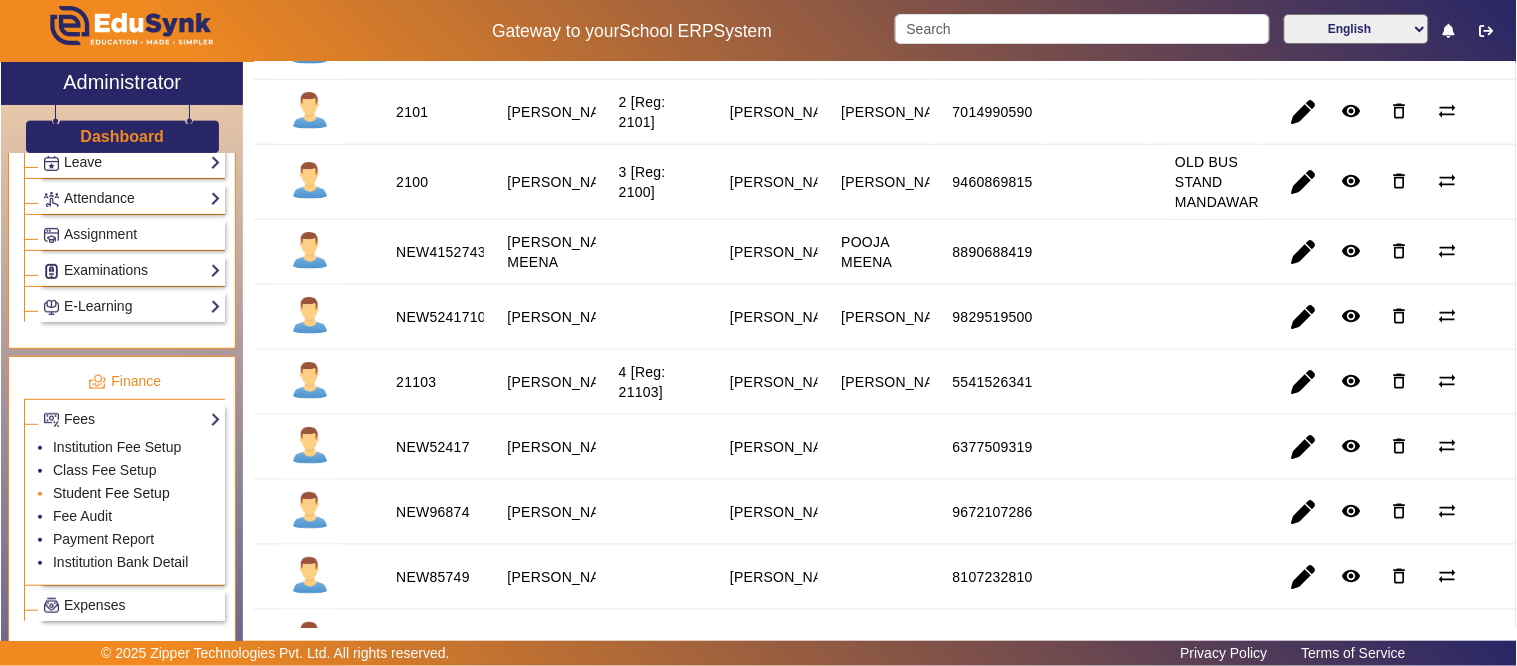 click on "Student Fee Setup" 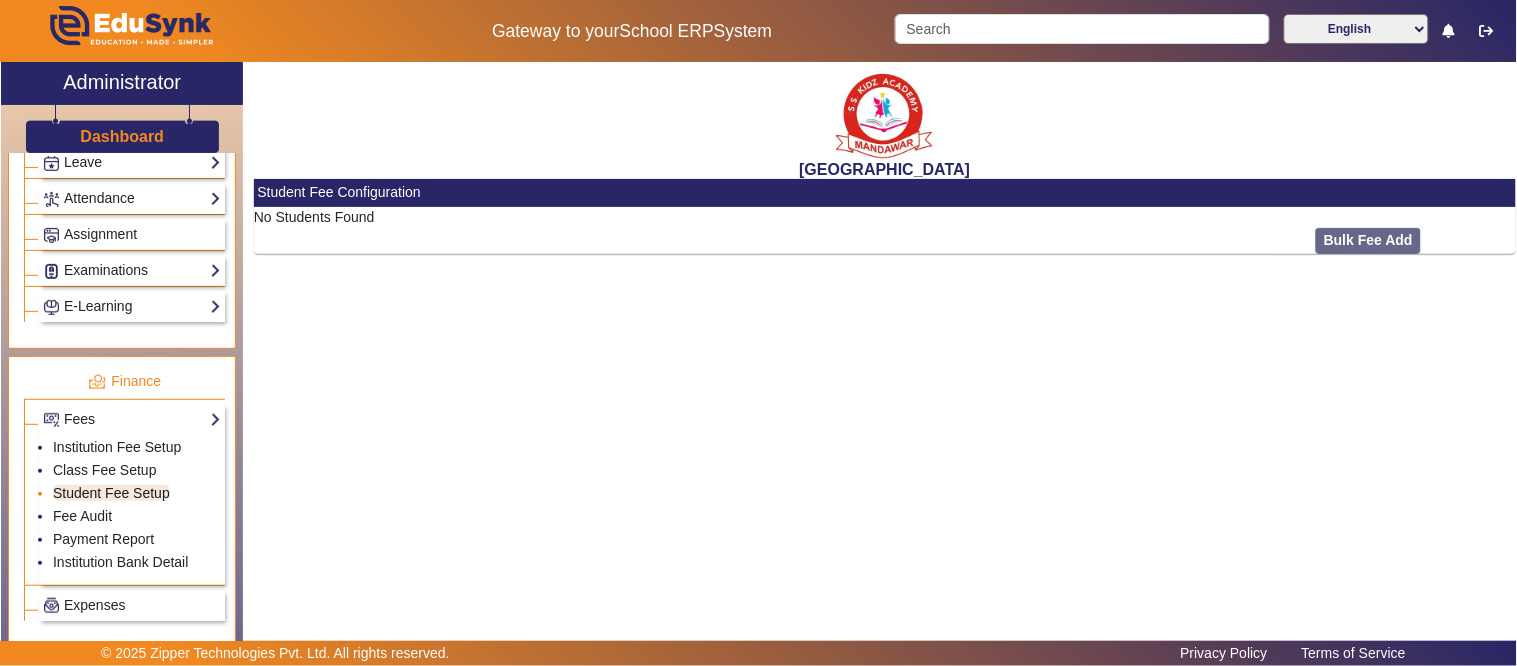 scroll, scrollTop: 0, scrollLeft: 0, axis: both 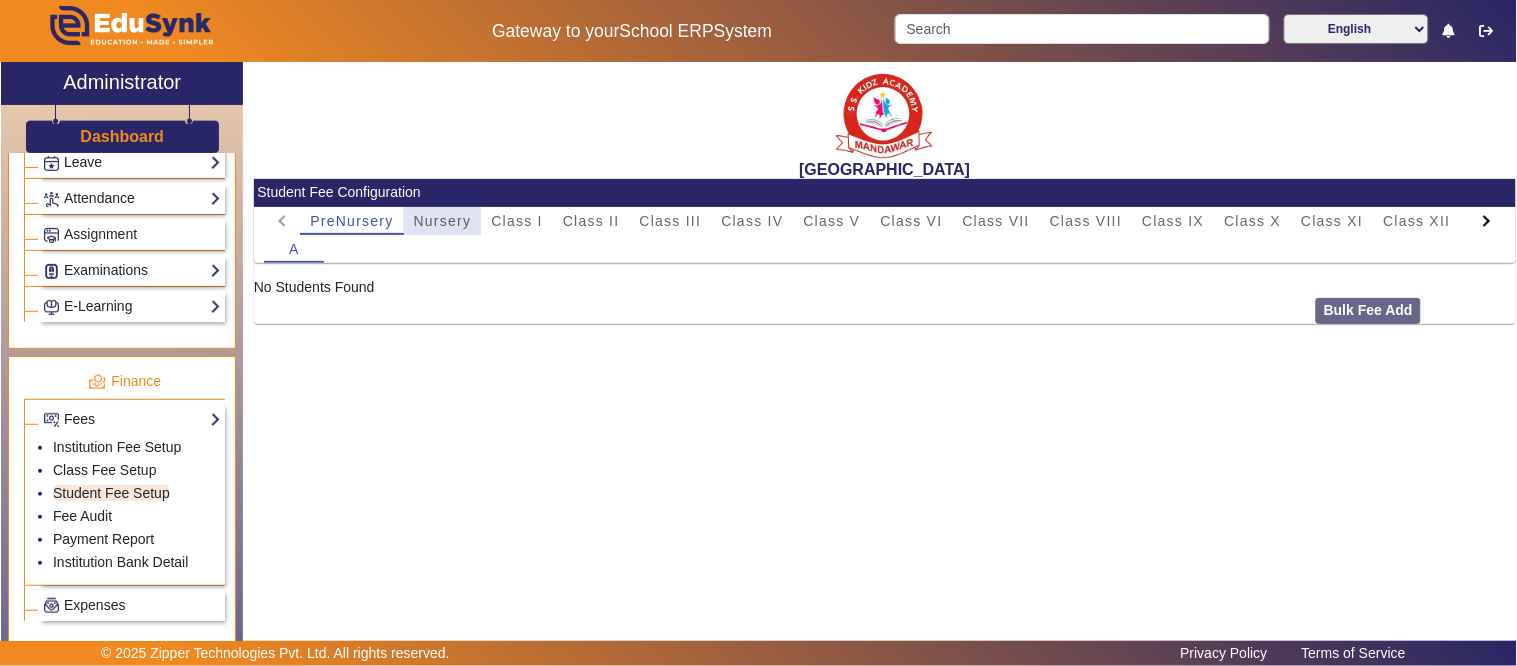 click on "Nursery" at bounding box center (443, 221) 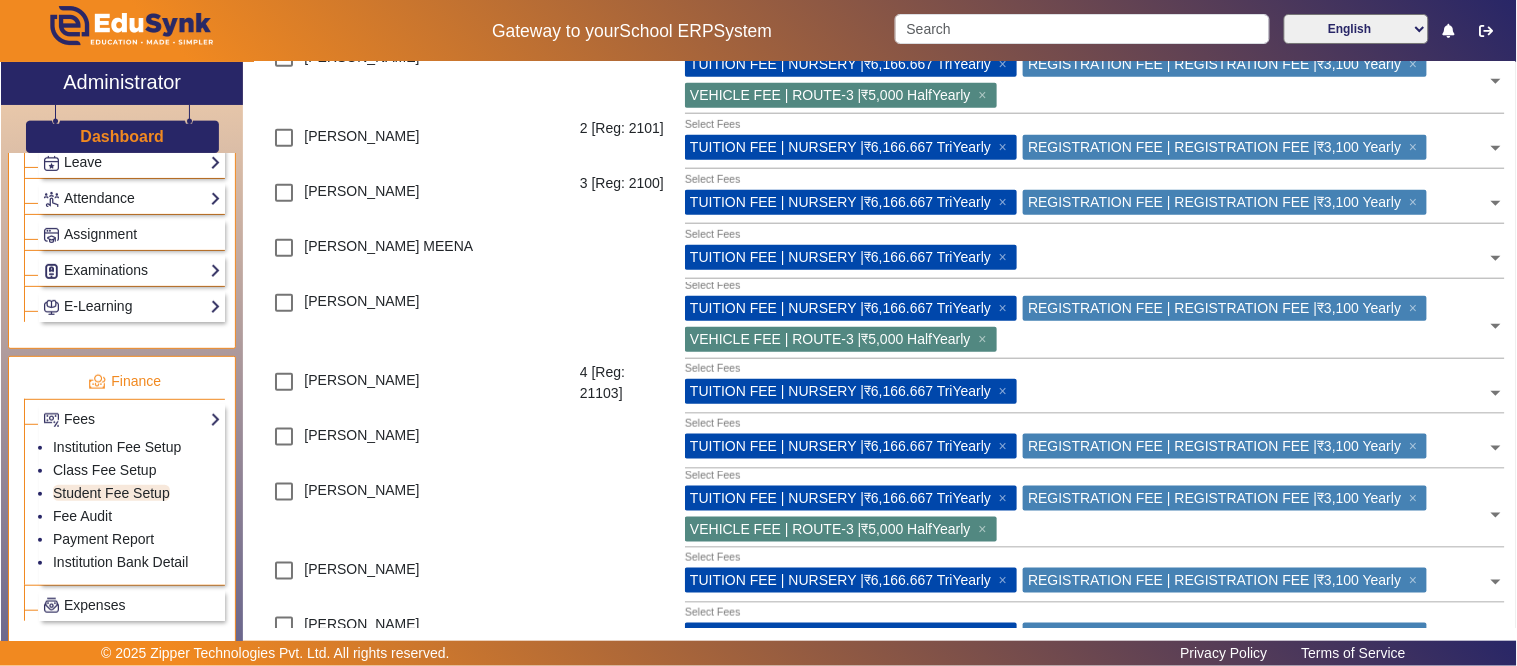 scroll, scrollTop: 444, scrollLeft: 0, axis: vertical 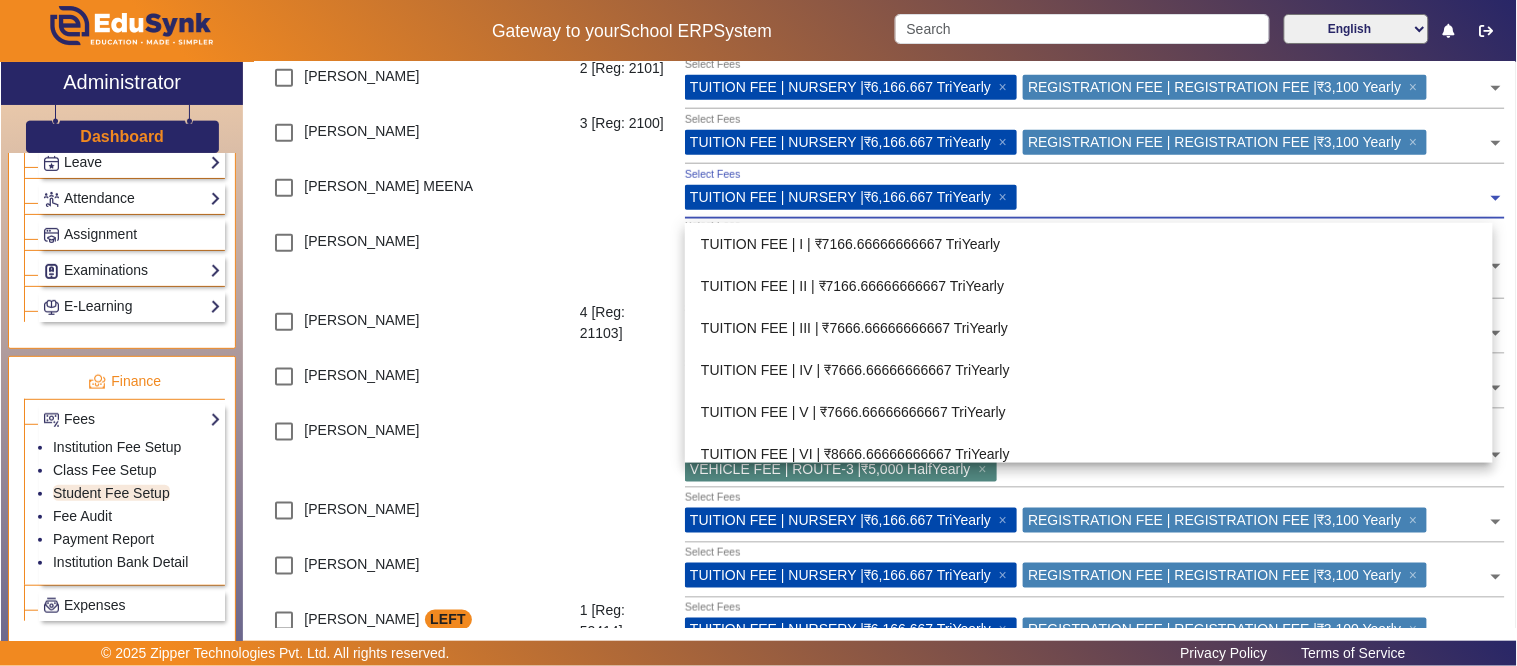 click 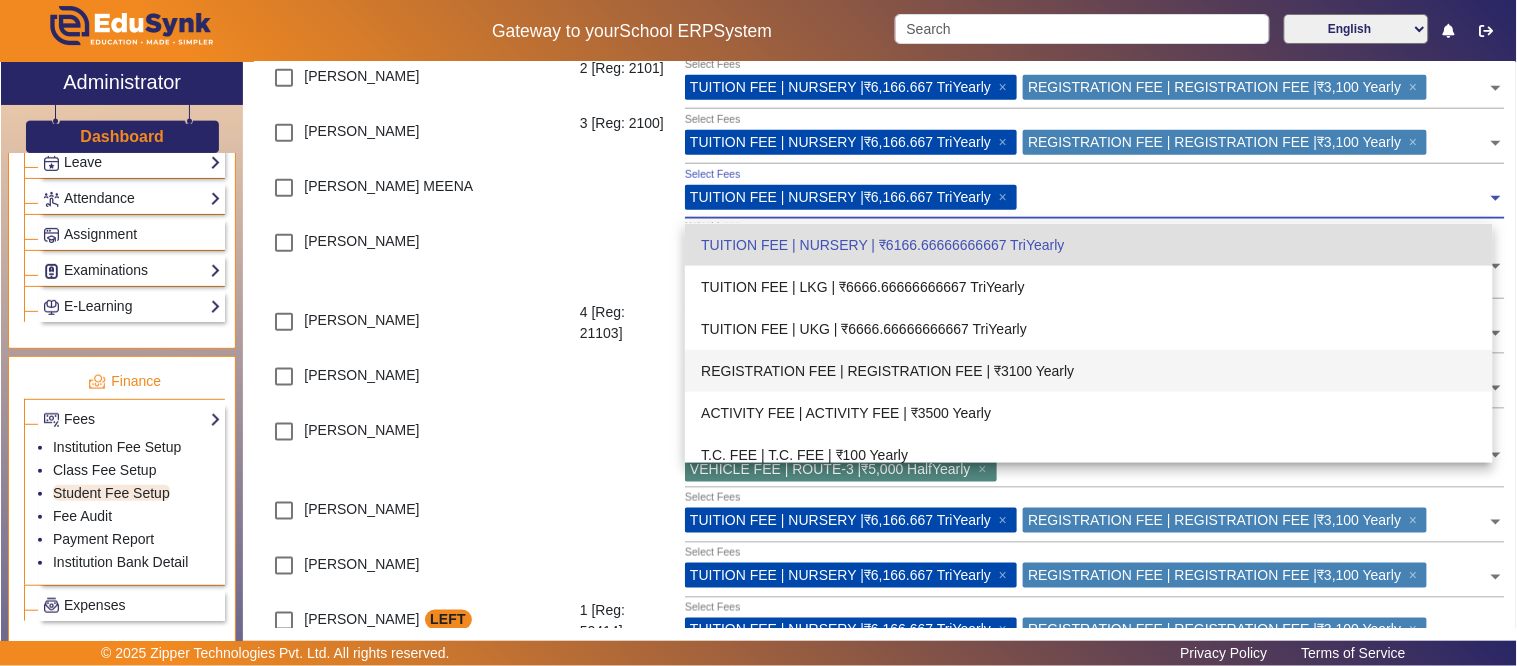 click on "REGISTRATION FEE | REGISTRATION FEE | ₹3100 Yearly" at bounding box center (1089, 371) 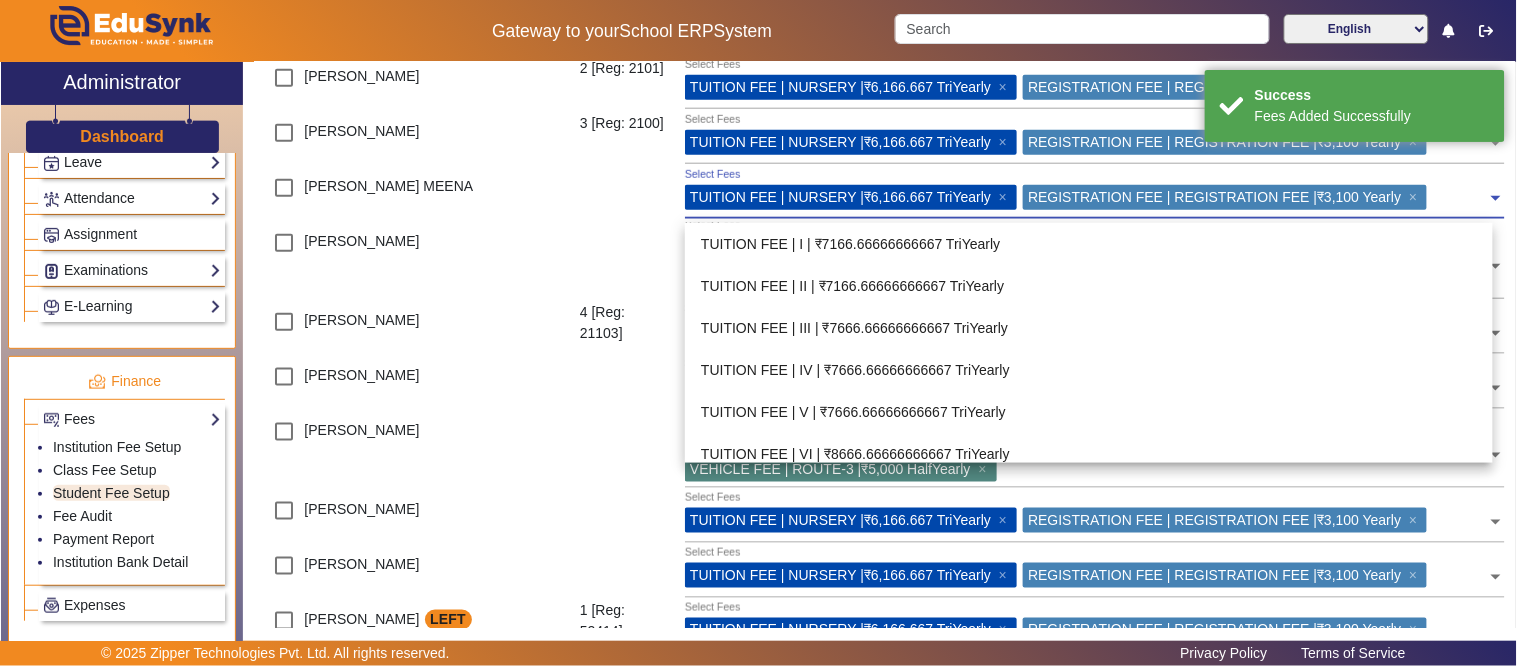 click 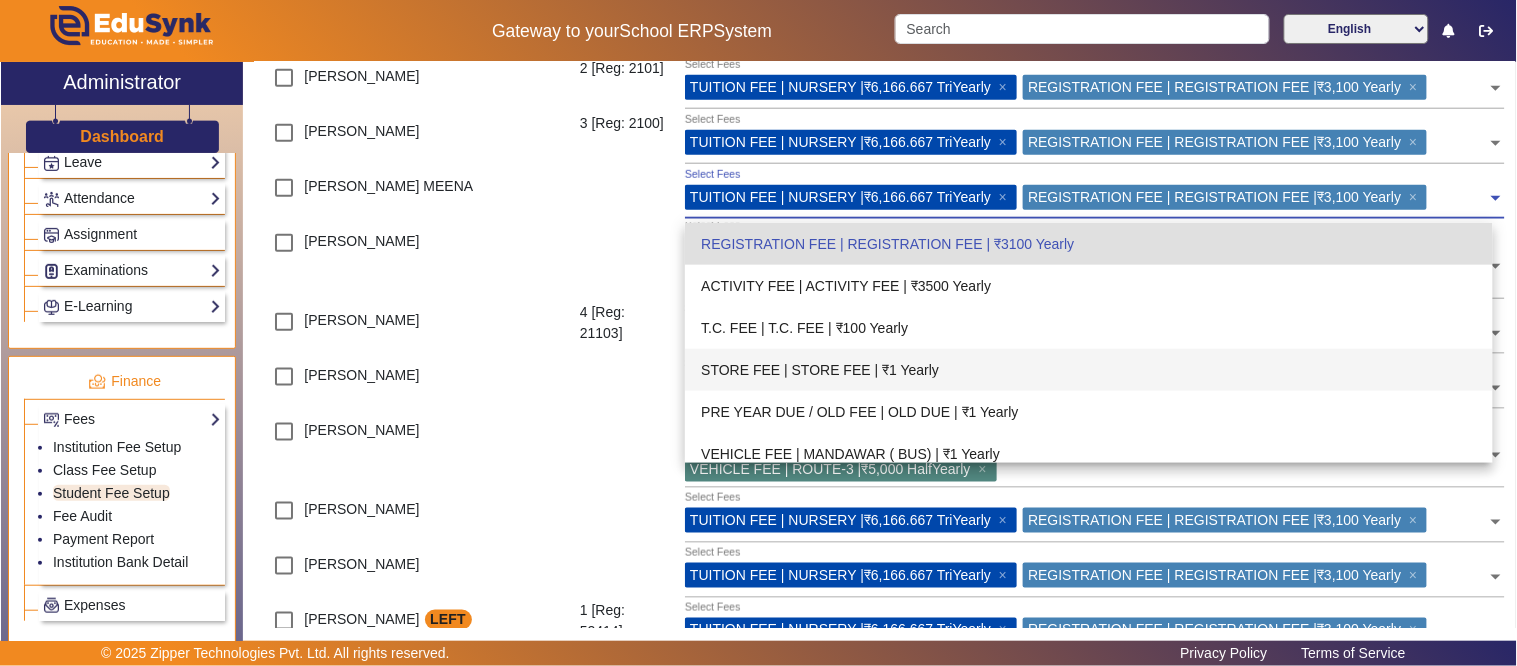 scroll, scrollTop: 741, scrollLeft: 0, axis: vertical 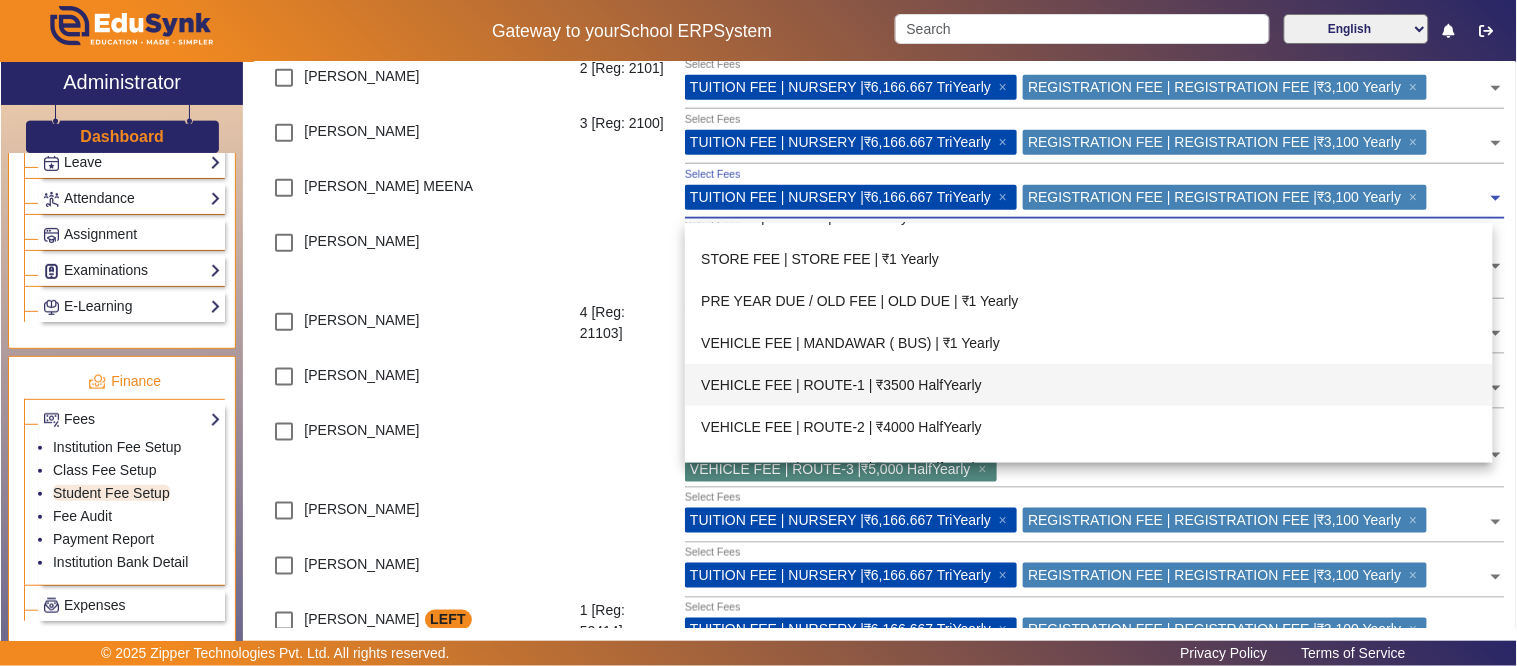 click on "VEHICLE FEE | ROUTE-1 | ₹3500 HalfYearly" at bounding box center (1089, 385) 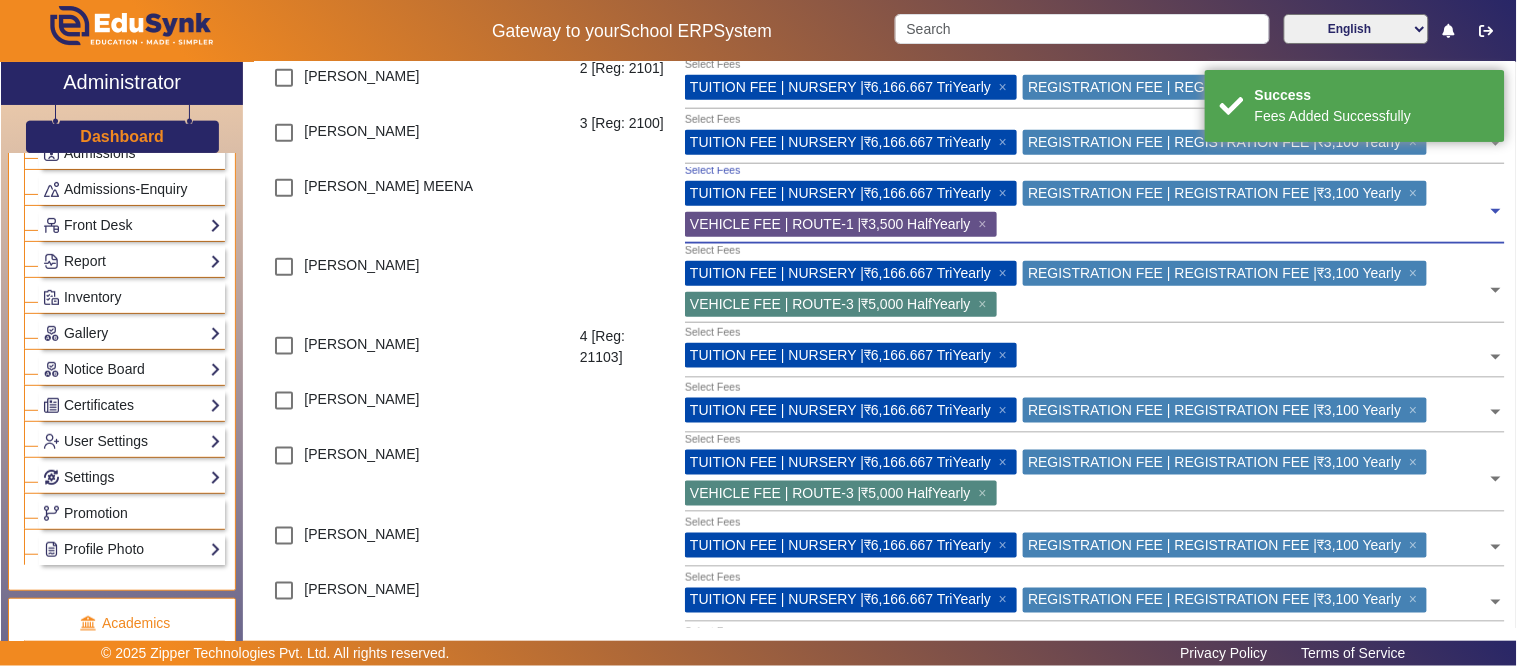 scroll, scrollTop: 111, scrollLeft: 0, axis: vertical 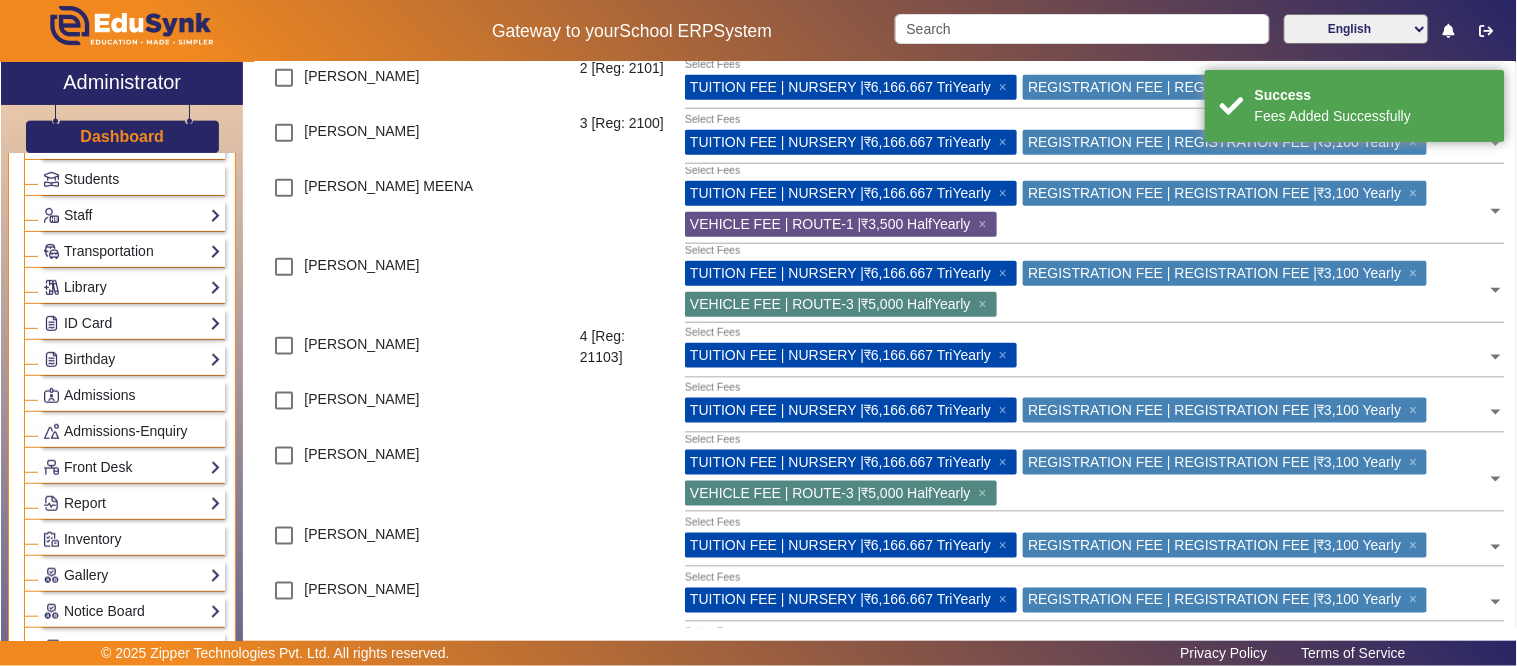 drag, startPoint x: 118, startPoint y: 140, endPoint x: 183, endPoint y: 17, distance: 139.11865 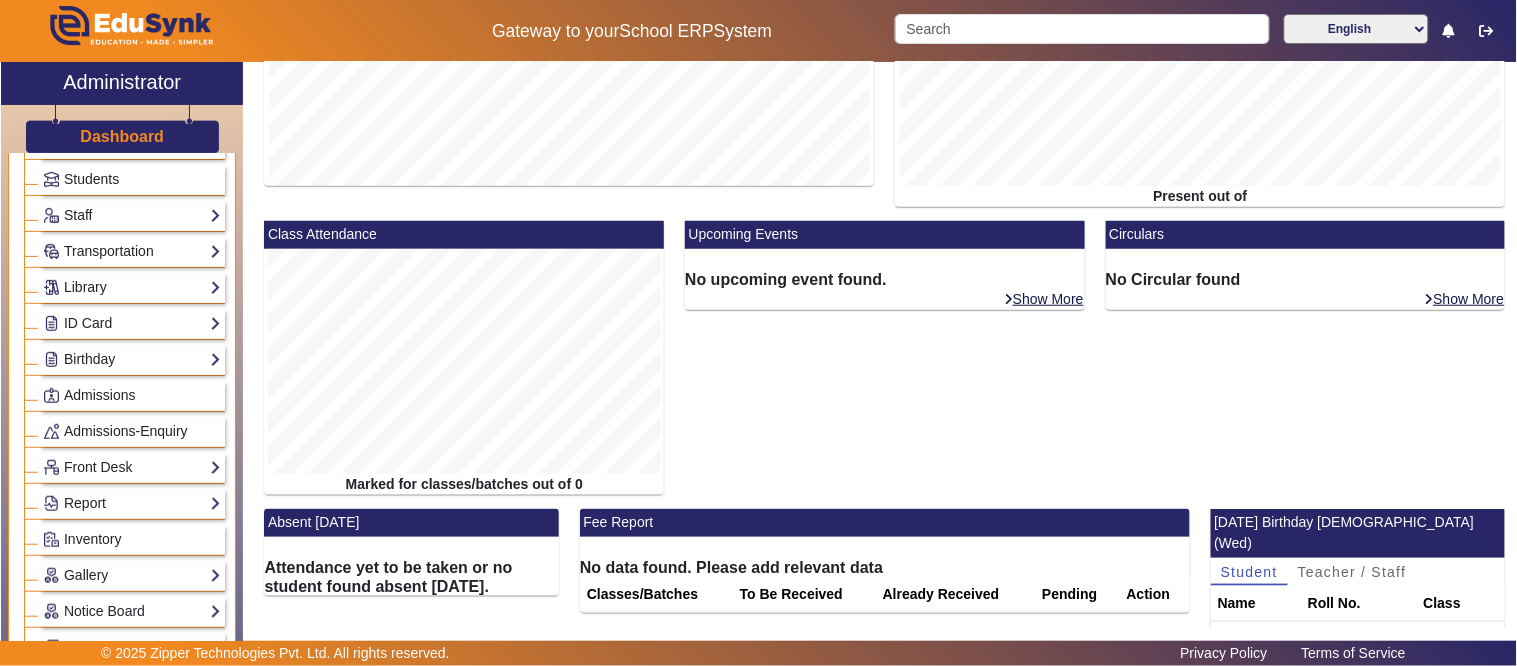 scroll, scrollTop: 440, scrollLeft: 0, axis: vertical 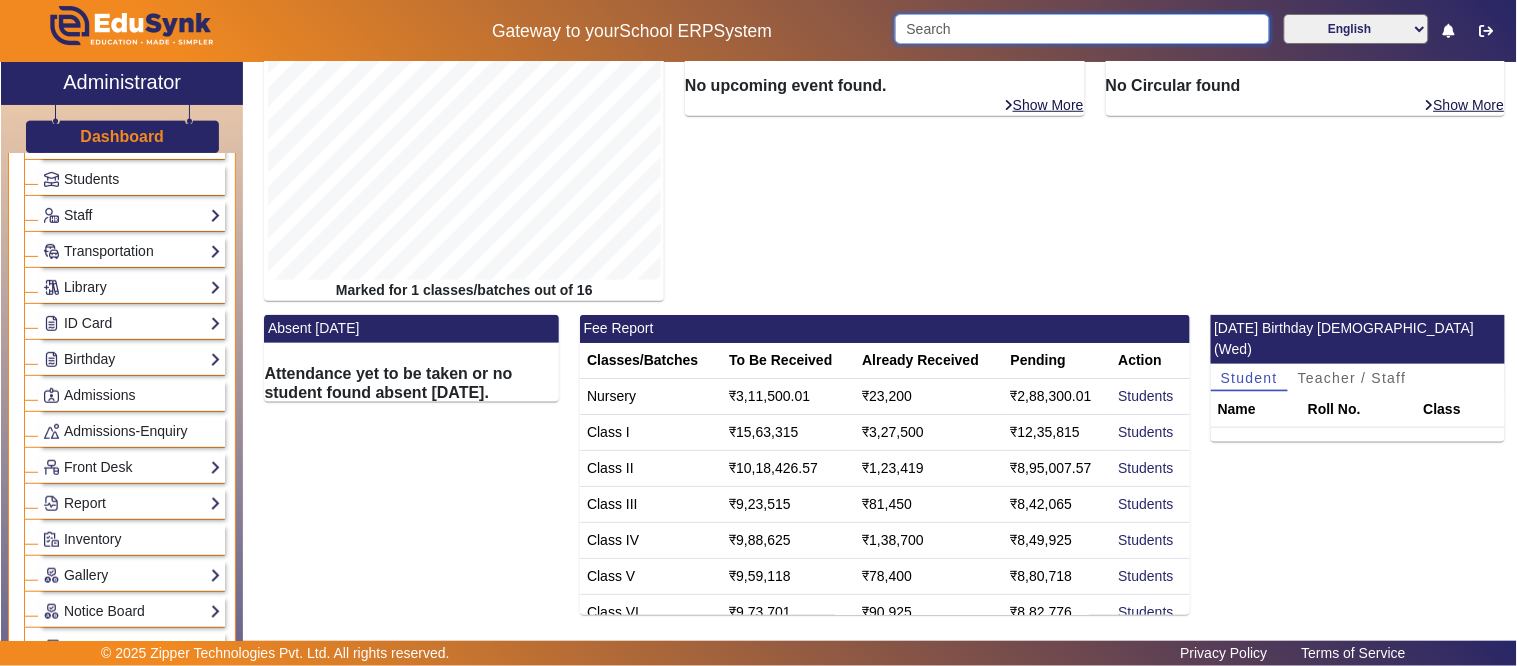click at bounding box center [1082, 29] 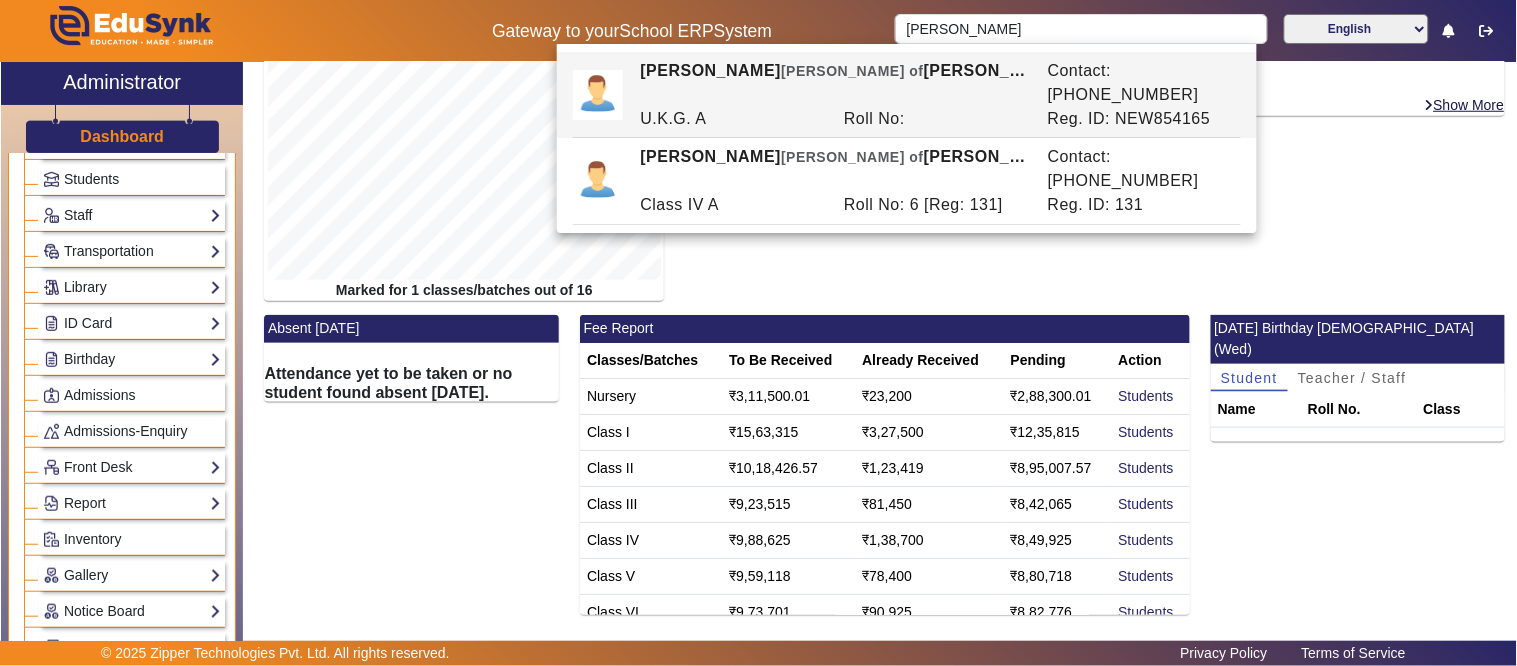 click on "[PERSON_NAME]   [PERSON_NAME] of  [PERSON_NAME]" at bounding box center [833, 83] 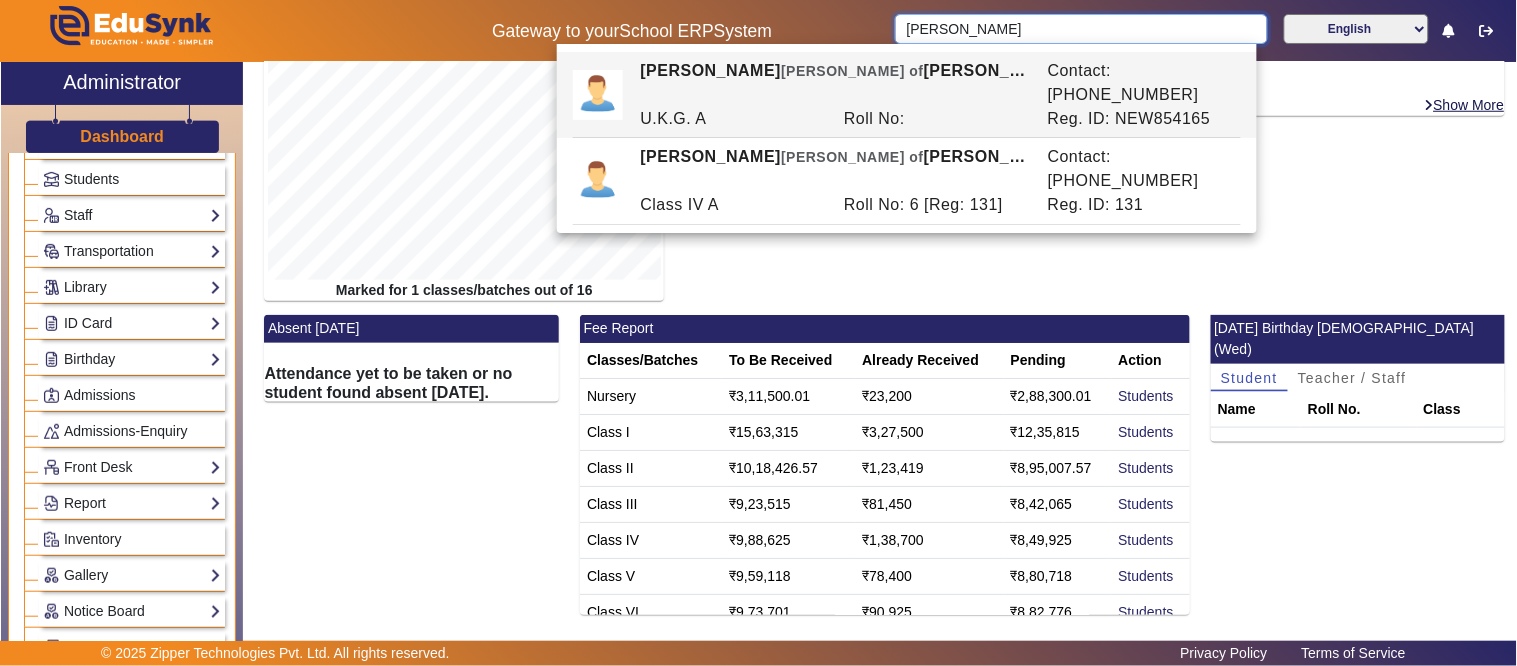type on "[PERSON_NAME]" 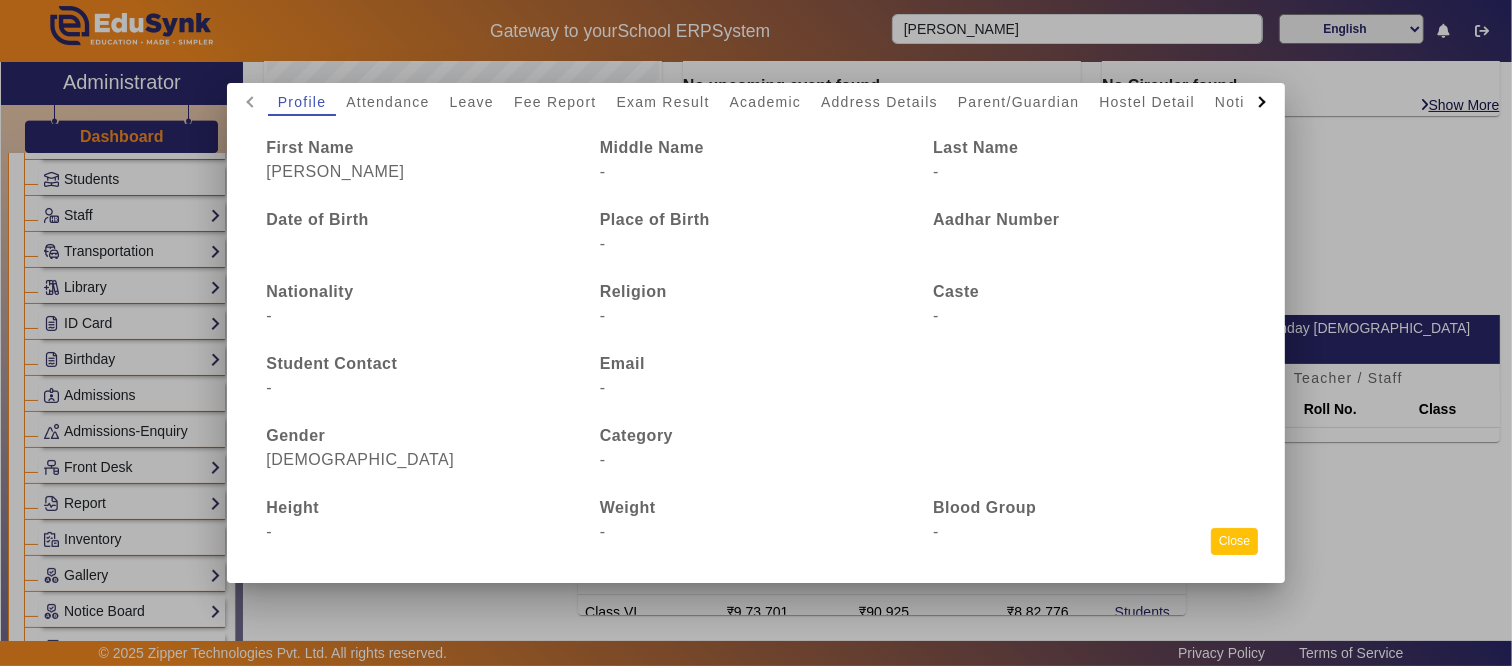 drag, startPoint x: 1233, startPoint y: 534, endPoint x: 1216, endPoint y: 533, distance: 17.029387 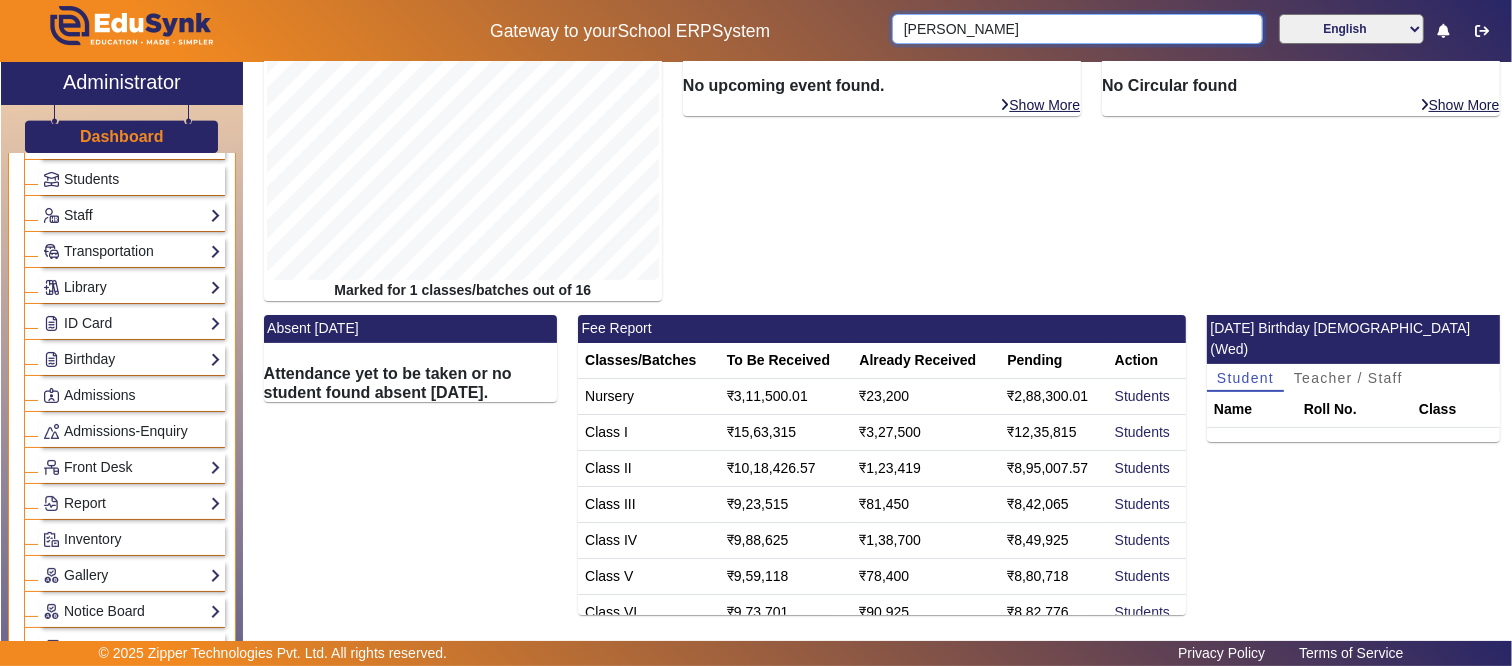 type 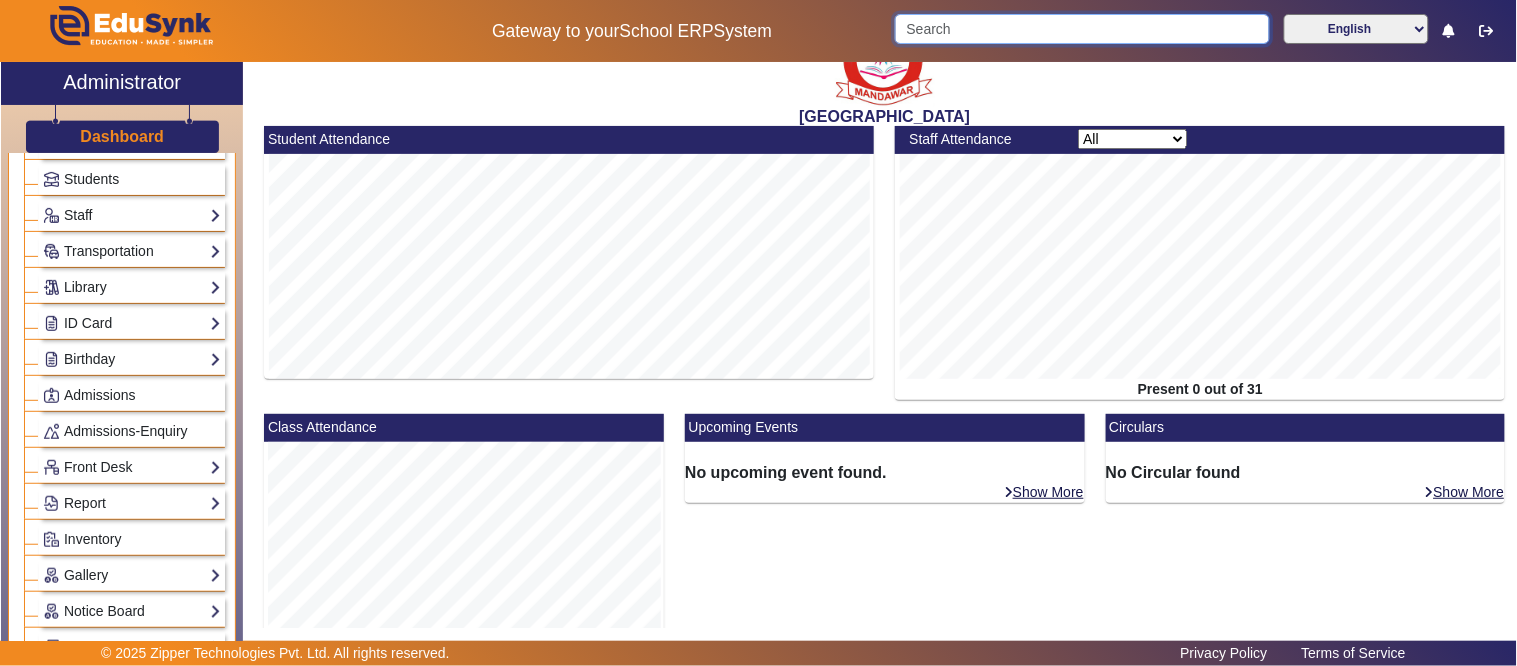 scroll, scrollTop: 0, scrollLeft: 0, axis: both 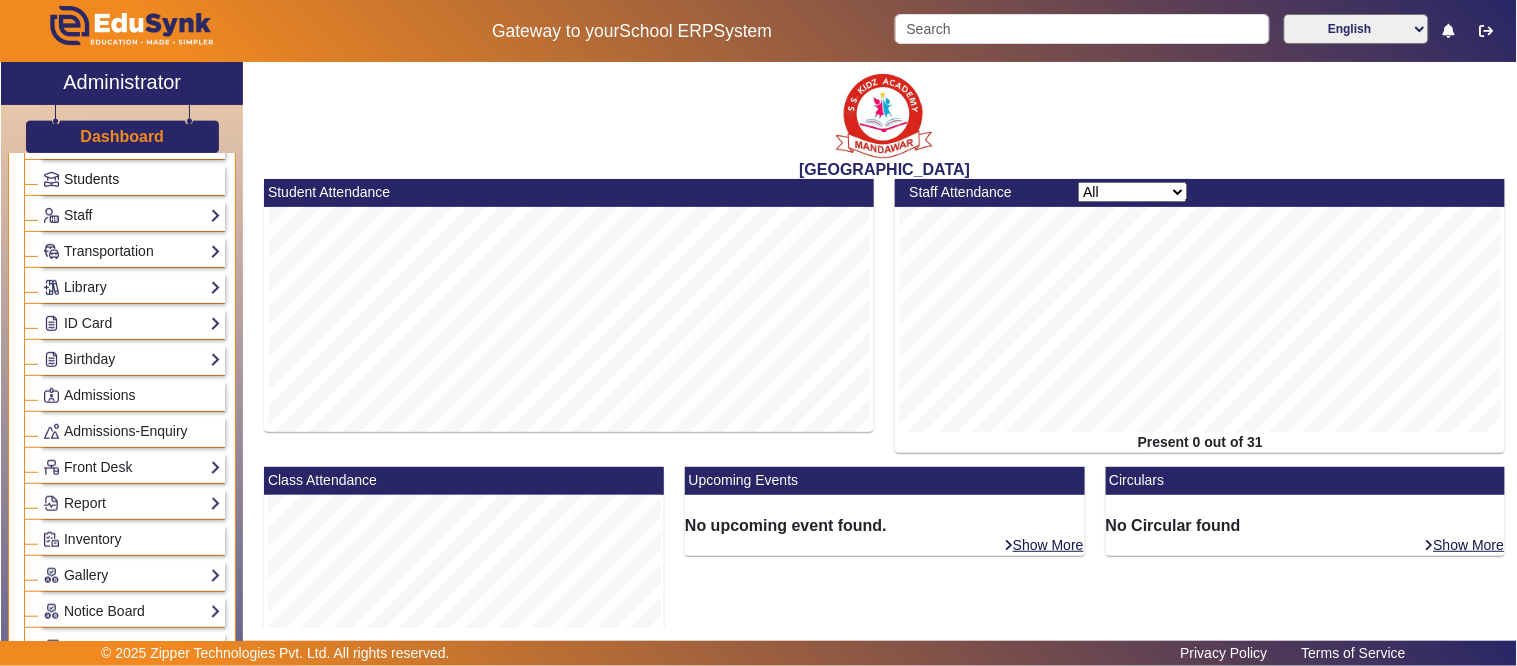 click on "Students" 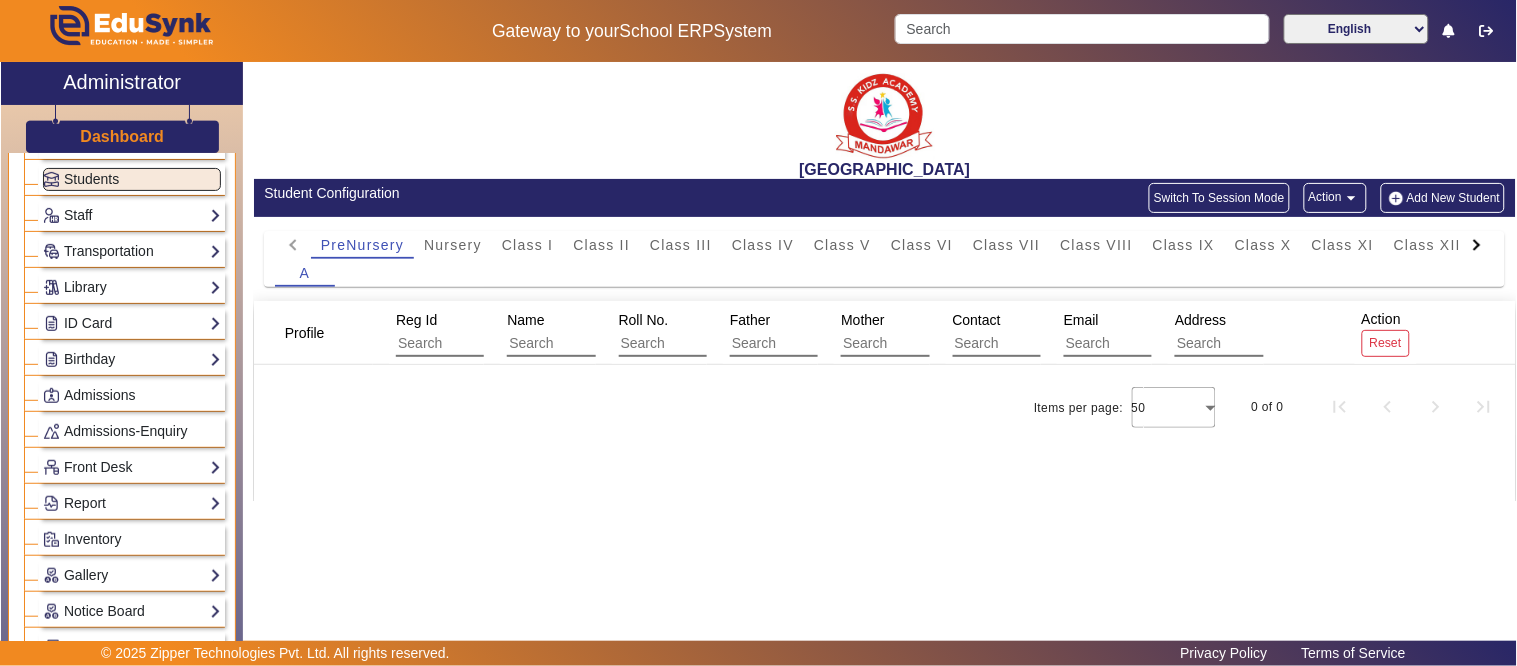 click 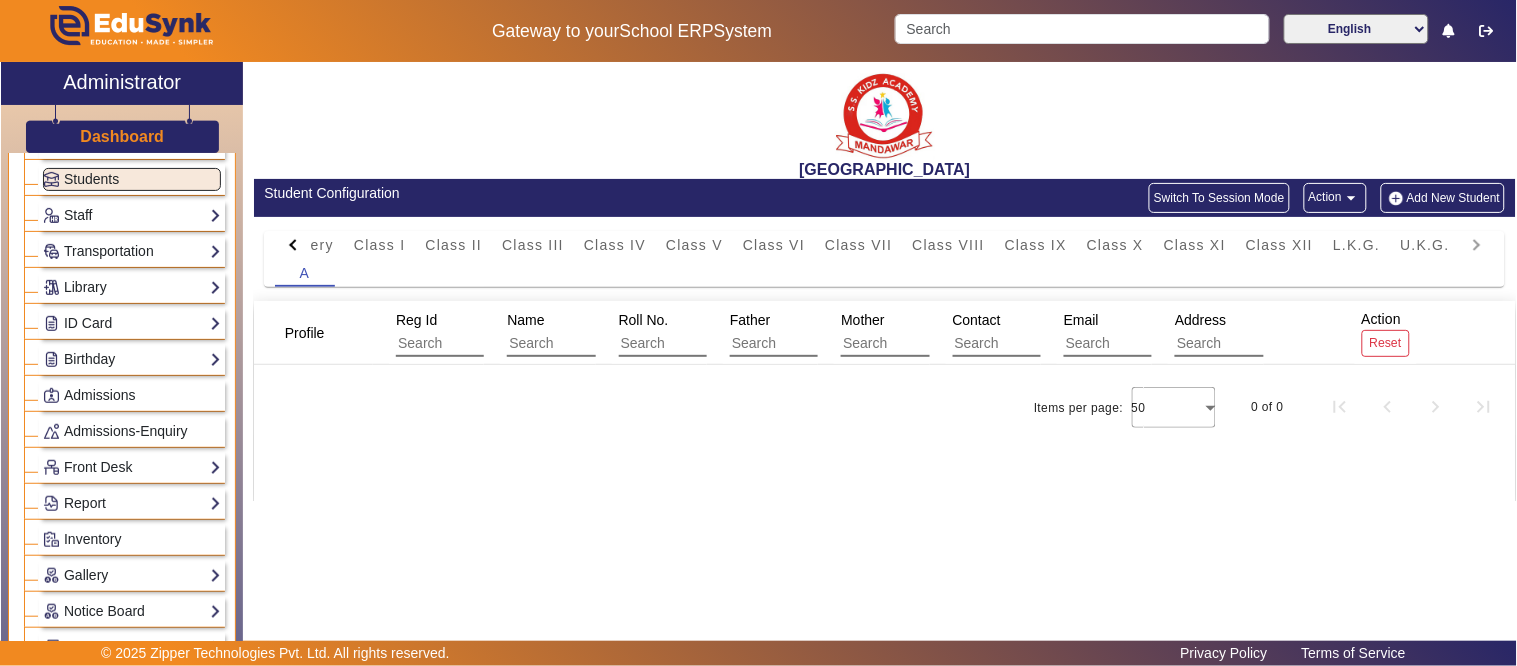 click on "PreNursery Nursery Class I Class II Class III Class IV Class V Class VI Class VII Class VIII Class IX Class X Class XI Class XII L.K.G. U.K.G." 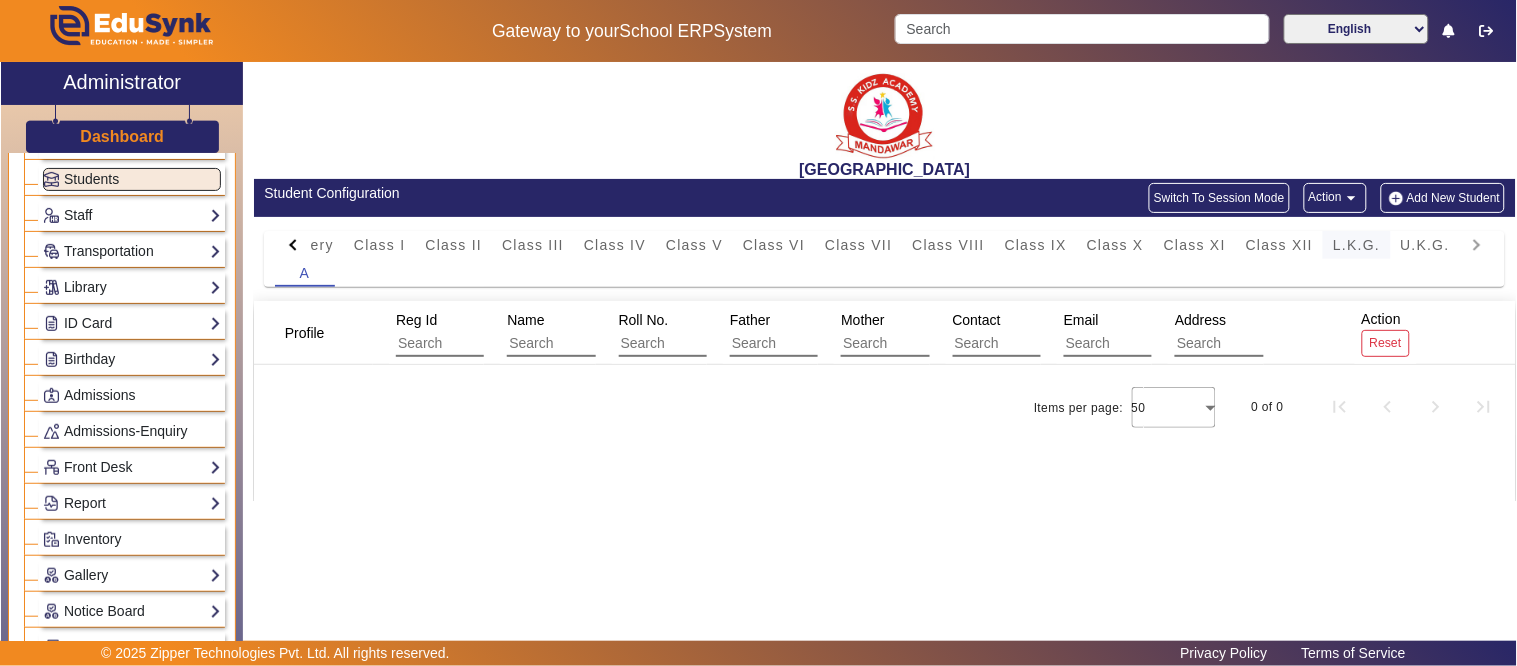 click on "L.K.G." at bounding box center (1356, 245) 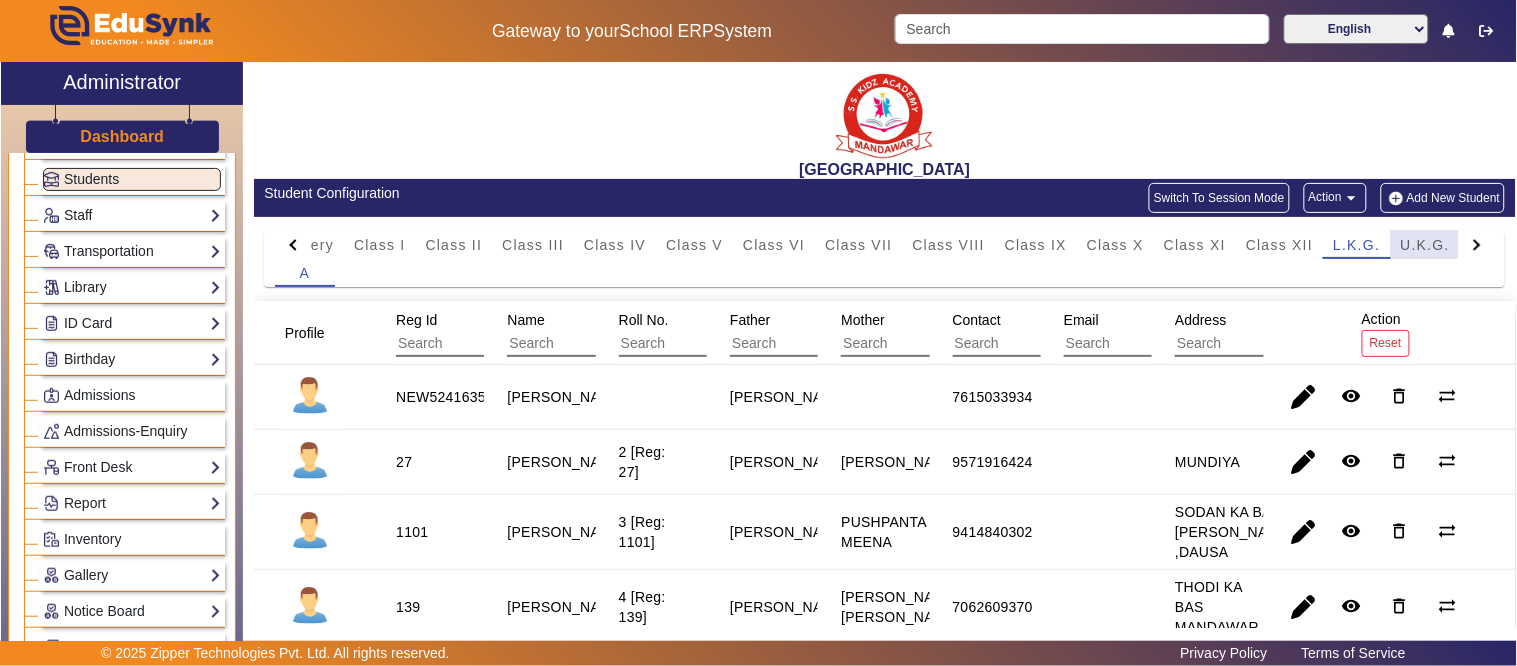 click on "U.K.G." at bounding box center (1426, 245) 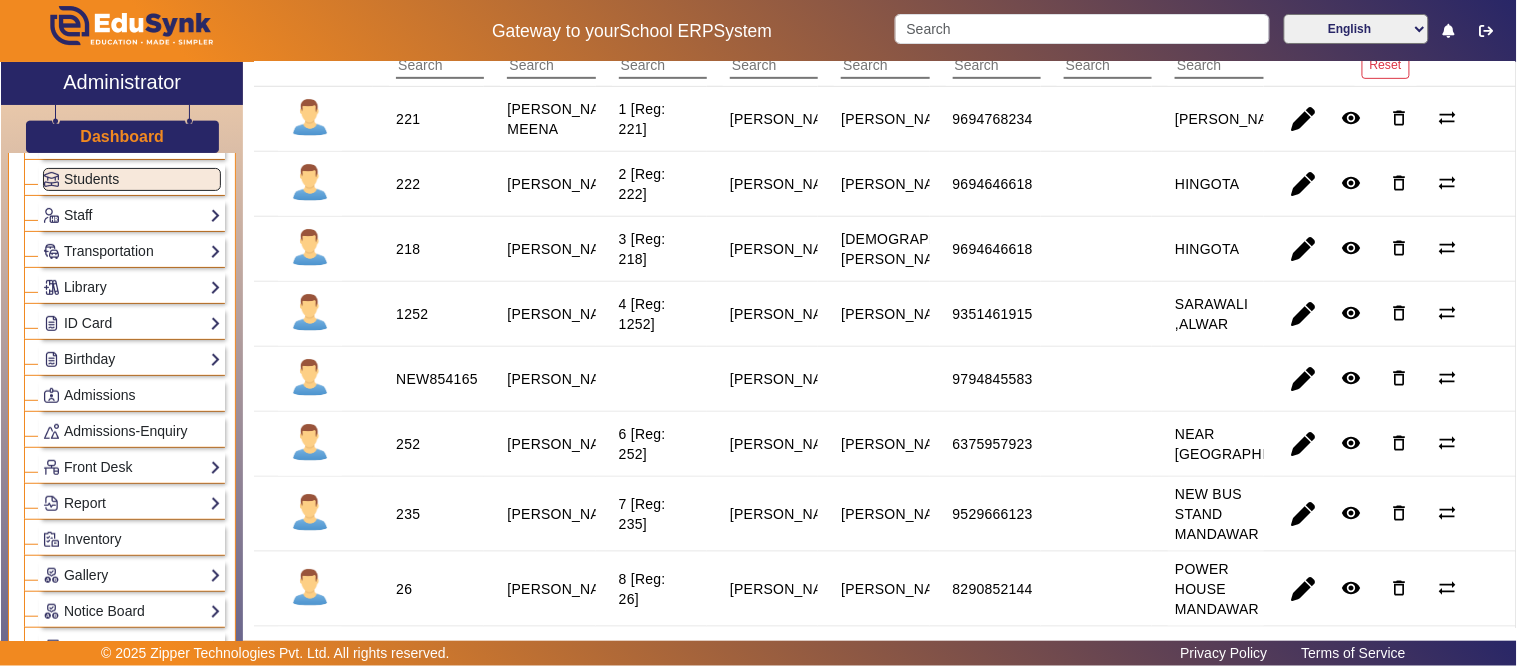 scroll, scrollTop: 333, scrollLeft: 0, axis: vertical 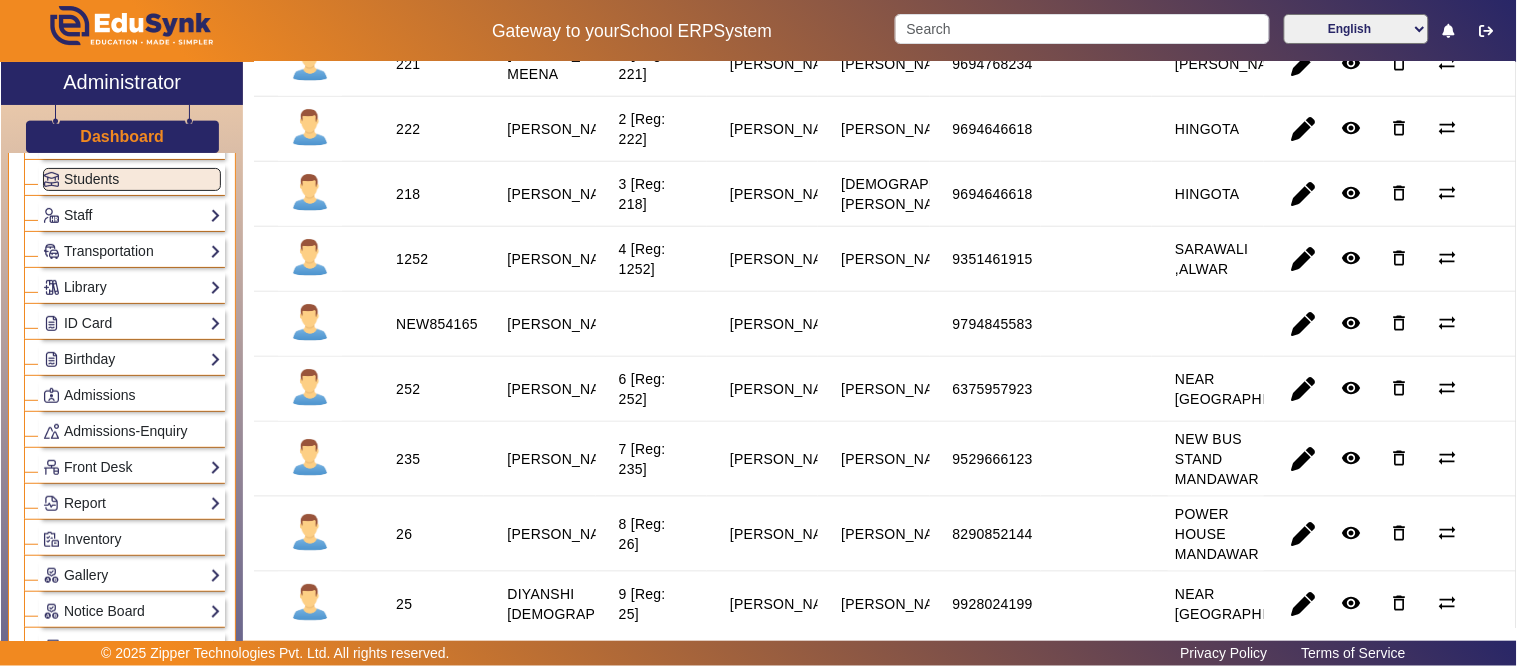 drag, startPoint x: 388, startPoint y: 347, endPoint x: 577, endPoint y: 348, distance: 189.00264 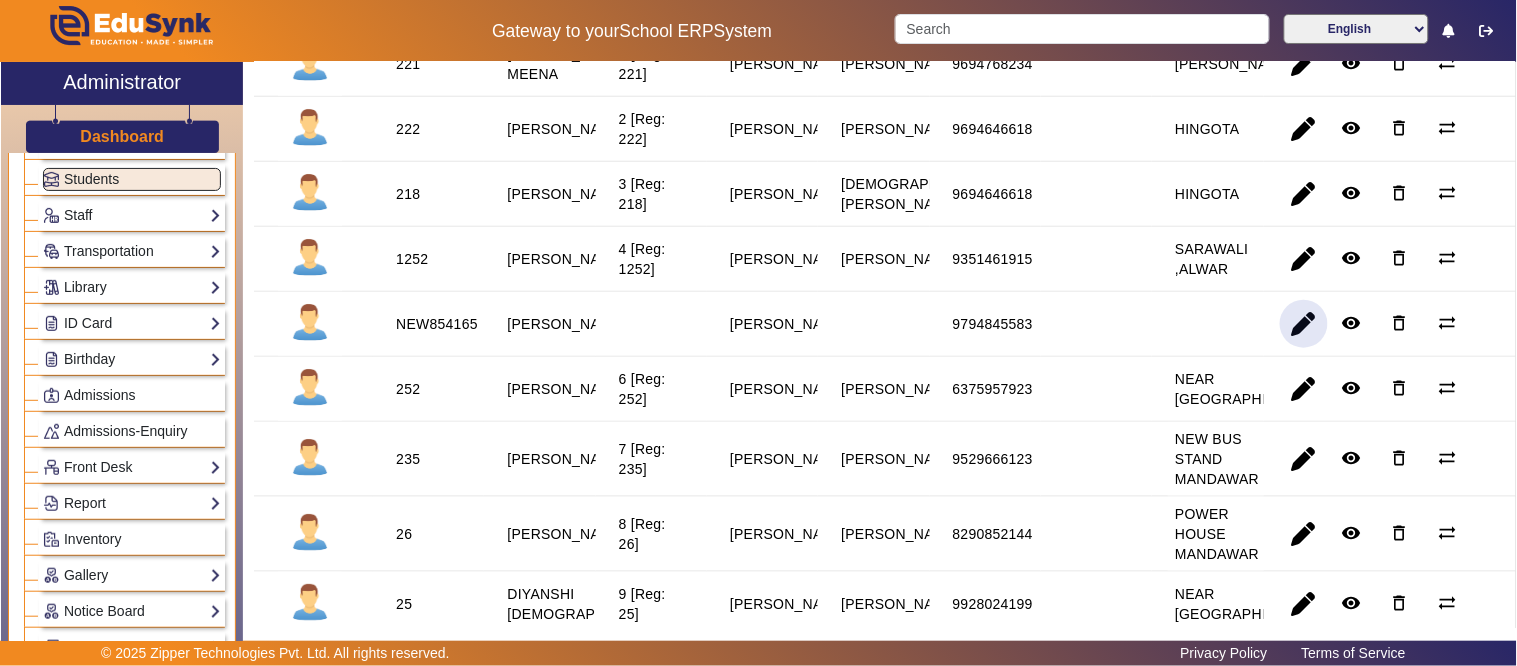 click 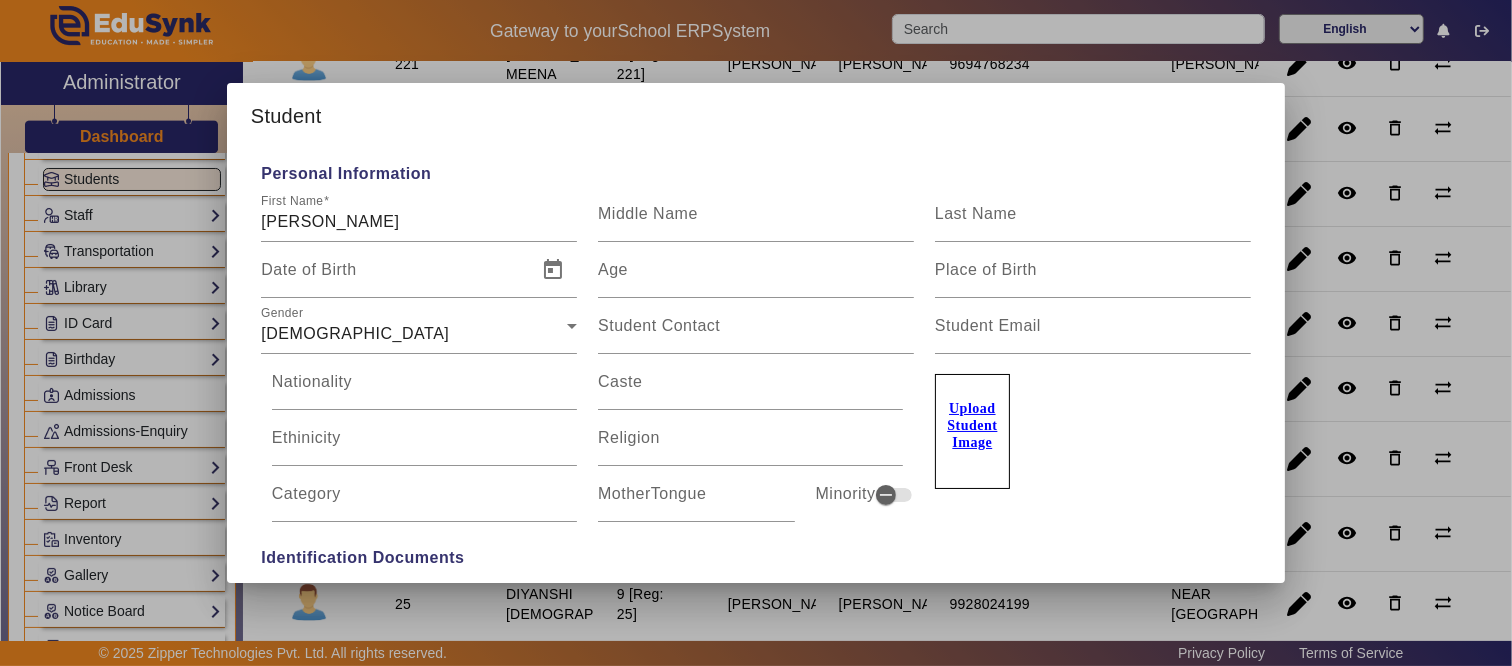 click at bounding box center [756, 333] 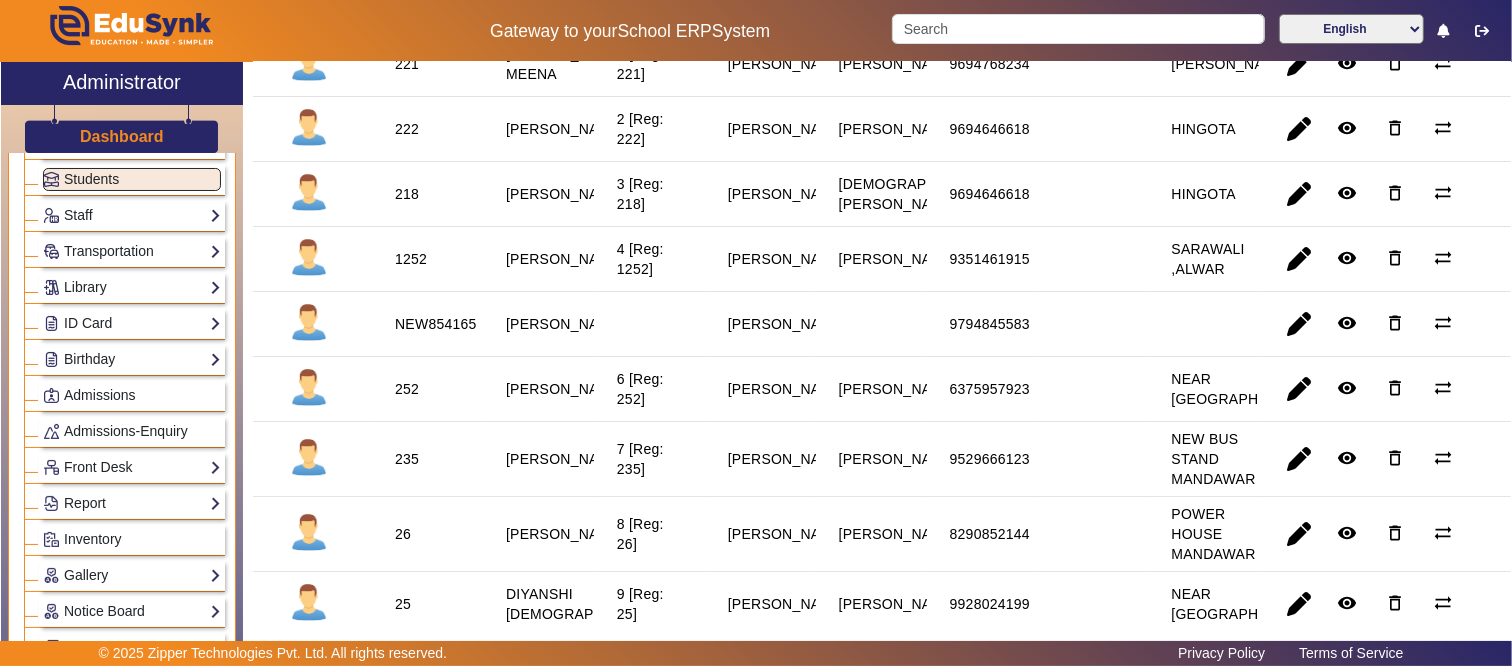 scroll, scrollTop: 1001, scrollLeft: 0, axis: vertical 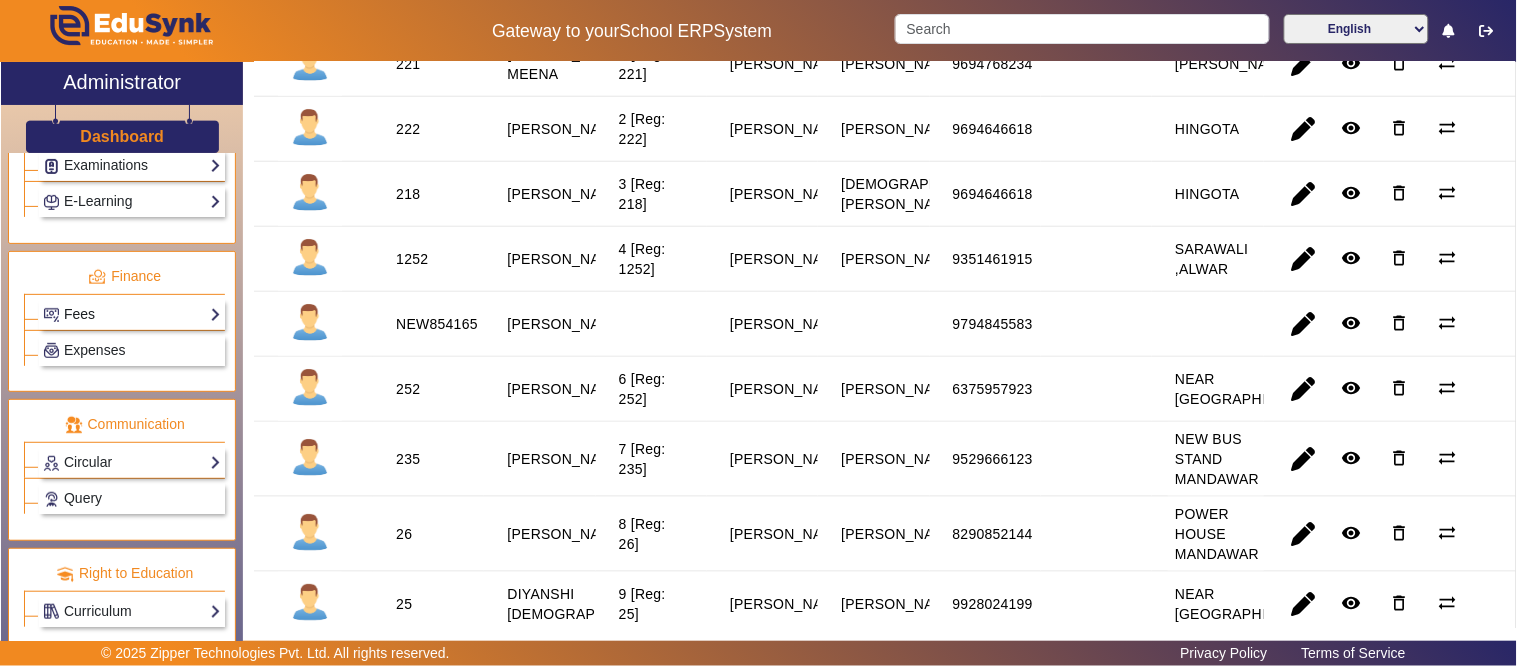 click on "Fees" 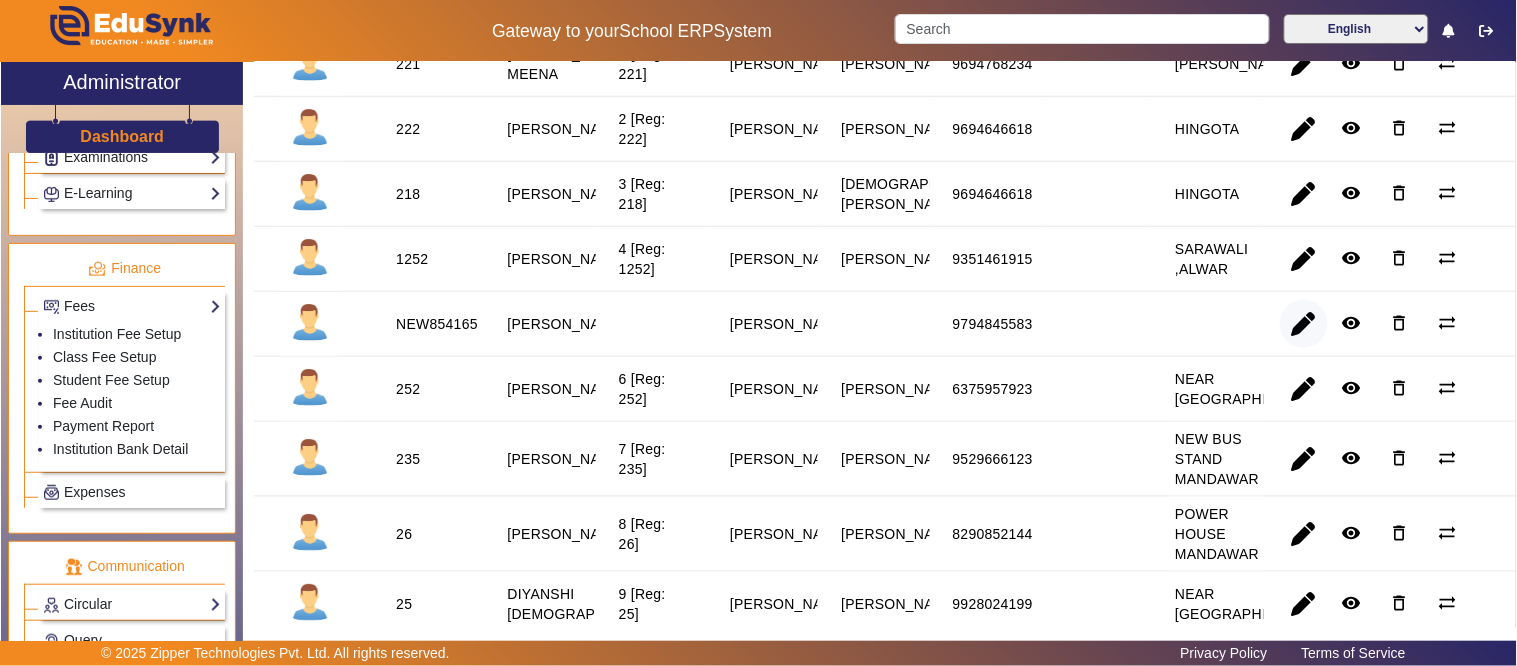 click at bounding box center (1304, 389) 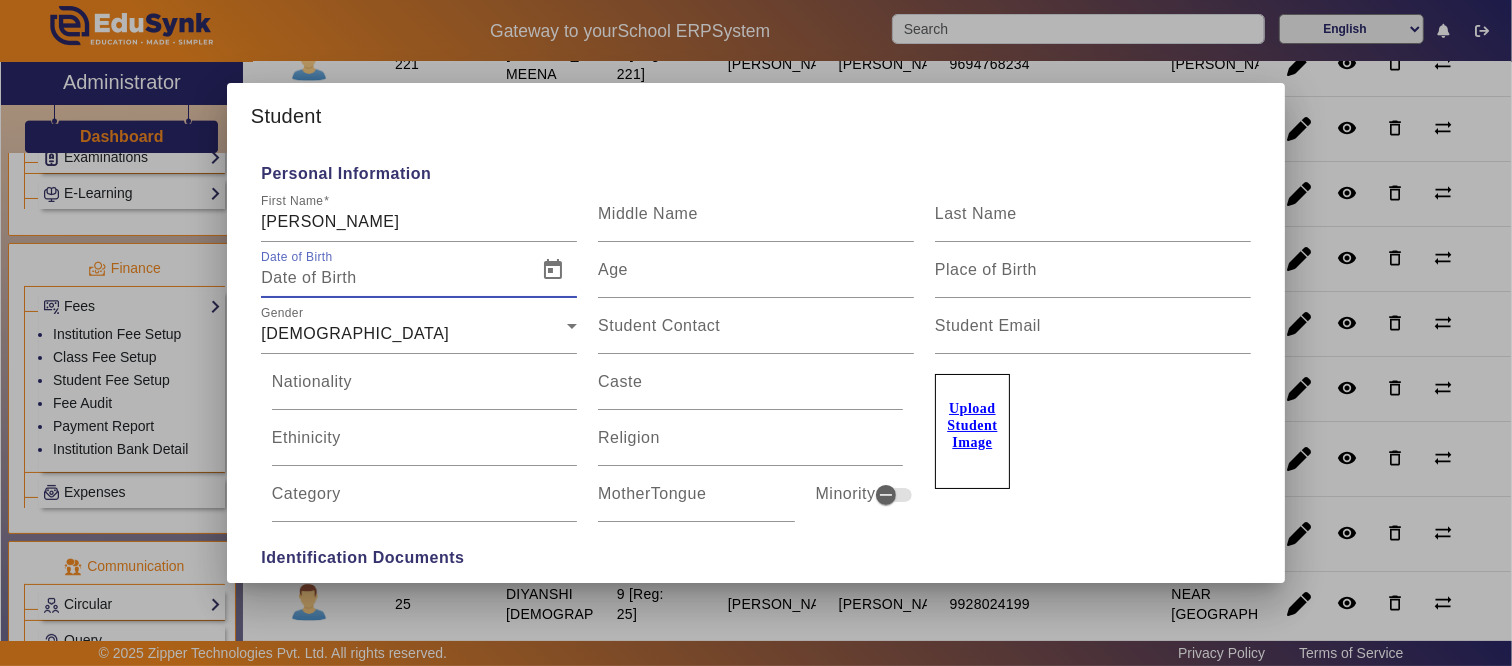 click on "Date of Birth" at bounding box center (393, 278) 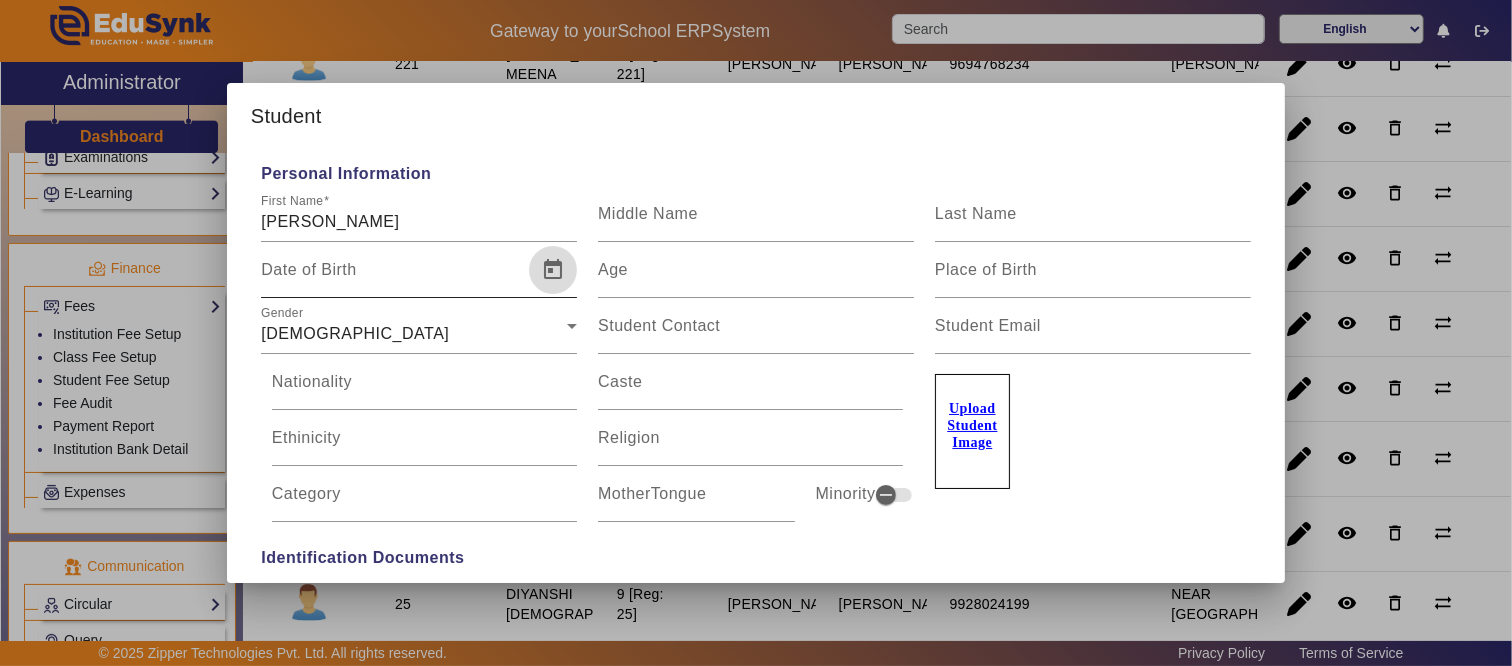 click at bounding box center (553, 270) 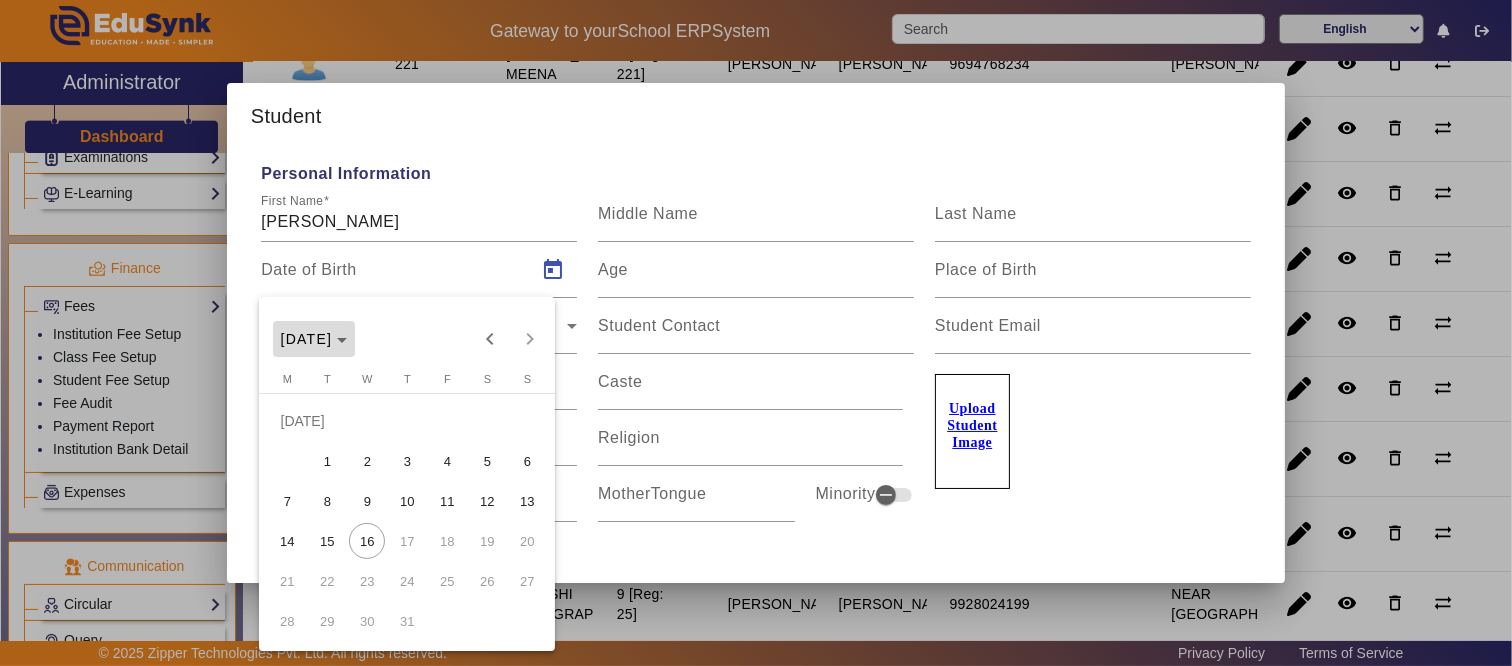 click on "[DATE]" at bounding box center (314, 339) 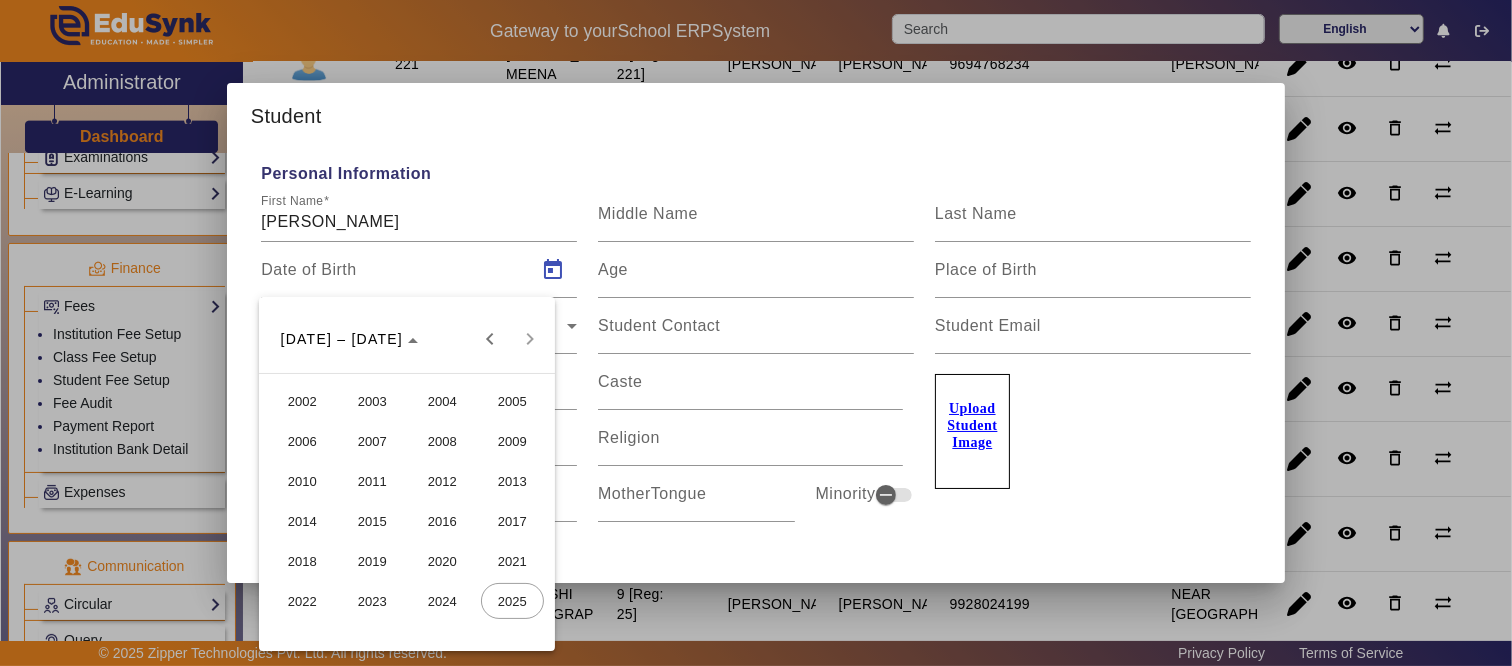 click on "2020" at bounding box center (442, 561) 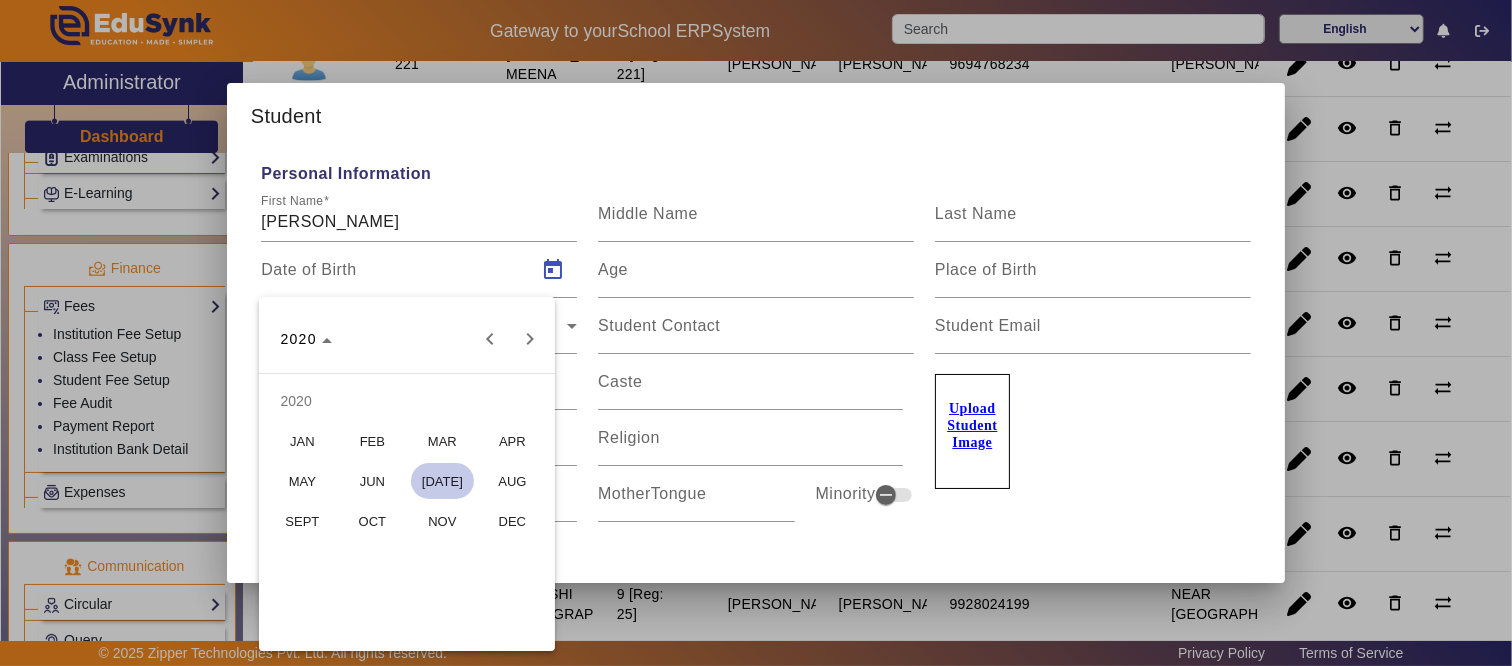 click on "MAR" at bounding box center (442, 441) 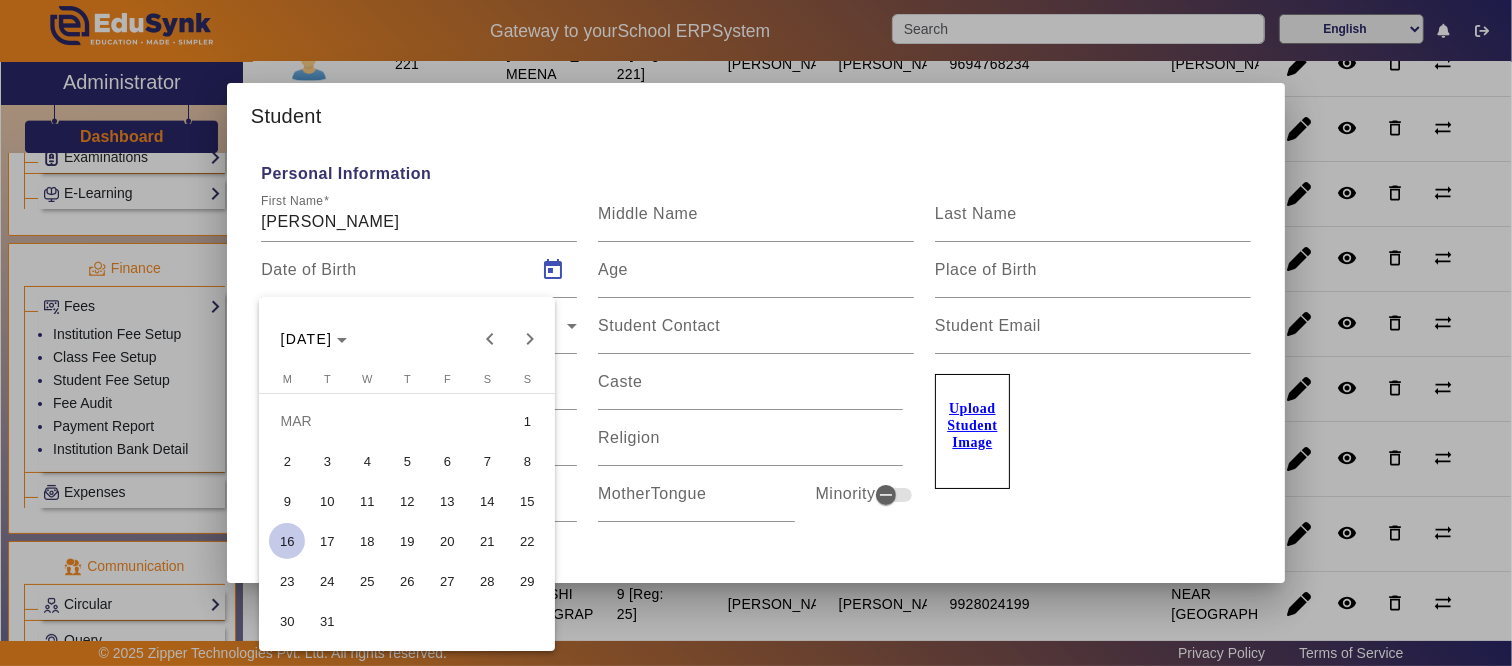 click on "17" at bounding box center [327, 541] 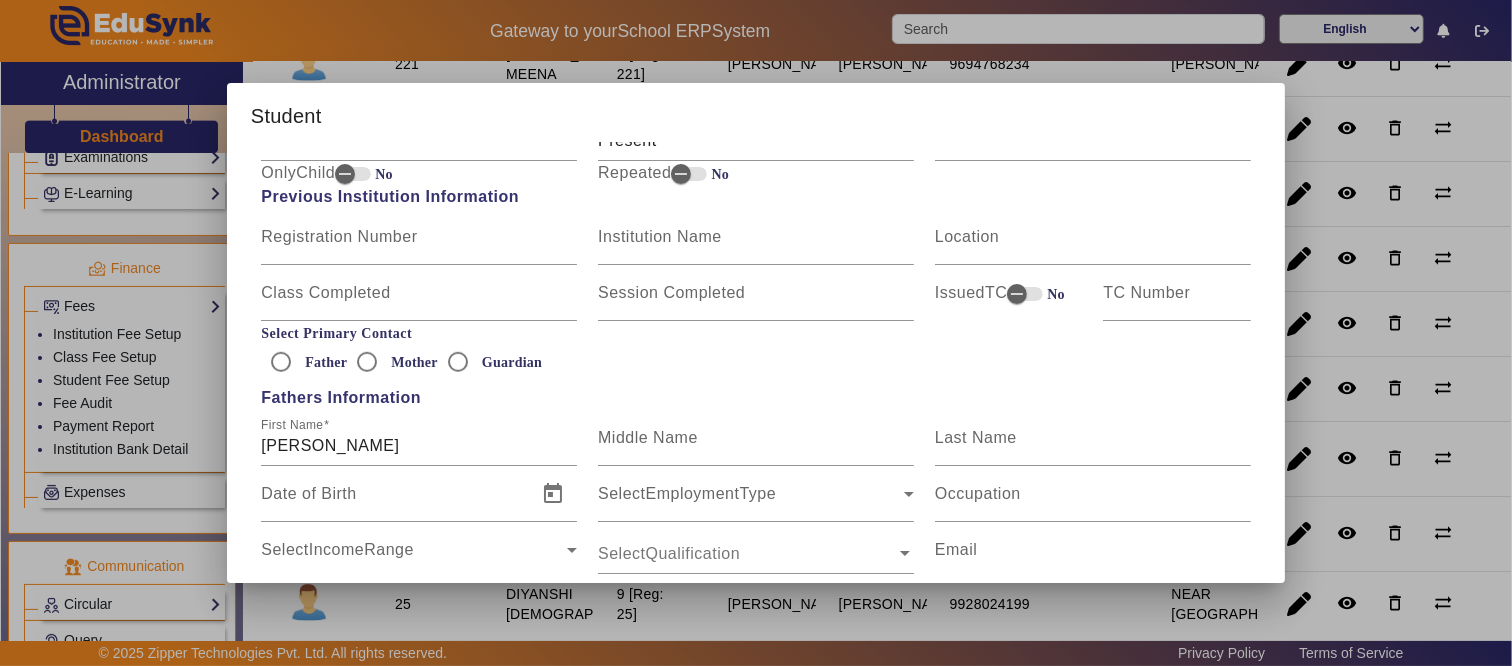scroll, scrollTop: 1111, scrollLeft: 0, axis: vertical 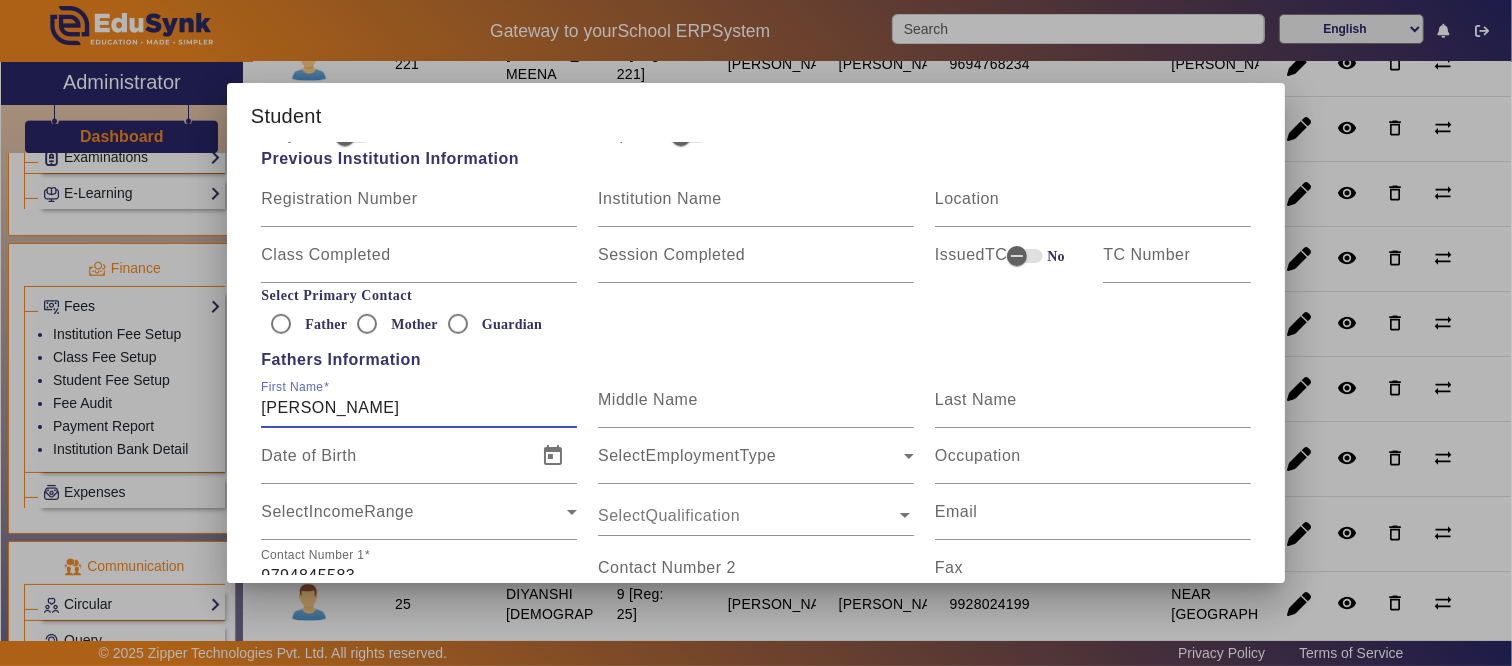 drag, startPoint x: 460, startPoint y: 404, endPoint x: 52, endPoint y: 411, distance: 408.06006 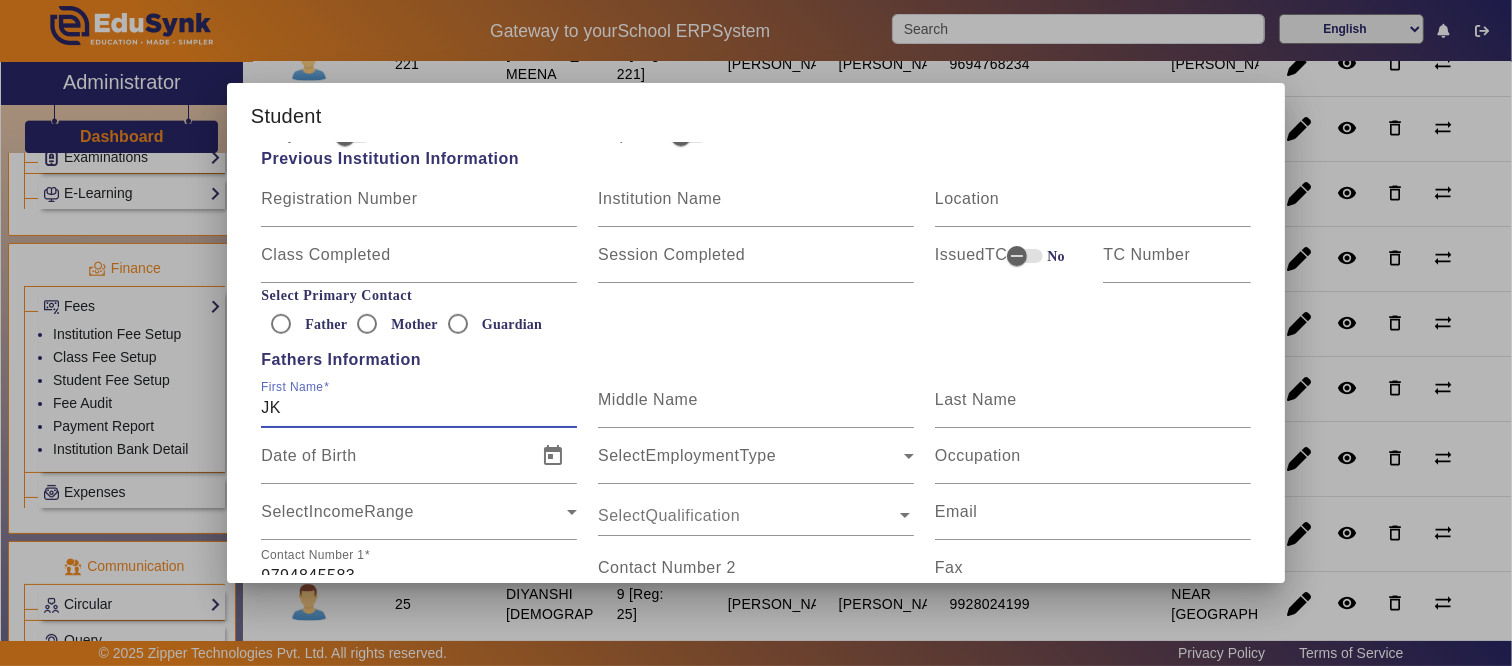 type on "J" 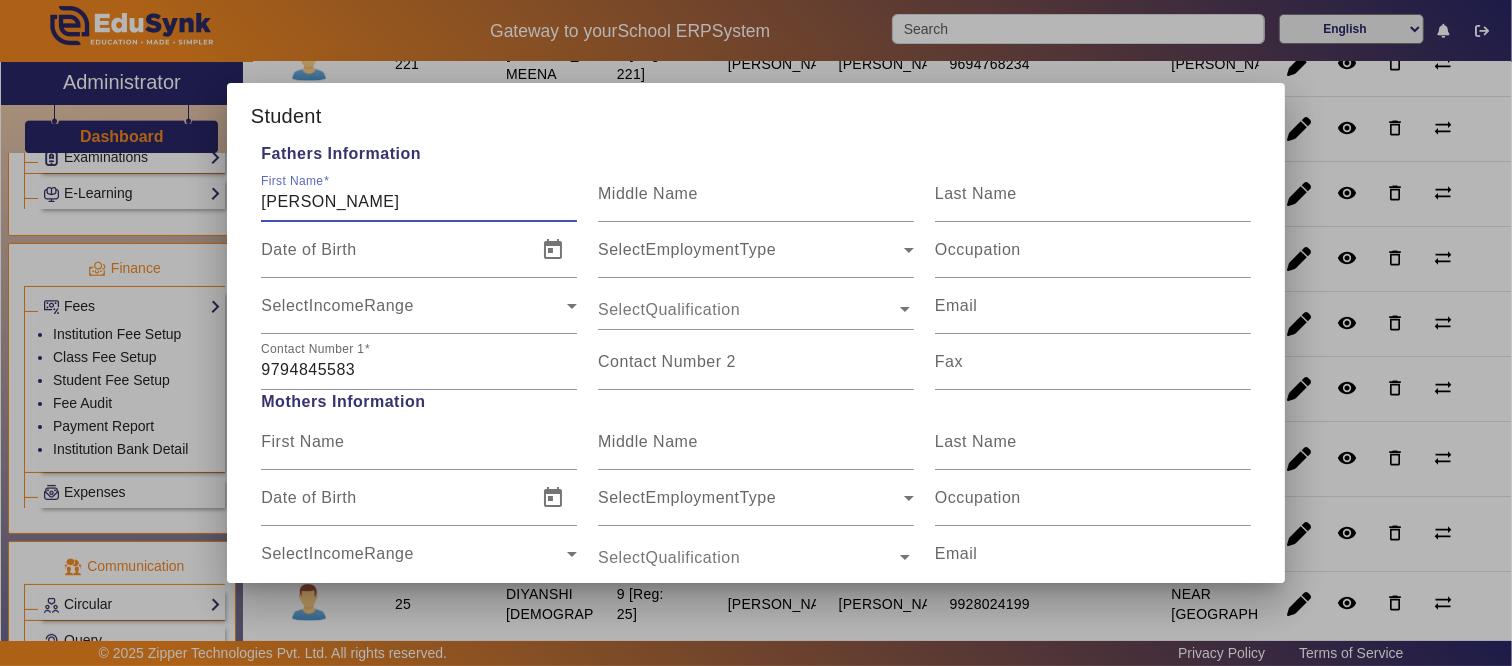 scroll, scrollTop: 1333, scrollLeft: 0, axis: vertical 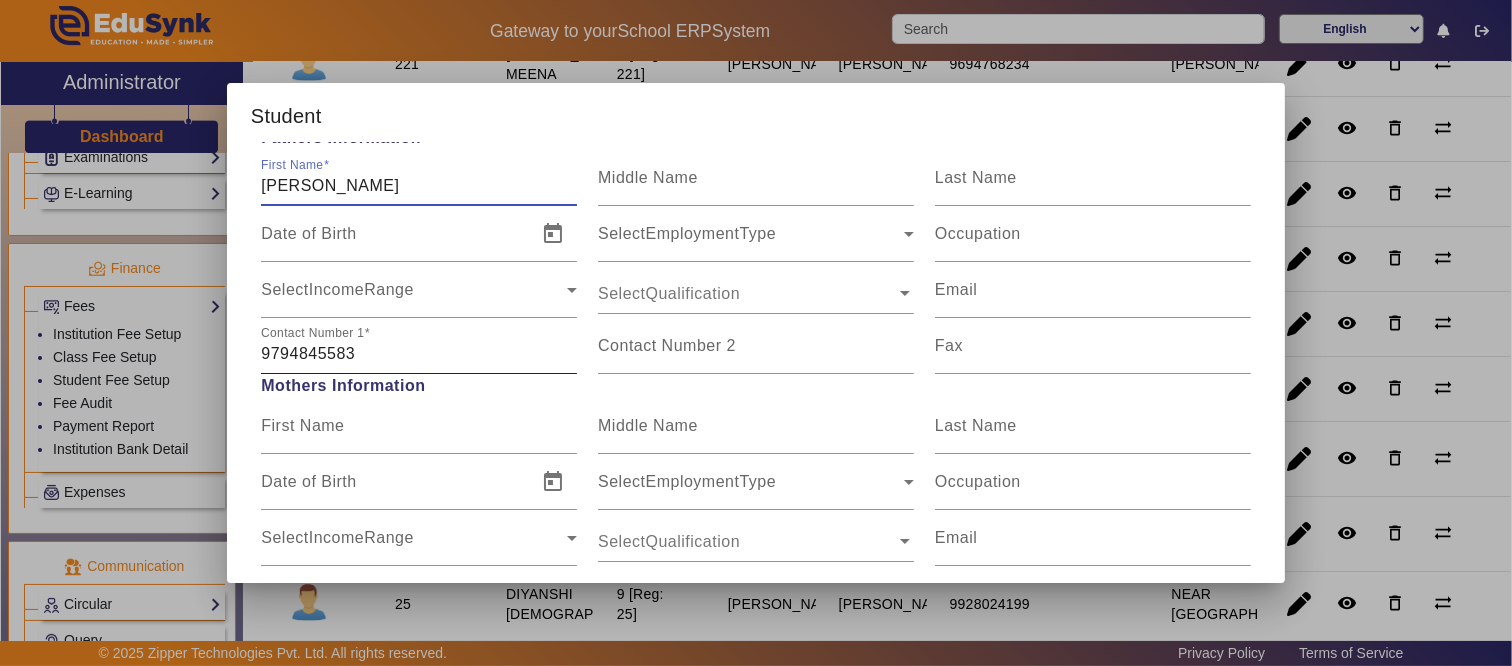 type on "[PERSON_NAME]" 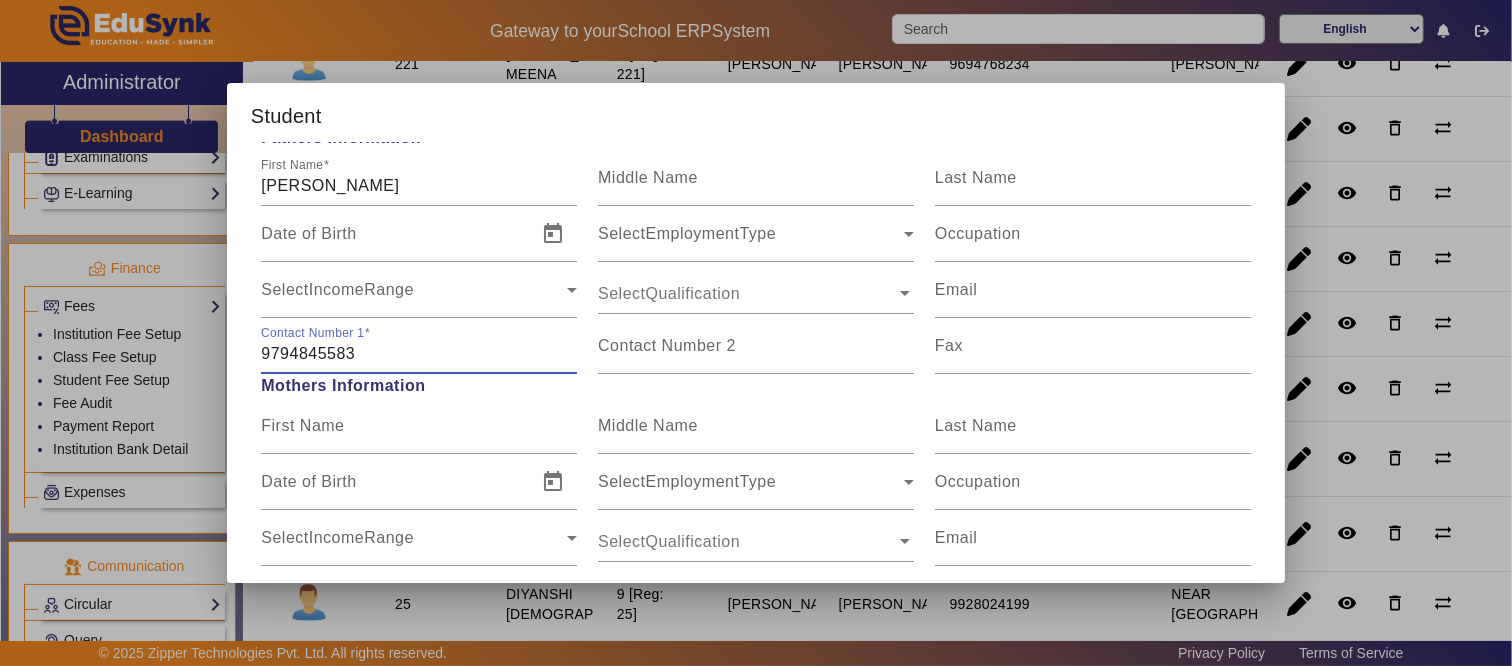 drag, startPoint x: 393, startPoint y: 355, endPoint x: 82, endPoint y: 335, distance: 311.64243 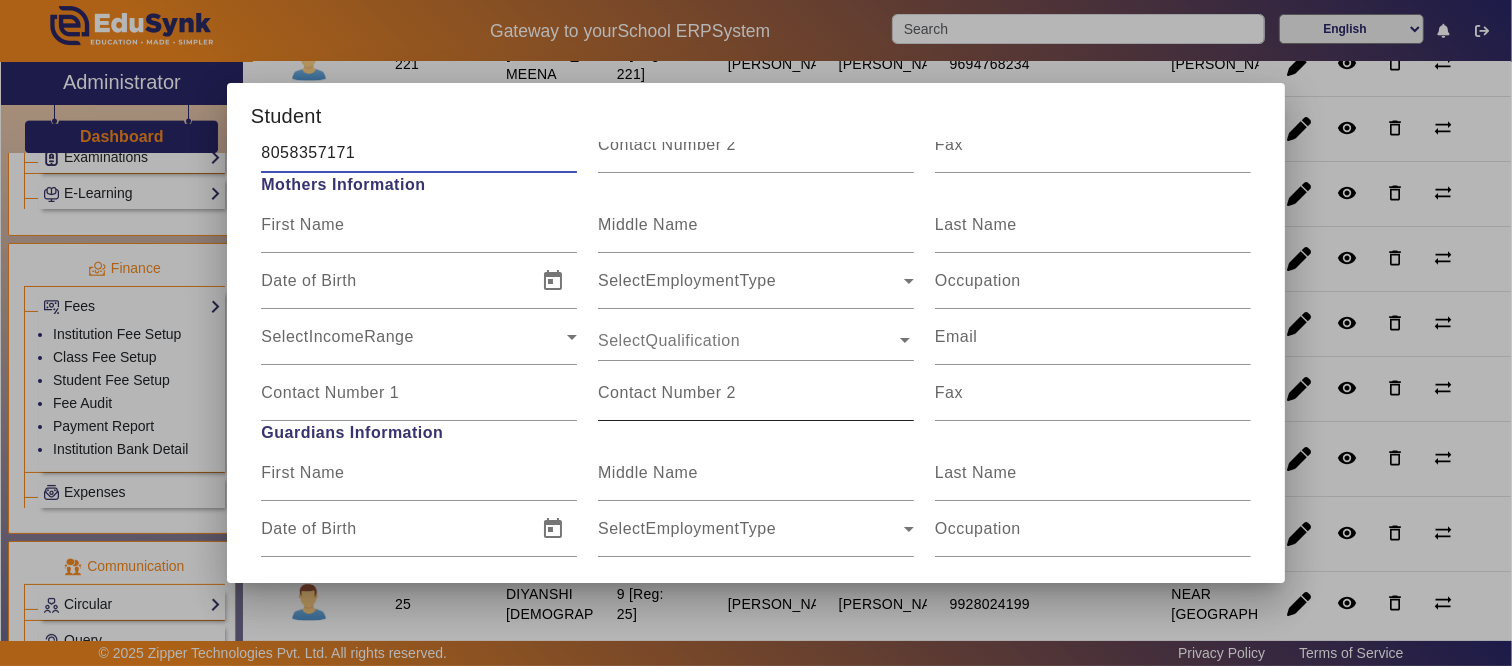 scroll, scrollTop: 1555, scrollLeft: 0, axis: vertical 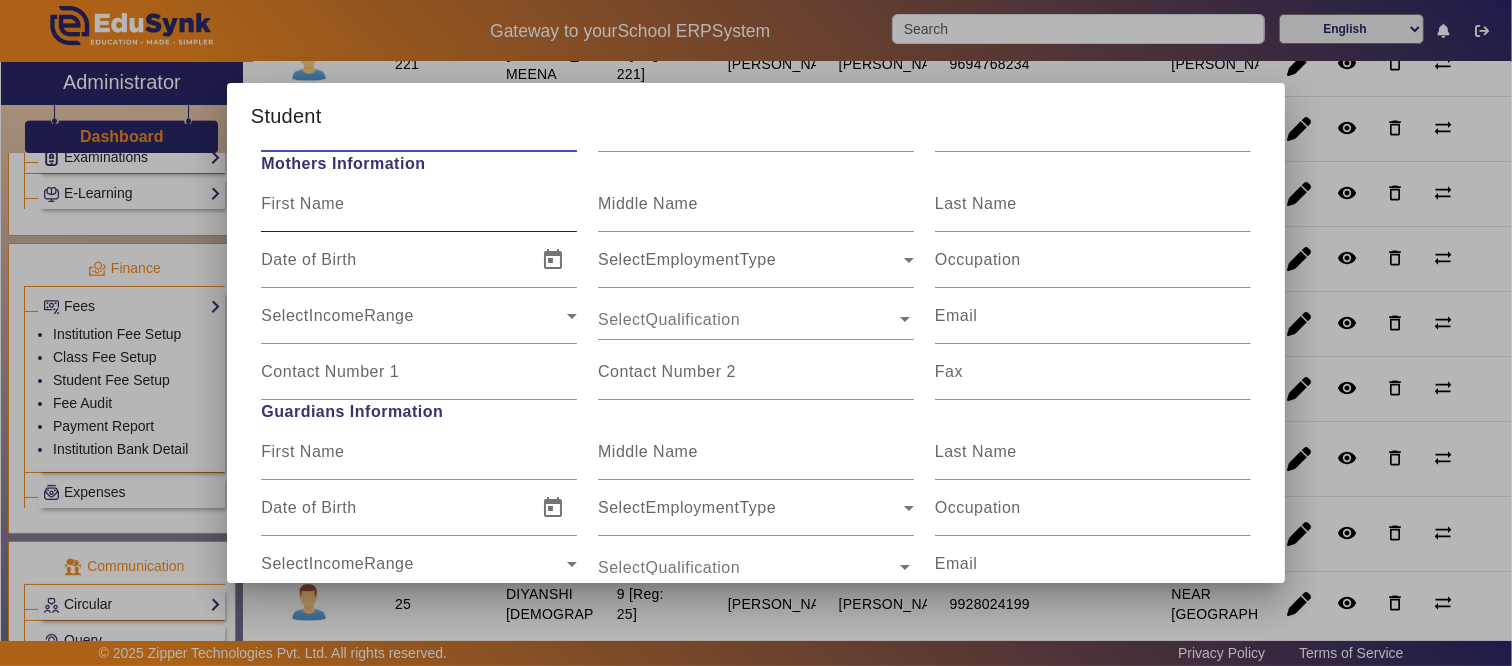 type on "8058357171" 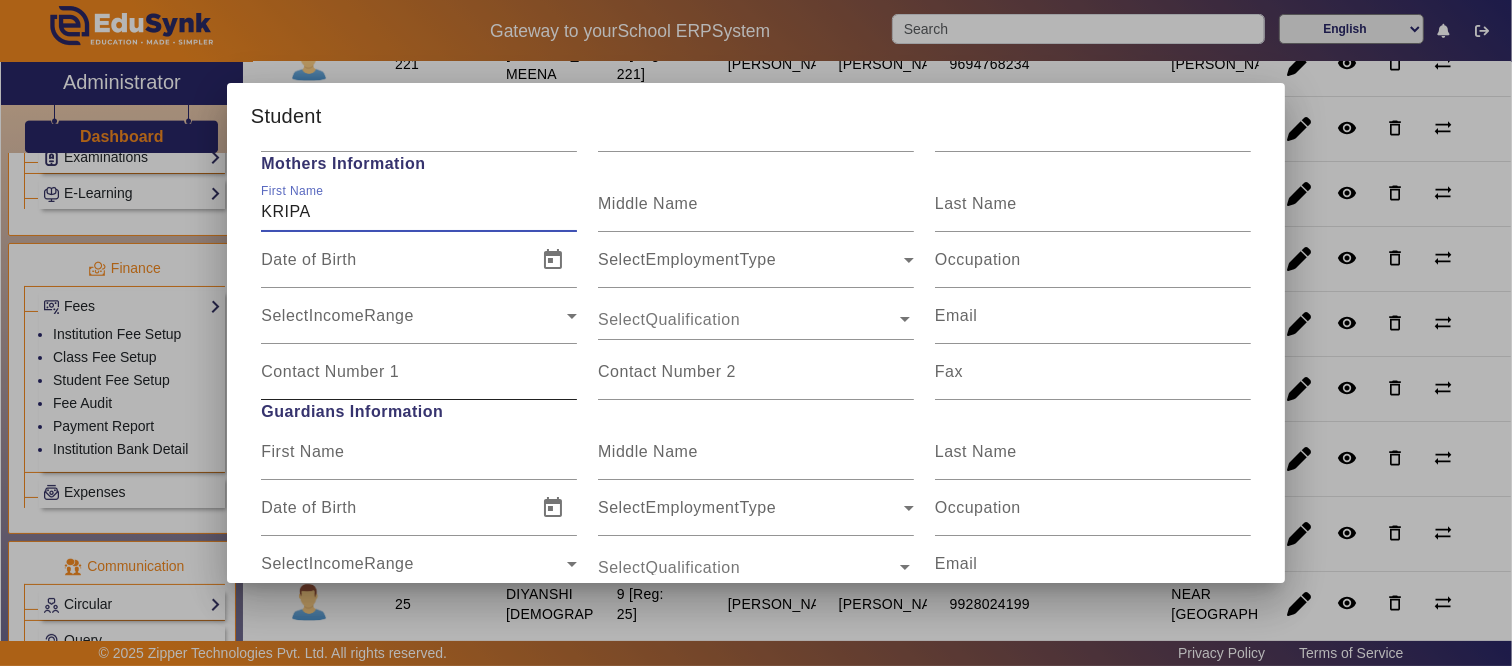 type on "KRIPA" 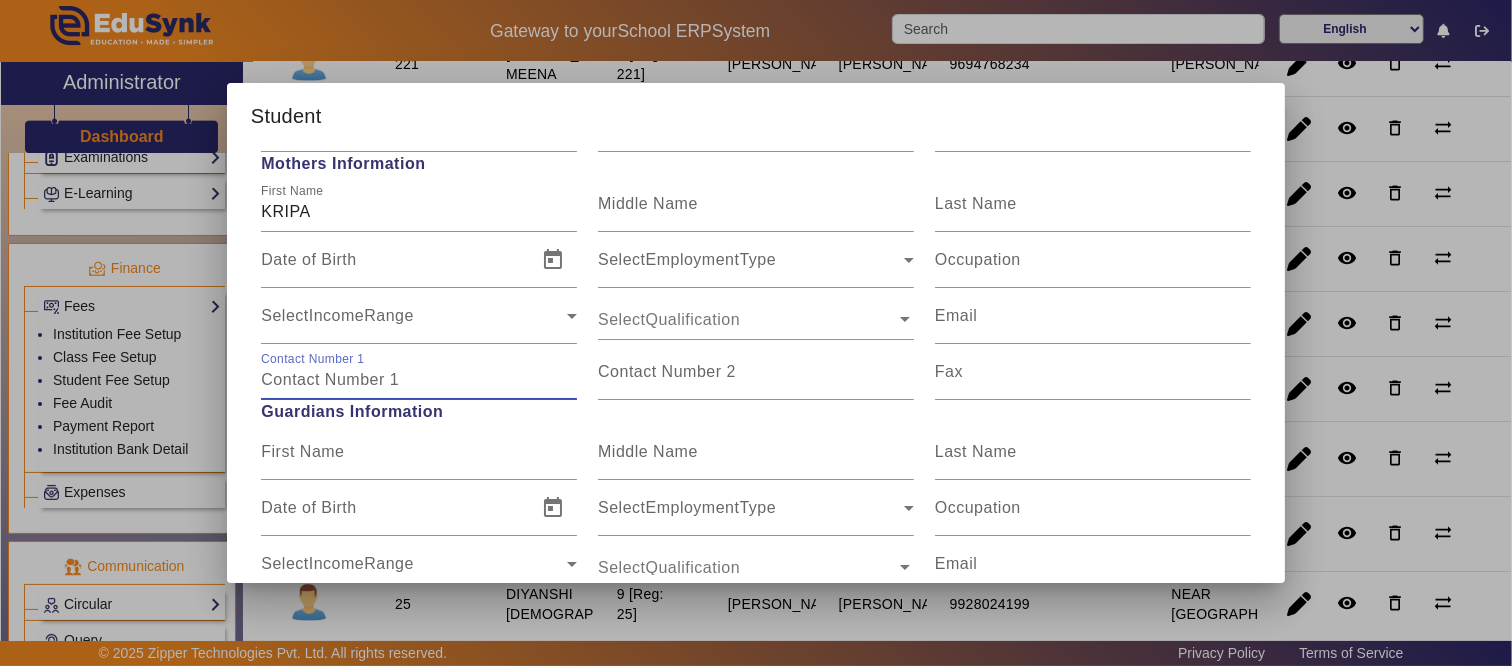 drag, startPoint x: 357, startPoint y: 381, endPoint x: 370, endPoint y: 382, distance: 13.038404 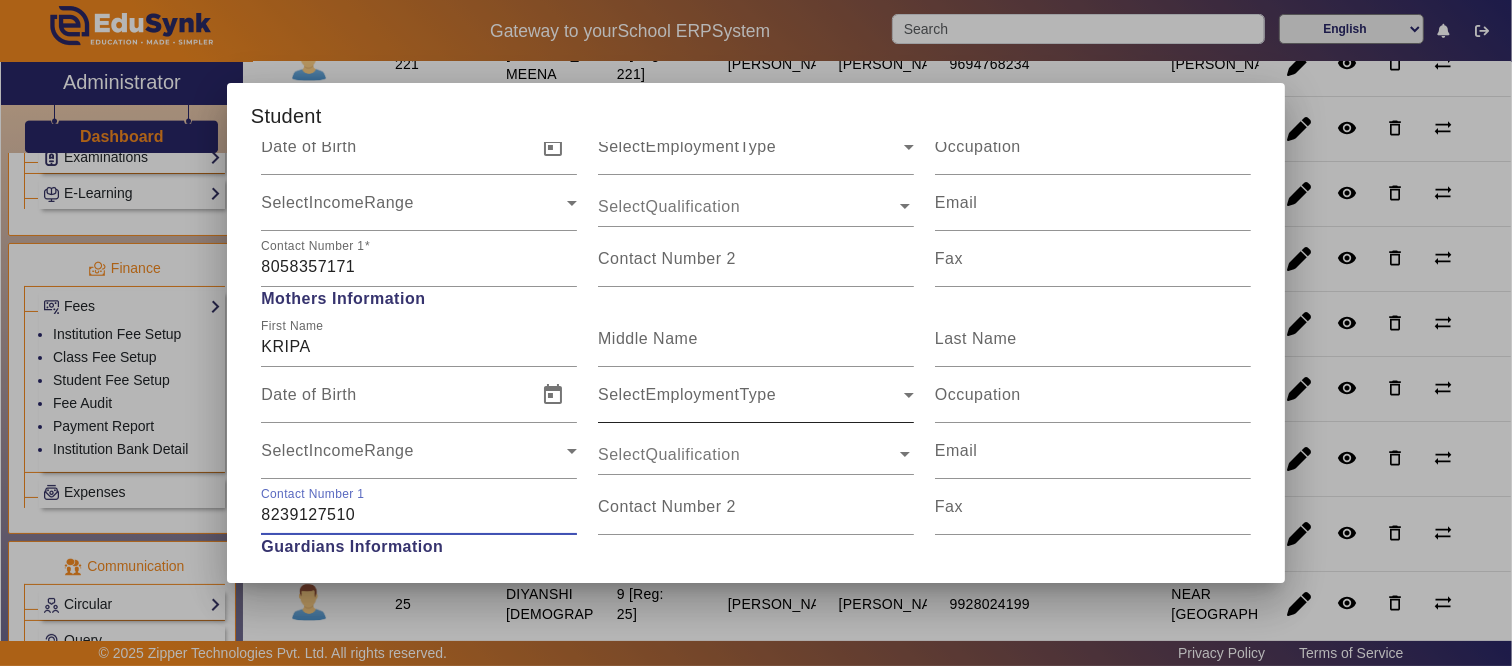 scroll, scrollTop: 1444, scrollLeft: 0, axis: vertical 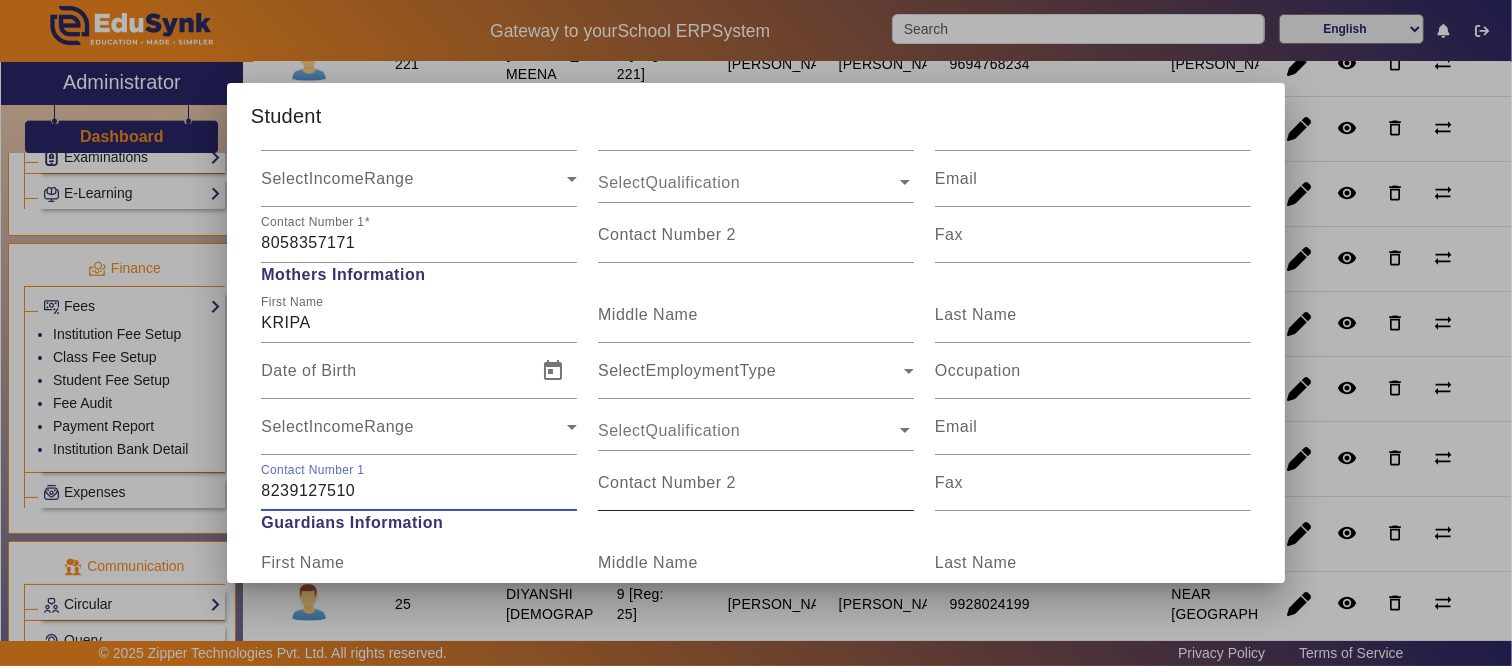 type on "8239127510" 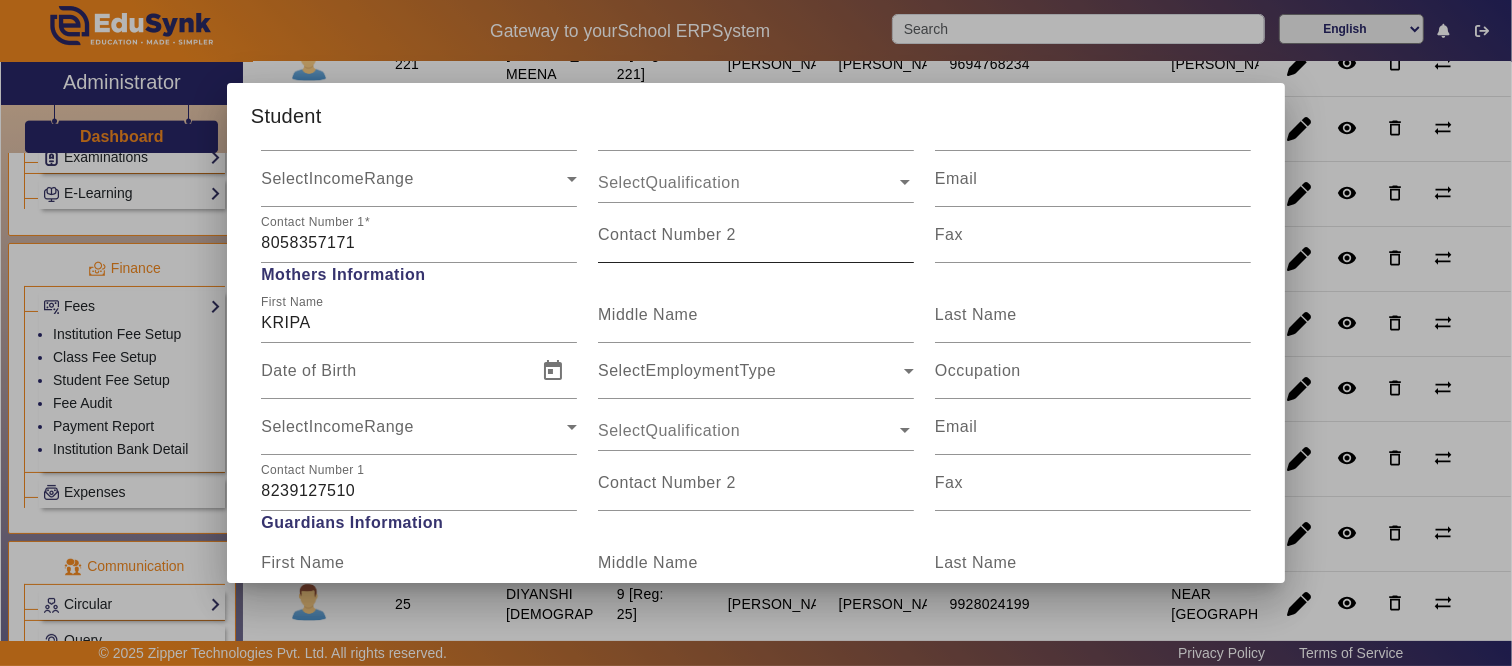 click on "Contact Number 2" at bounding box center (667, 234) 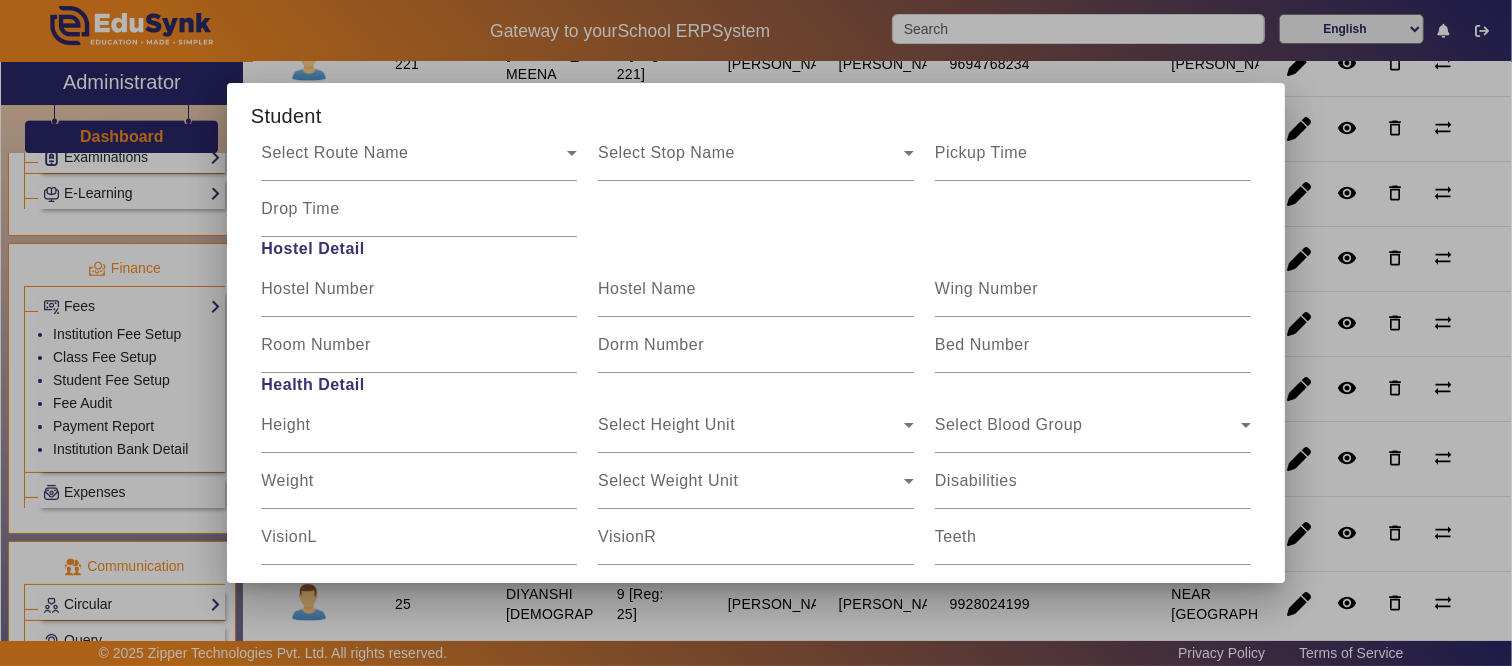 scroll, scrollTop: 2494, scrollLeft: 0, axis: vertical 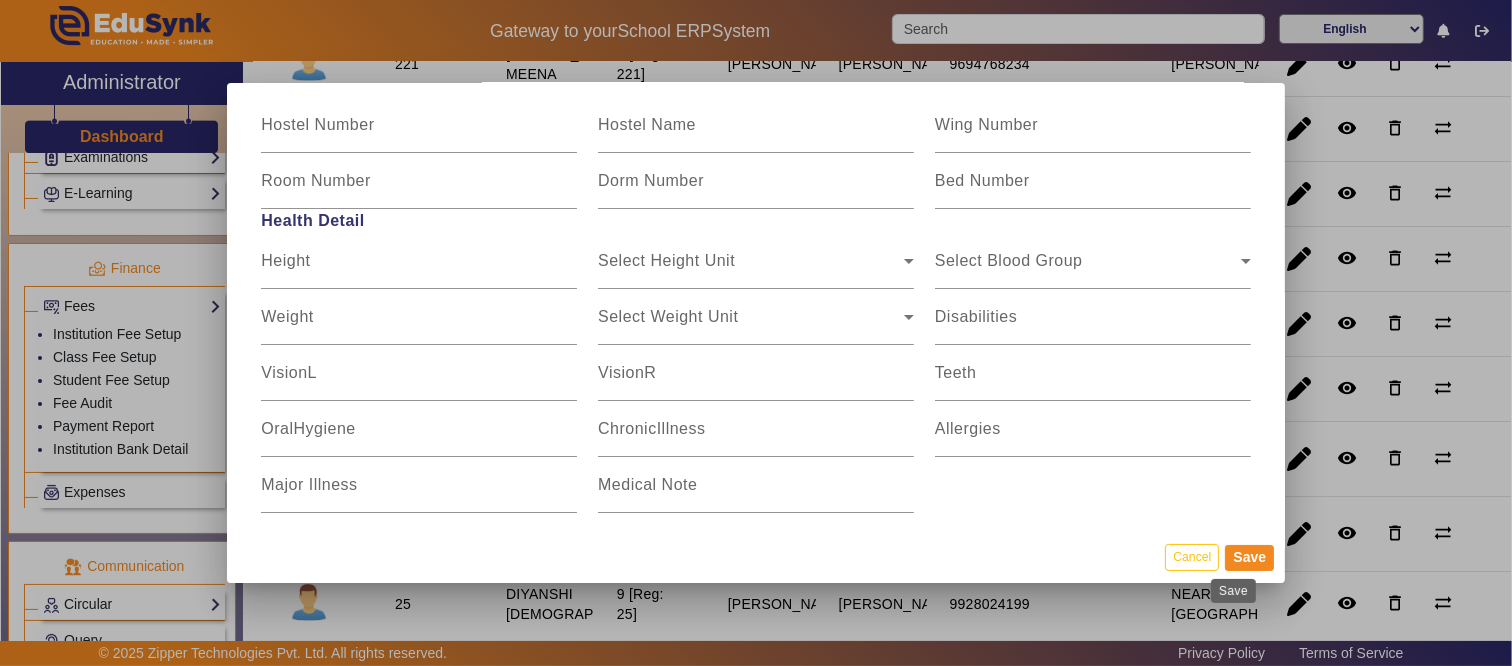 type on "9785346672" 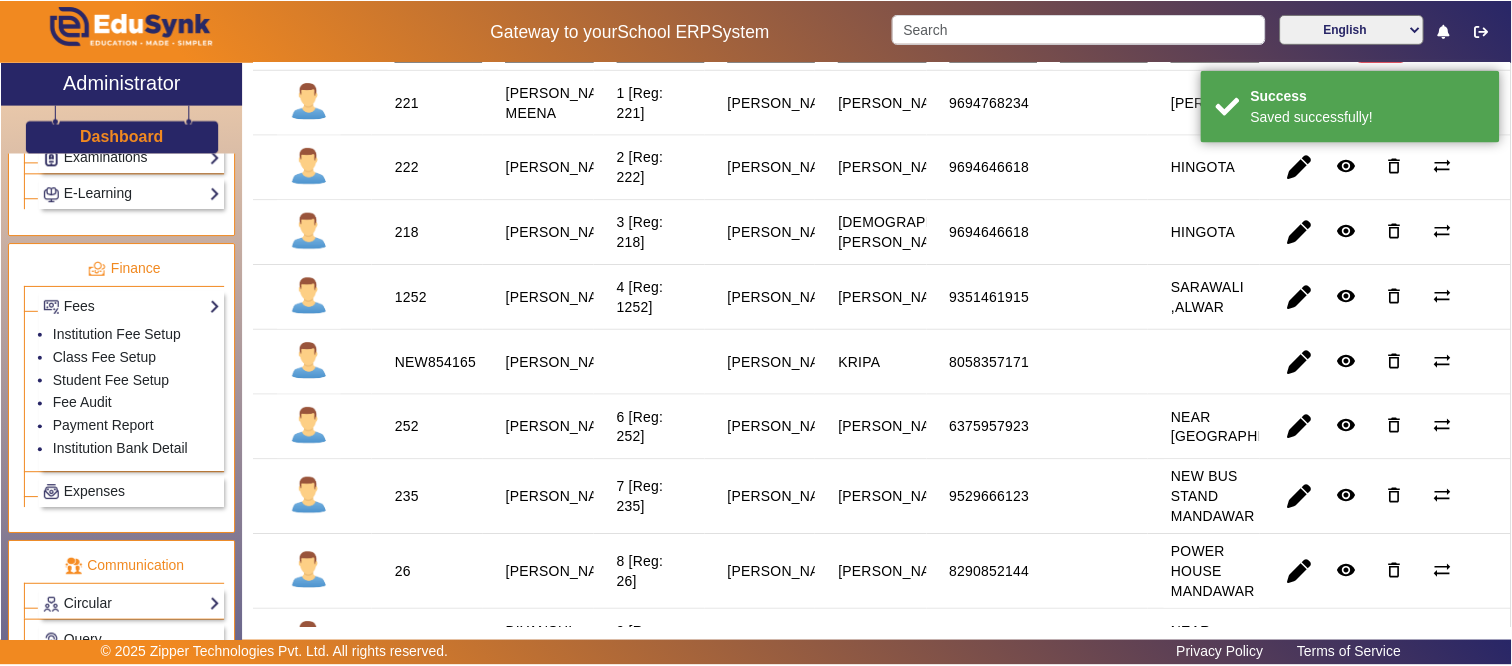 scroll, scrollTop: 333, scrollLeft: 0, axis: vertical 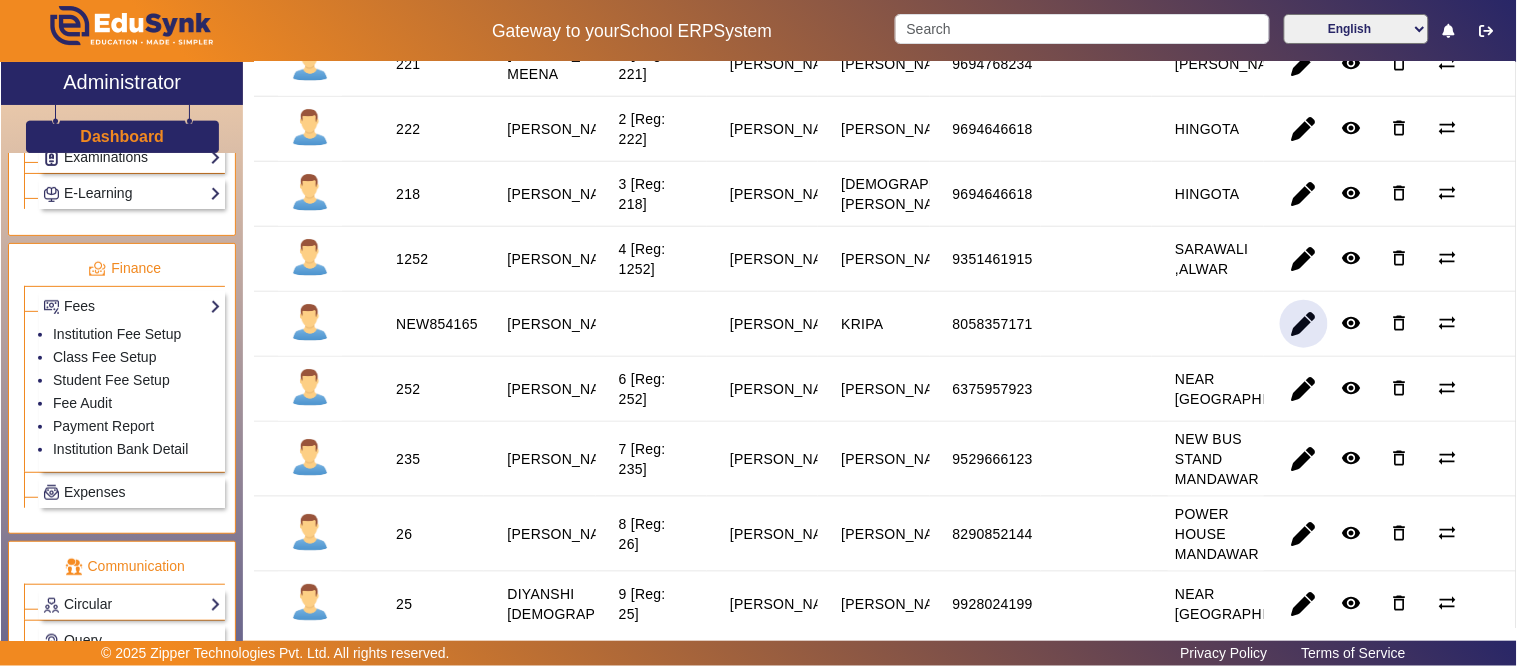 click 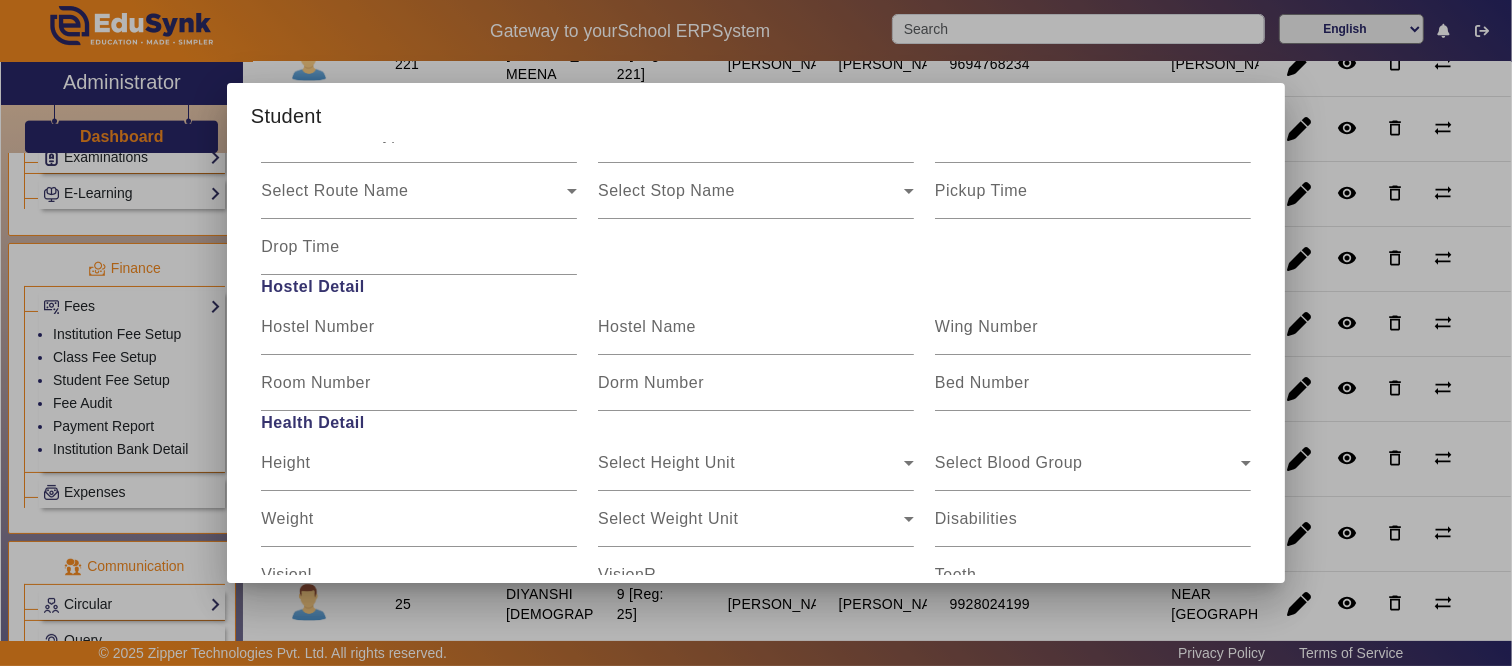 scroll, scrollTop: 2494, scrollLeft: 0, axis: vertical 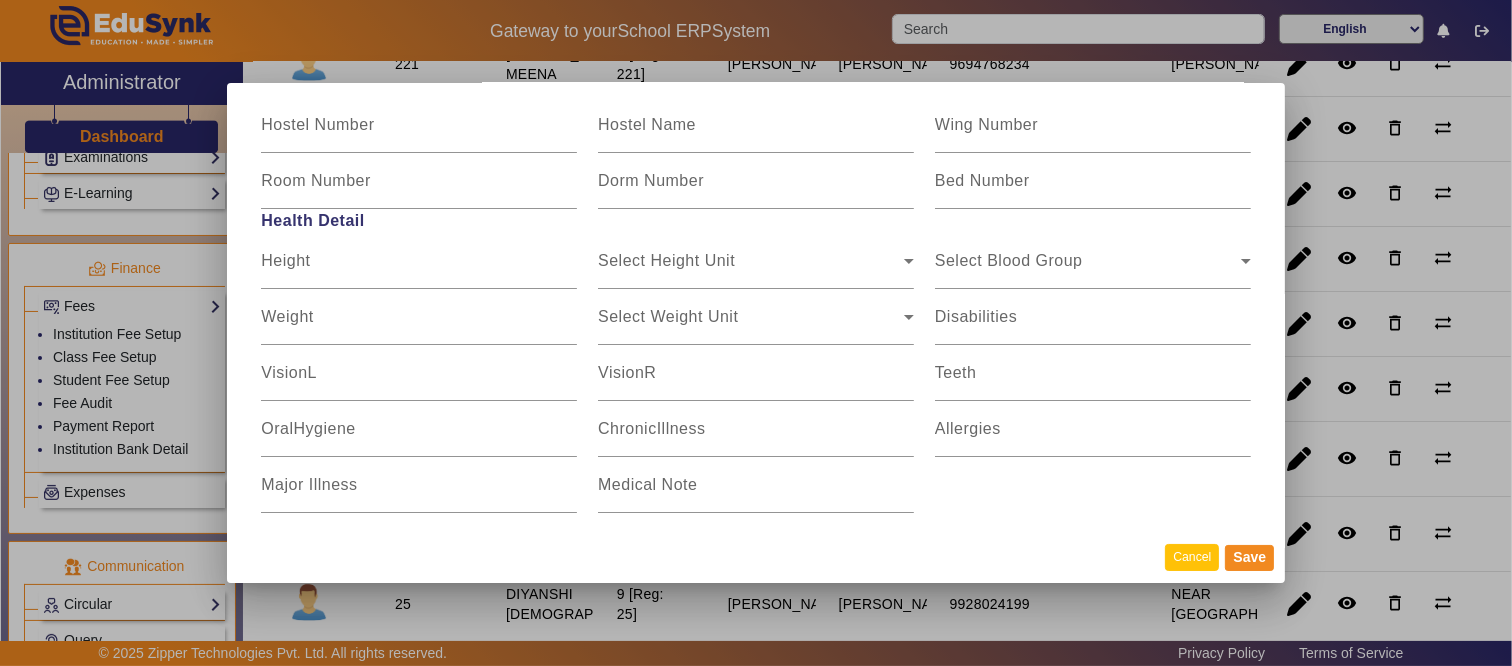 click on "Cancel" at bounding box center [1192, 557] 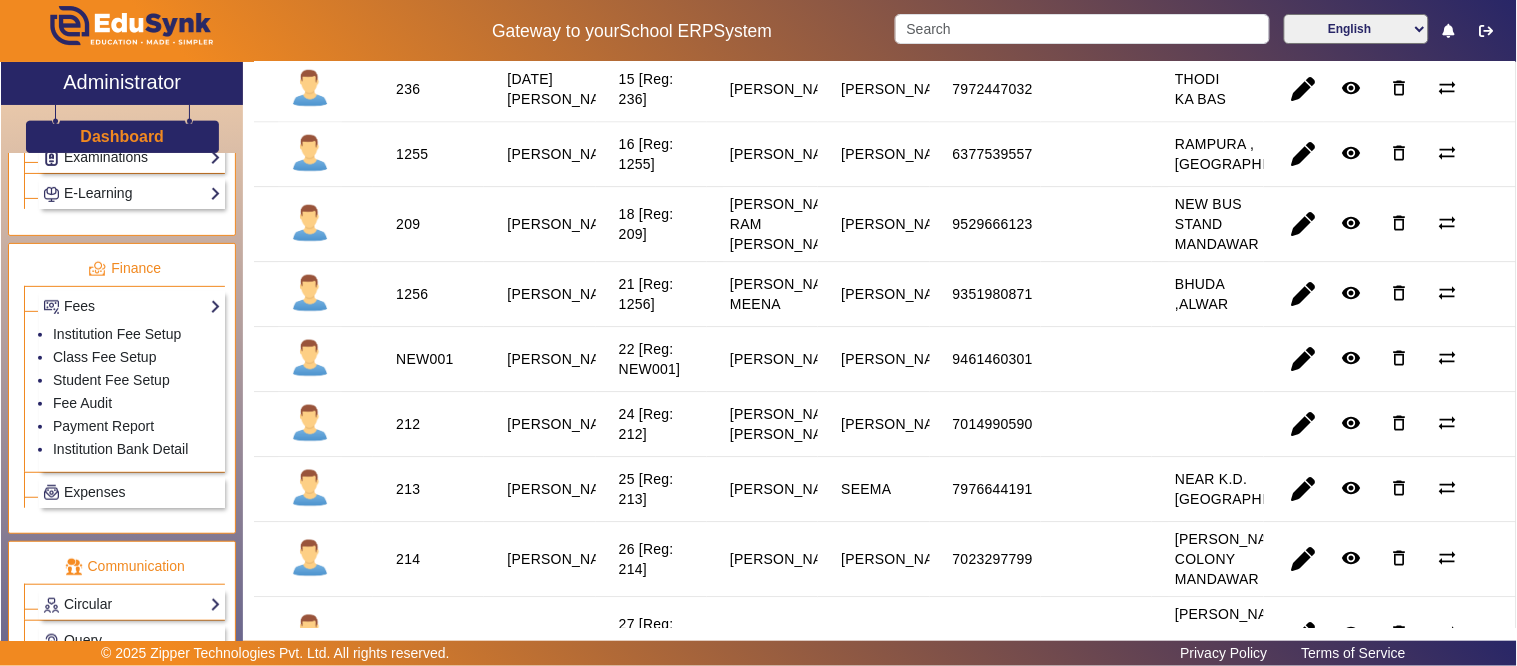 scroll, scrollTop: 1111, scrollLeft: 0, axis: vertical 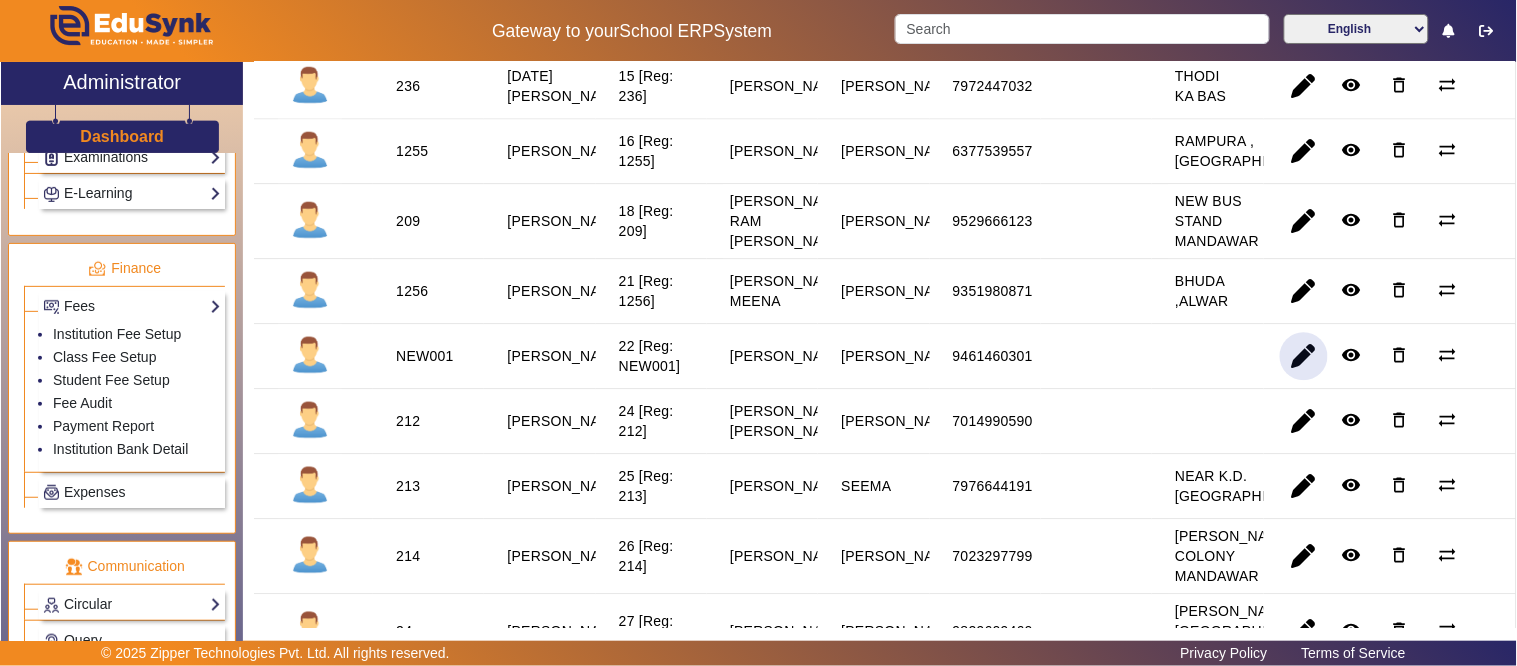 click 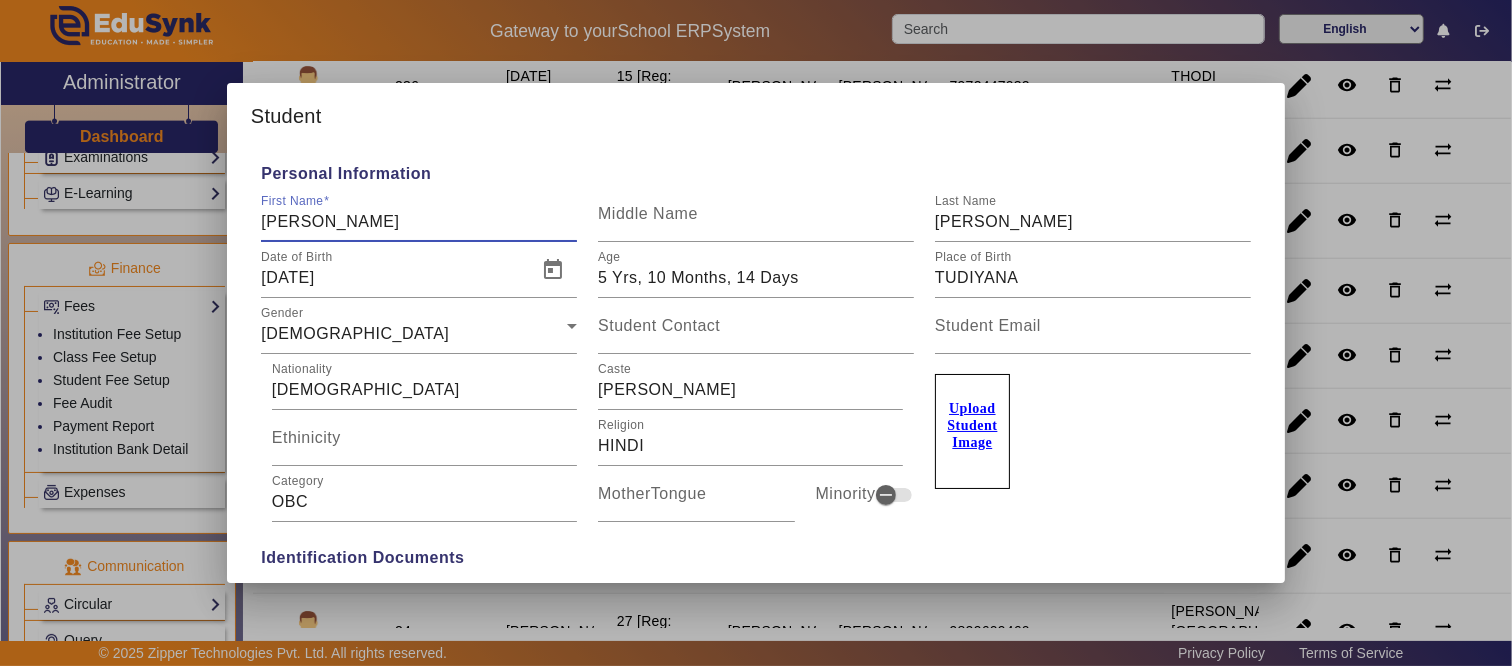 click at bounding box center [756, 333] 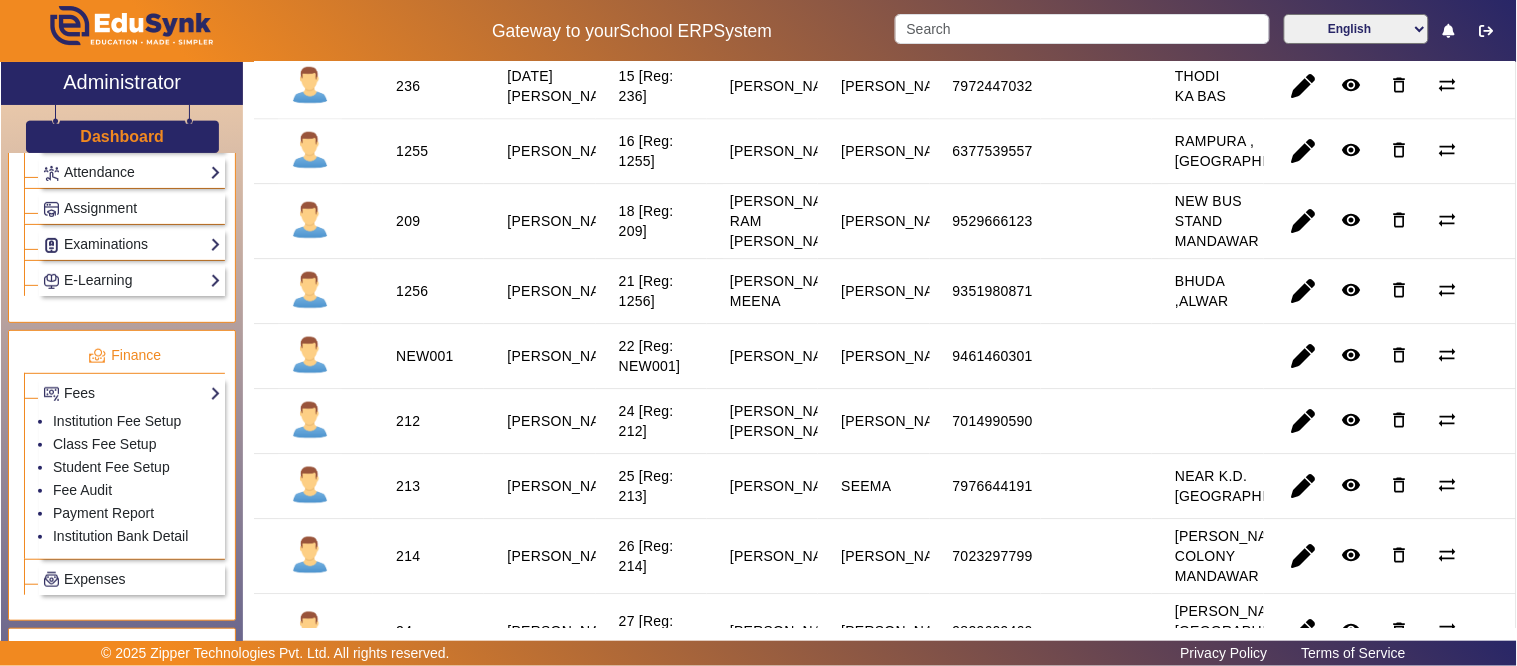 scroll, scrollTop: 778, scrollLeft: 0, axis: vertical 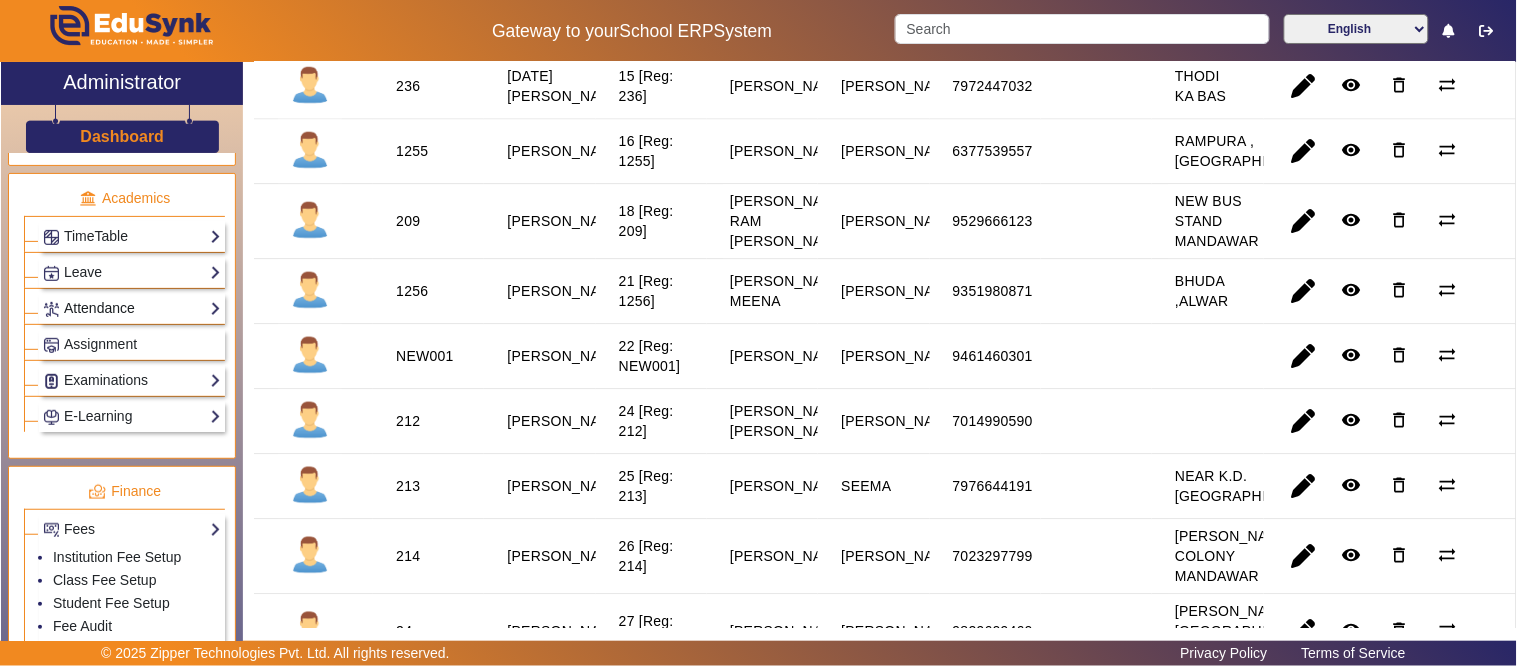click on "Attendance" 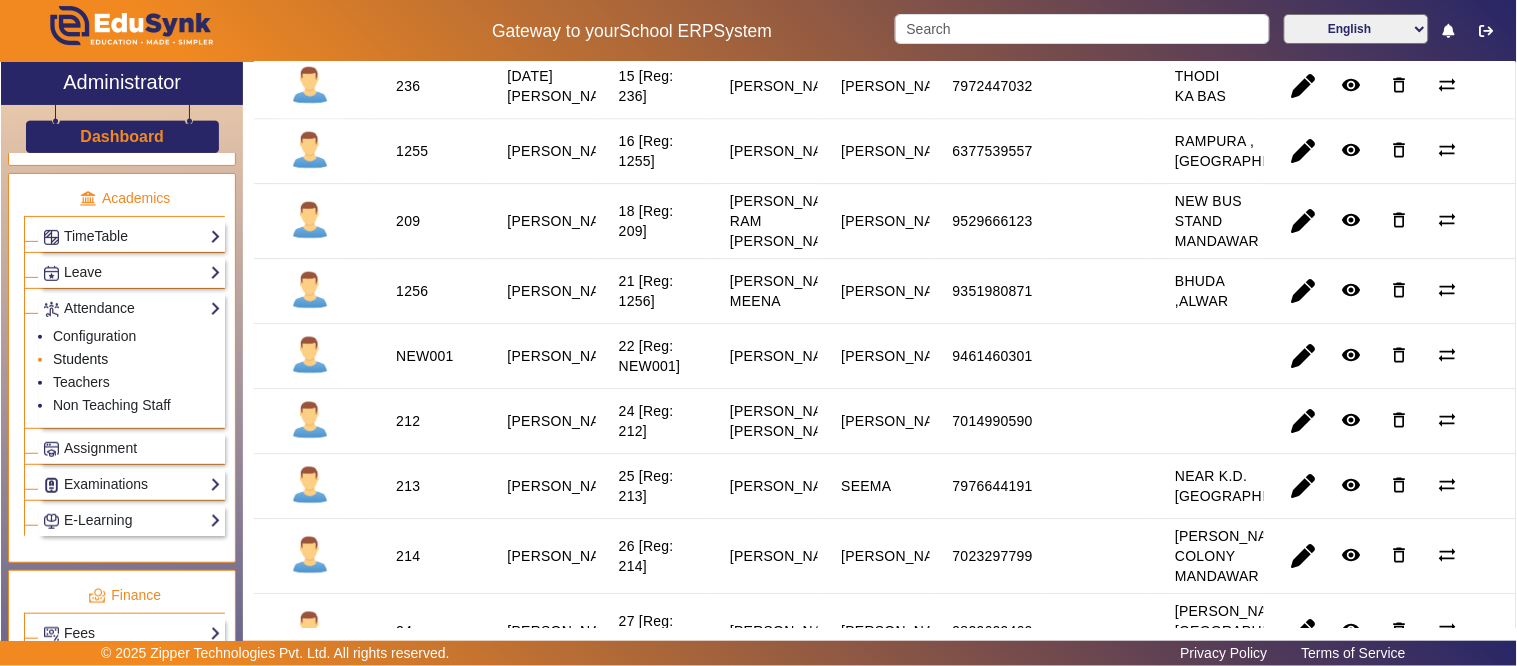 click on "Students" 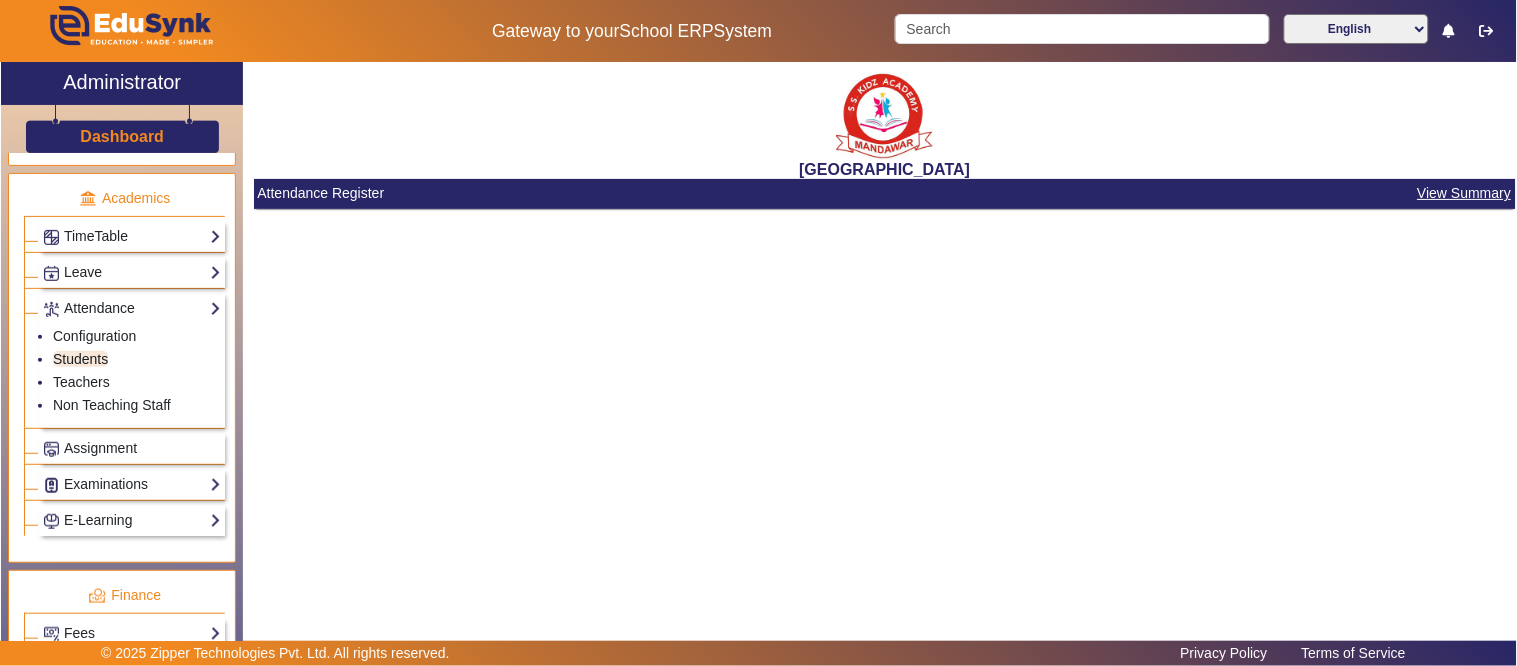 scroll, scrollTop: 0, scrollLeft: 0, axis: both 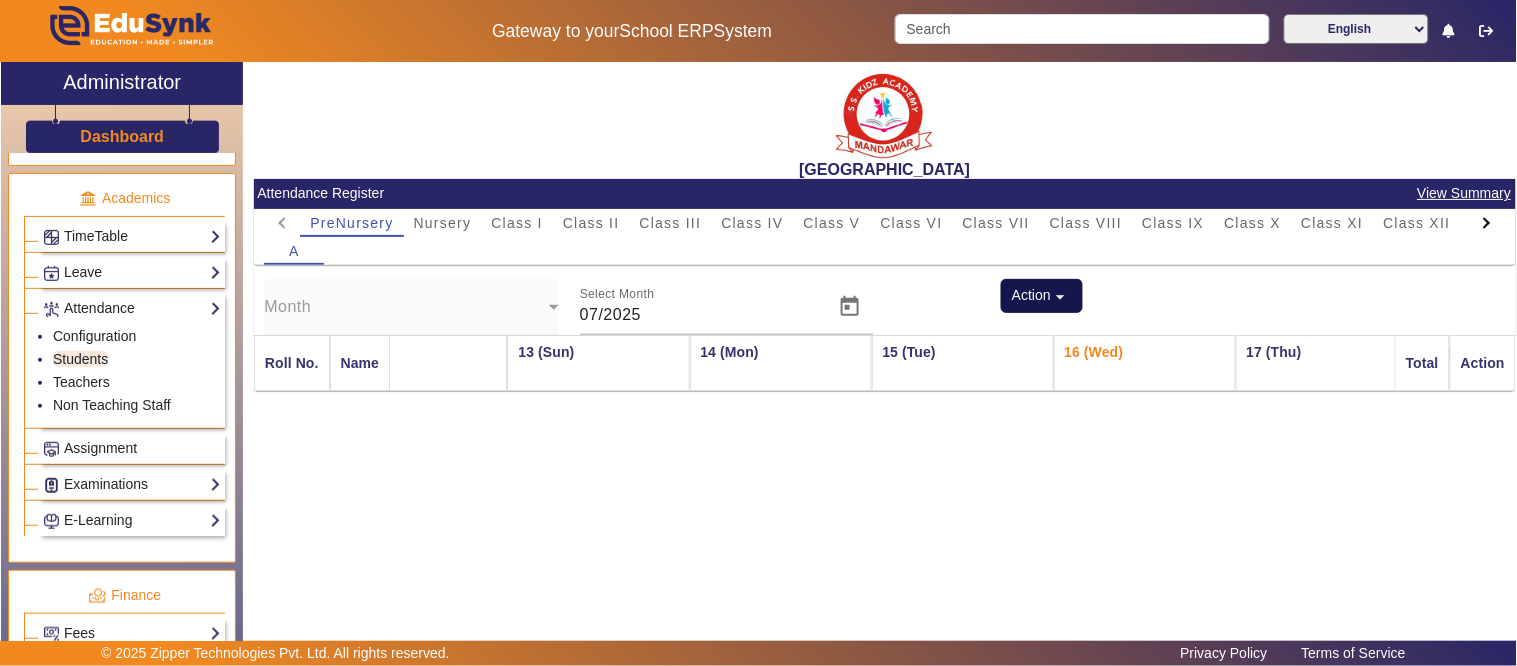 click on "Action  arrow_drop_down" 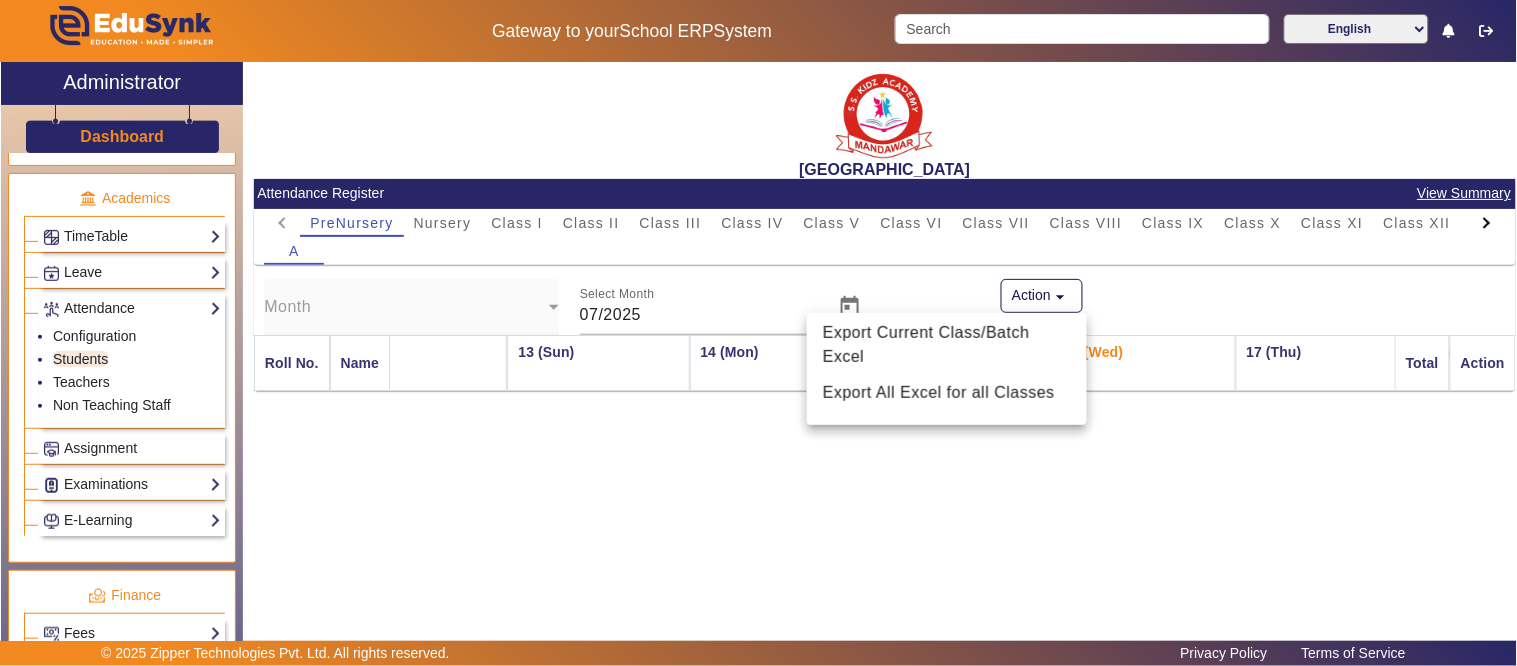 click at bounding box center (758, 333) 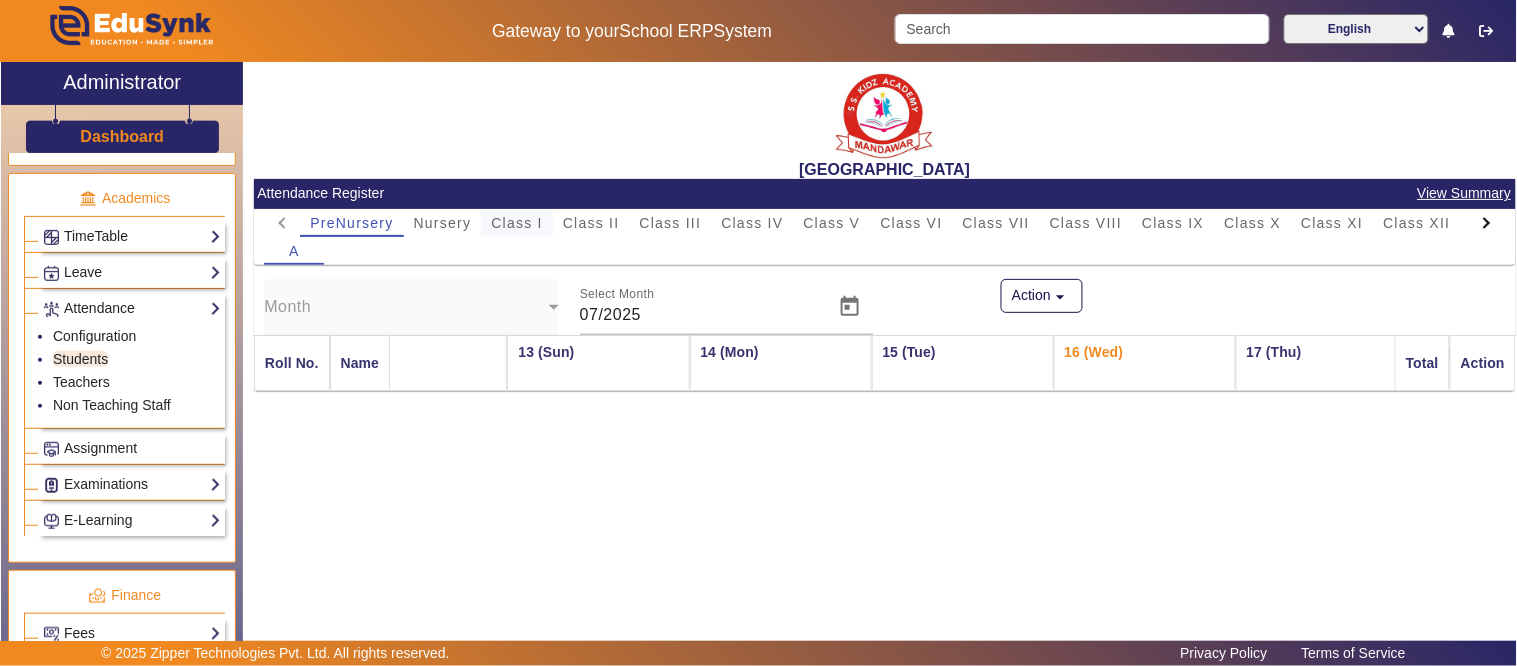 click on "Class I" at bounding box center [517, 223] 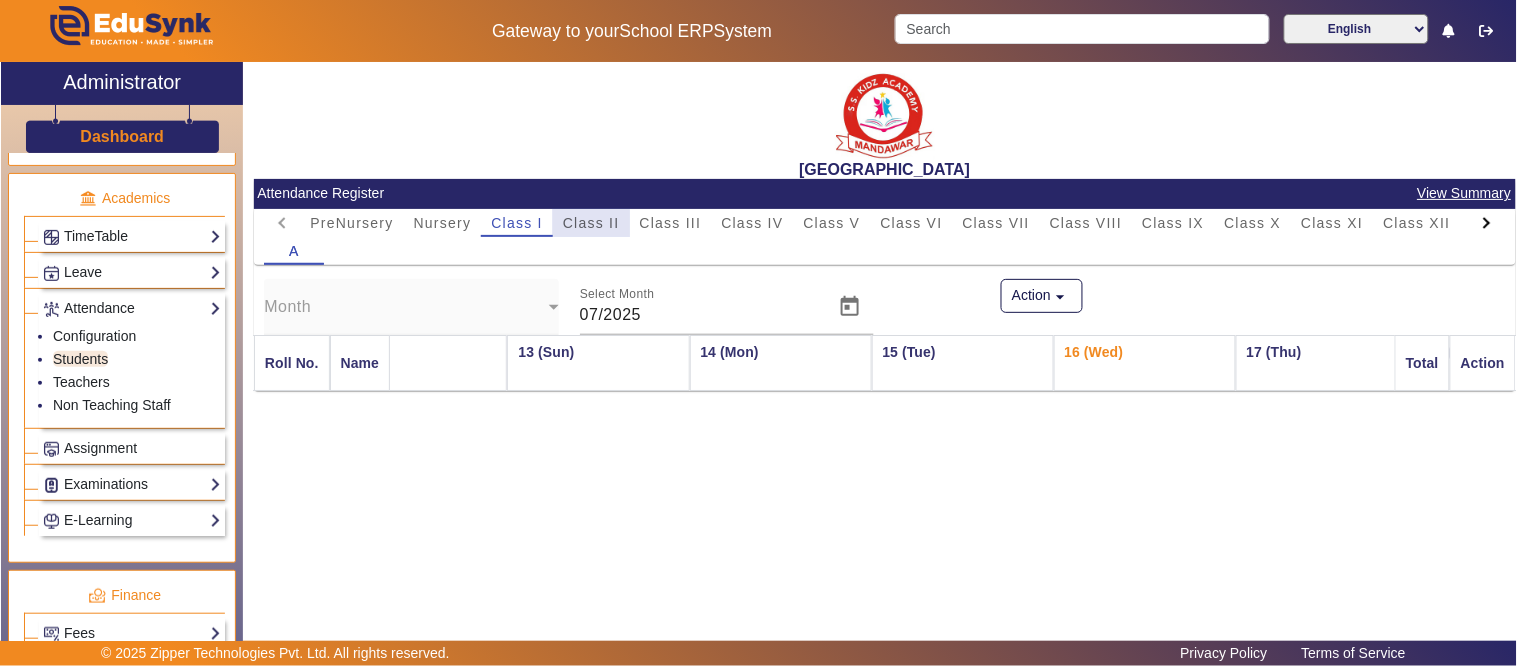 click on "Class II" at bounding box center (591, 223) 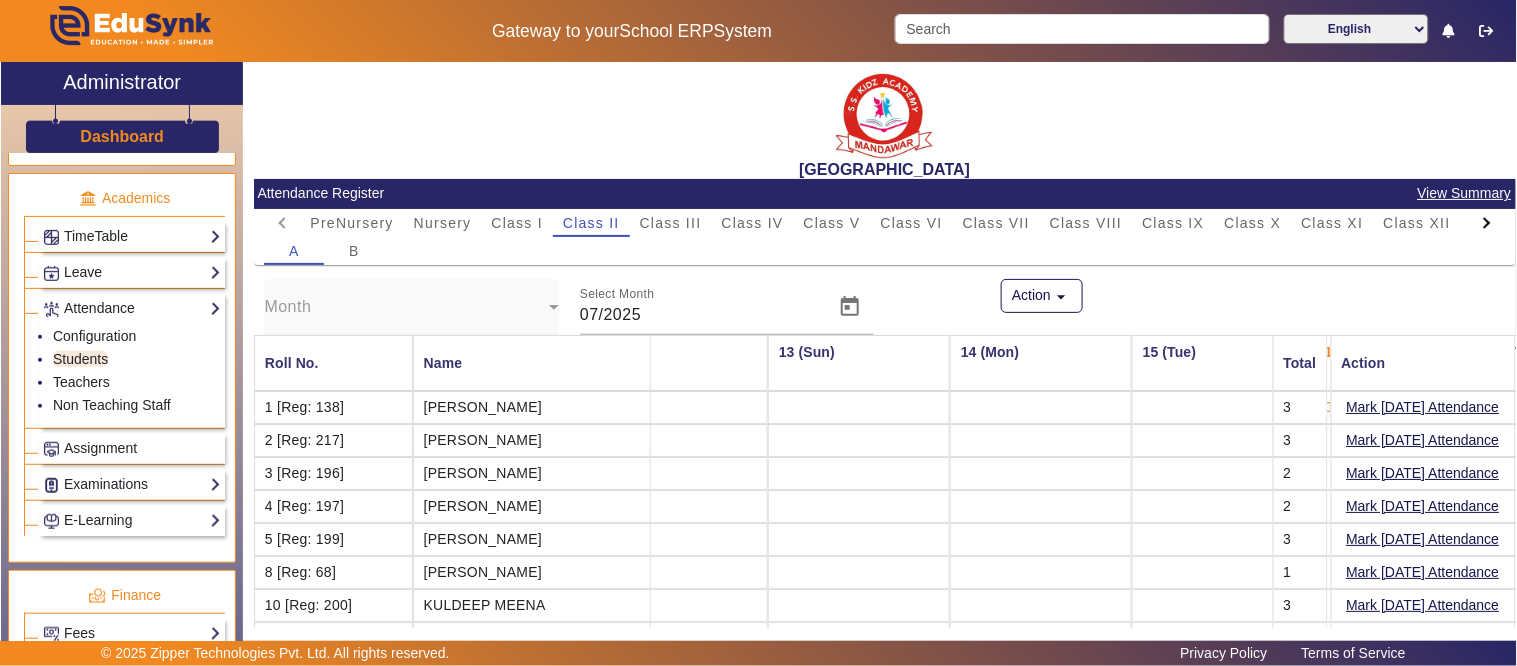 click on "View Summary" 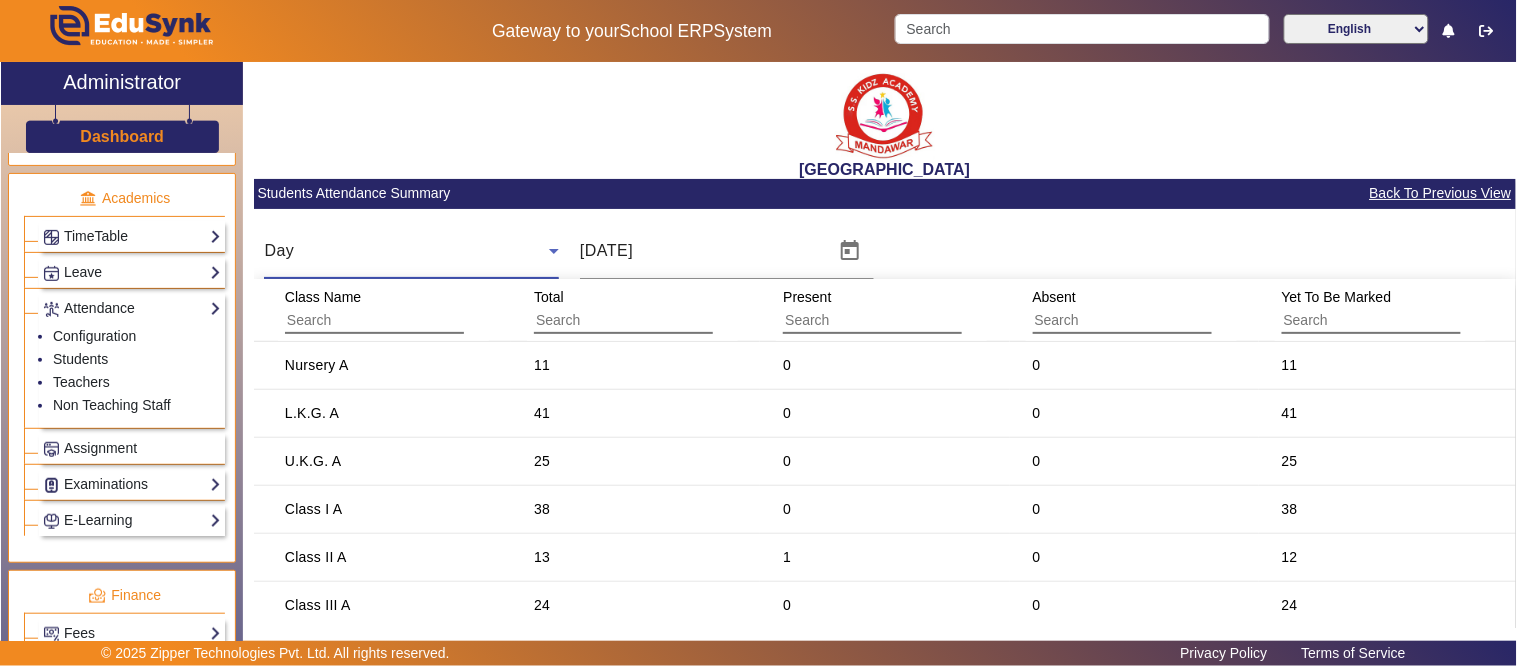 click 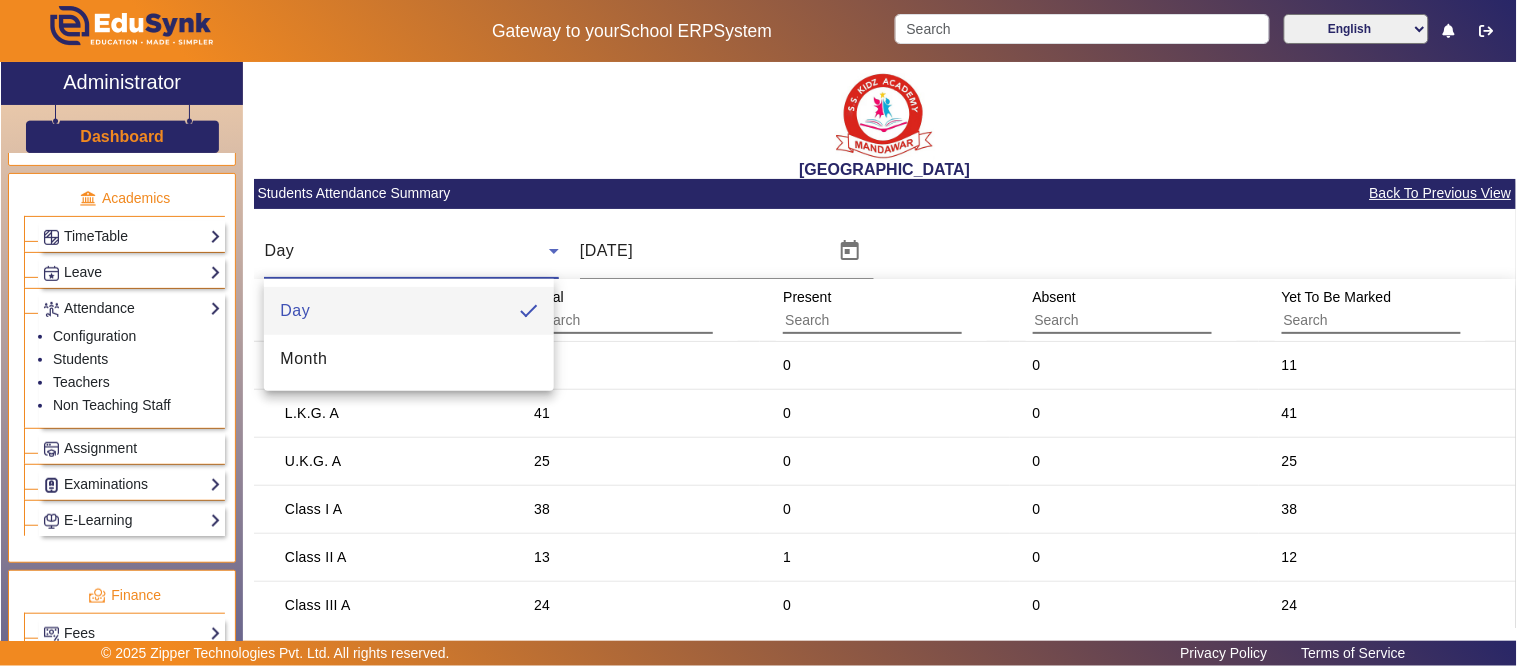 click at bounding box center [758, 333] 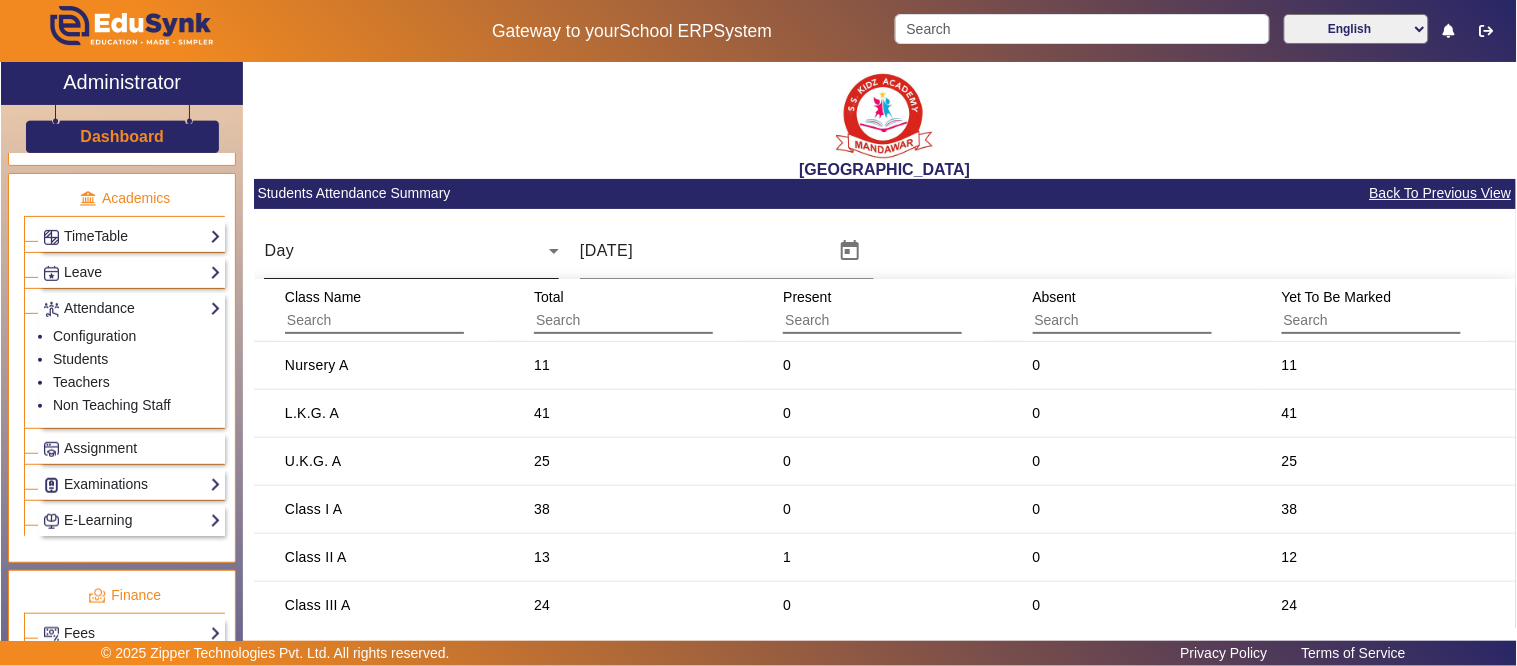 click on "Day" at bounding box center (406, 251) 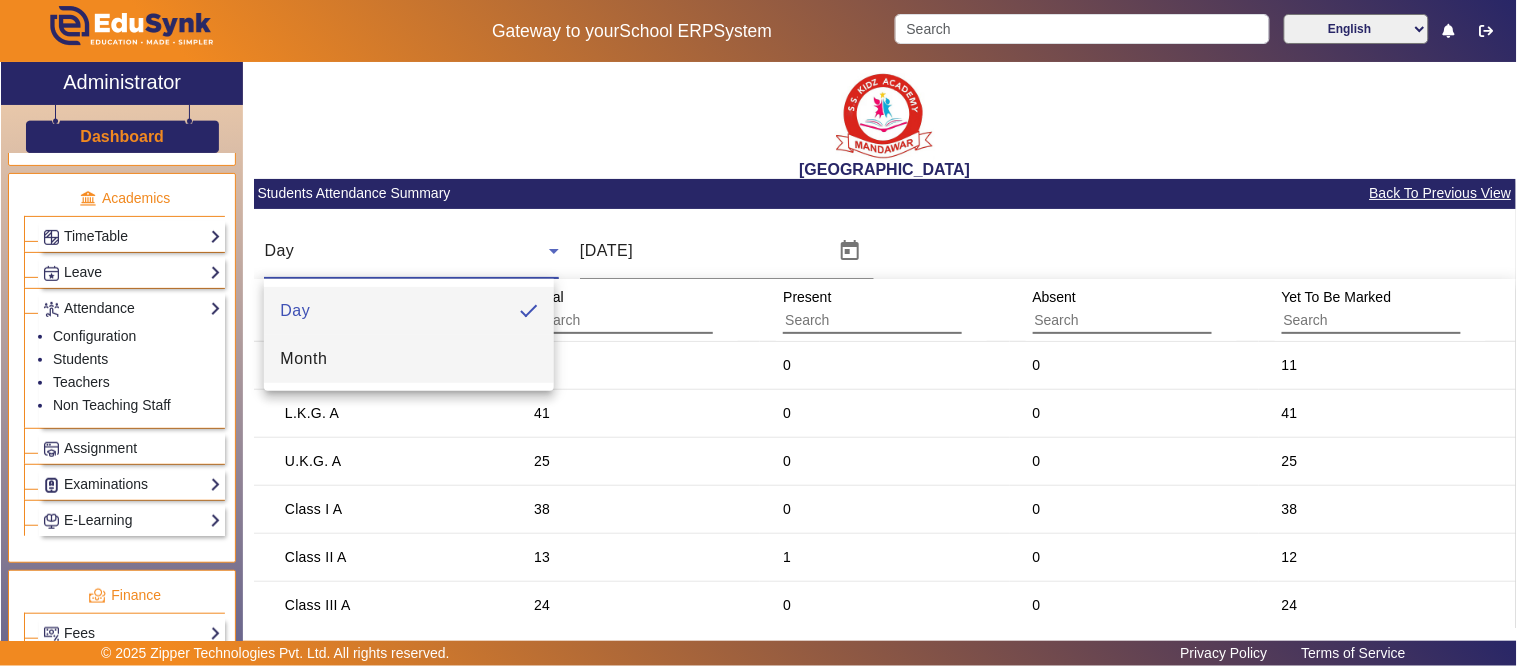 click on "Month" at bounding box center (409, 359) 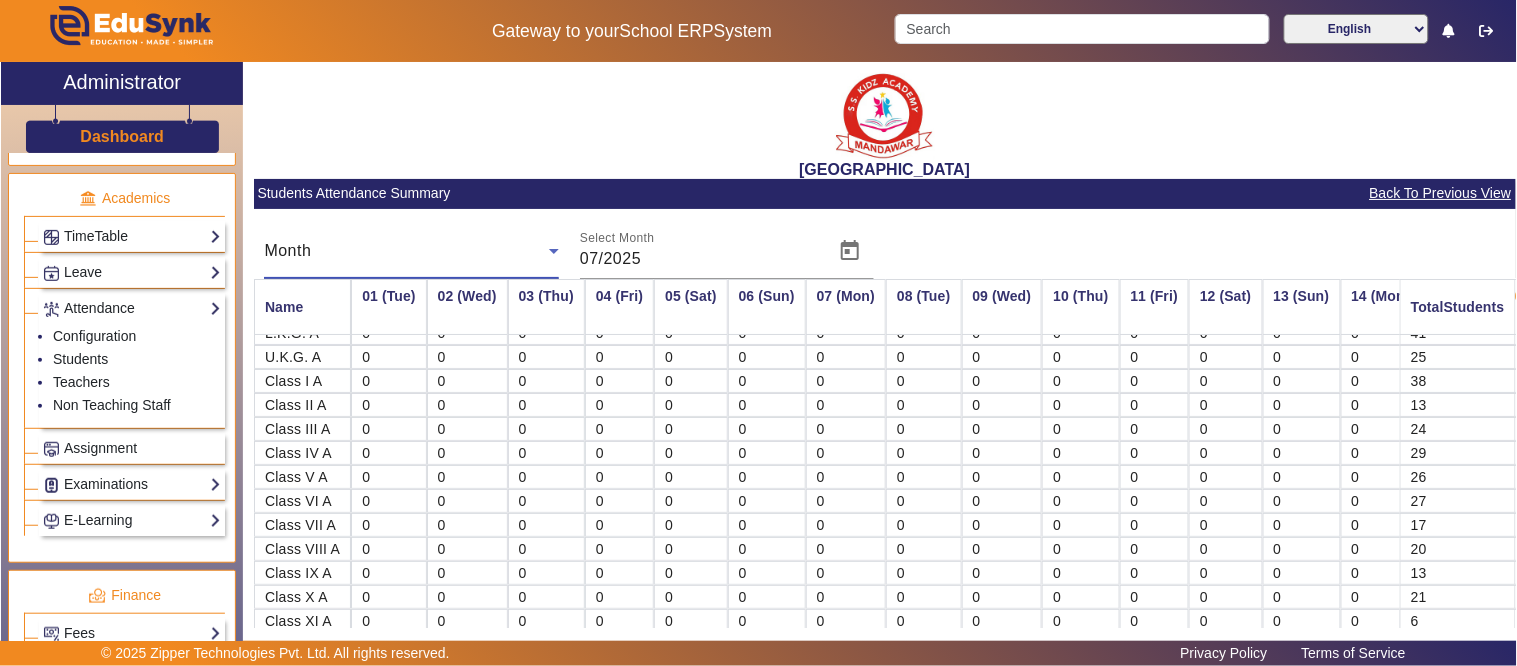 scroll, scrollTop: 58, scrollLeft: 0, axis: vertical 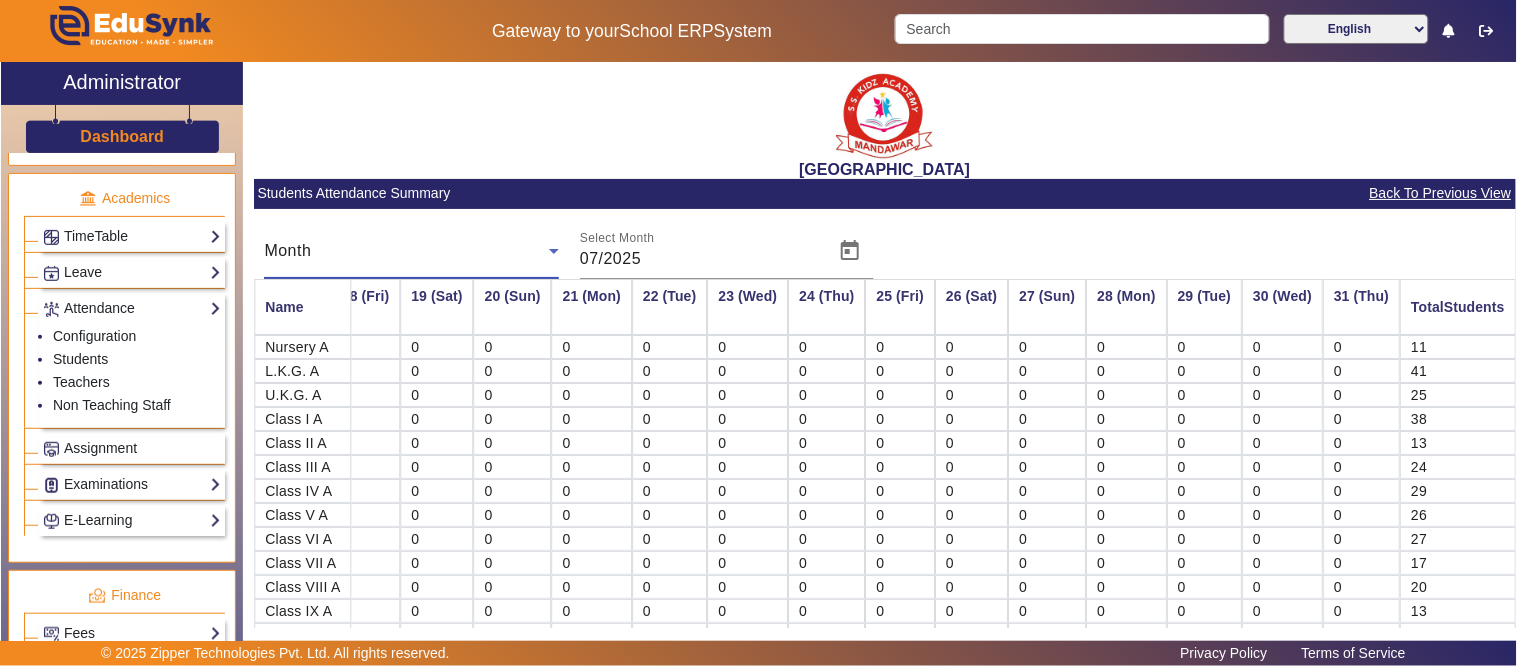 click on "Month" at bounding box center (406, 251) 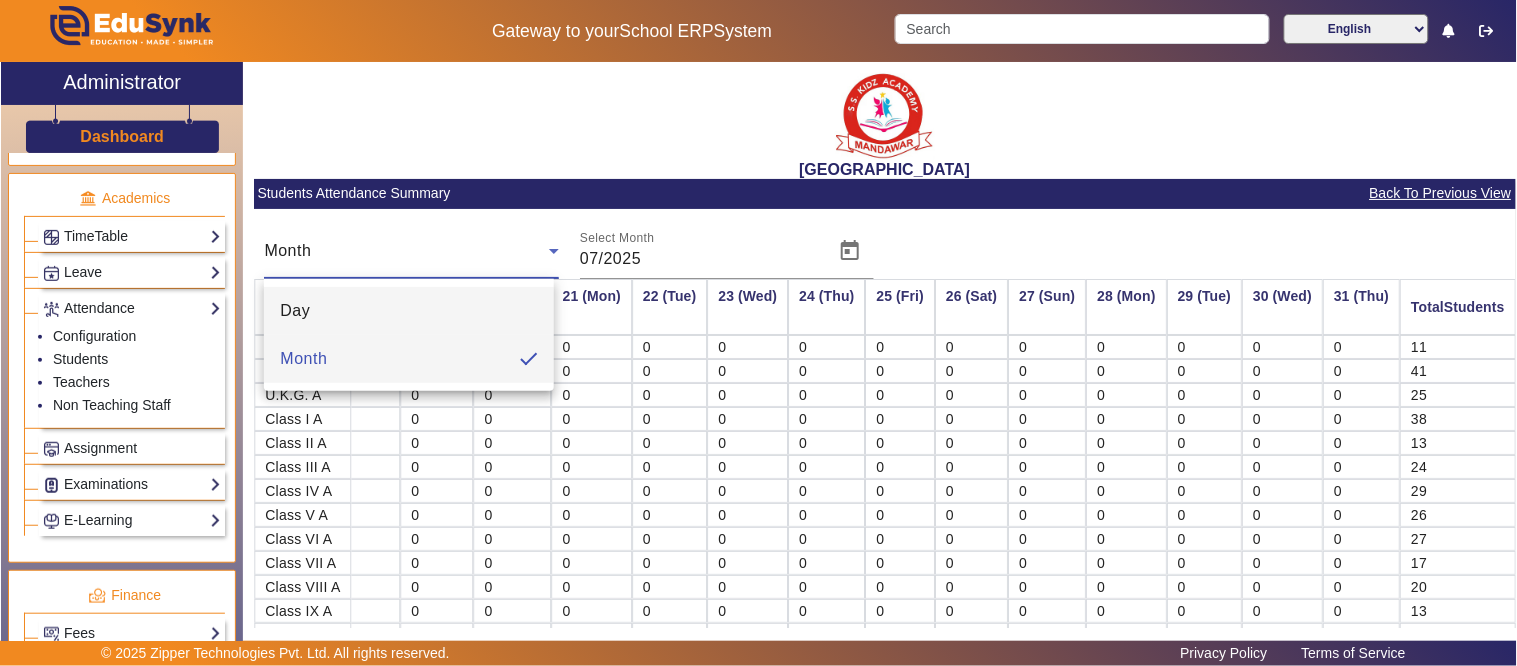 click on "Day" at bounding box center (409, 311) 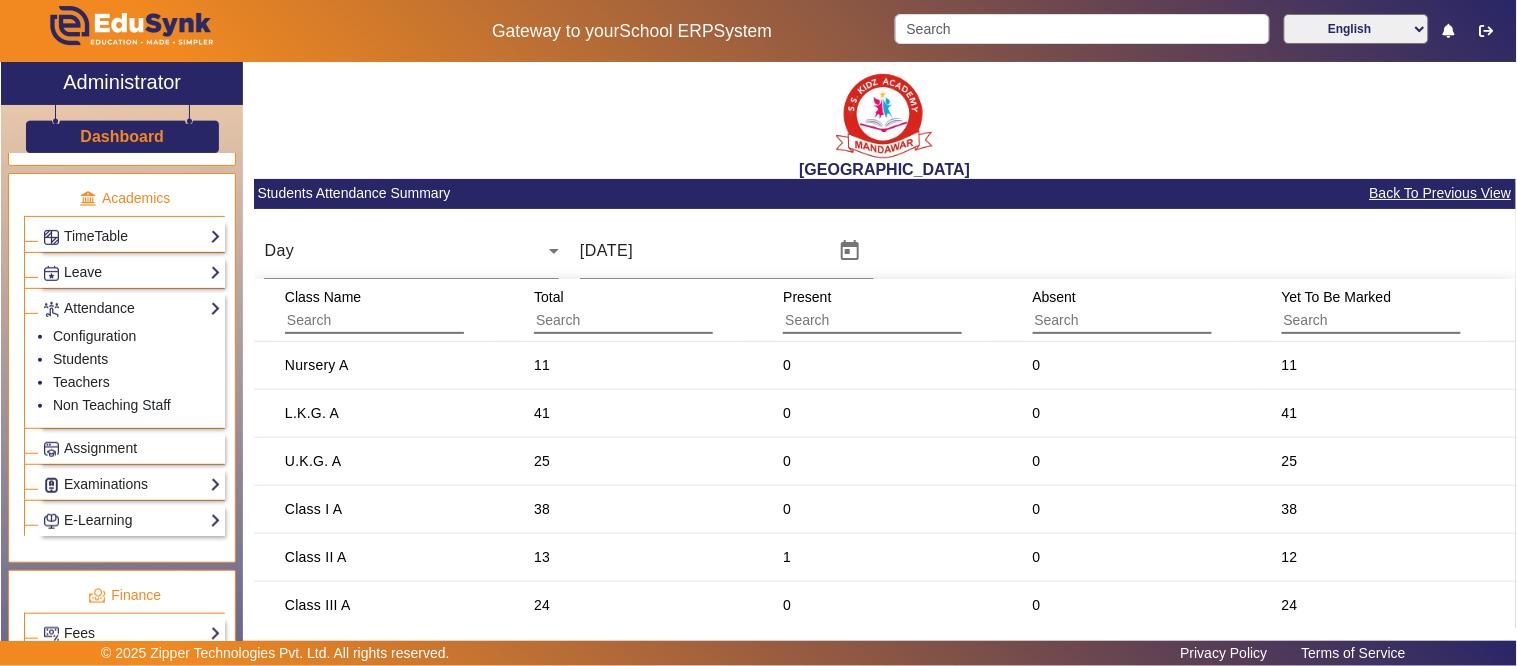 click on "Back To Previous View" 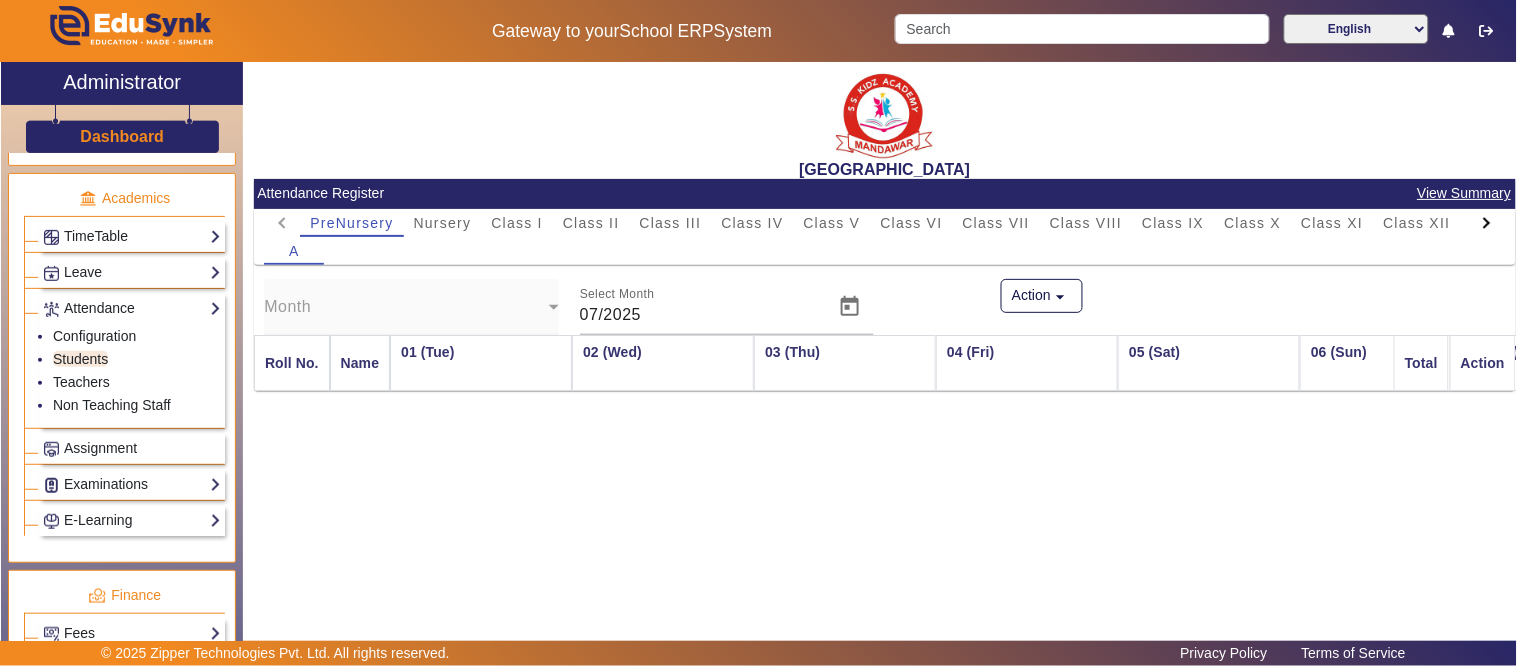 scroll, scrollTop: 0, scrollLeft: 2067, axis: horizontal 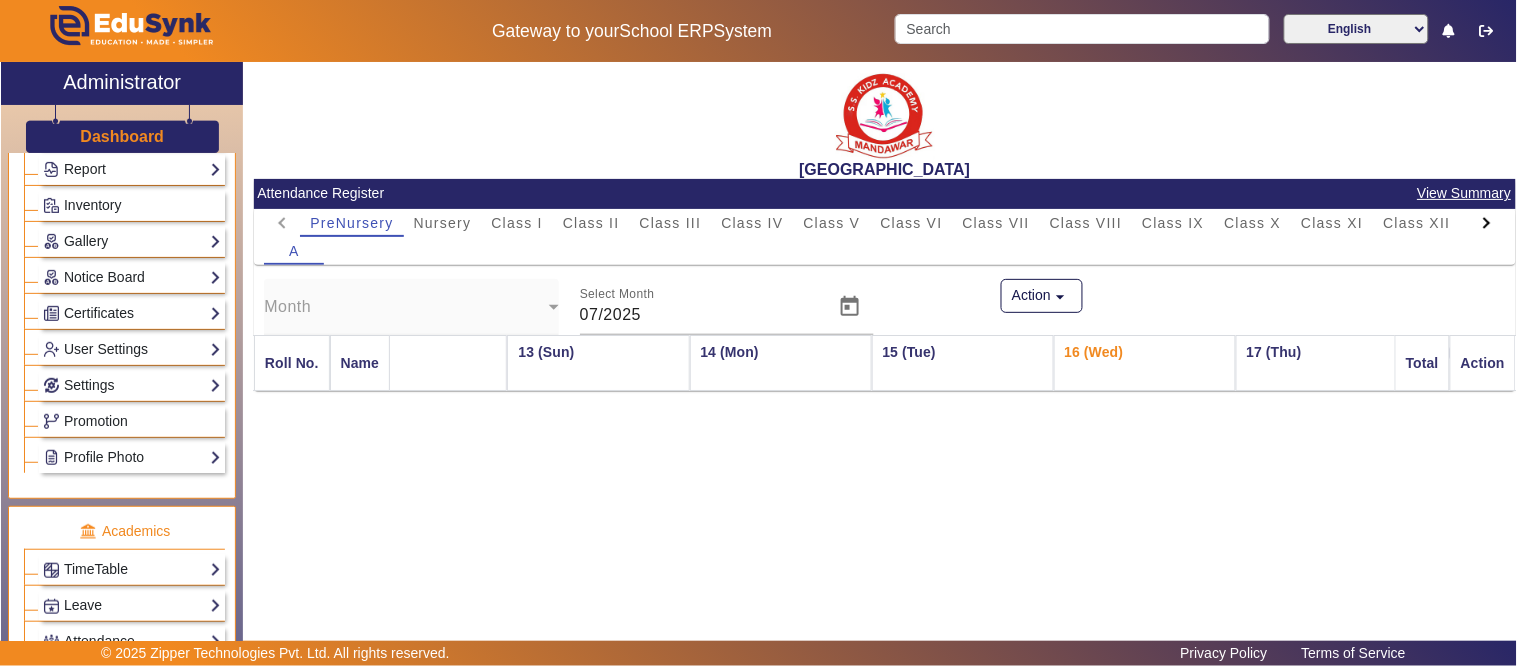 click on "Dashboard" 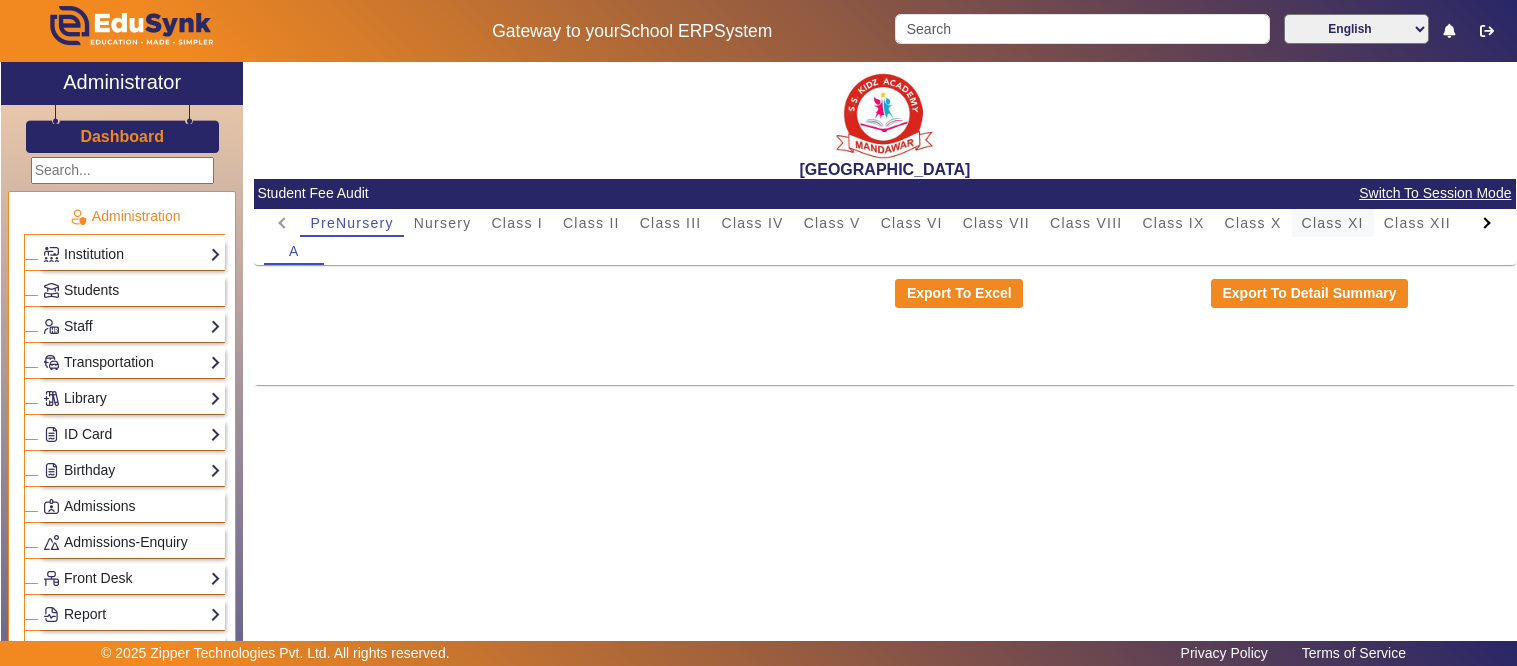 scroll, scrollTop: 0, scrollLeft: 0, axis: both 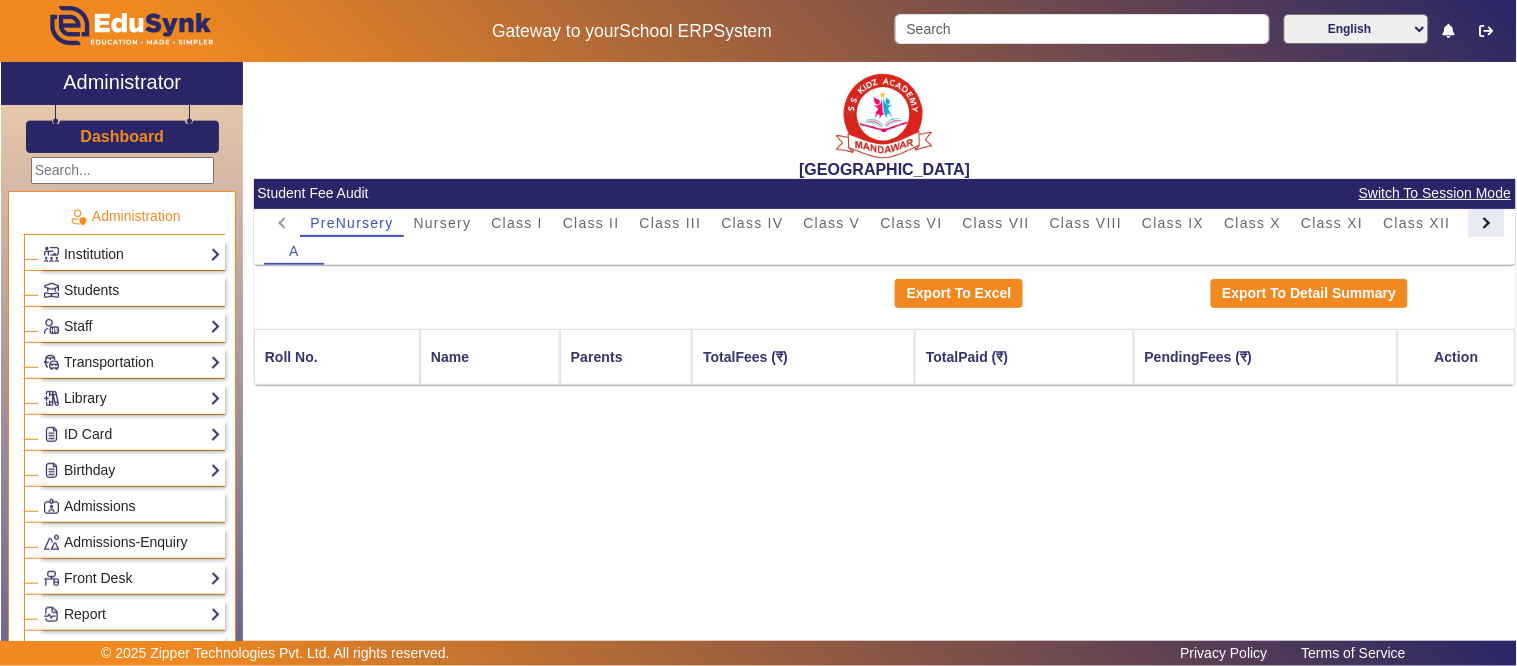 click 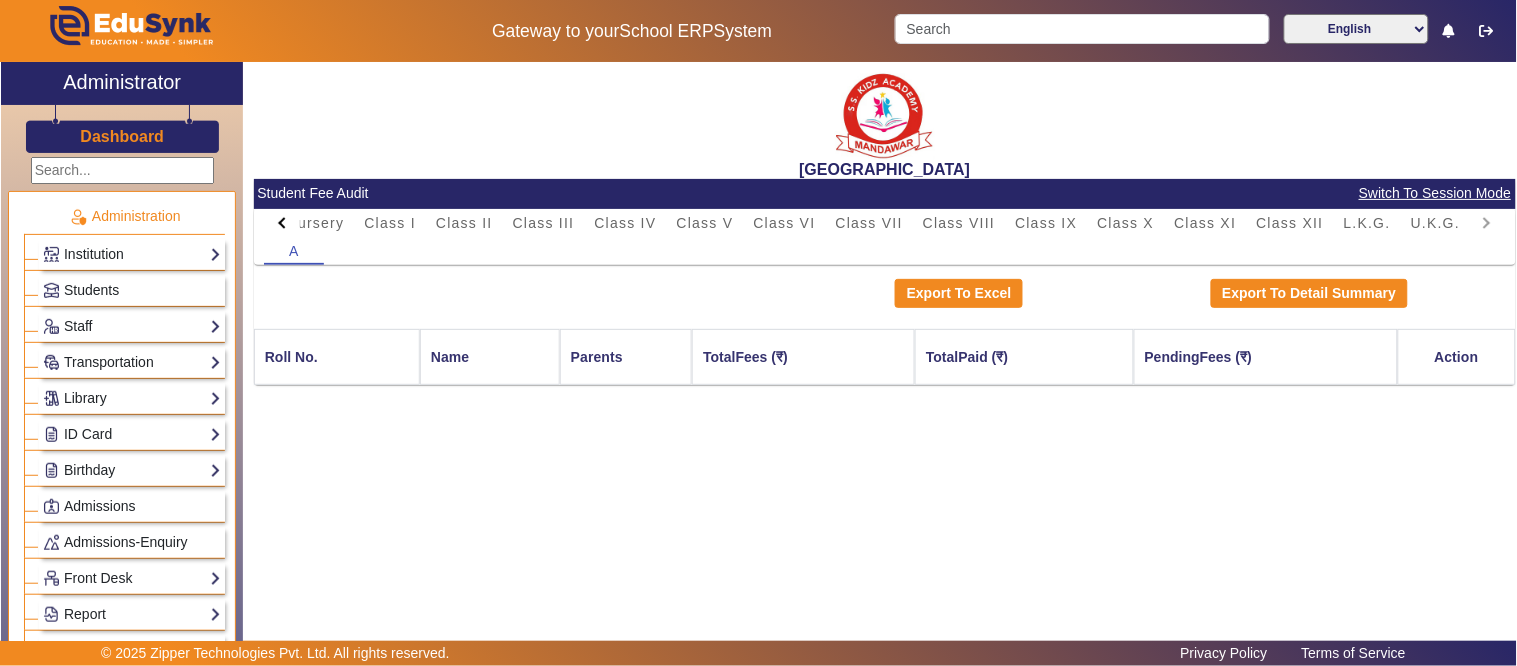 click on "PreNursery Nursery Class I Class II Class III Class IV Class V Class VI Class VII Class VIII Class IX Class X Class XI Class XII L.K.G. U.K.G." 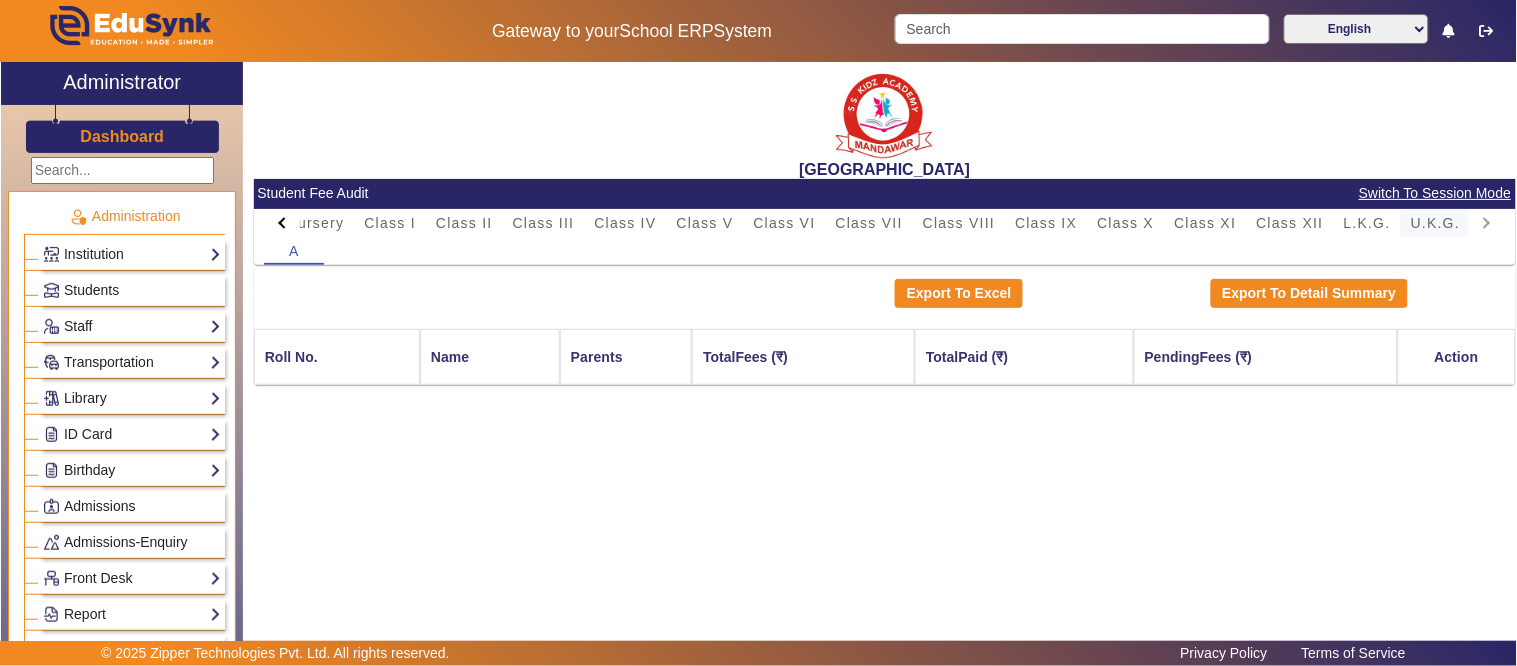 click on "U.K.G." at bounding box center [1436, 223] 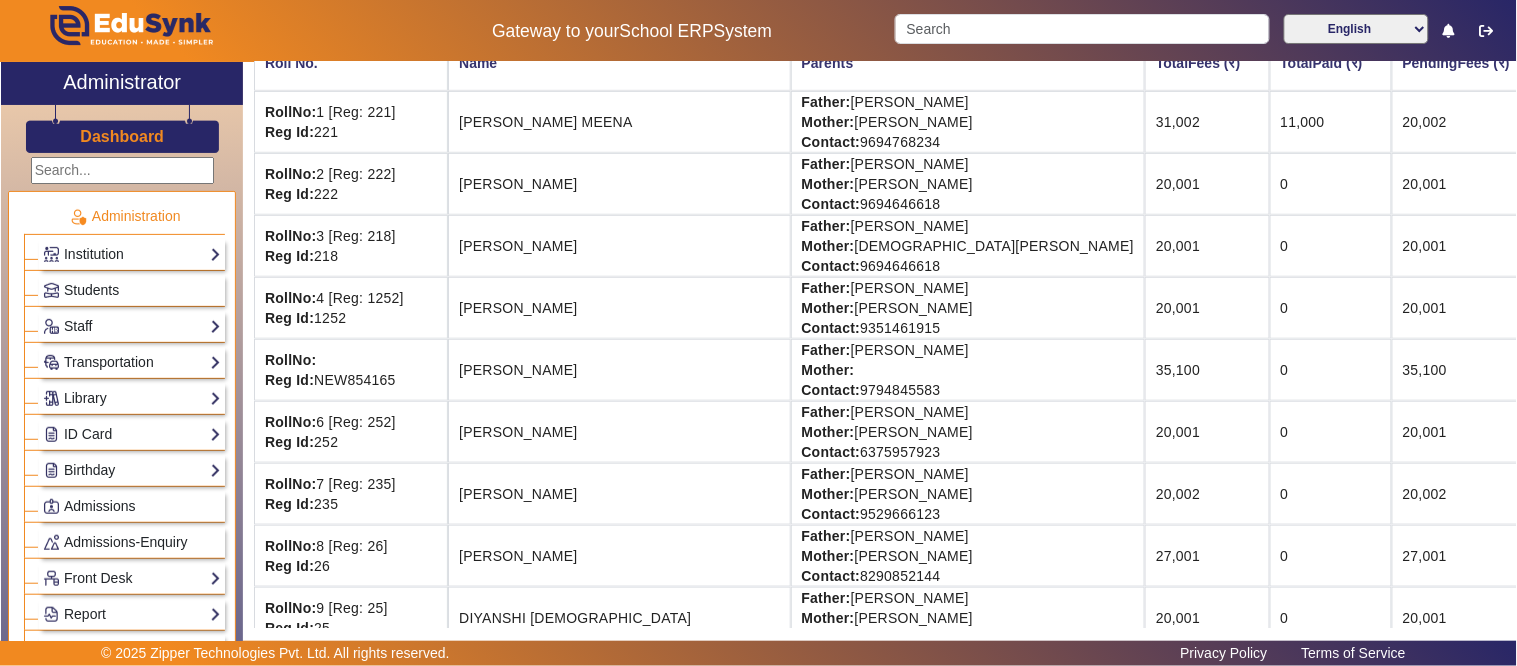 scroll, scrollTop: 333, scrollLeft: 0, axis: vertical 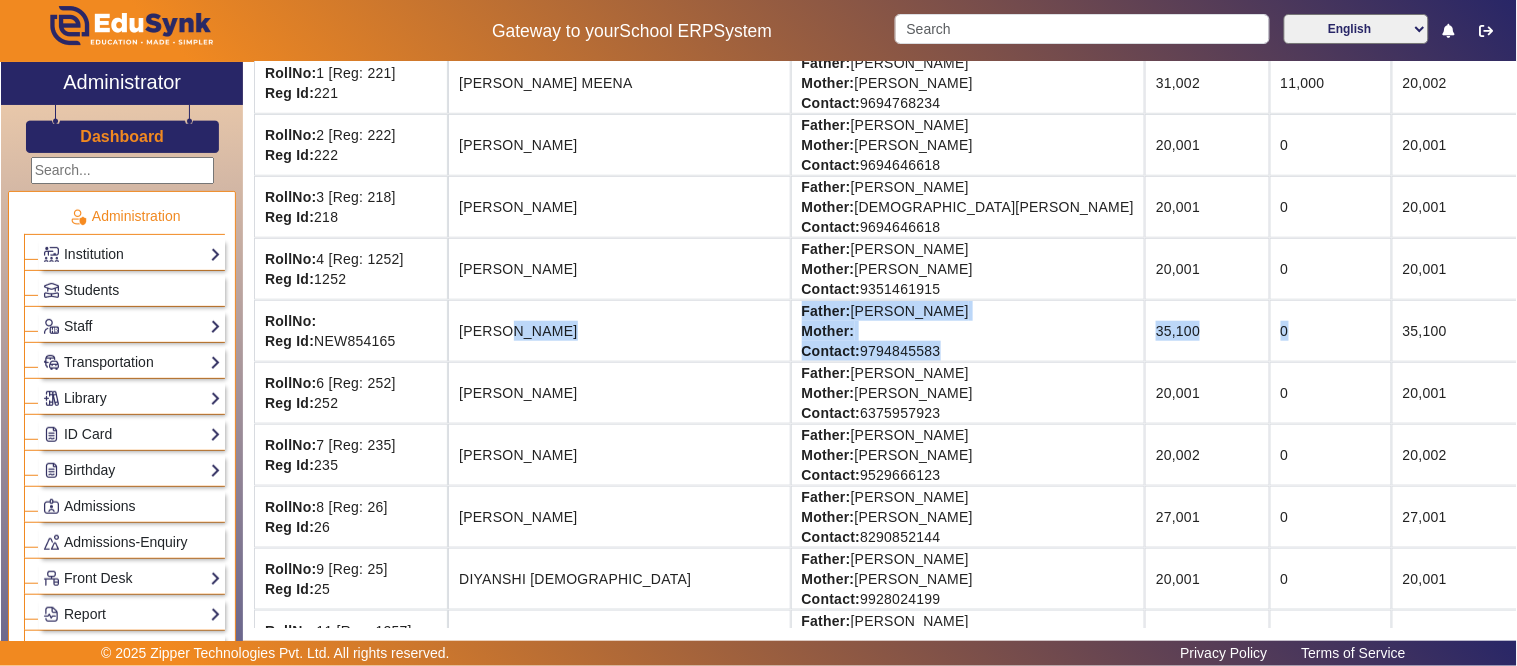 drag, startPoint x: 516, startPoint y: 333, endPoint x: 1233, endPoint y: 335, distance: 717.0028 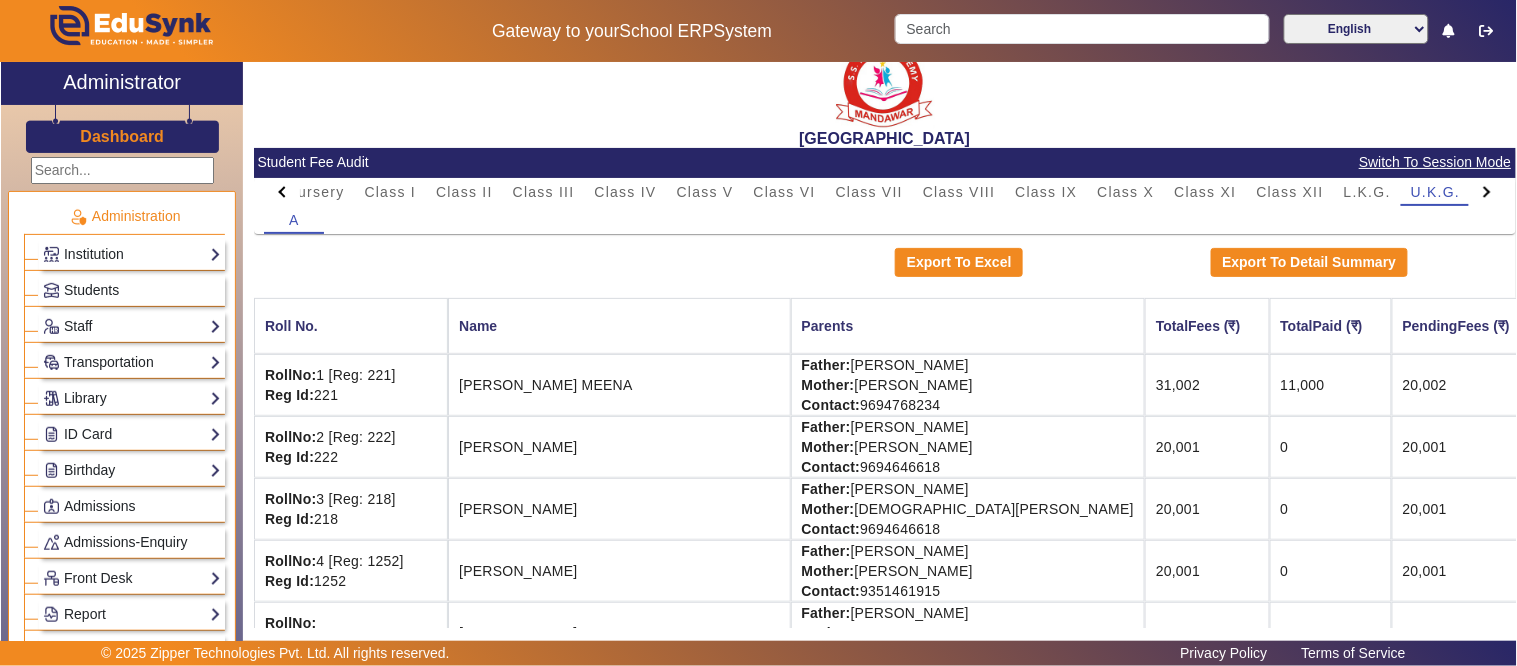 scroll, scrollTop: 0, scrollLeft: 0, axis: both 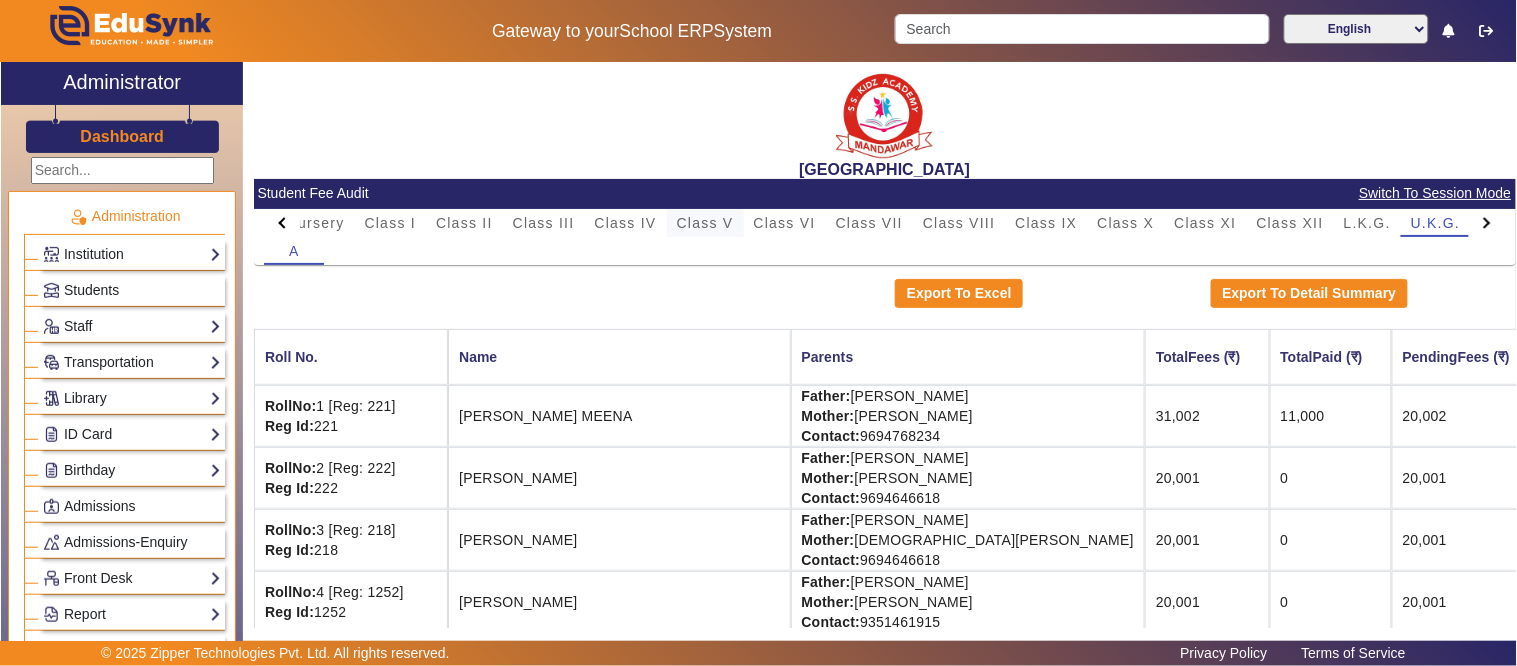 click on "Class V" at bounding box center [705, 223] 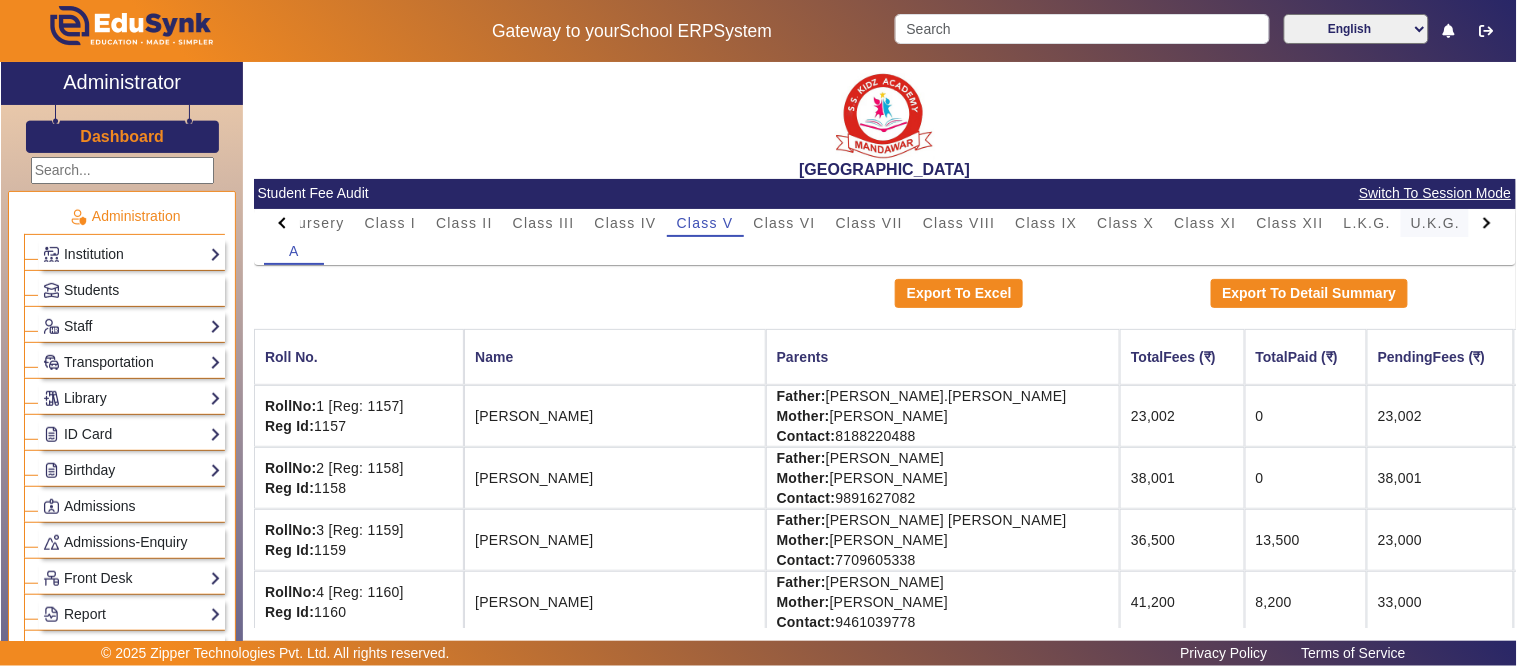 click on "U.K.G." at bounding box center (1436, 223) 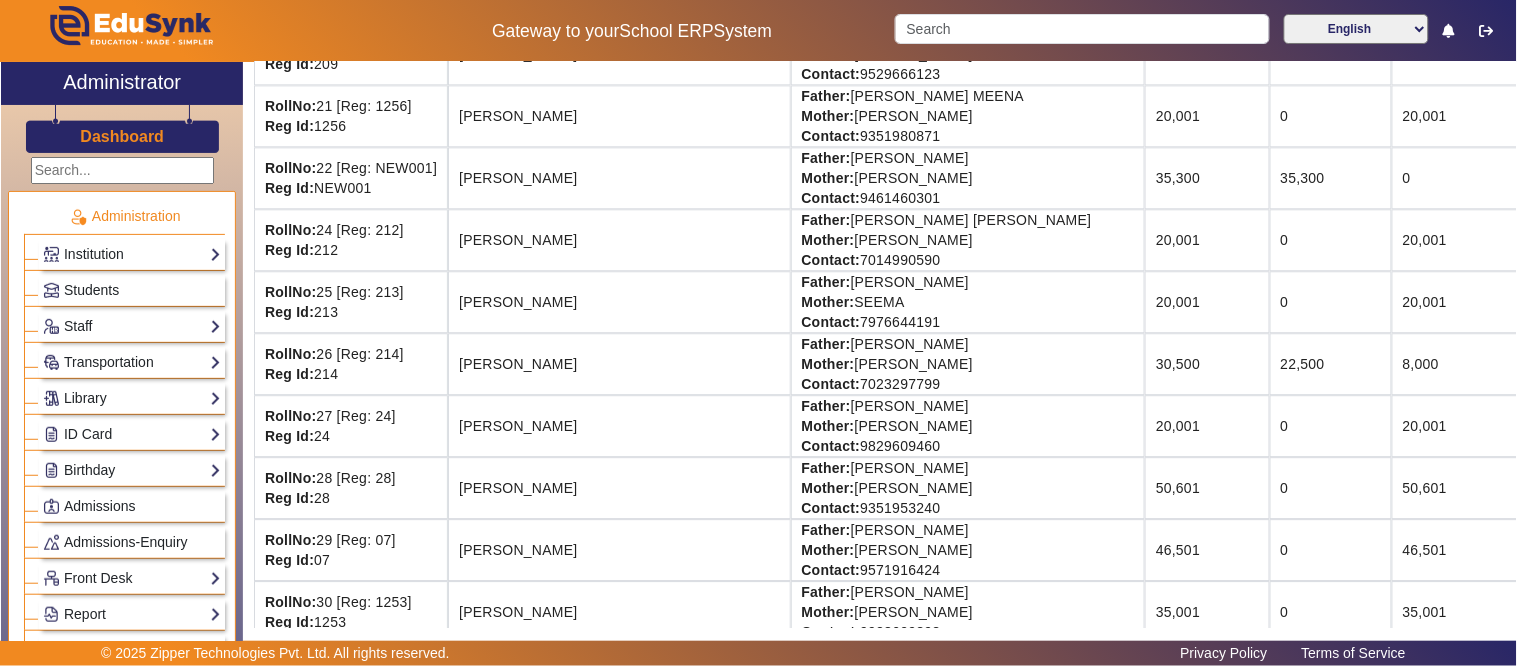 scroll, scrollTop: 1222, scrollLeft: 0, axis: vertical 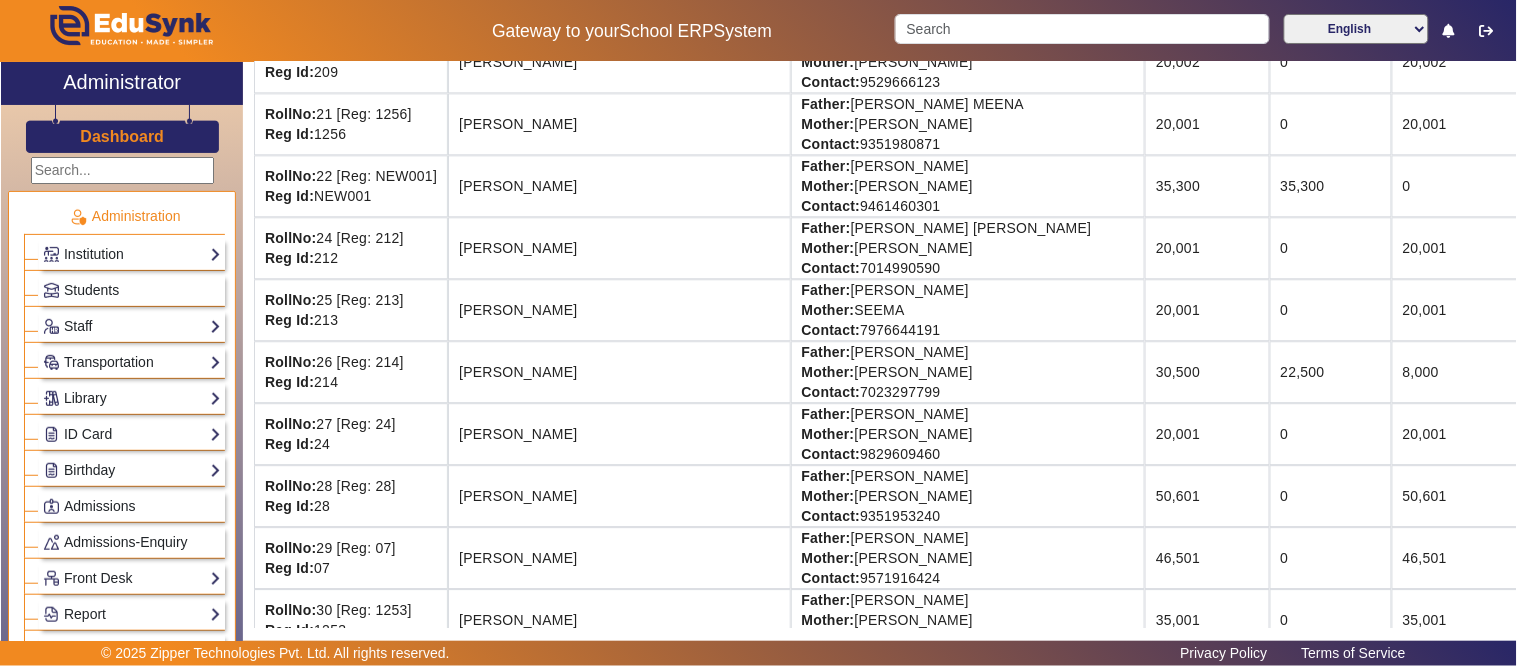 click on "Father: DAYARAM  GURJAR Mother: SANTOSH DEVI Contact: 9461460301" 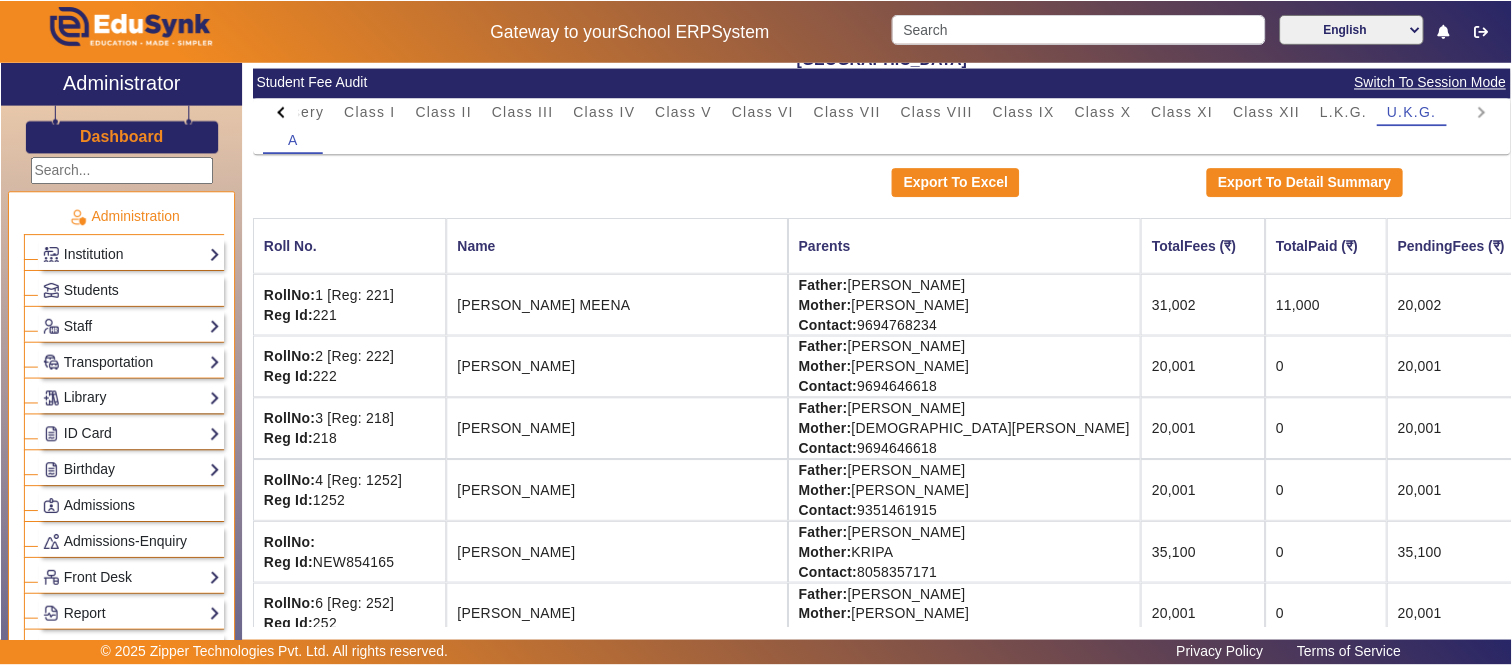 scroll, scrollTop: 222, scrollLeft: 0, axis: vertical 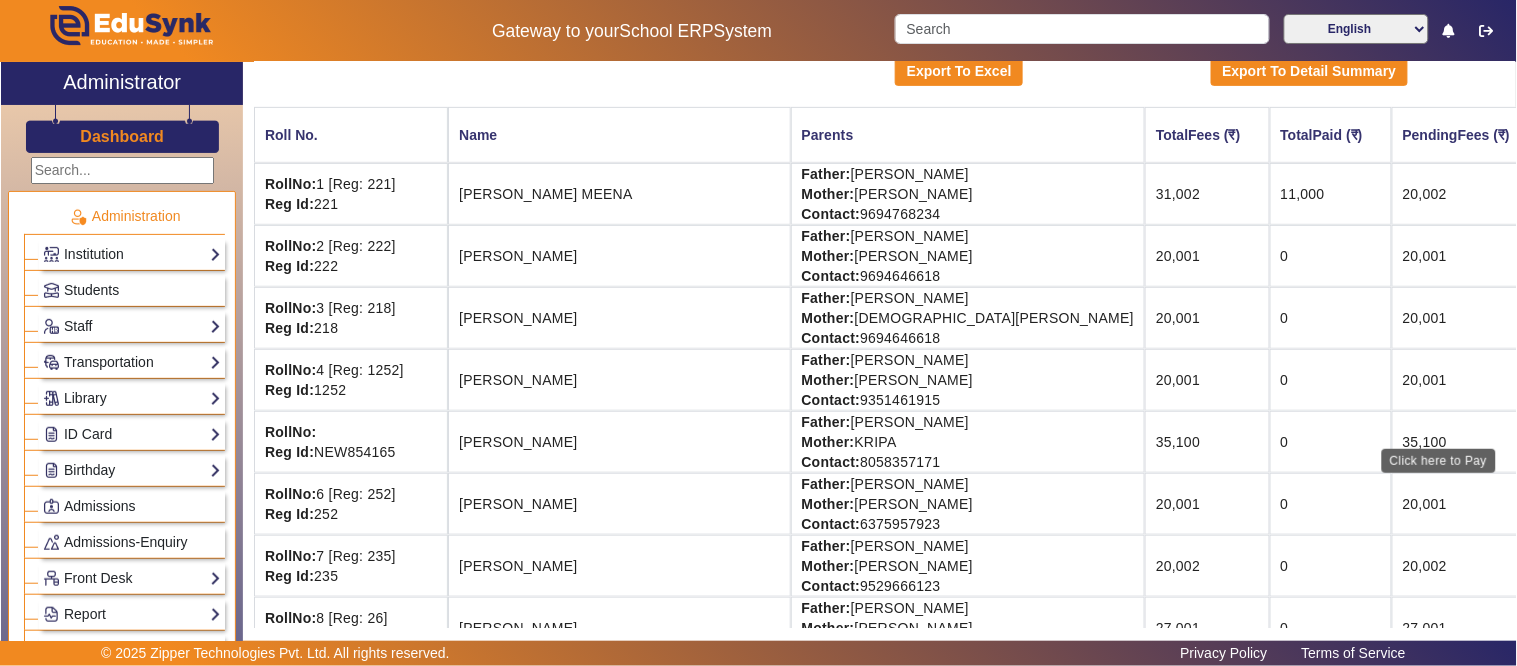 click on "View & Pay" 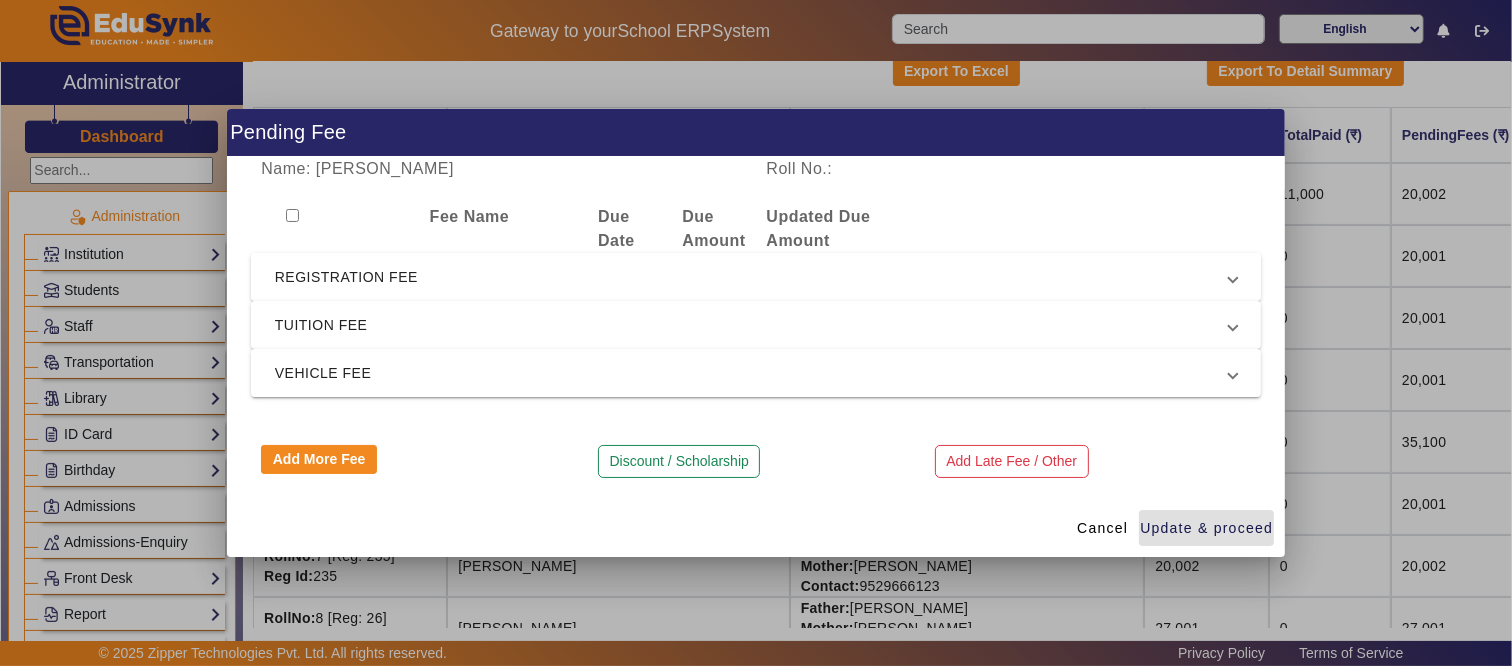 click on "REGISTRATION FEE" at bounding box center [752, 277] 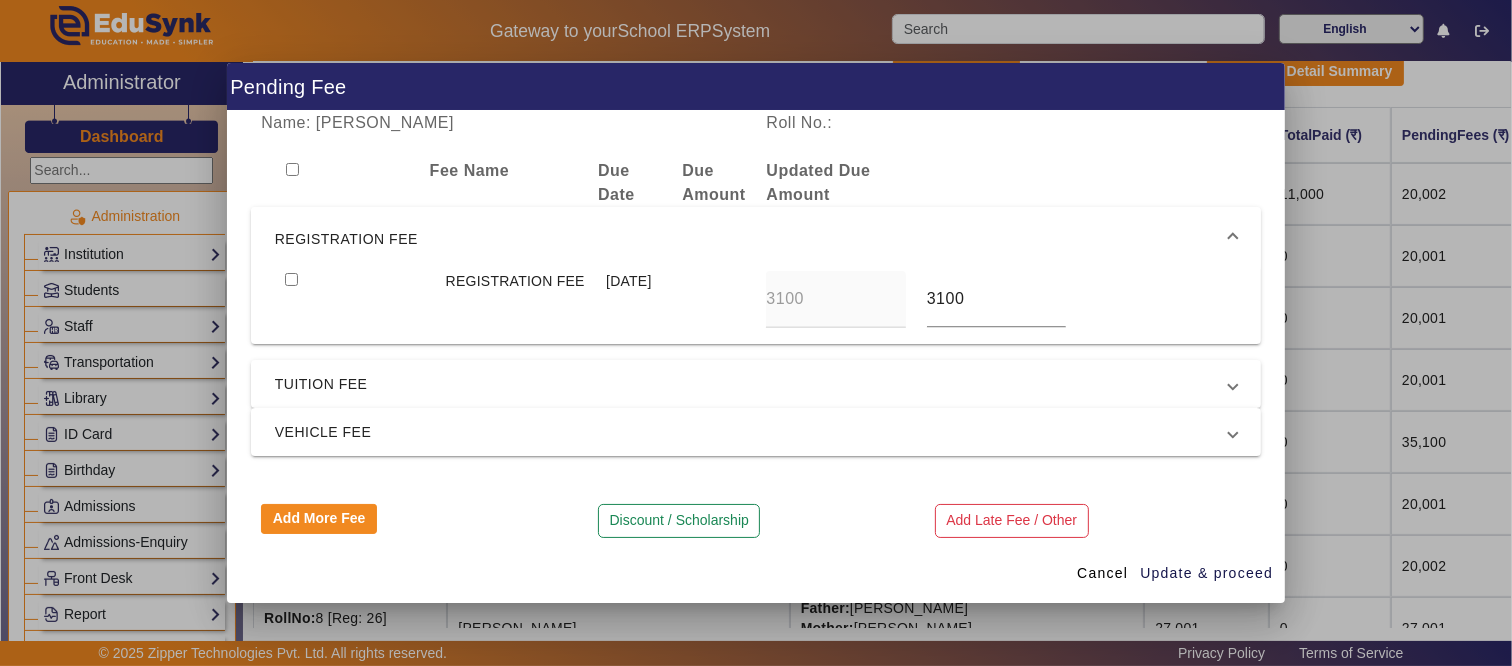 click on "REGISTRATION FEE" at bounding box center [752, 239] 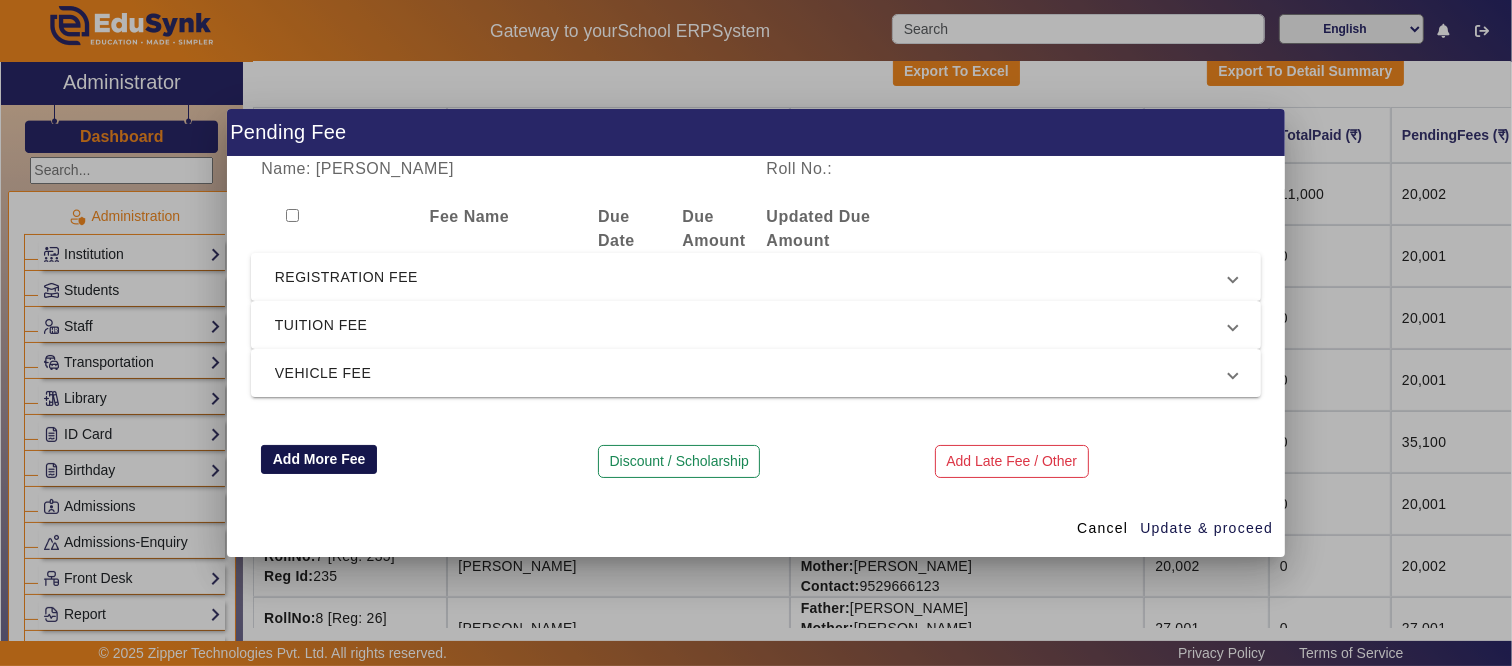 click on "Name: BHUMIKA GURJAR     Roll No.:   Fee Name Due Date Due Amount Updated Due Amount  REGISTRATION FEE  REGISTRATION FEE 15 Jul 2025 3100 3100  TUITION FEE  UKG 15 Apr 2025 6666.66666666667 6666.66666666667 UKG 15 Jul 2025 6666.66666666667 6666.66666666667 UKG 15 Sept 2025 6666.66666666667 6666.66666666667  VEHICLE FEE  ROUTE-4 15 Apr 2025 6000 6000 ROUTE-4 15 Oct 2025 6000 6000 Add More Fee Discount / Scholarship Add Late Fee / Other" at bounding box center [756, 328] 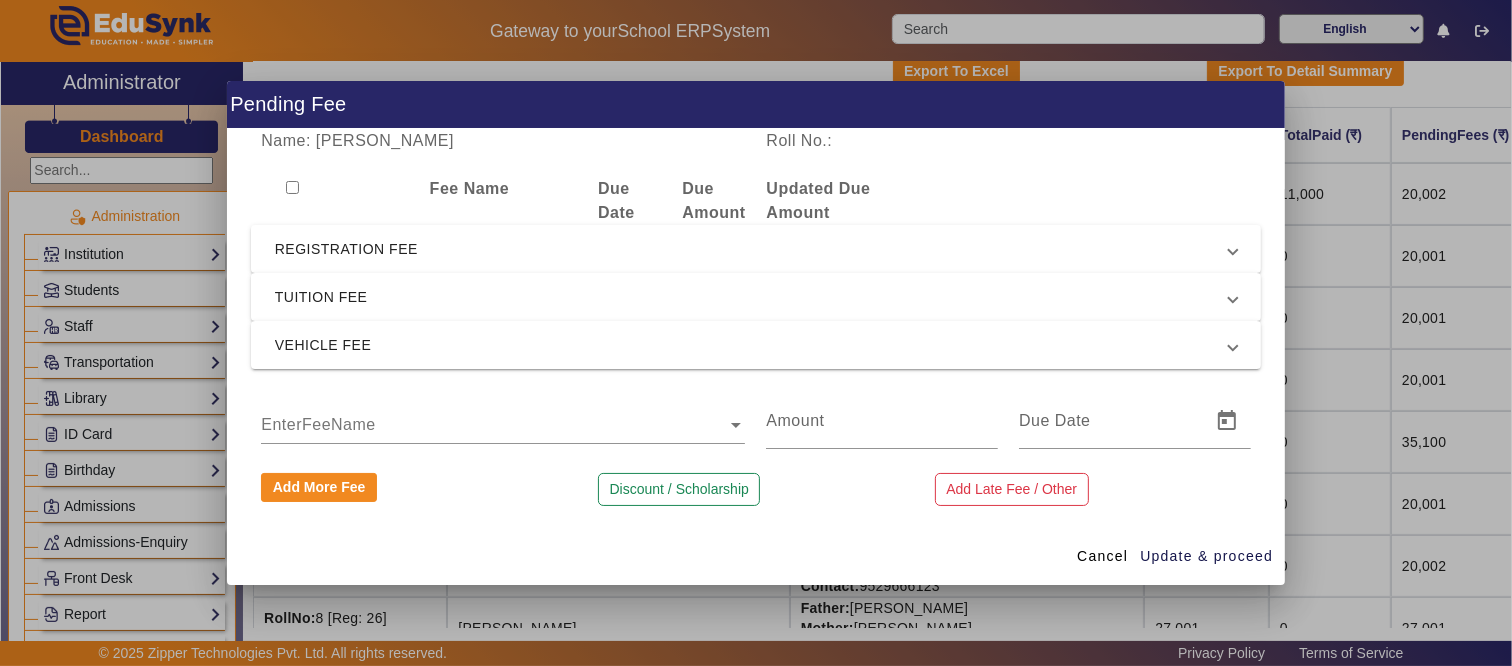 click at bounding box center [503, 425] 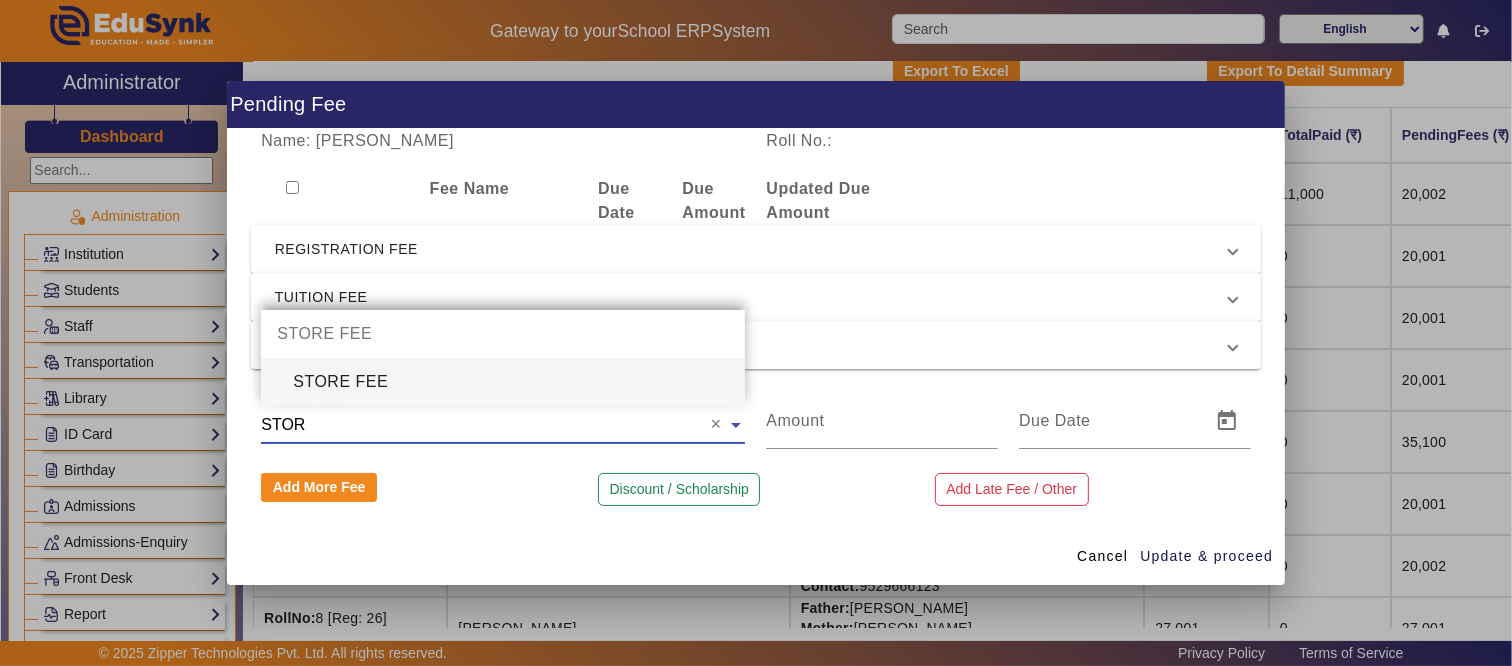 type on "STORE" 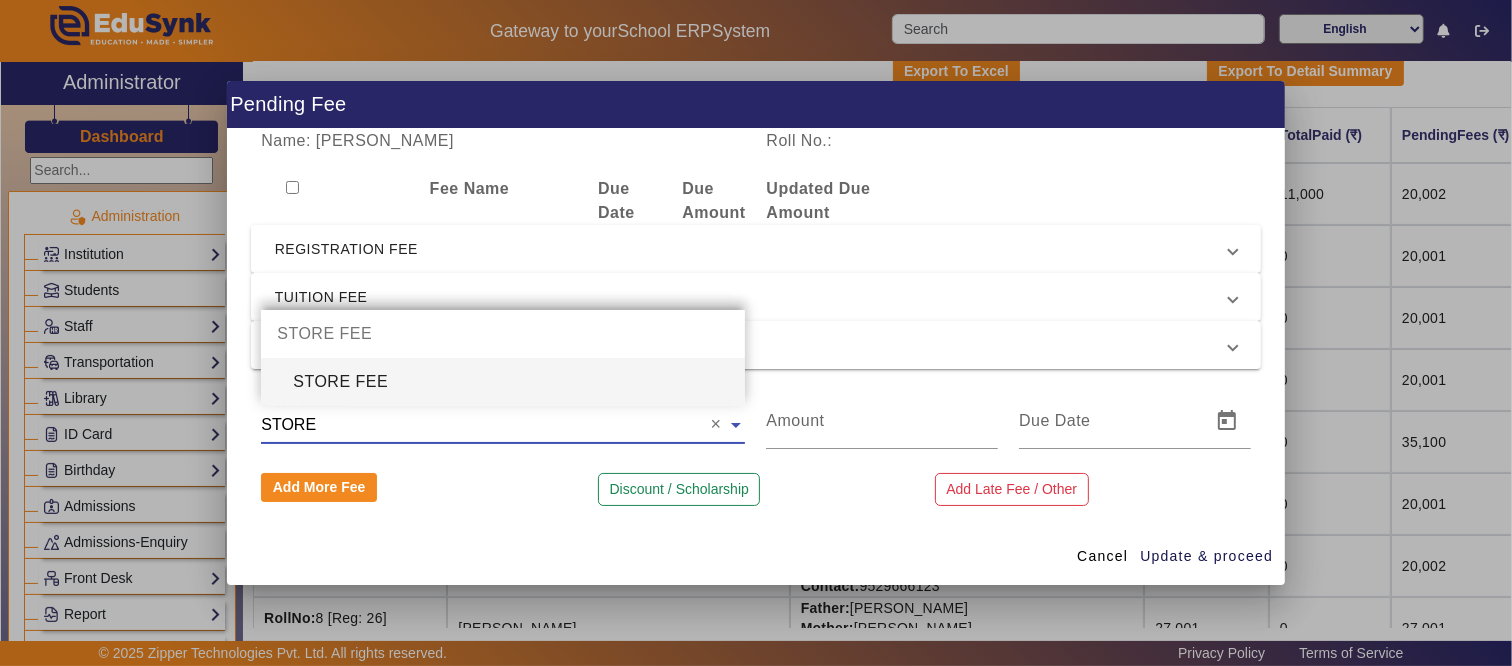 click on "STORE FEE" at bounding box center [503, 382] 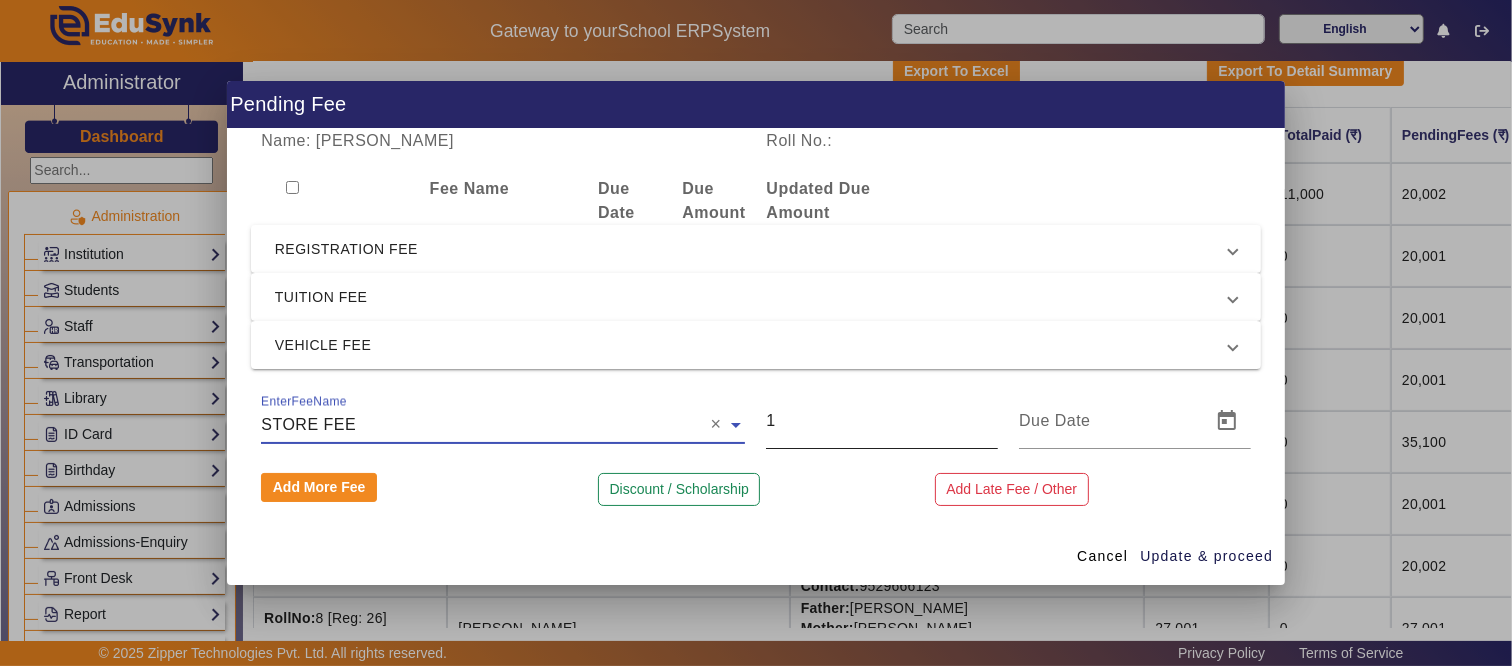 click on "1" at bounding box center (882, 421) 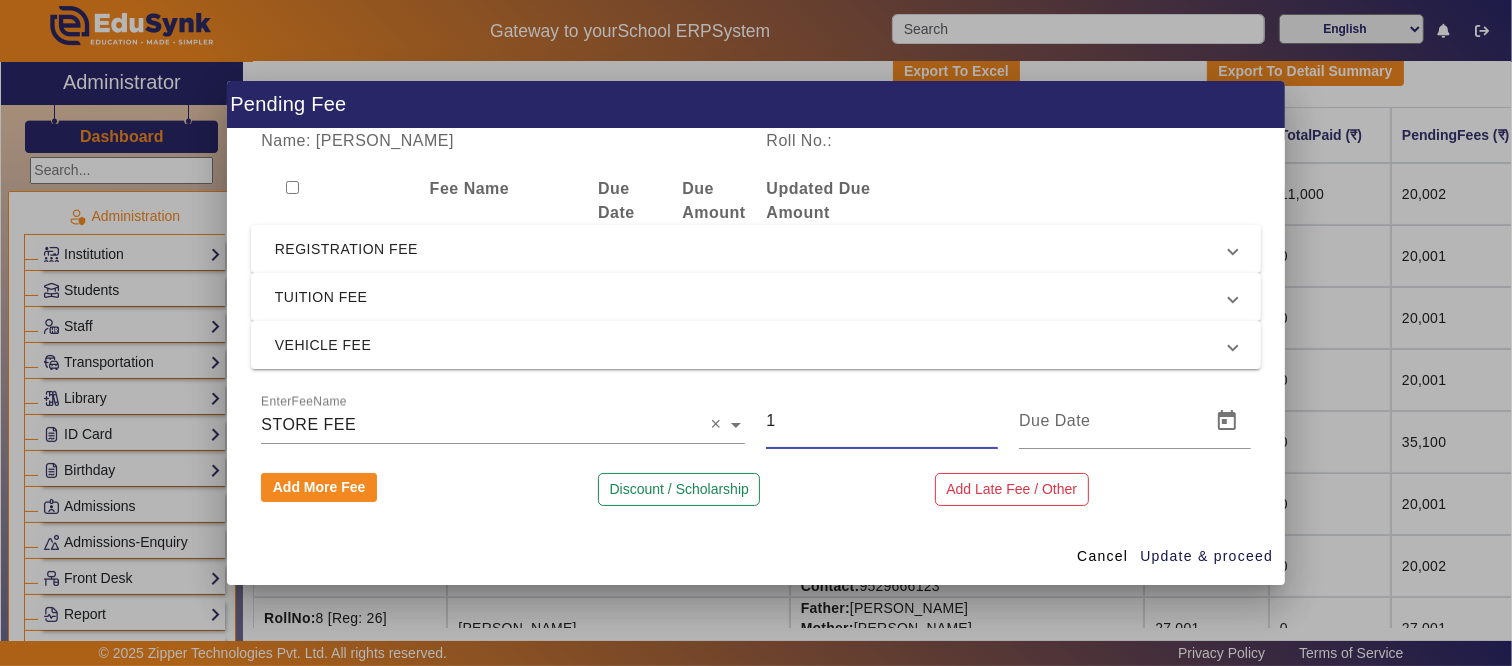 drag, startPoint x: 793, startPoint y: 423, endPoint x: 667, endPoint y: 423, distance: 126 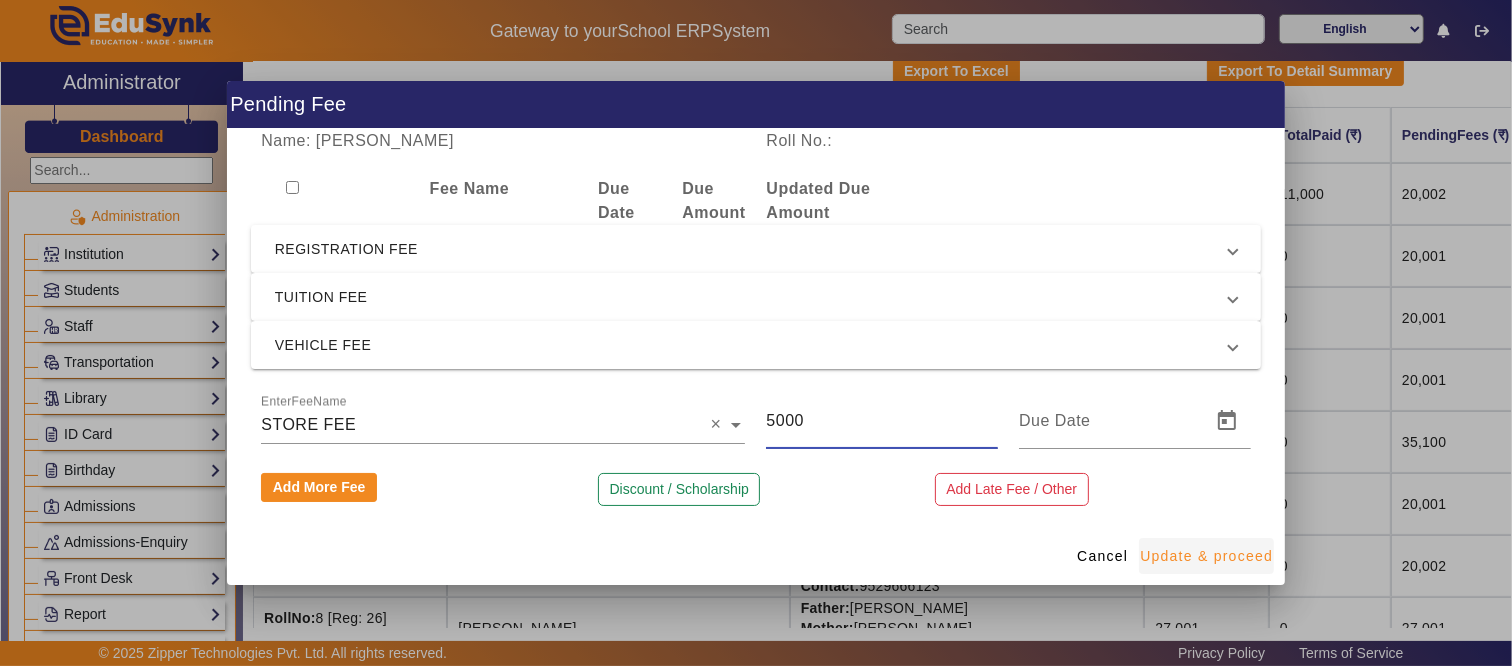 type on "5000" 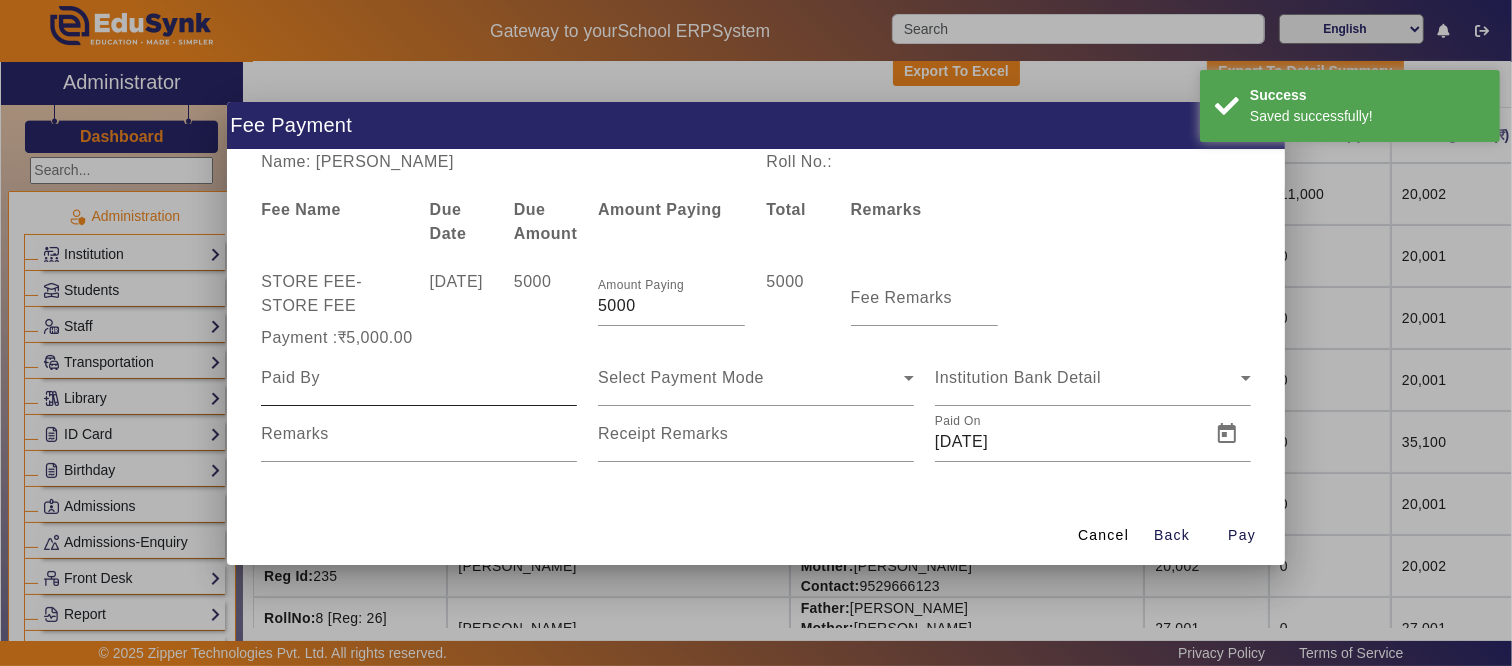 click at bounding box center (419, 378) 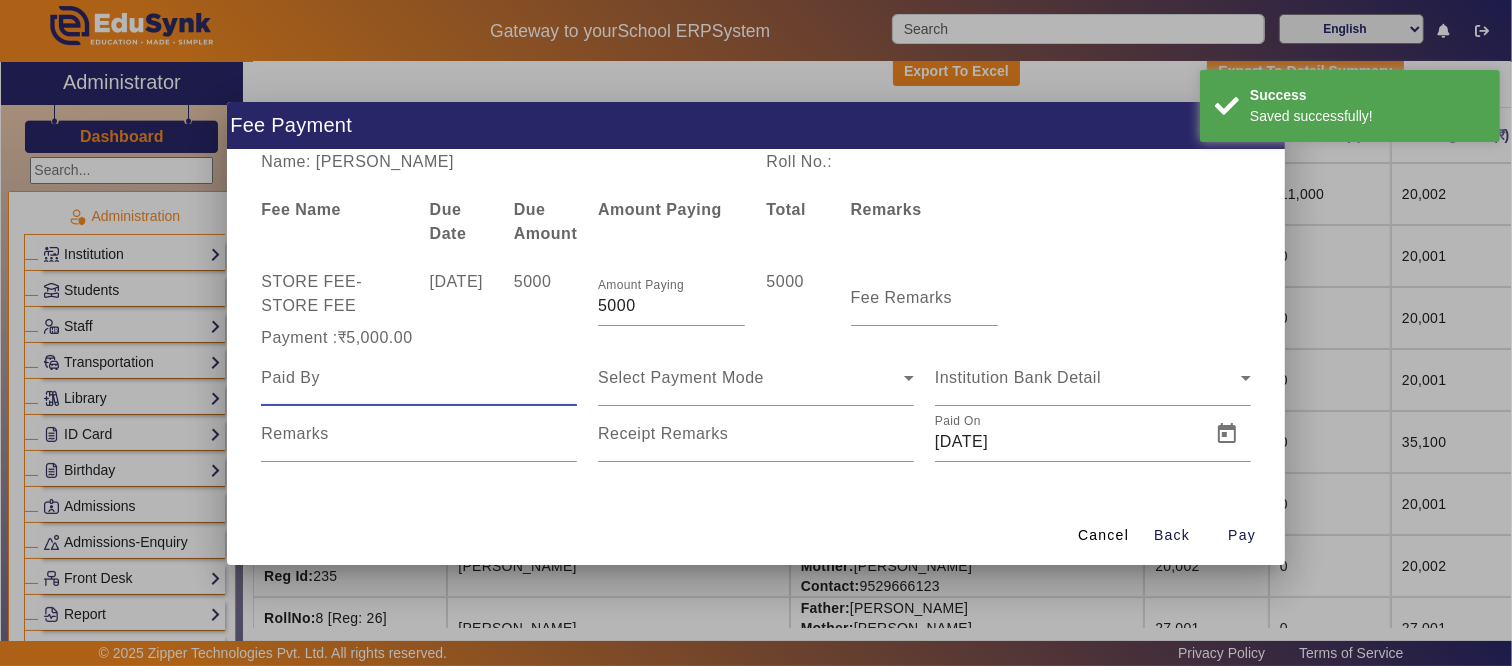 click at bounding box center [419, 378] 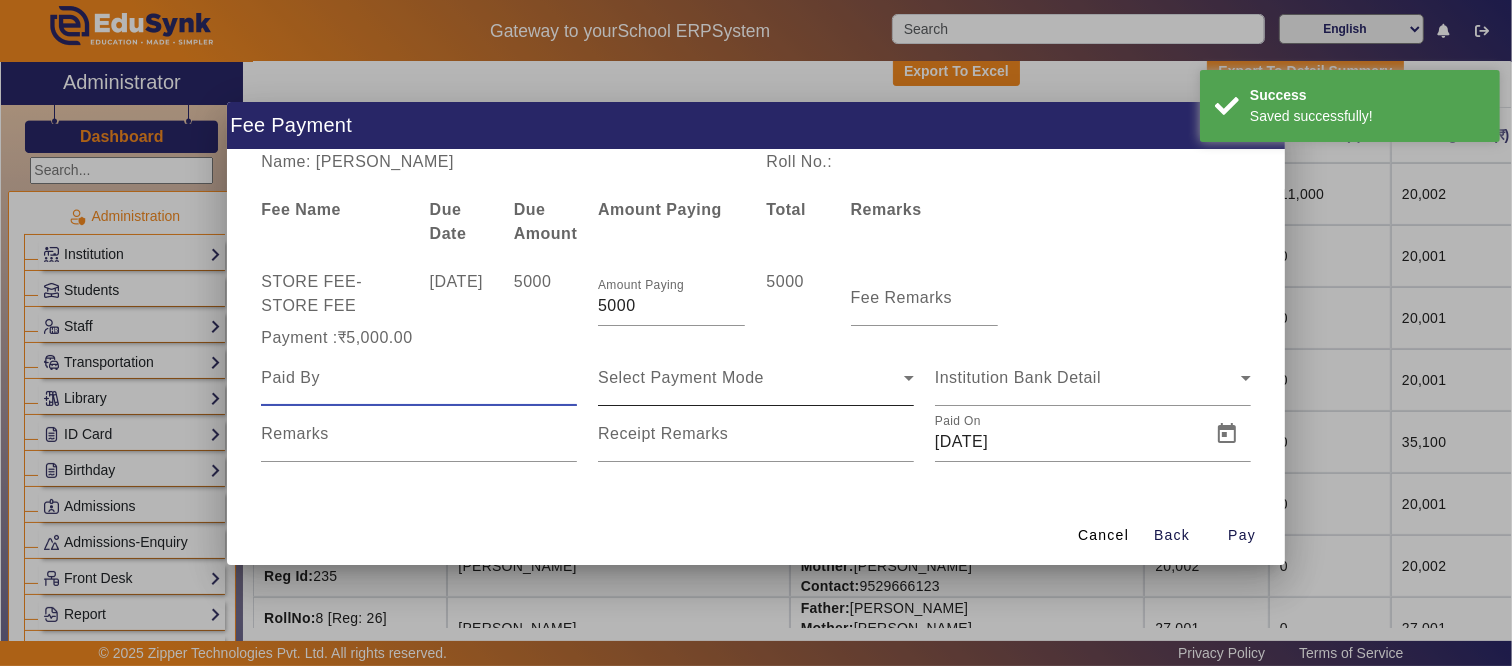 click on "Select Payment Mode" at bounding box center (756, 378) 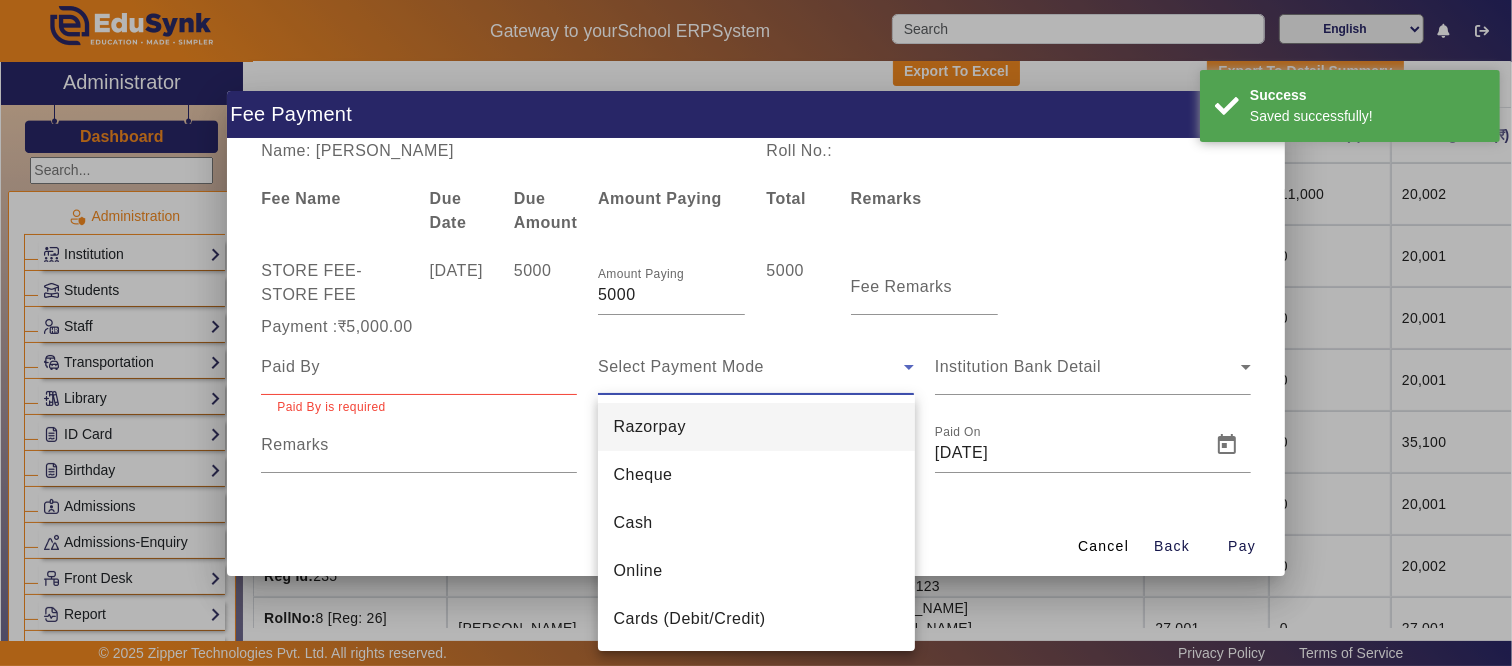 click at bounding box center (756, 333) 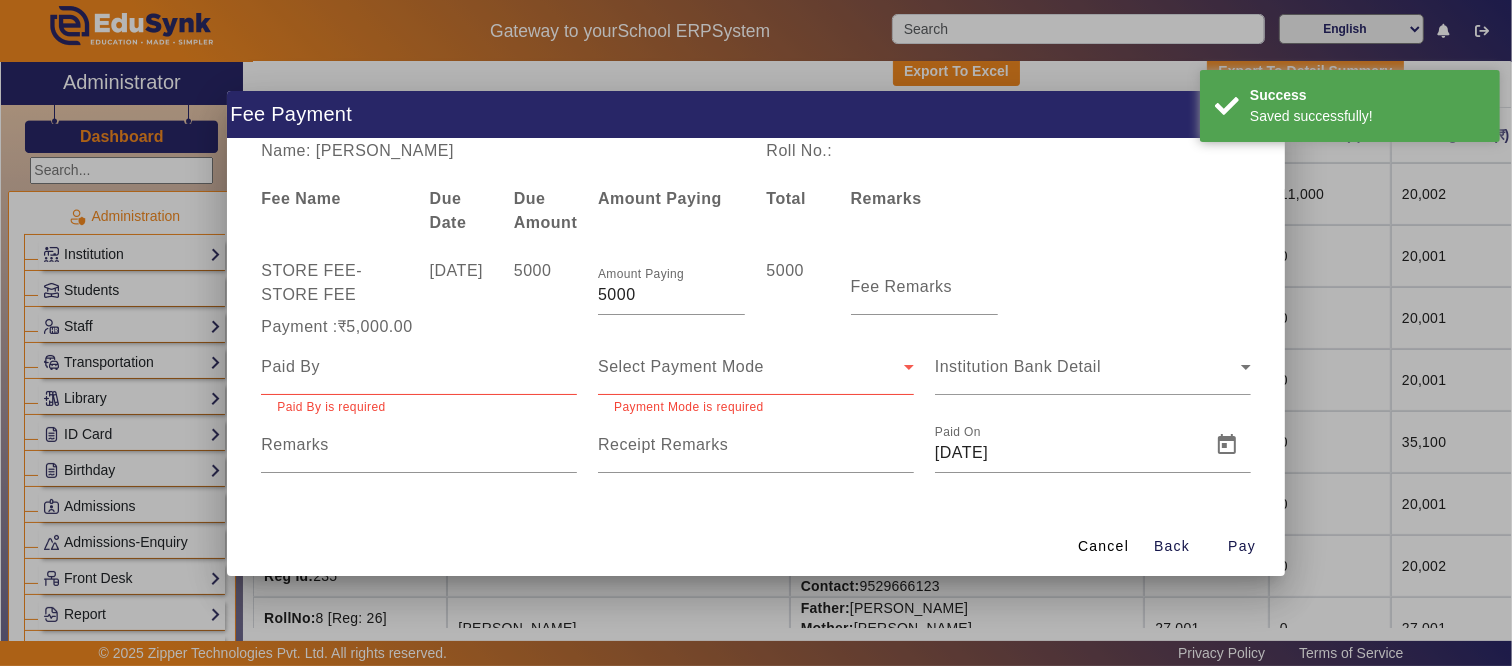 click at bounding box center [419, 367] 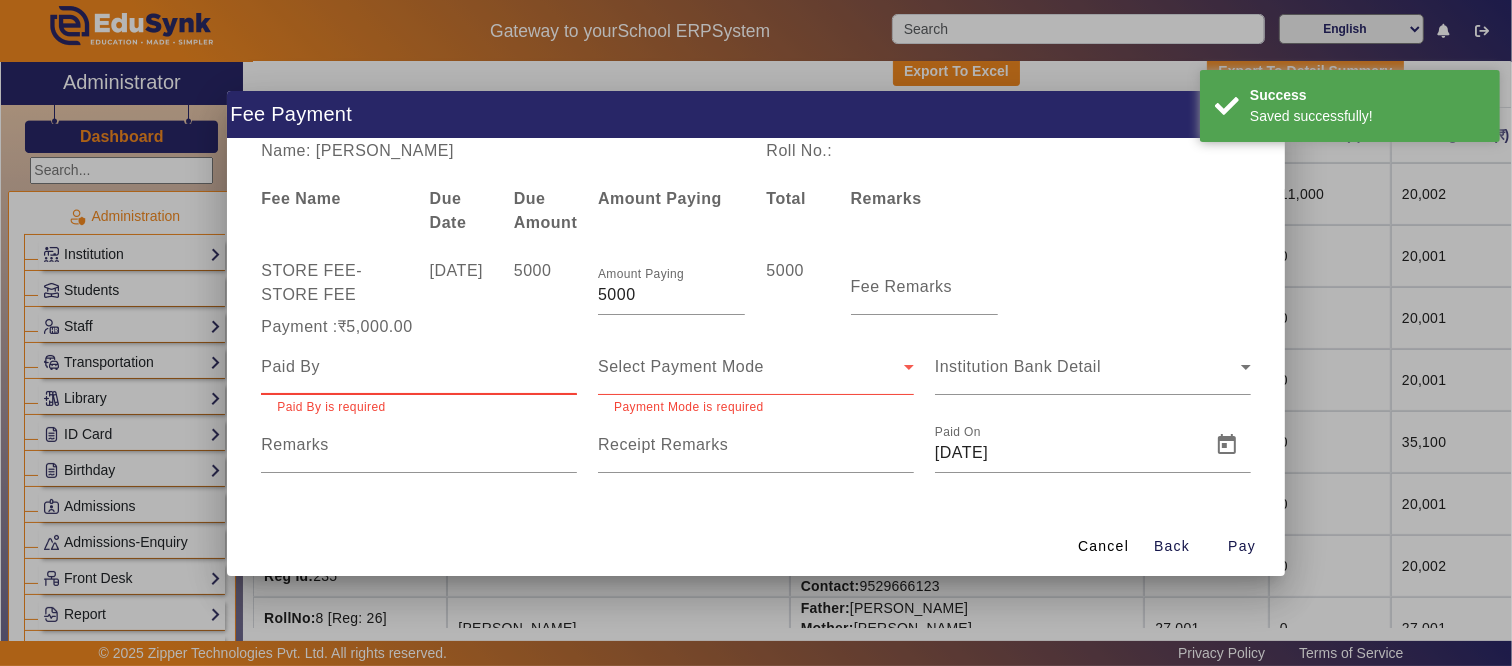 click at bounding box center [419, 367] 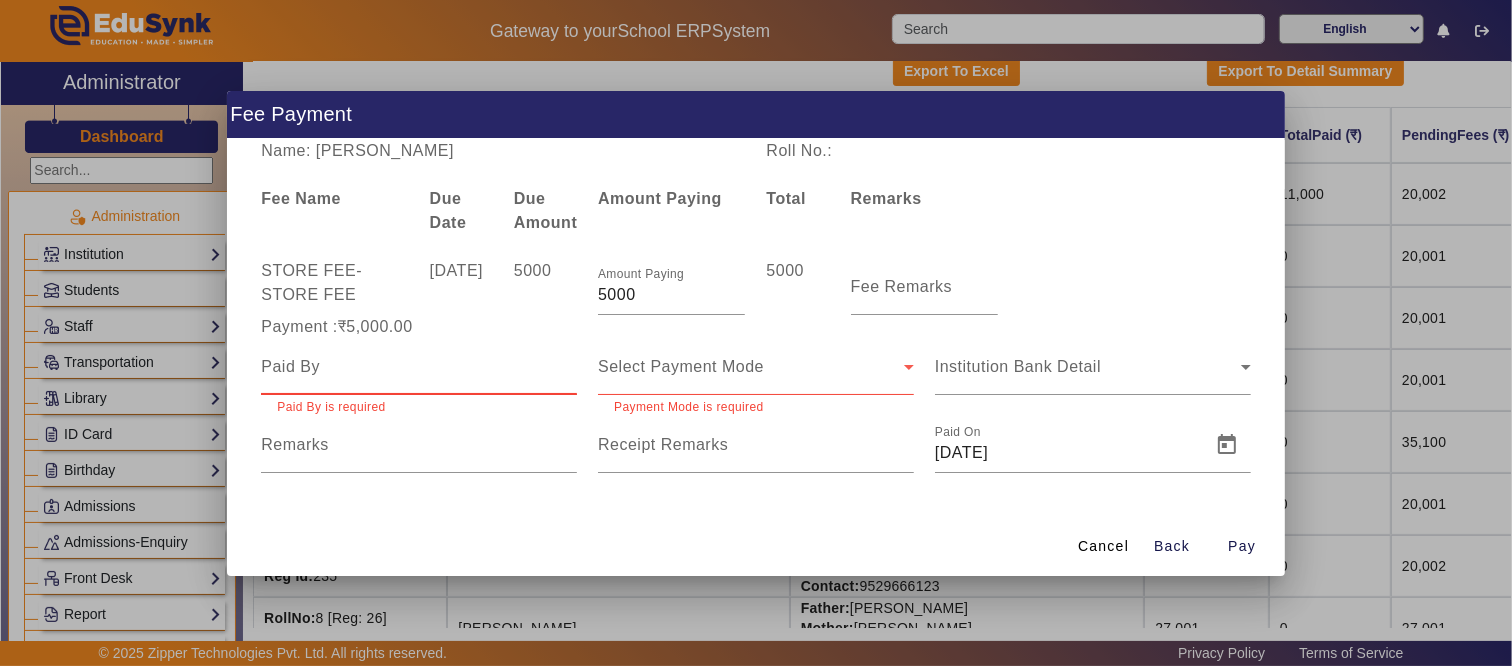 click at bounding box center (419, 367) 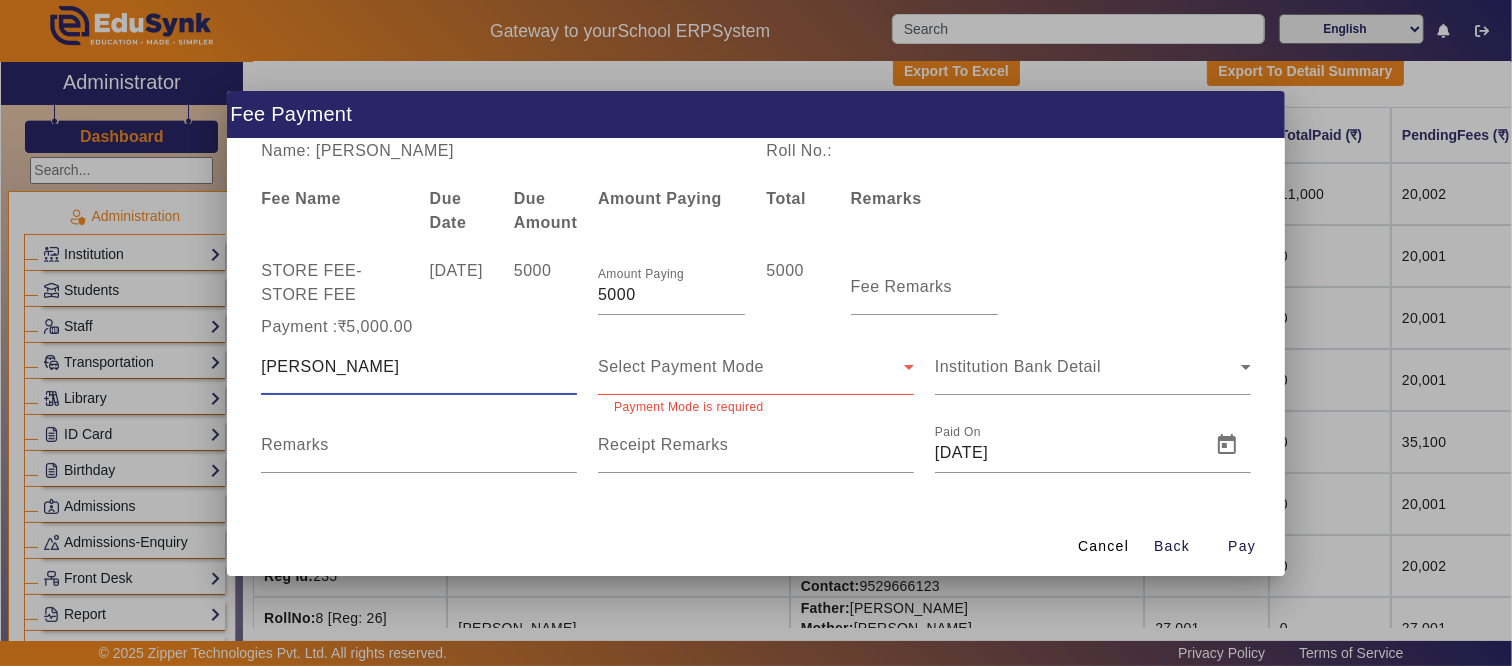 type on "[PERSON_NAME]" 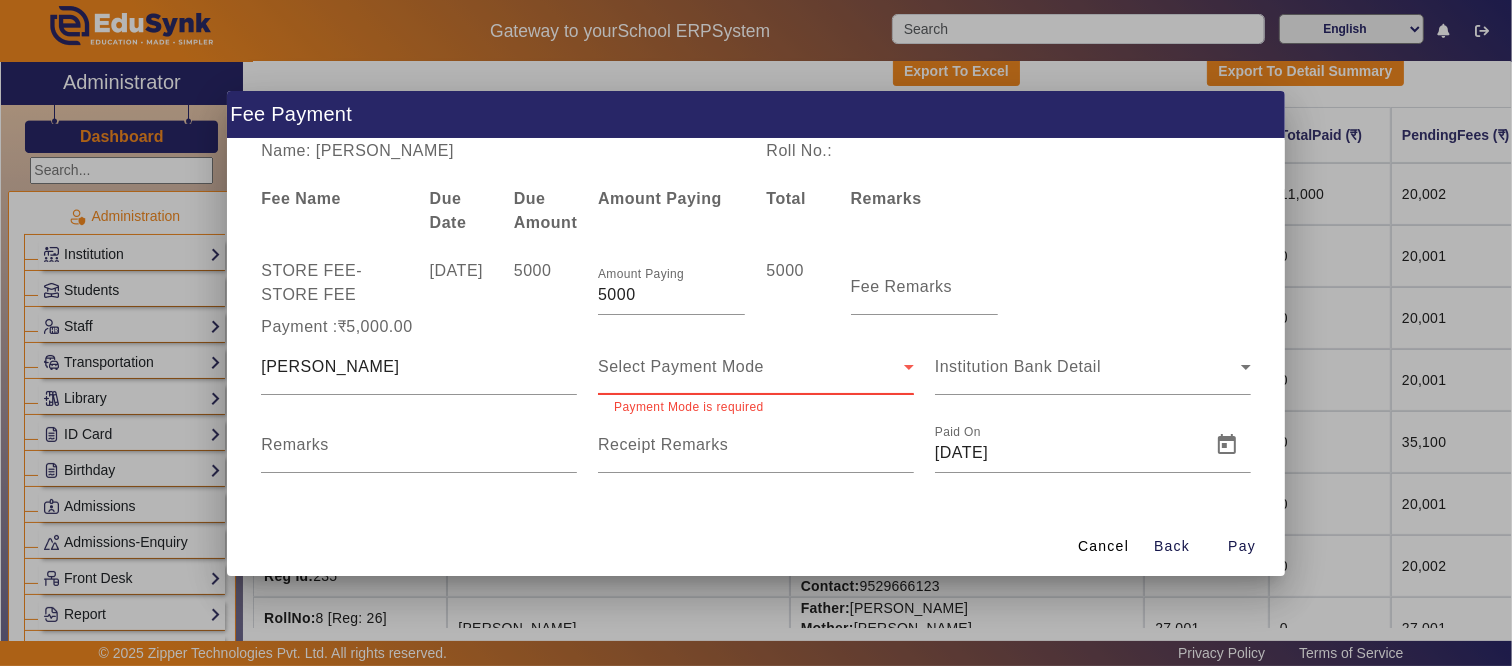 click on "Select Payment Mode" at bounding box center (751, 367) 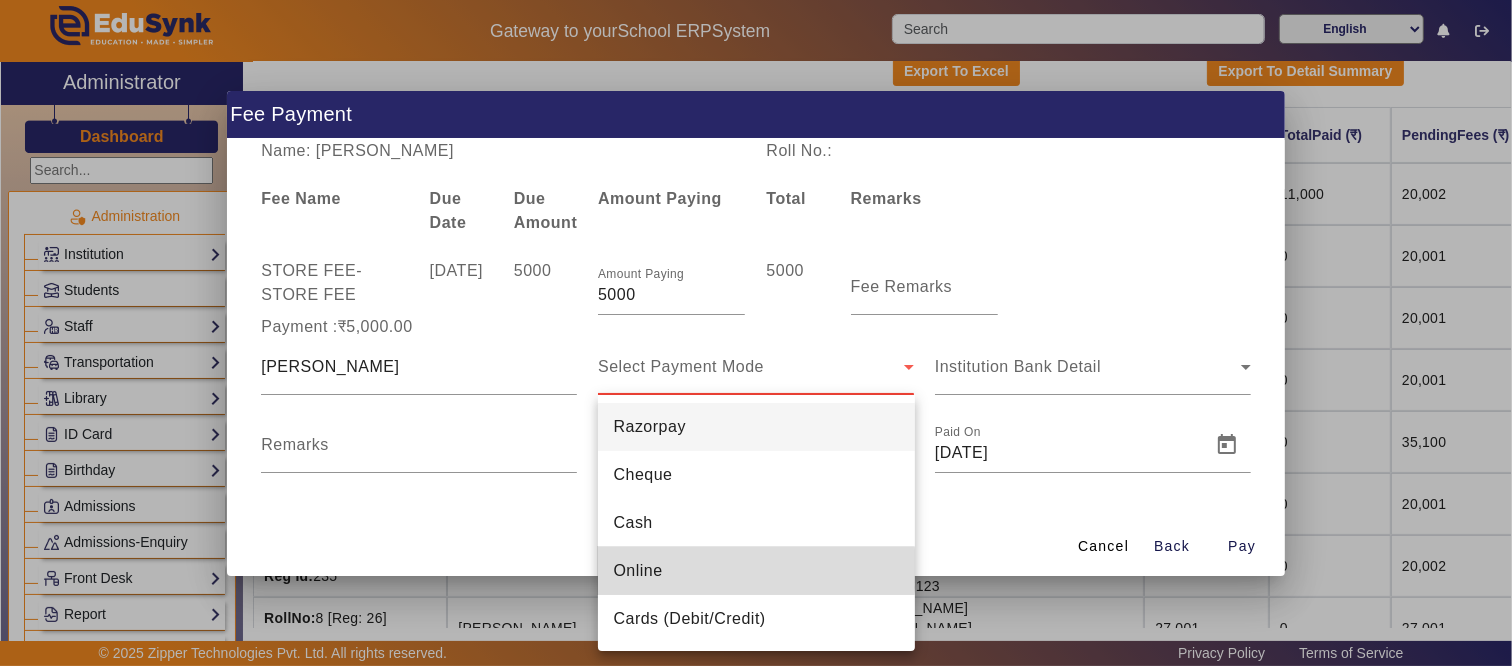 click on "Online" at bounding box center (756, 571) 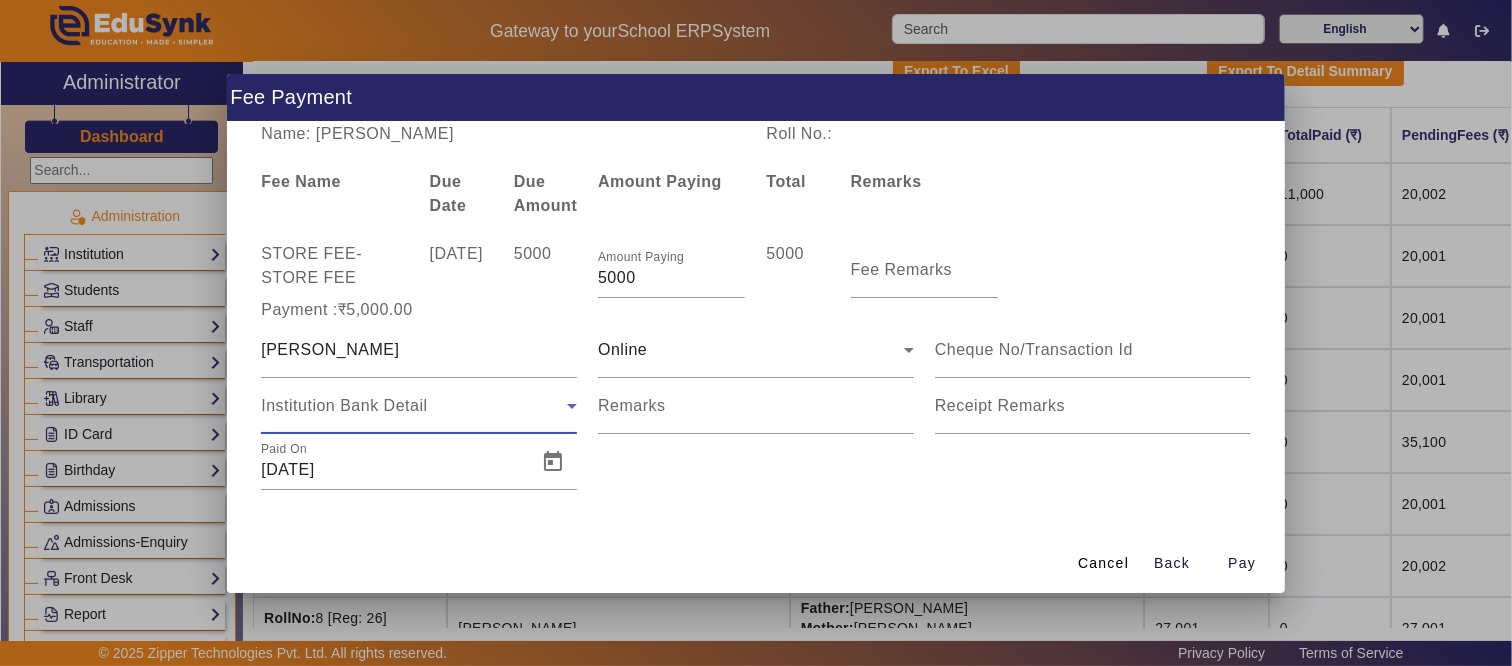 click on "Institution Bank Detail" at bounding box center (414, 406) 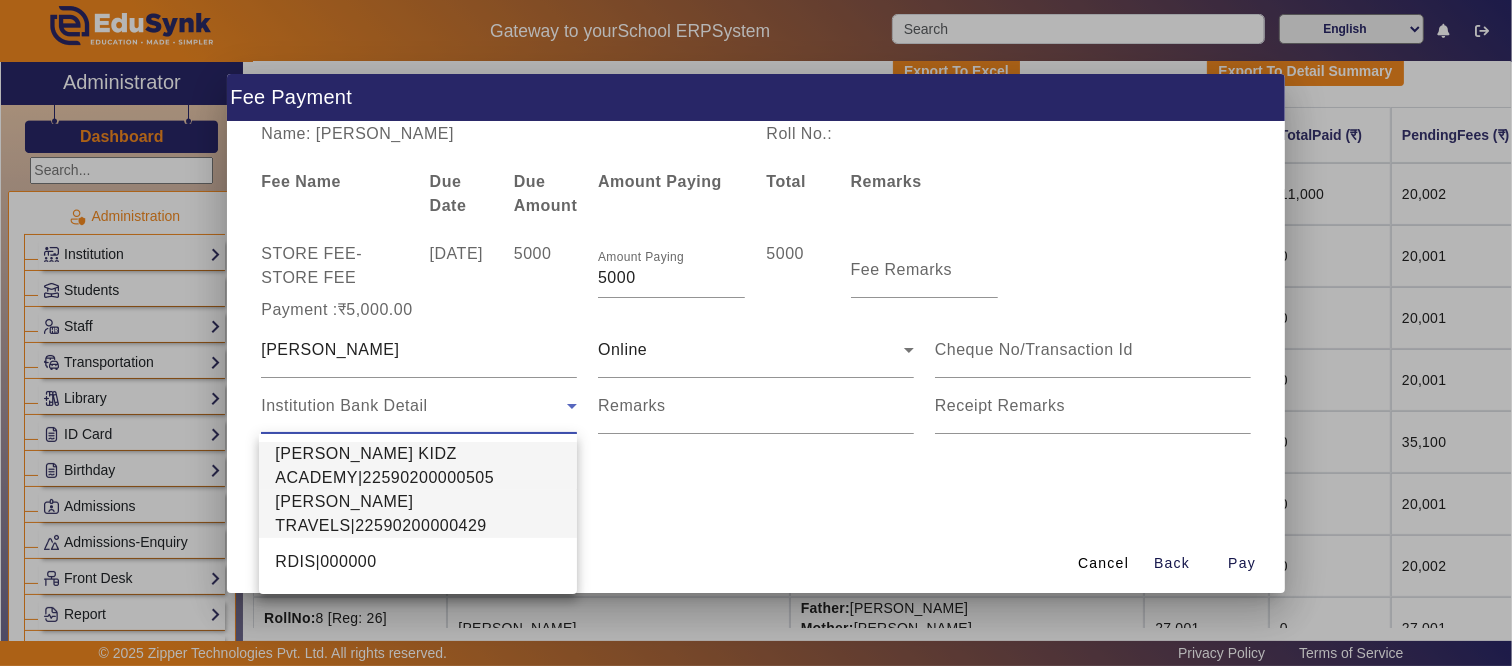 click on "ANKITA TRAVELS|22590200000429" at bounding box center (417, 514) 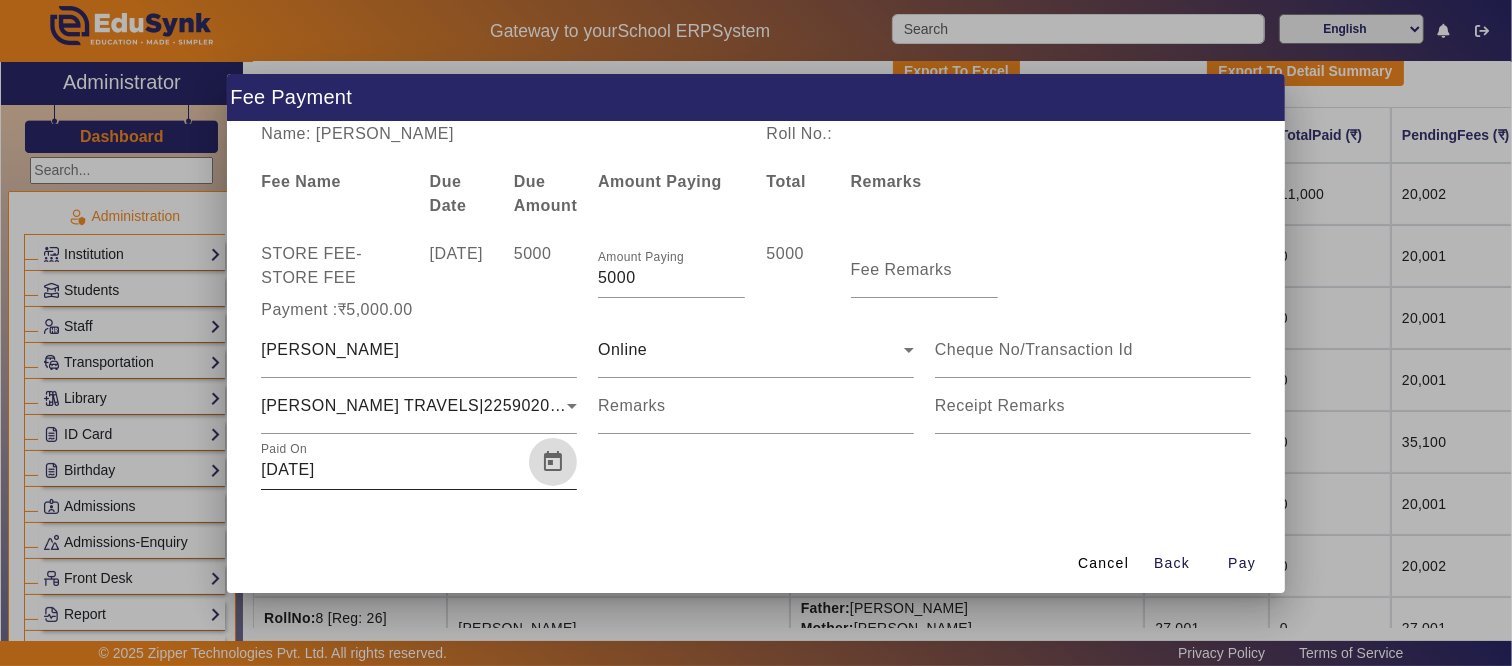 click at bounding box center (553, 462) 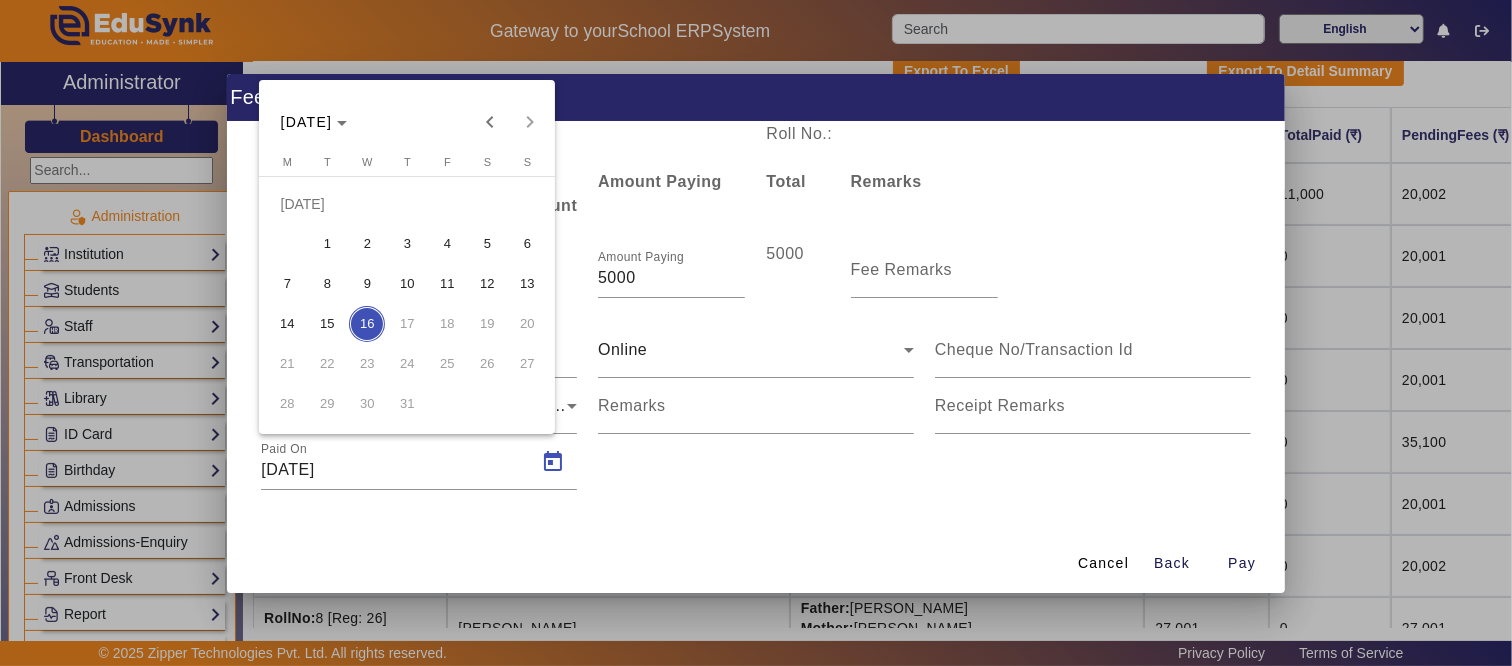 click at bounding box center [756, 333] 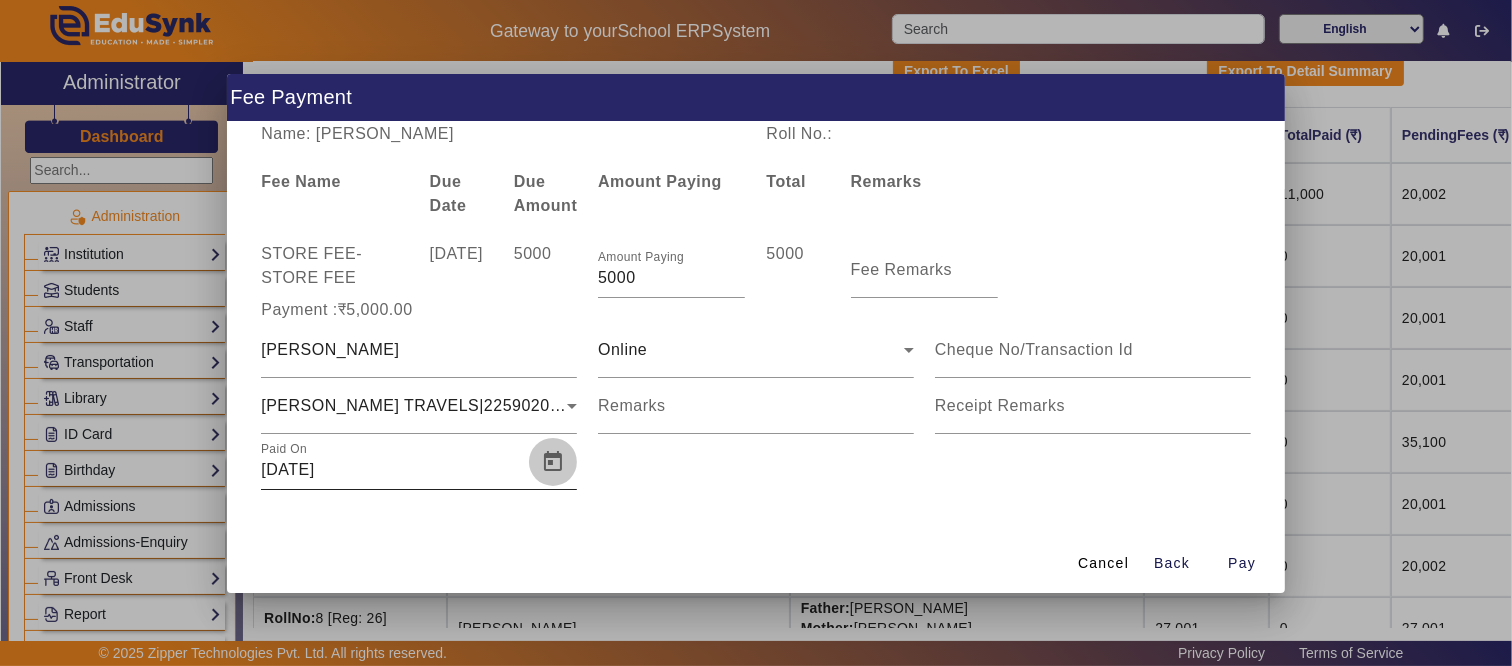 click at bounding box center [553, 462] 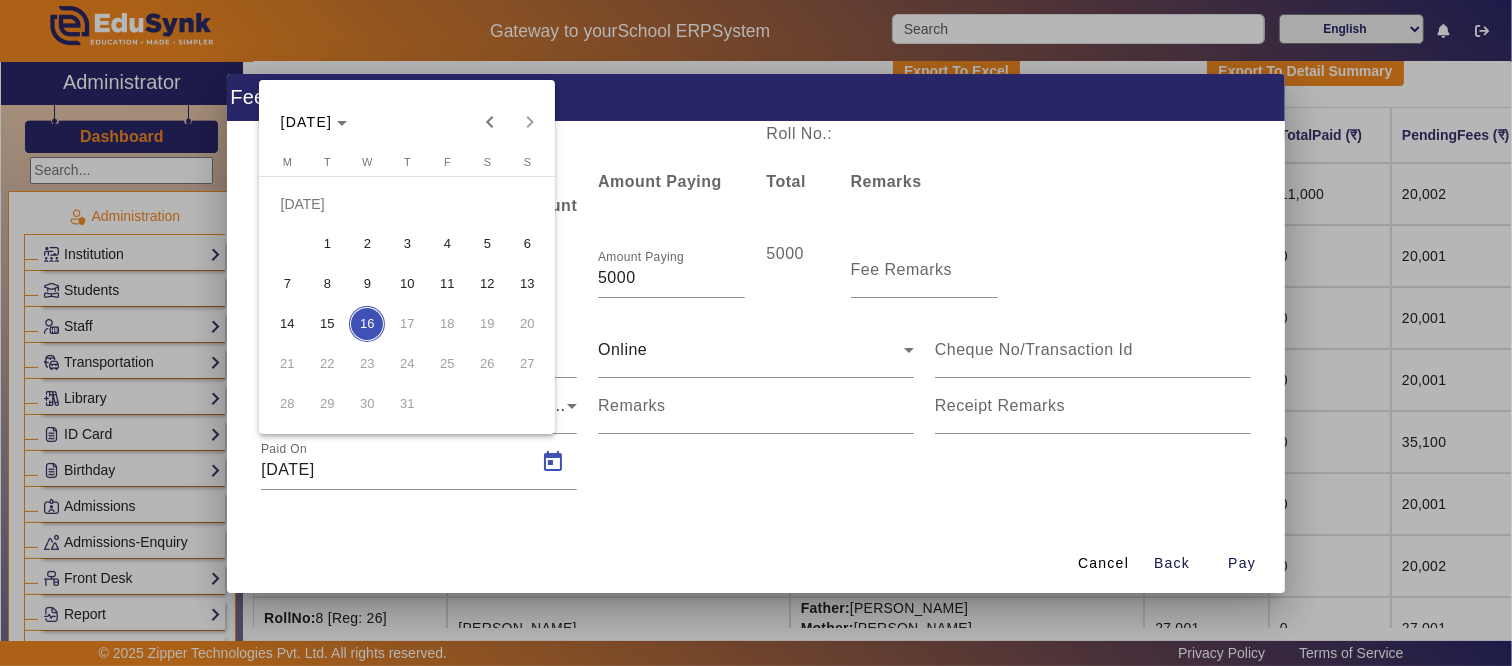 click on "8" at bounding box center (327, 284) 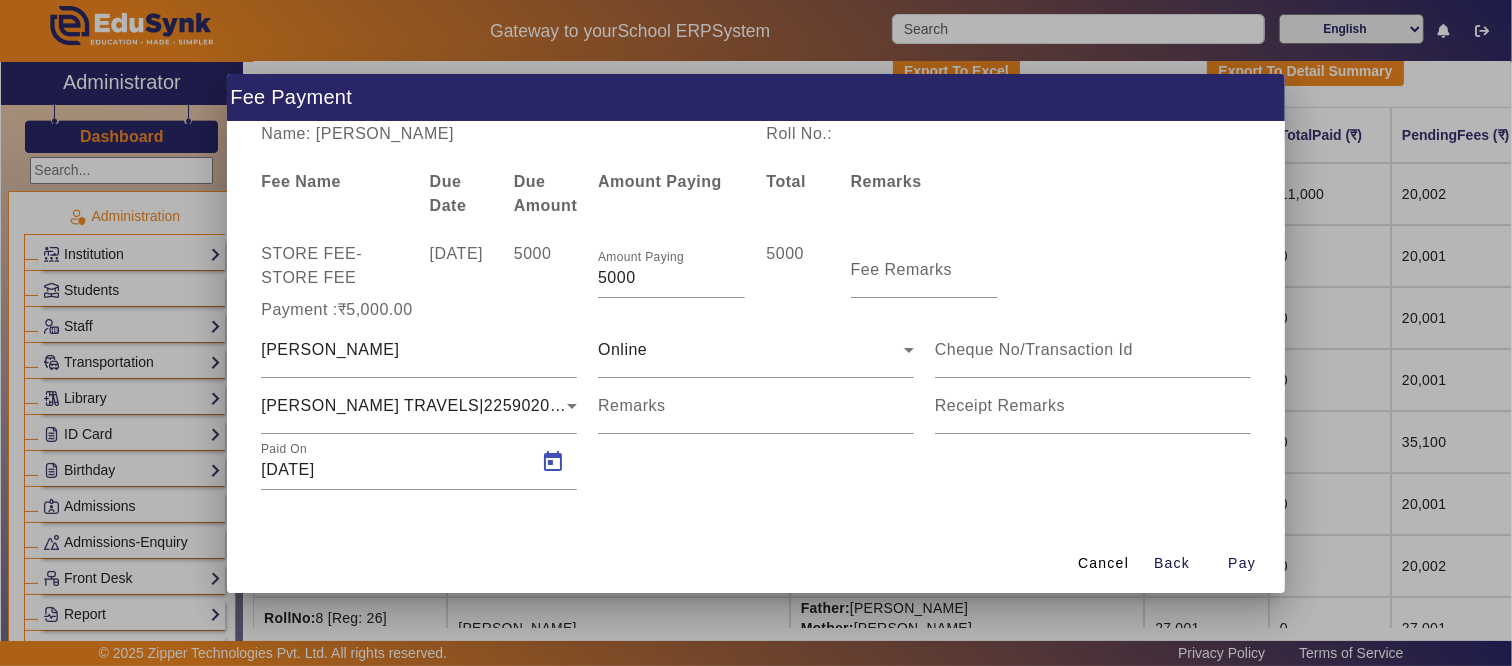 type on "08/07/2025" 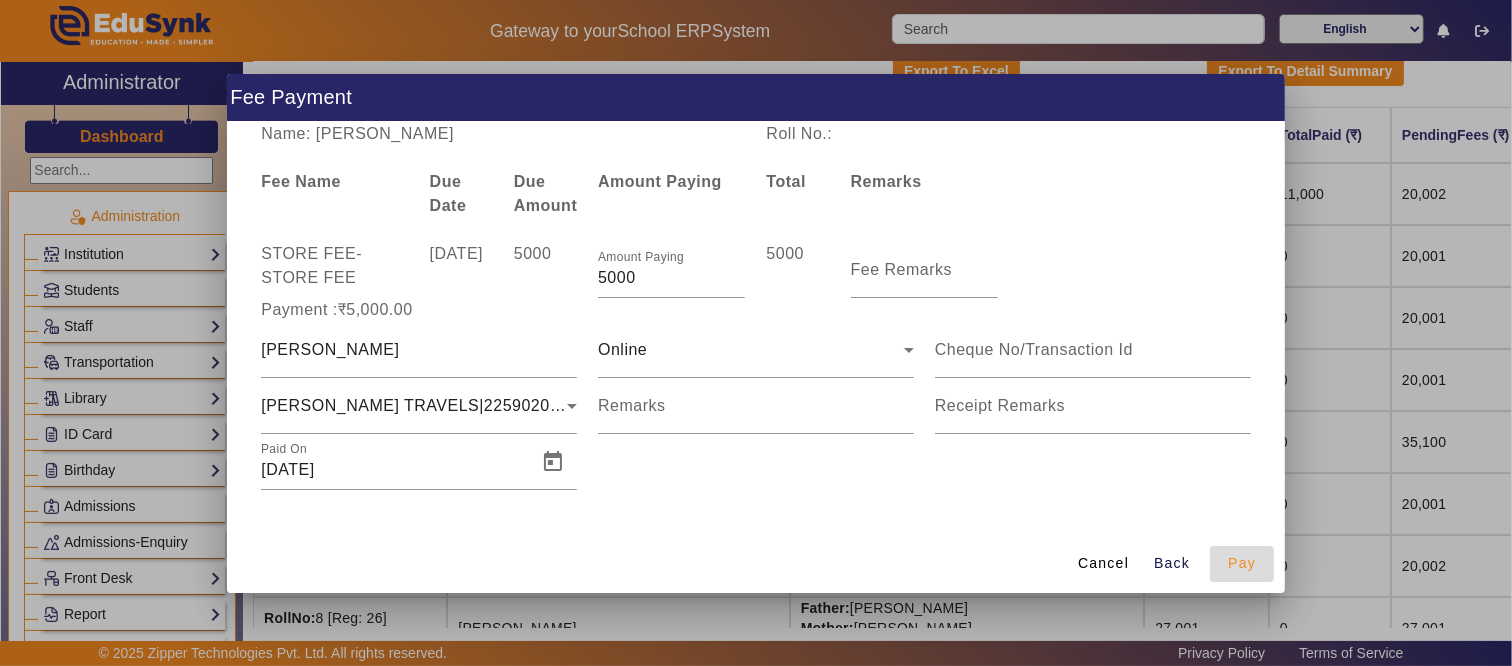 click on "Pay" at bounding box center (1242, 563) 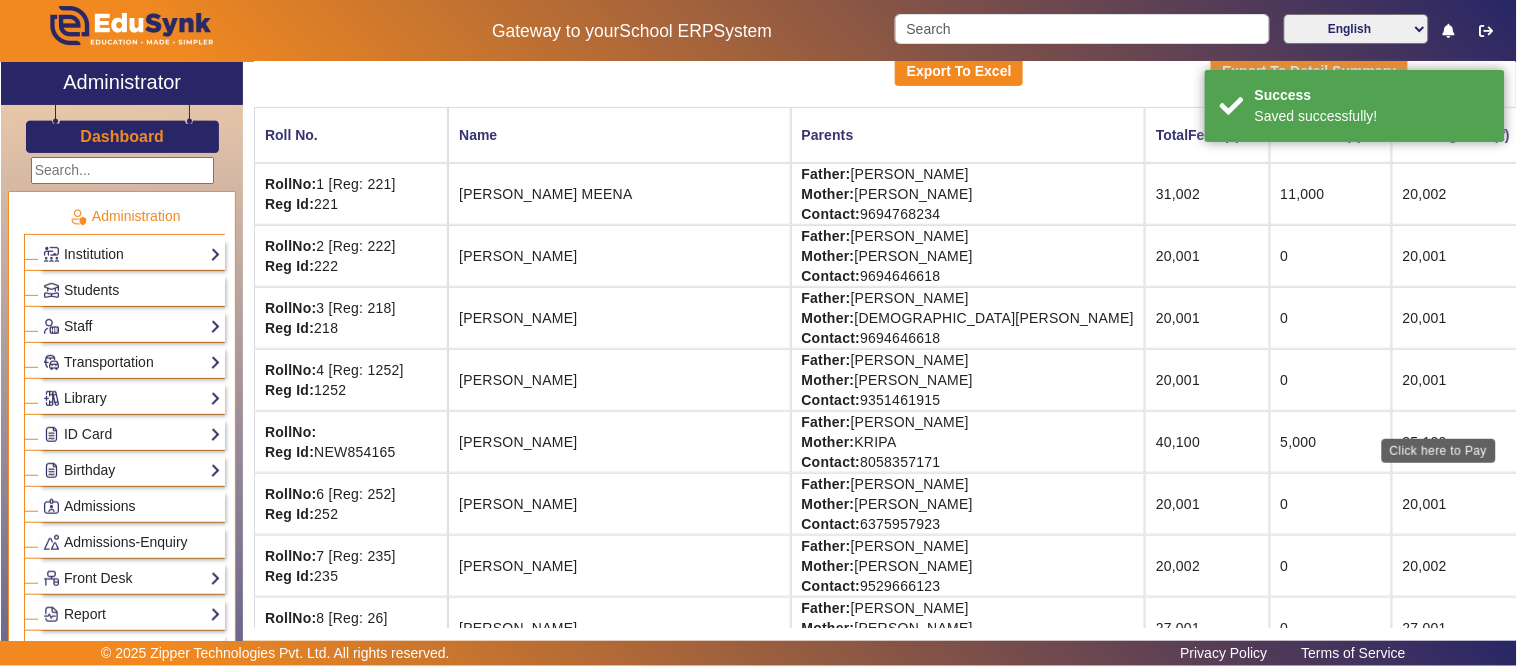 click on "View & Pay" 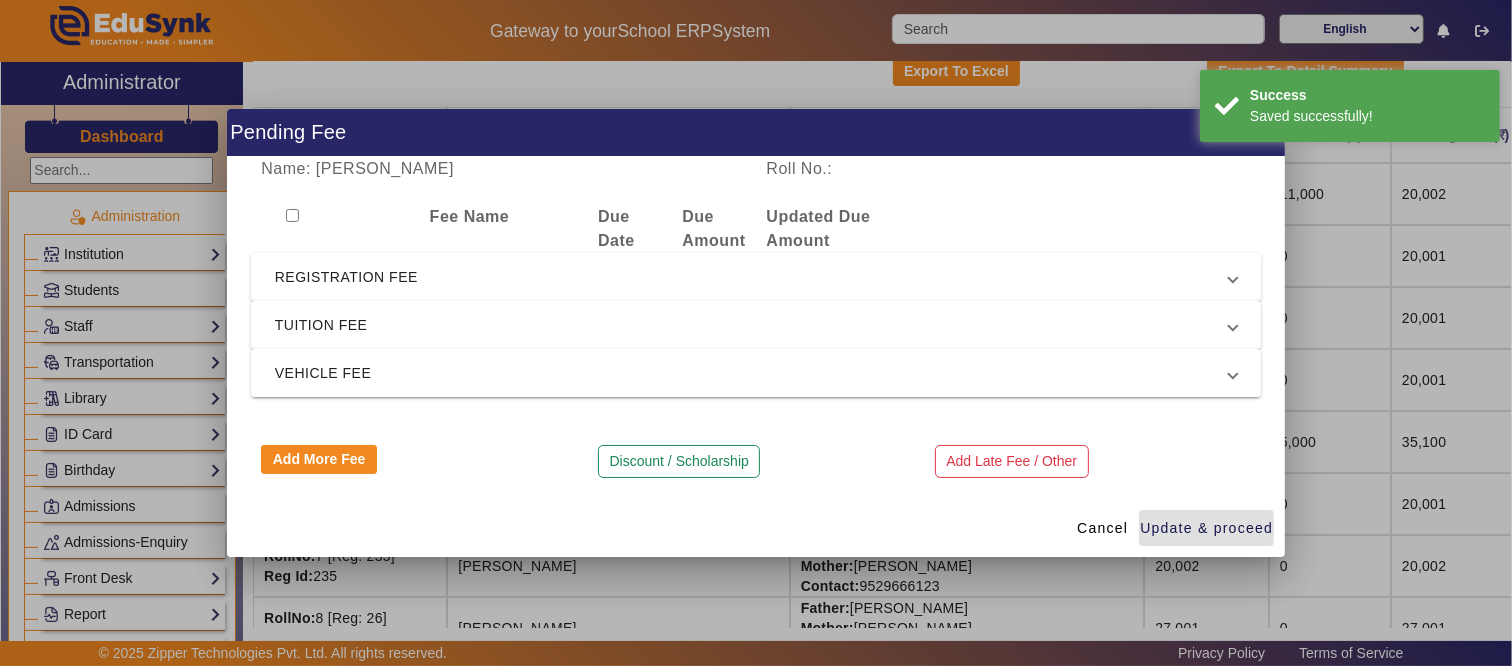 click on "REGISTRATION FEE" at bounding box center (752, 277) 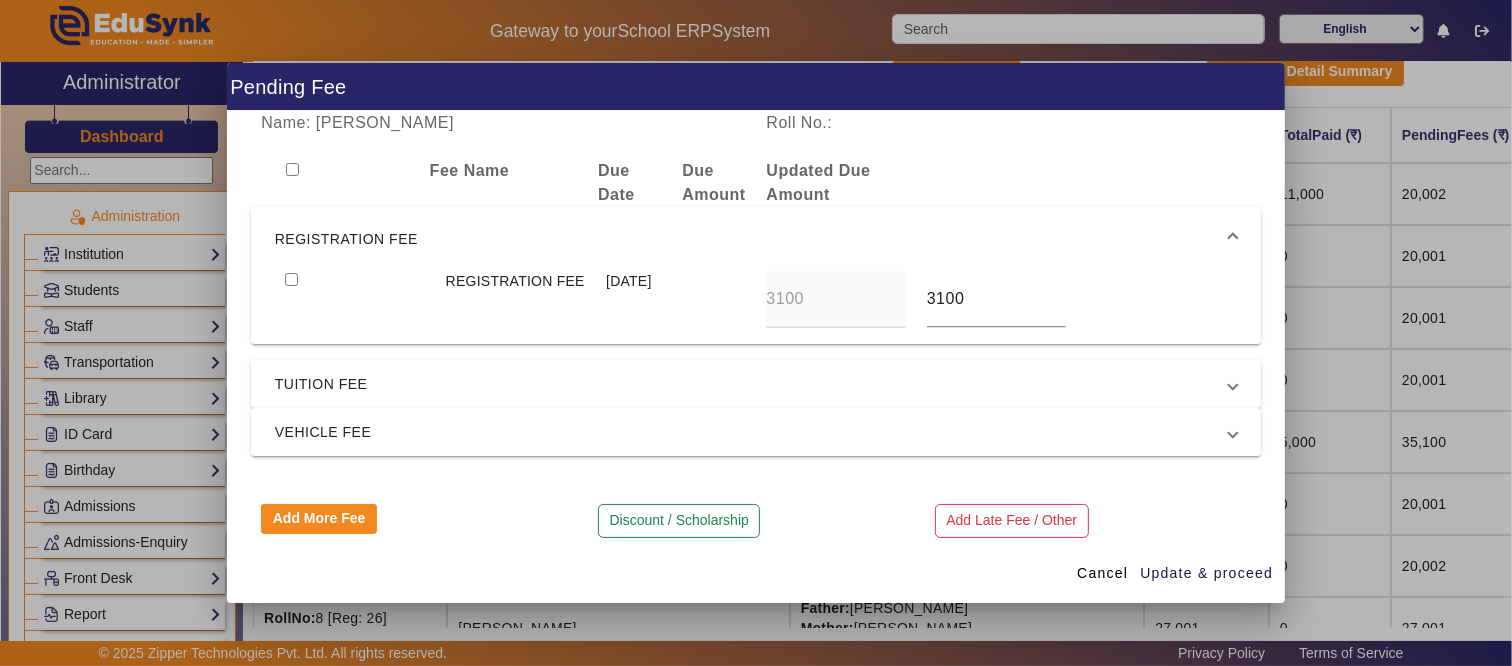 drag, startPoint x: 293, startPoint y: 277, endPoint x: 310, endPoint y: 357, distance: 81.78631 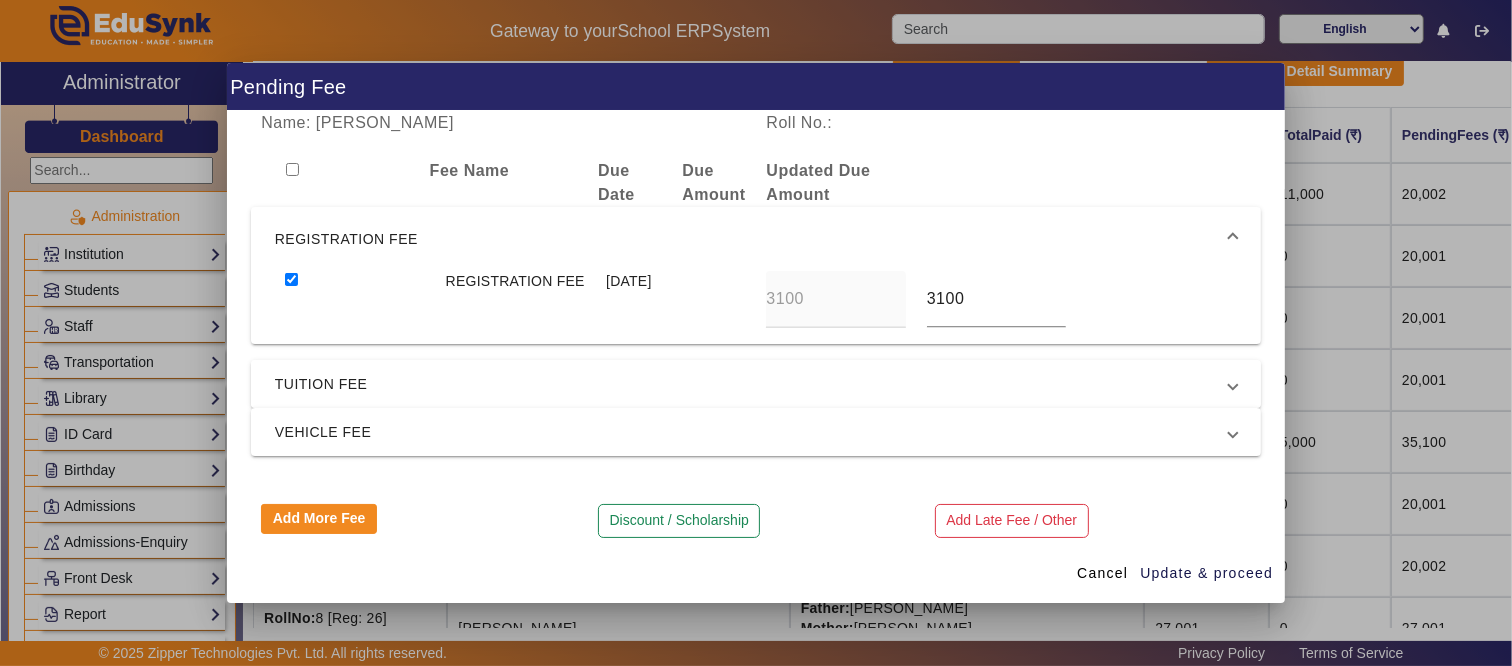 click on "TUITION FEE" at bounding box center [752, 384] 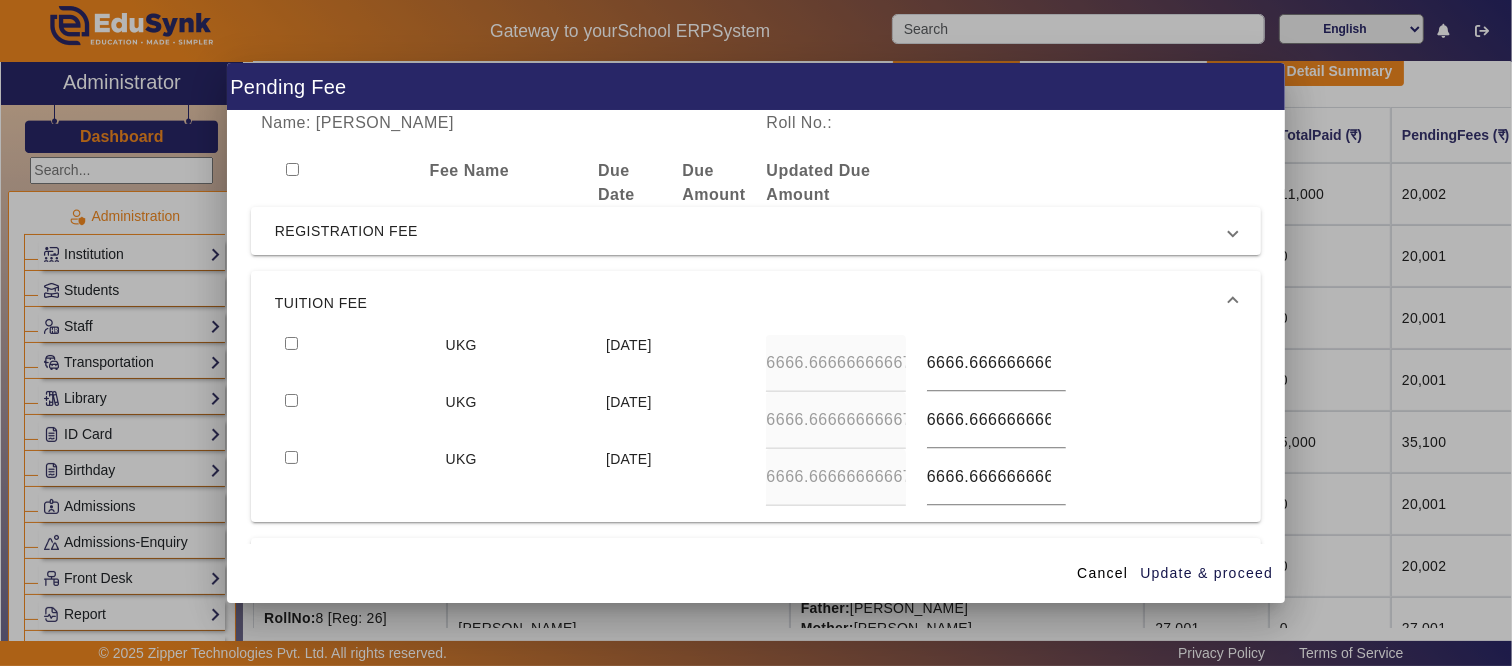 drag, startPoint x: 290, startPoint y: 336, endPoint x: 414, endPoint y: 370, distance: 128.57683 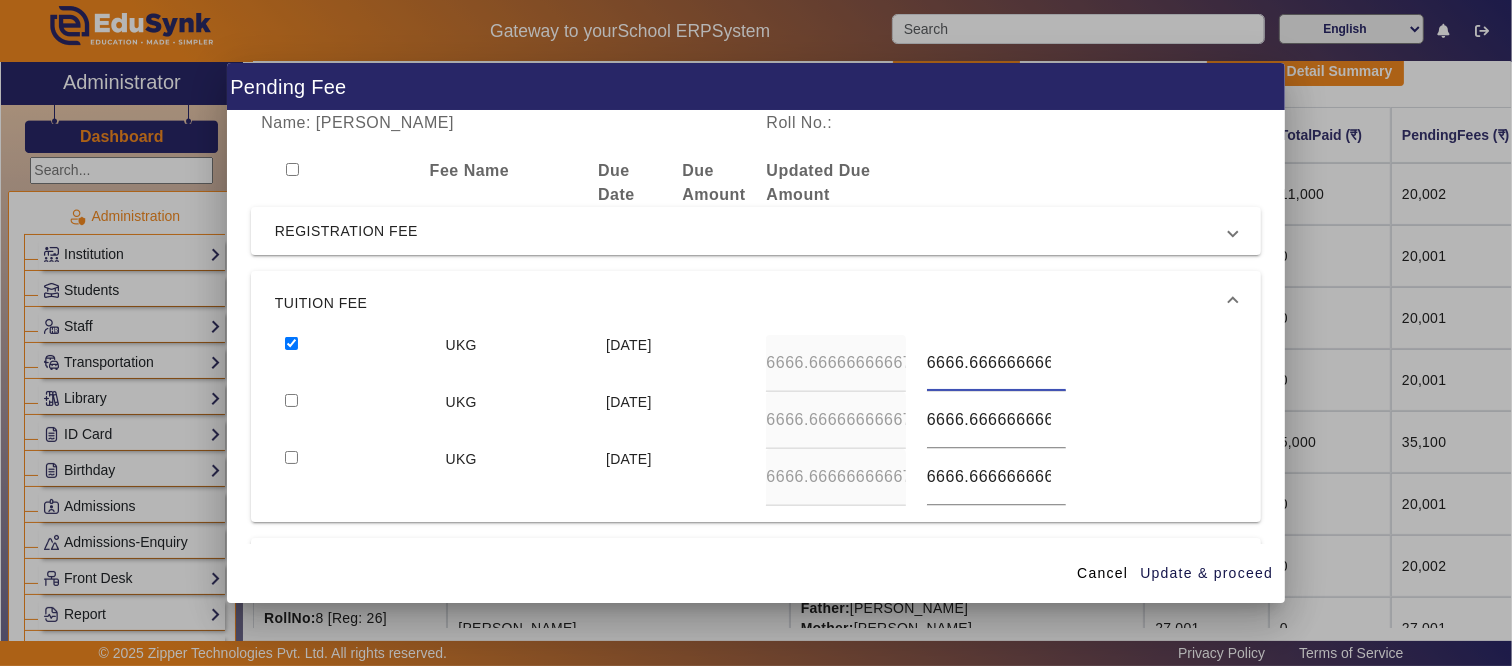 scroll, scrollTop: 0, scrollLeft: 23, axis: horizontal 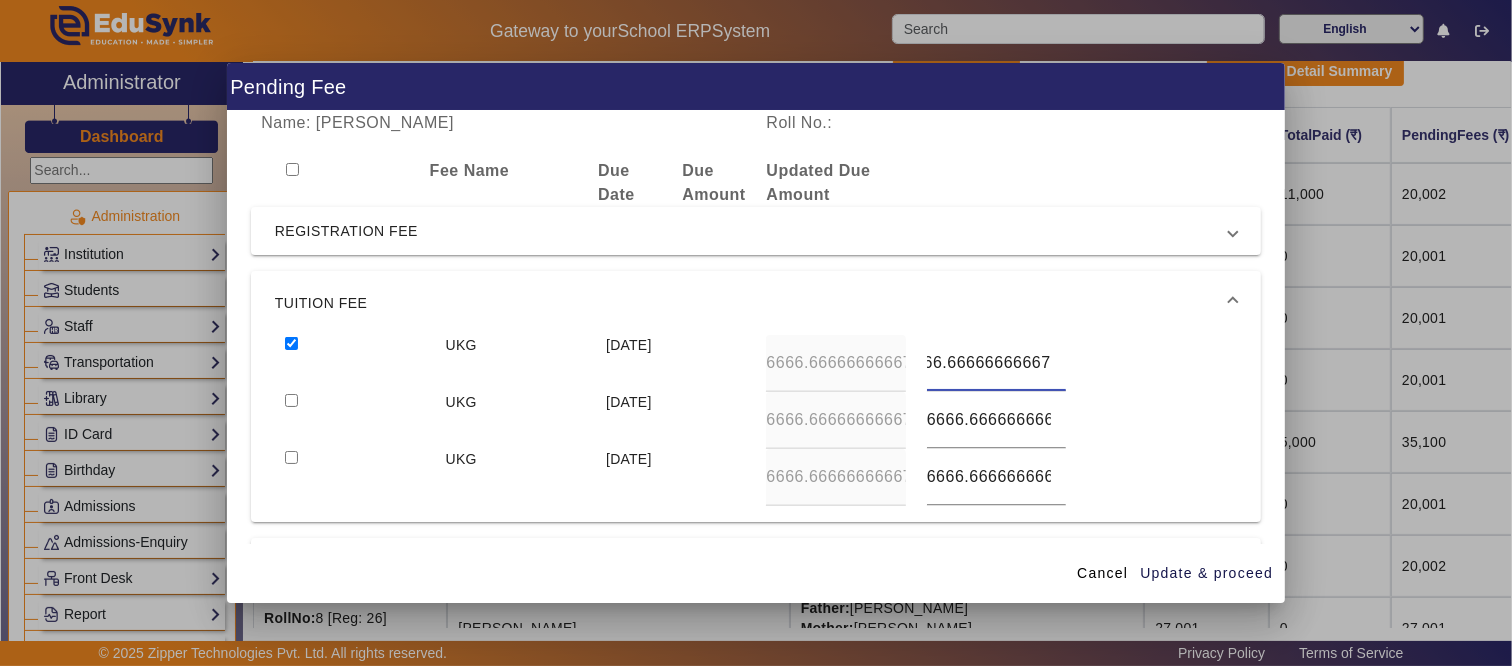 drag, startPoint x: 917, startPoint y: 365, endPoint x: 1096, endPoint y: 368, distance: 179.02513 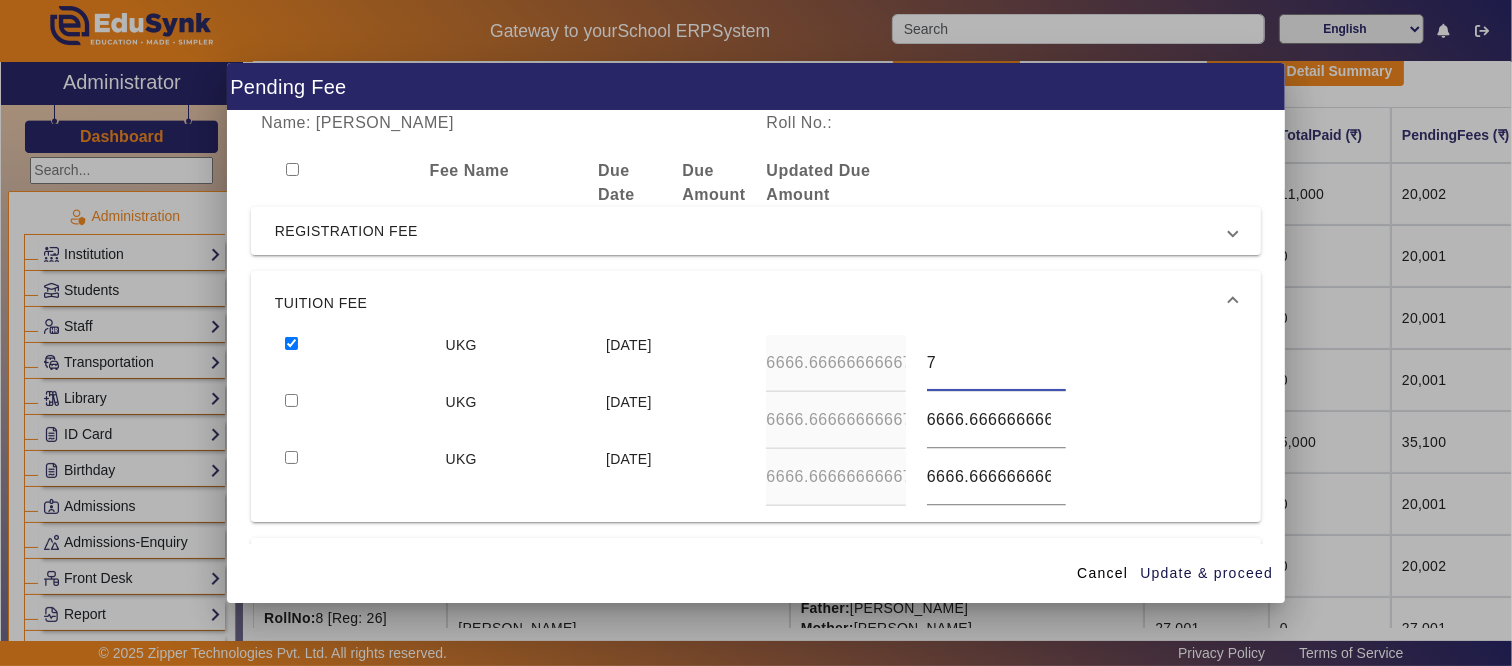 scroll, scrollTop: 0, scrollLeft: 0, axis: both 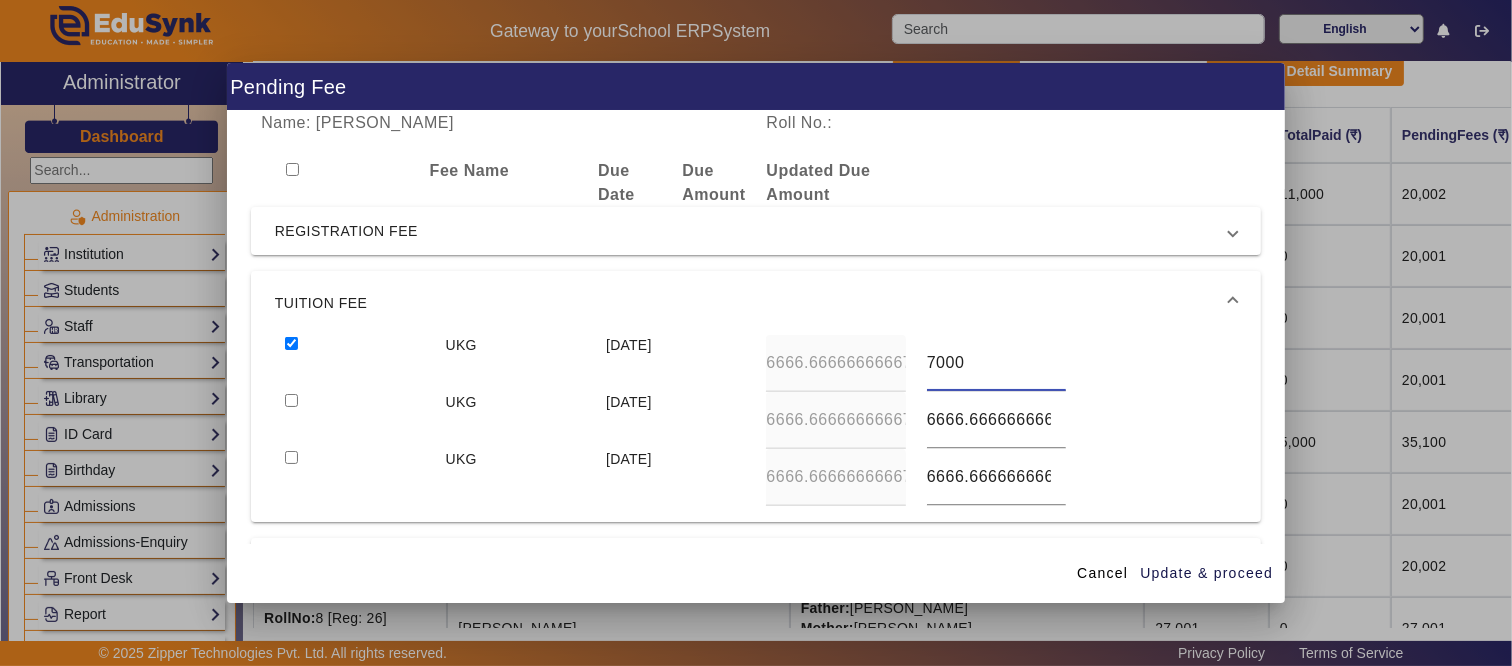 type on "7000" 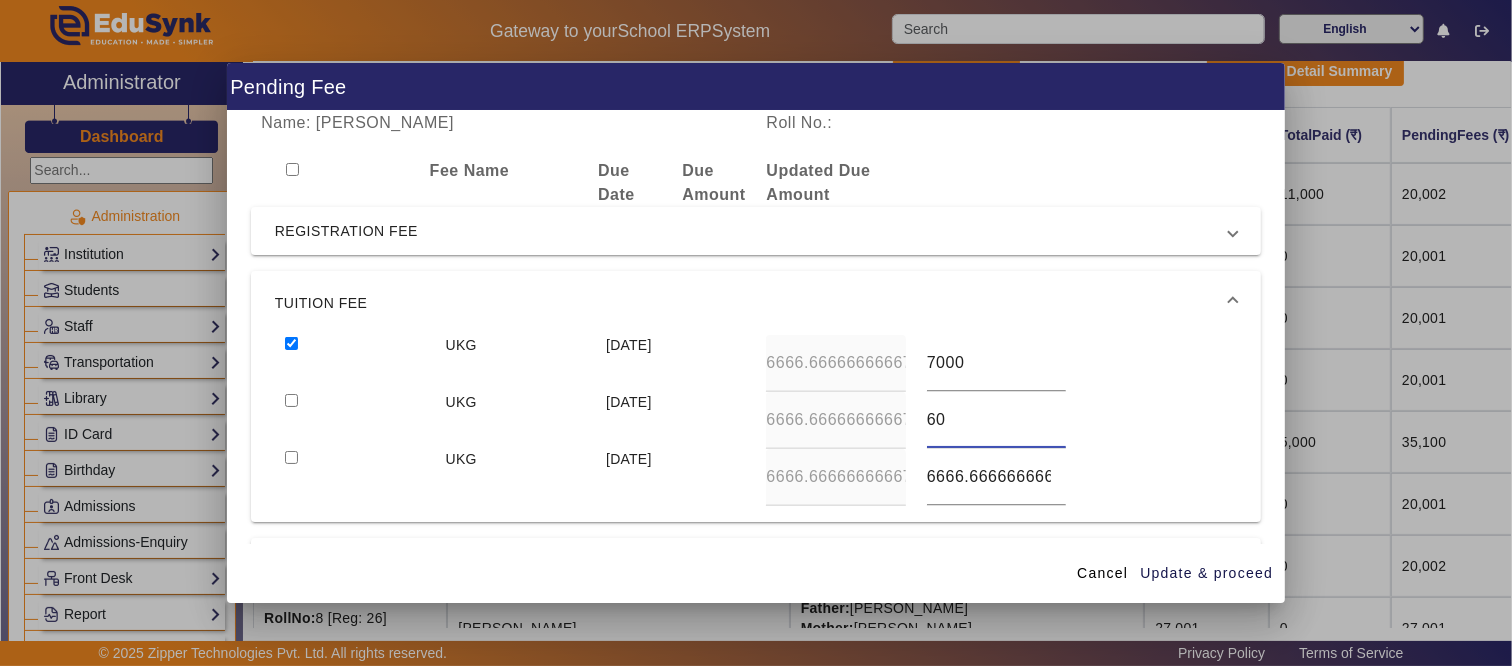 type on "6" 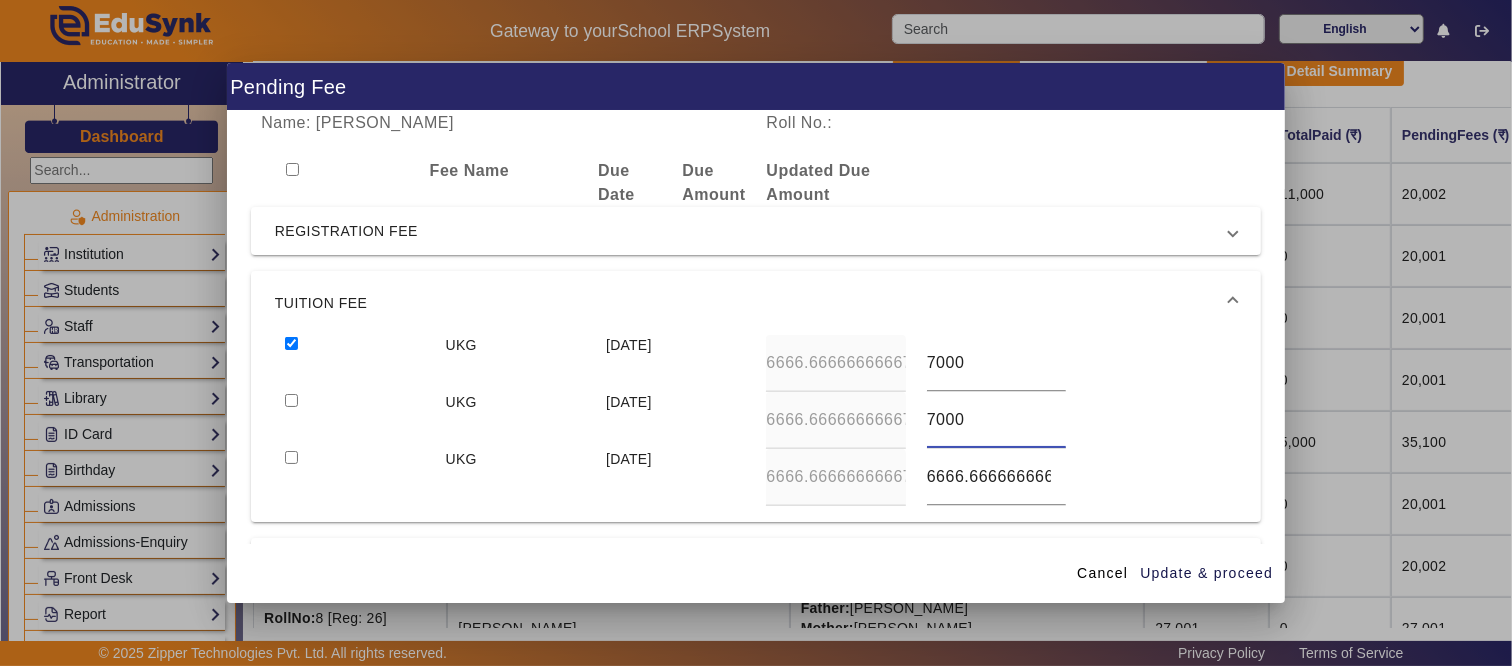 type on "7000" 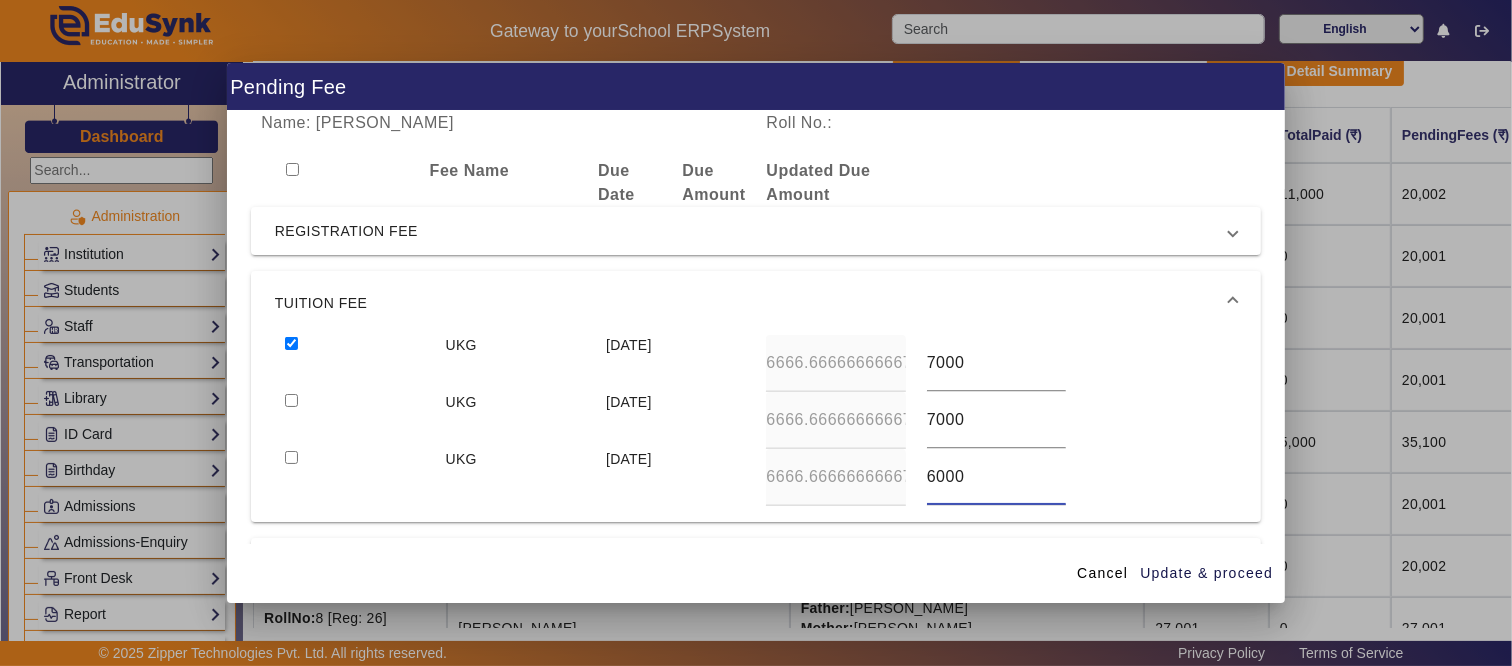 type on "6000" 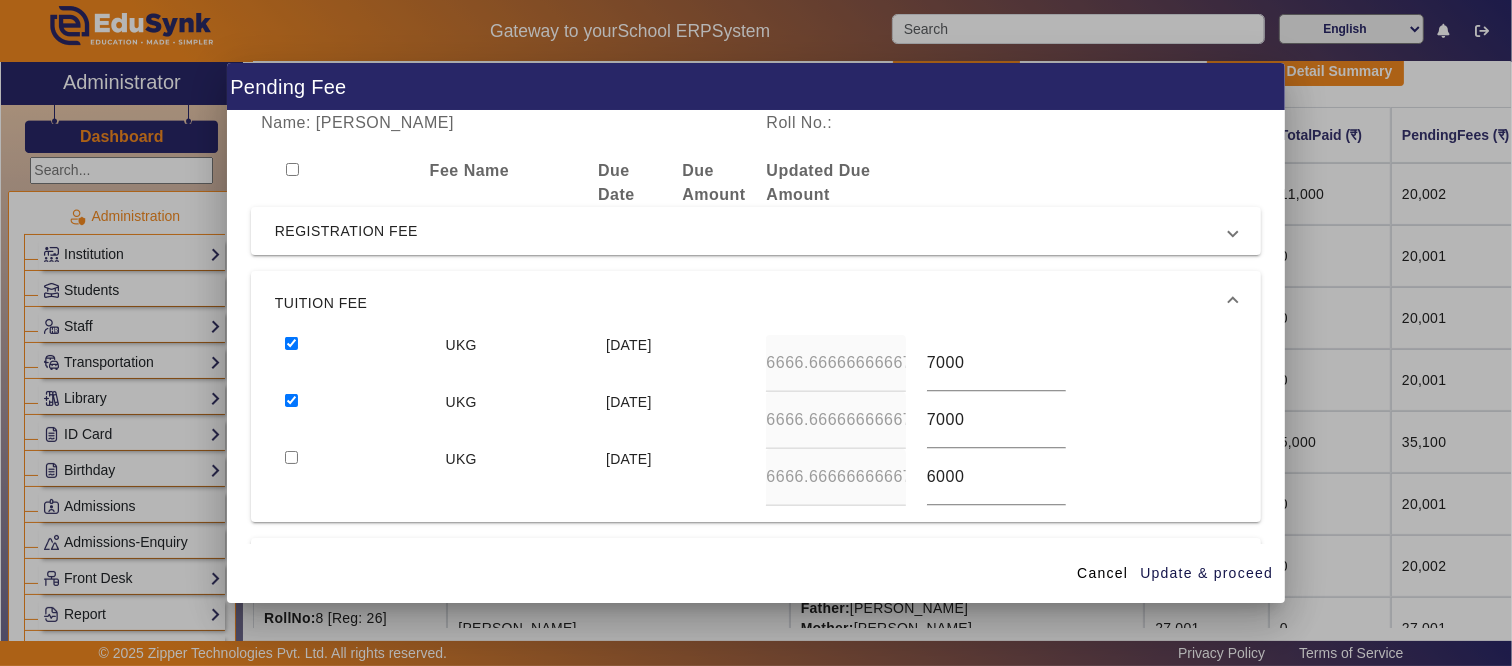 click at bounding box center (355, 477) 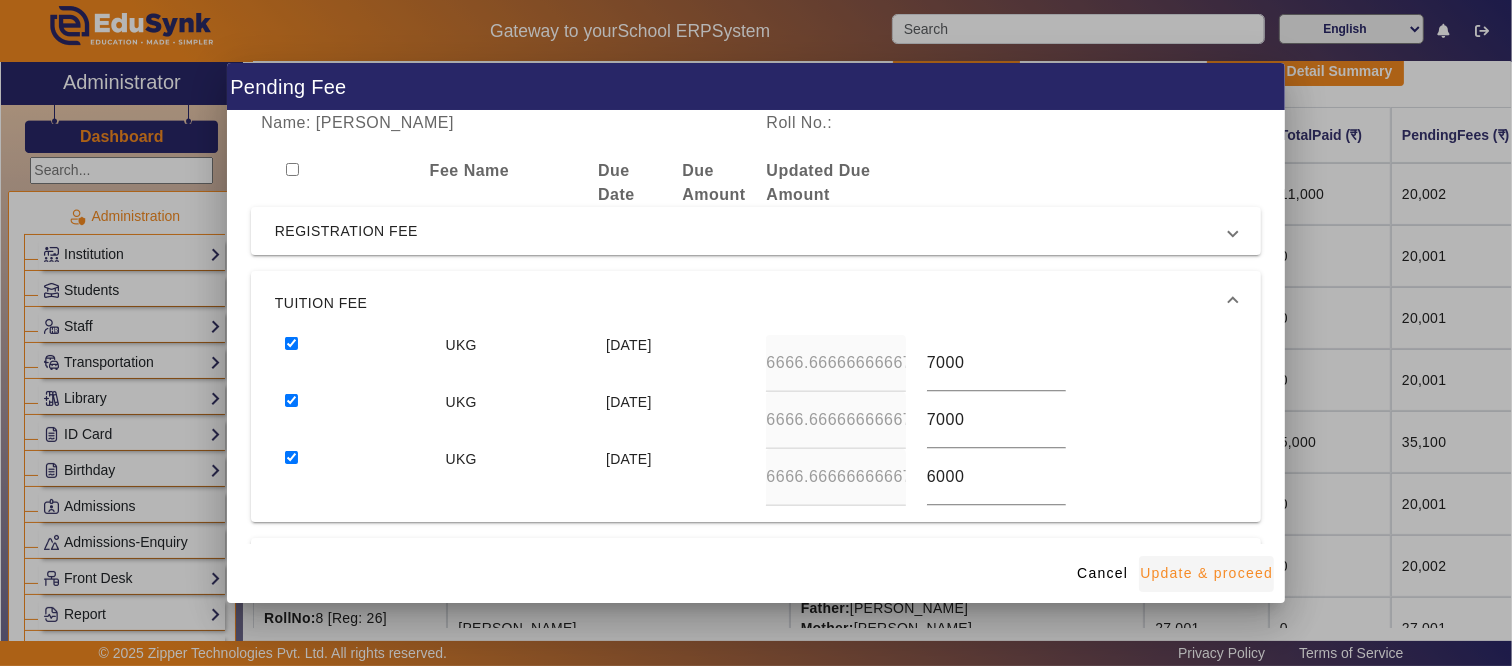 click on "Update & proceed" at bounding box center [1206, 573] 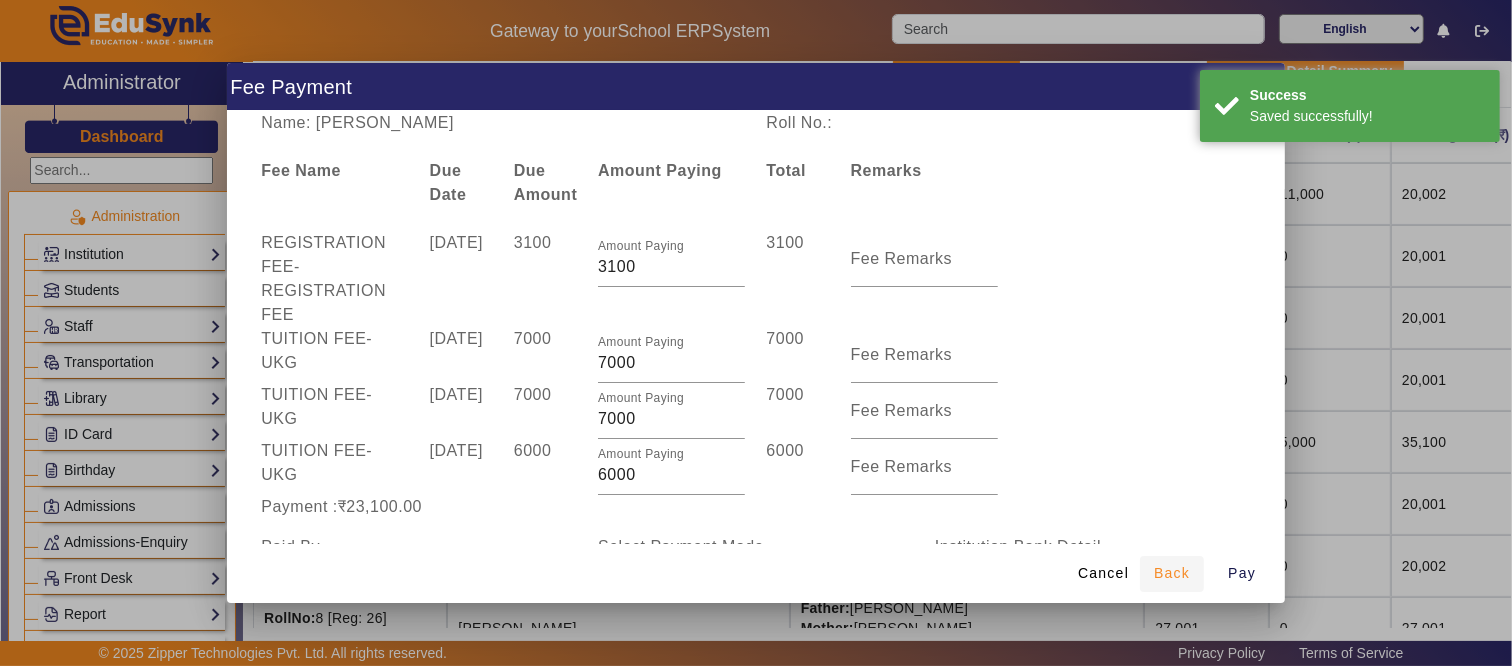 click on "Back" at bounding box center (1172, 573) 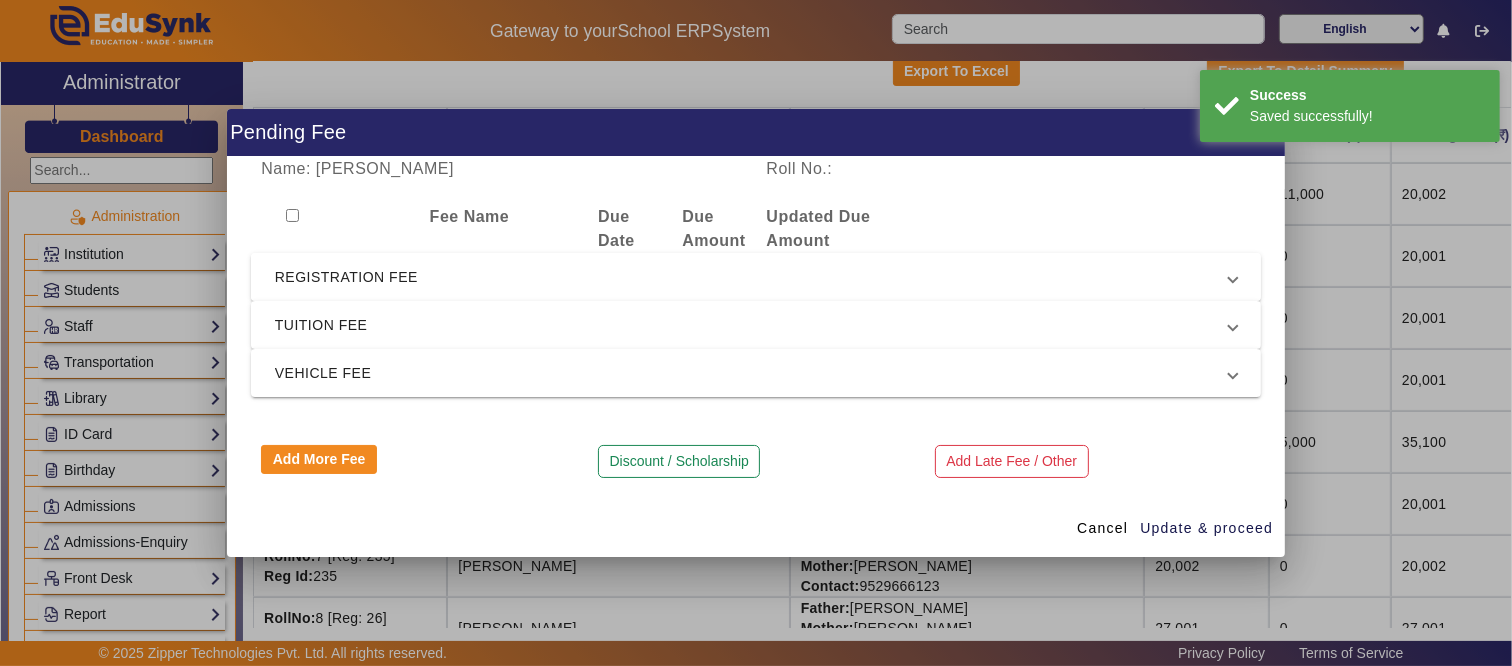 click on "REGISTRATION FEE" at bounding box center (752, 277) 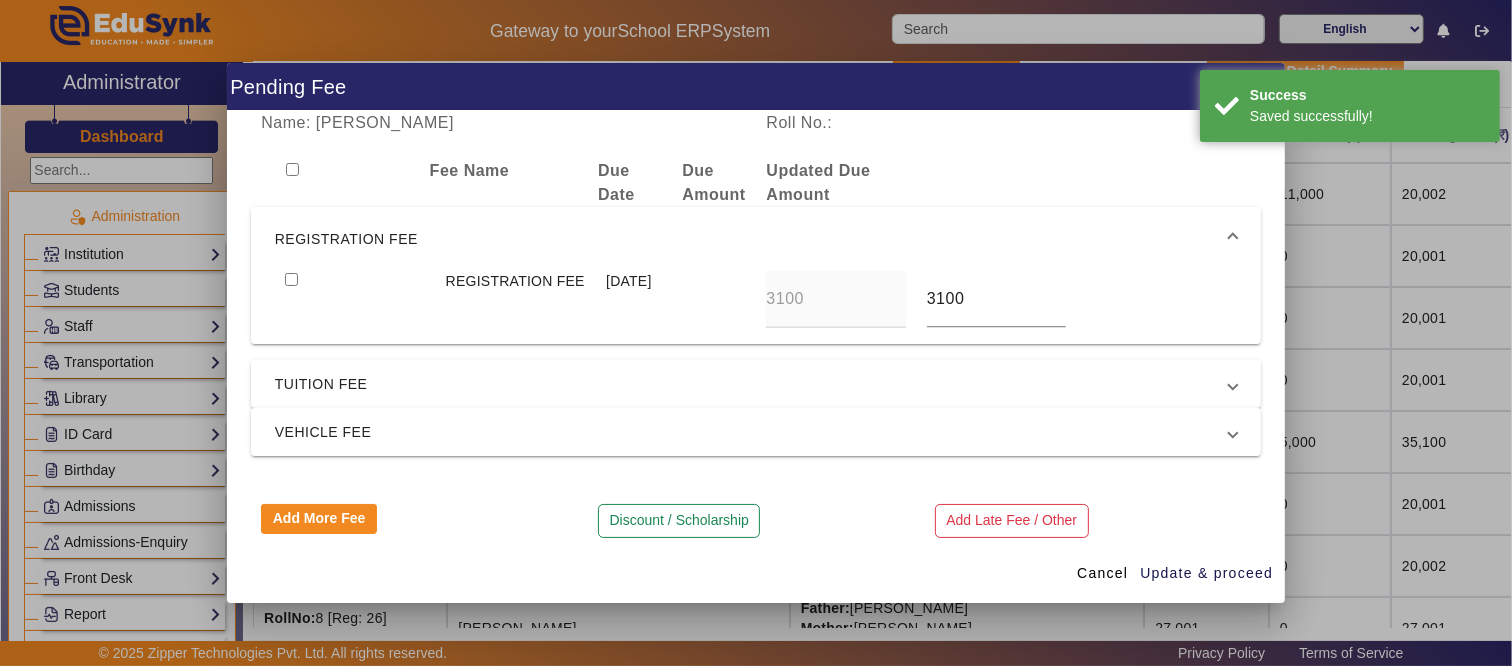 click at bounding box center (355, 299) 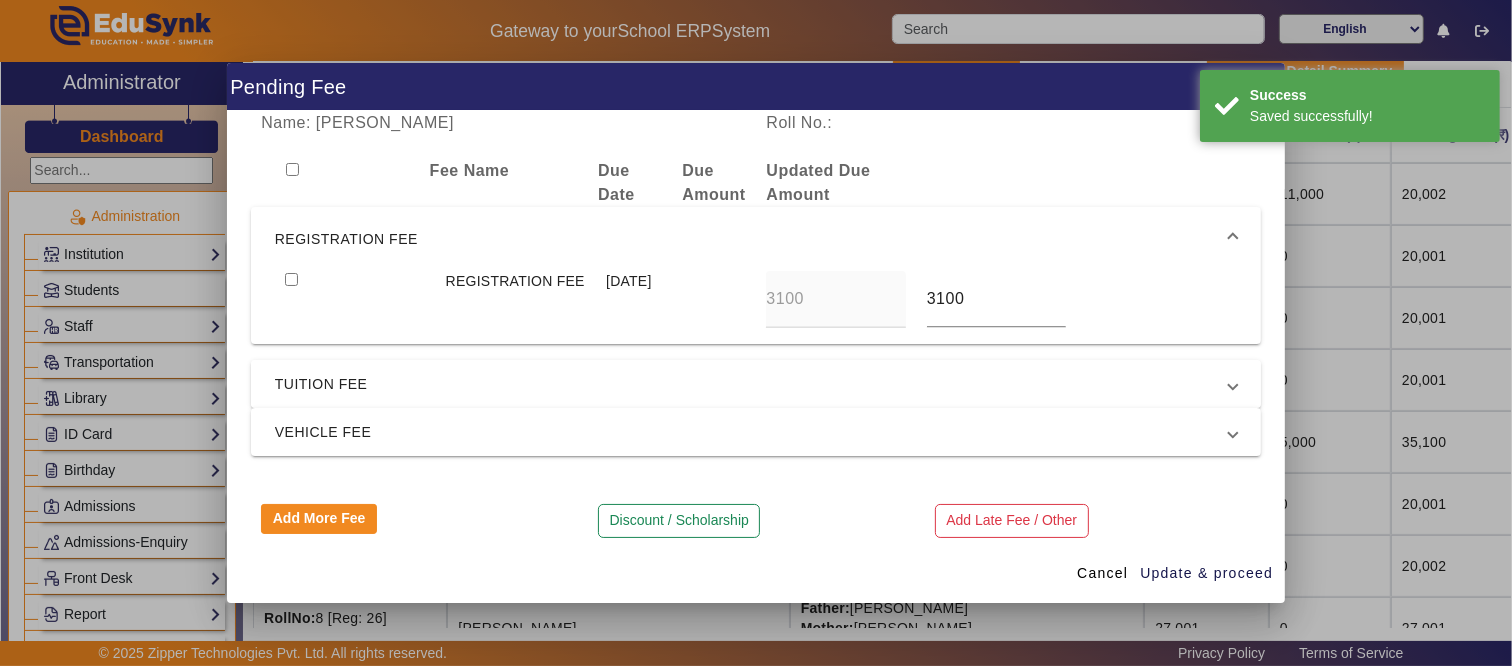 click on "TUITION FEE" at bounding box center (752, 384) 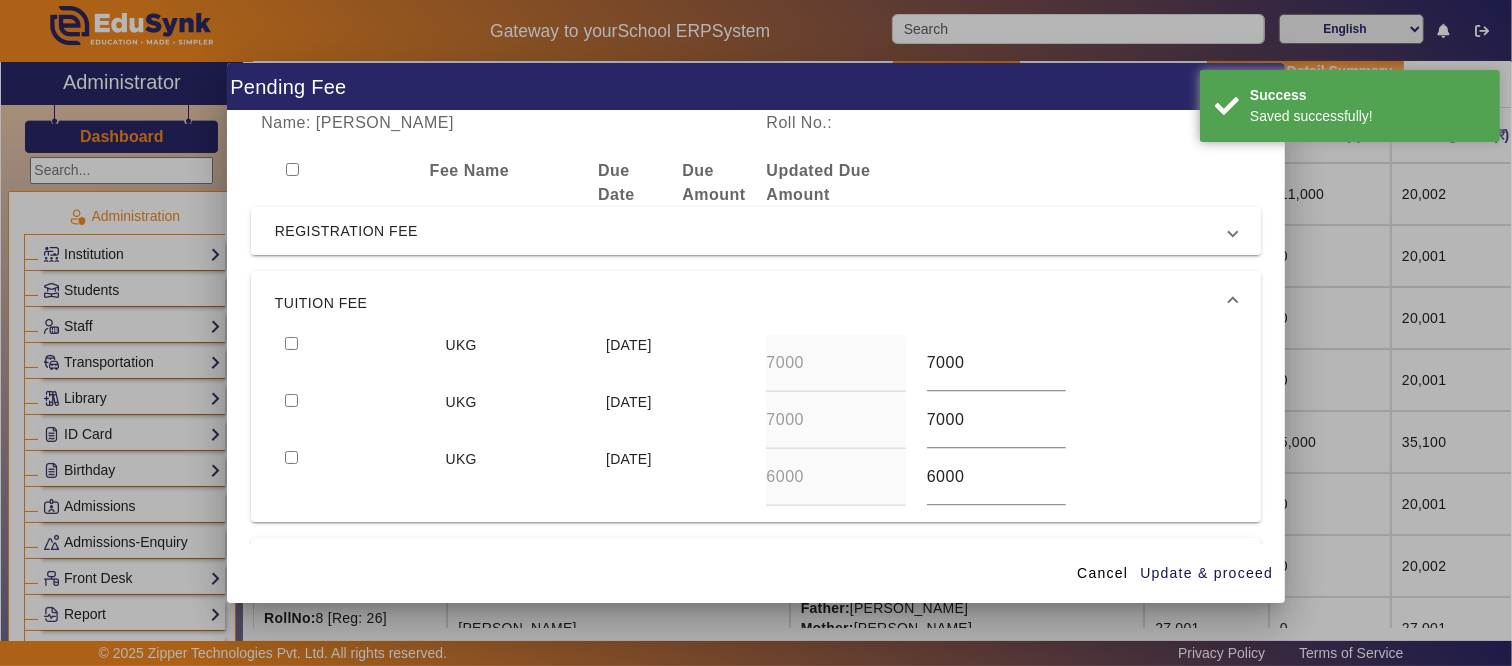 click on "REGISTRATION FEE" at bounding box center (752, 231) 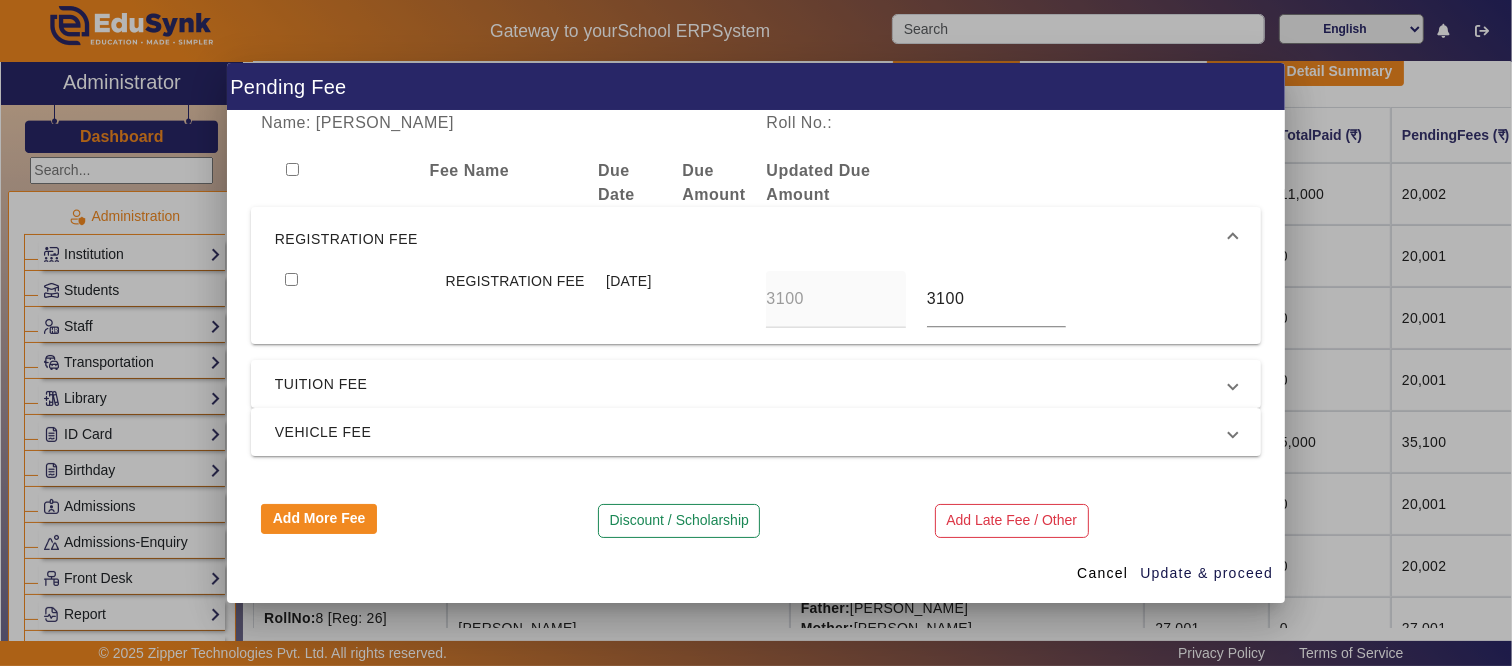 click at bounding box center [291, 279] 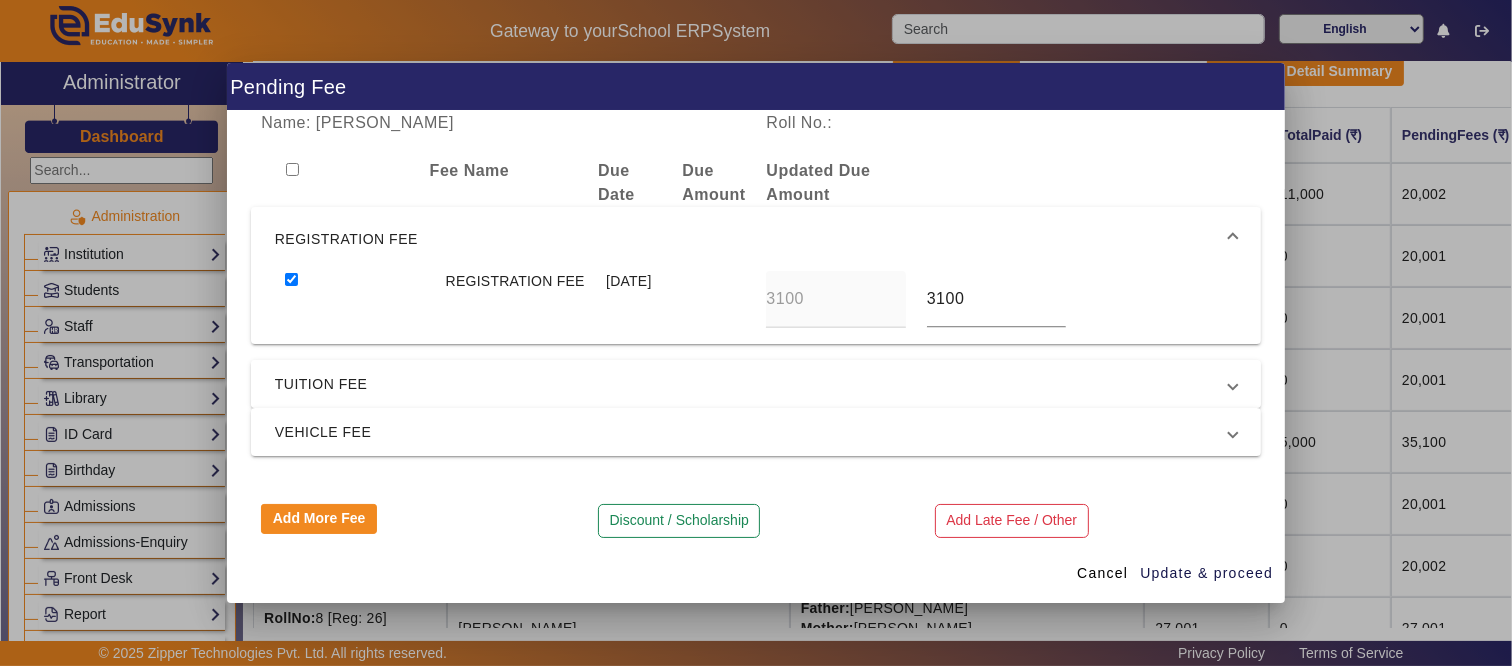 click on "TUITION FEE" at bounding box center [752, 384] 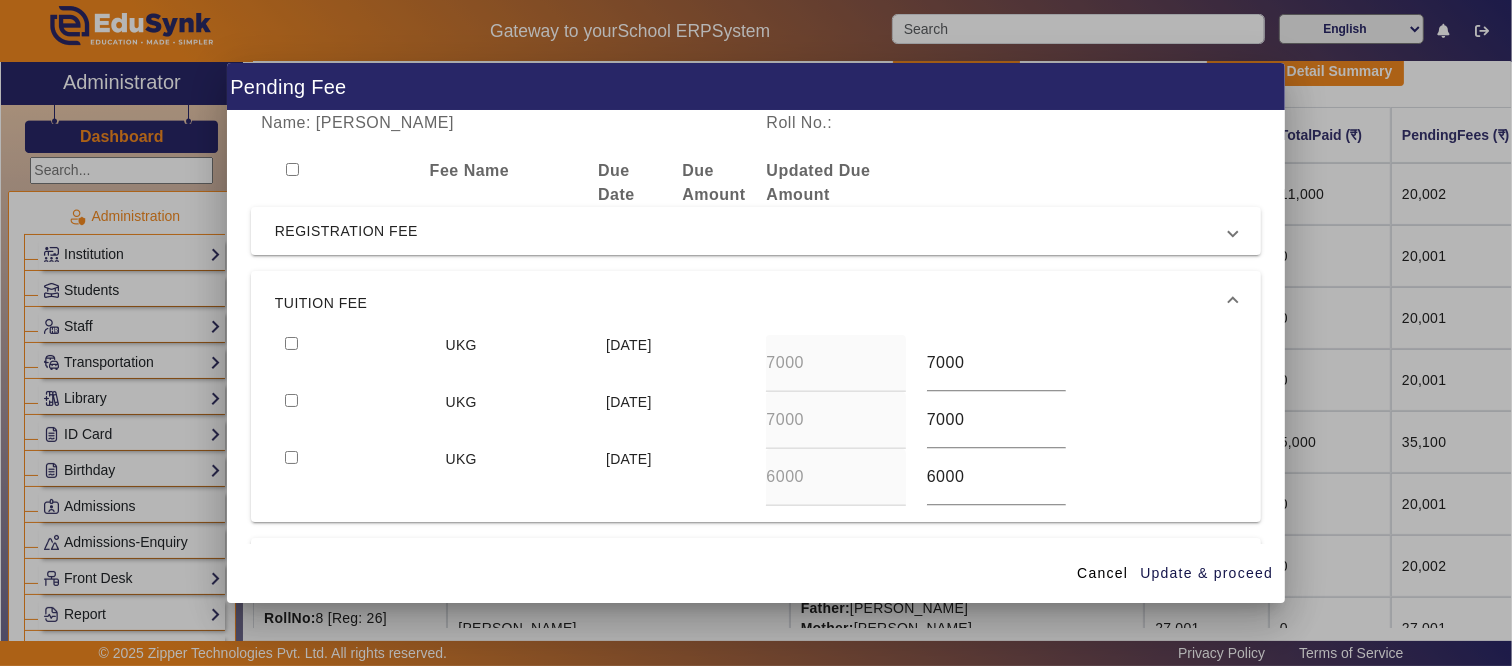 click at bounding box center [291, 343] 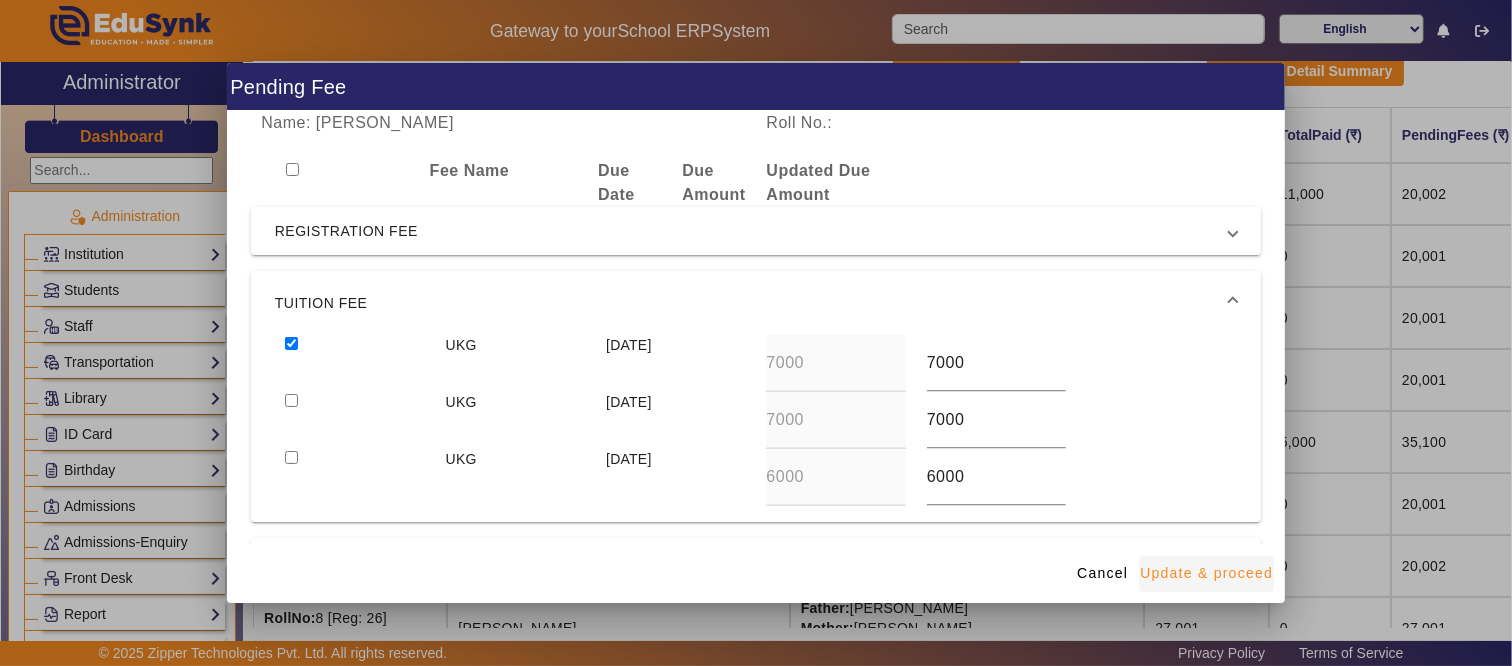 click on "Update & proceed" at bounding box center [1206, 573] 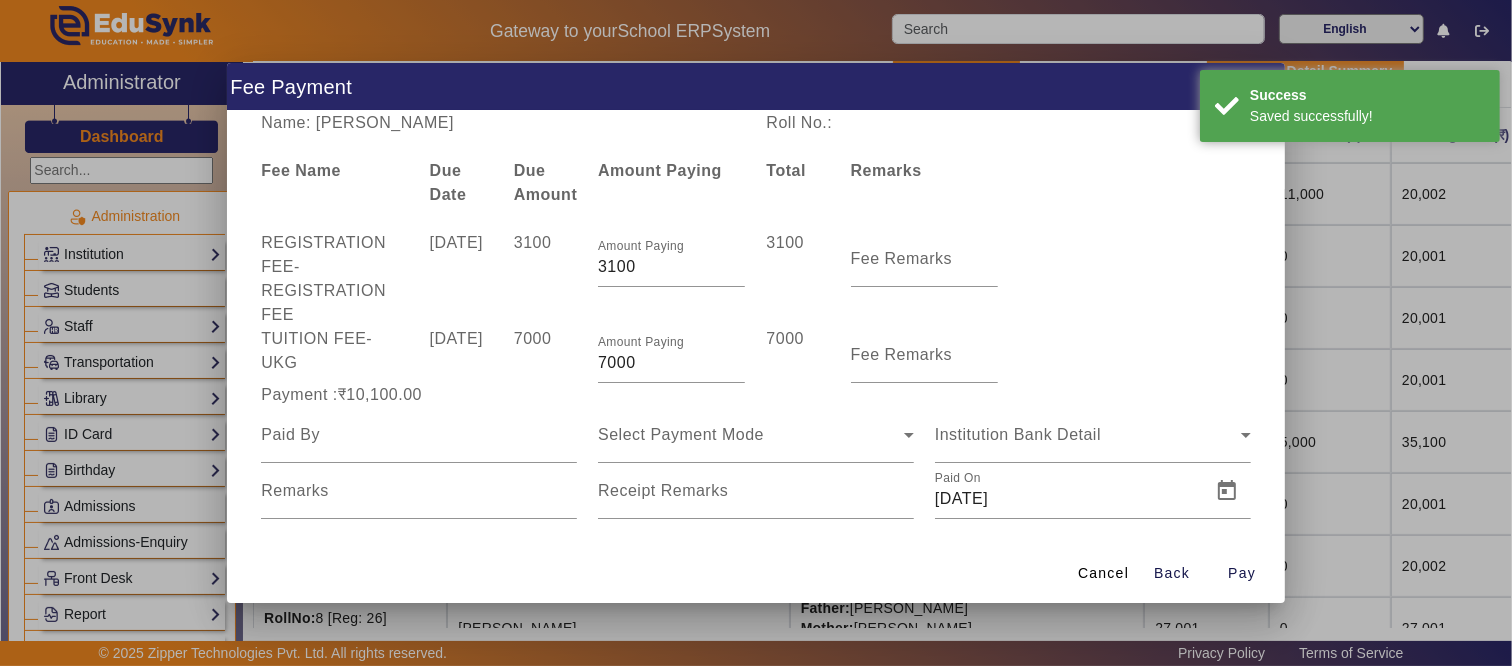 drag, startPoint x: 638, startPoint y: 365, endPoint x: 500, endPoint y: 371, distance: 138.13037 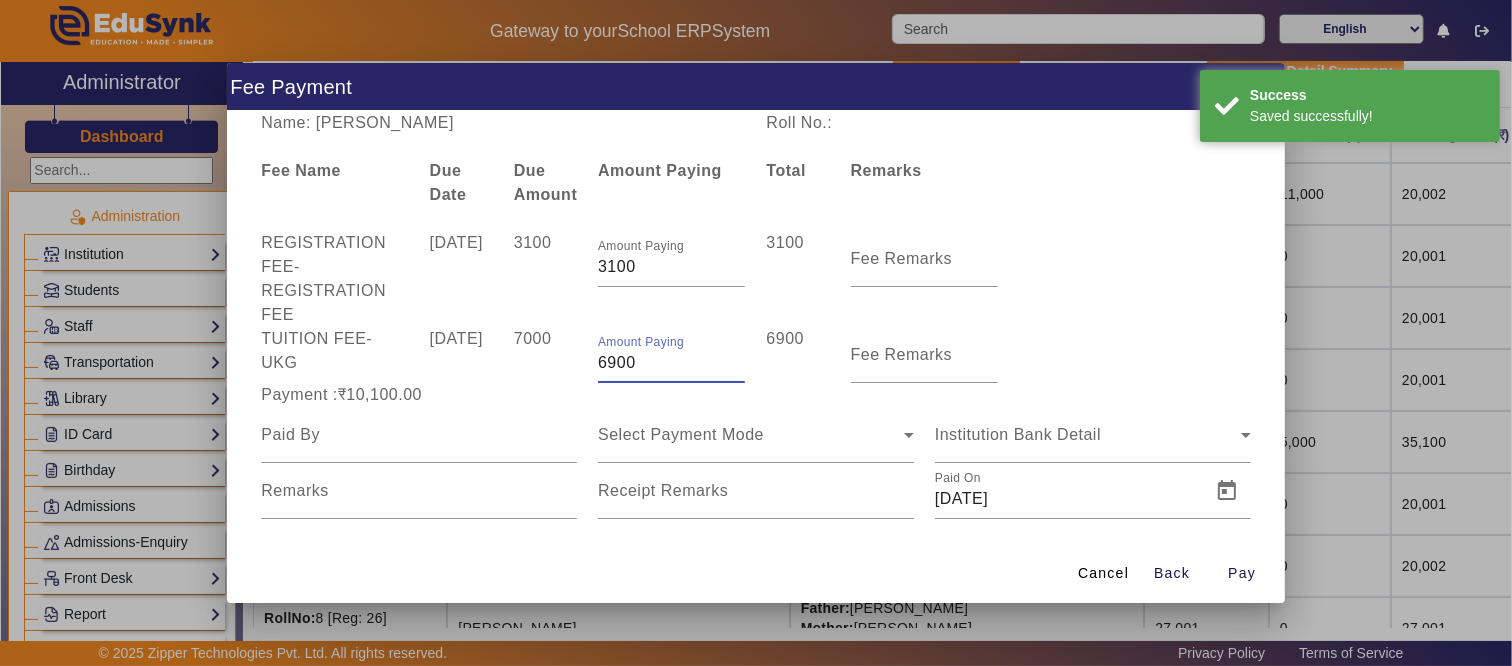 type on "6900" 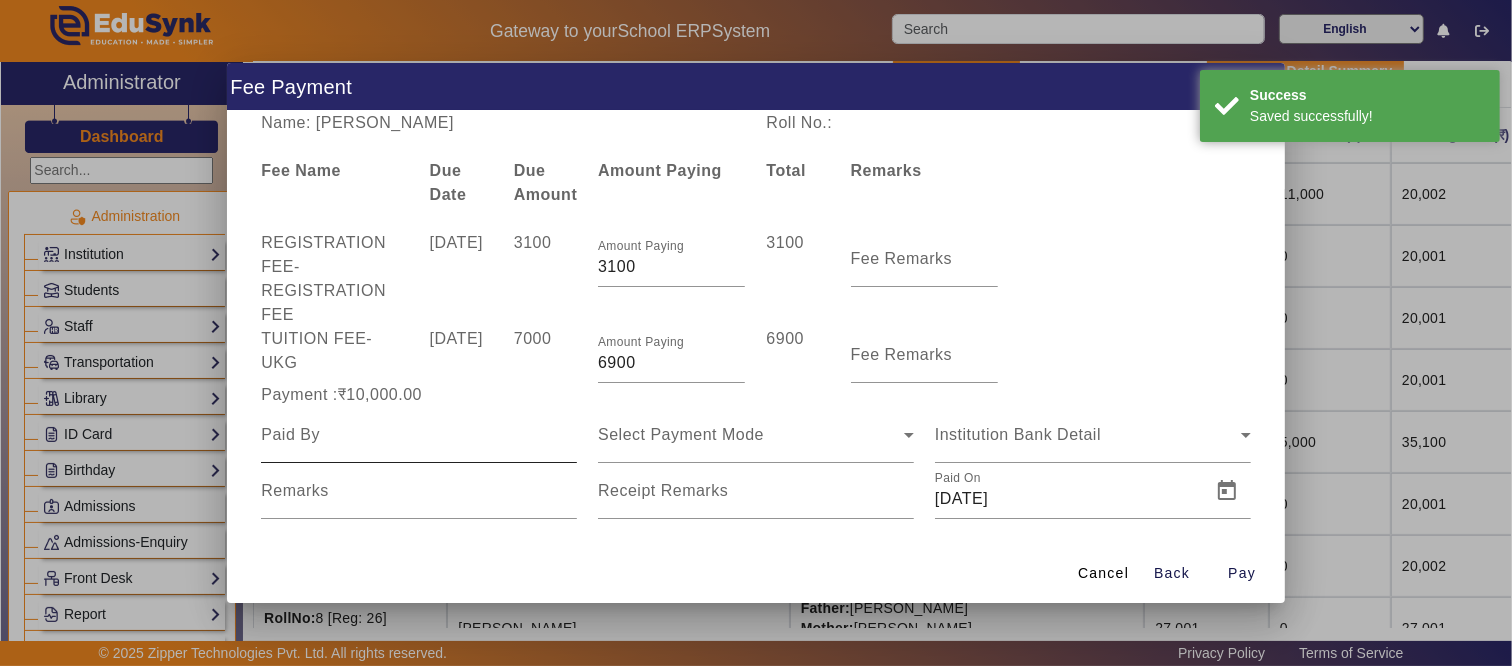 click at bounding box center [419, 435] 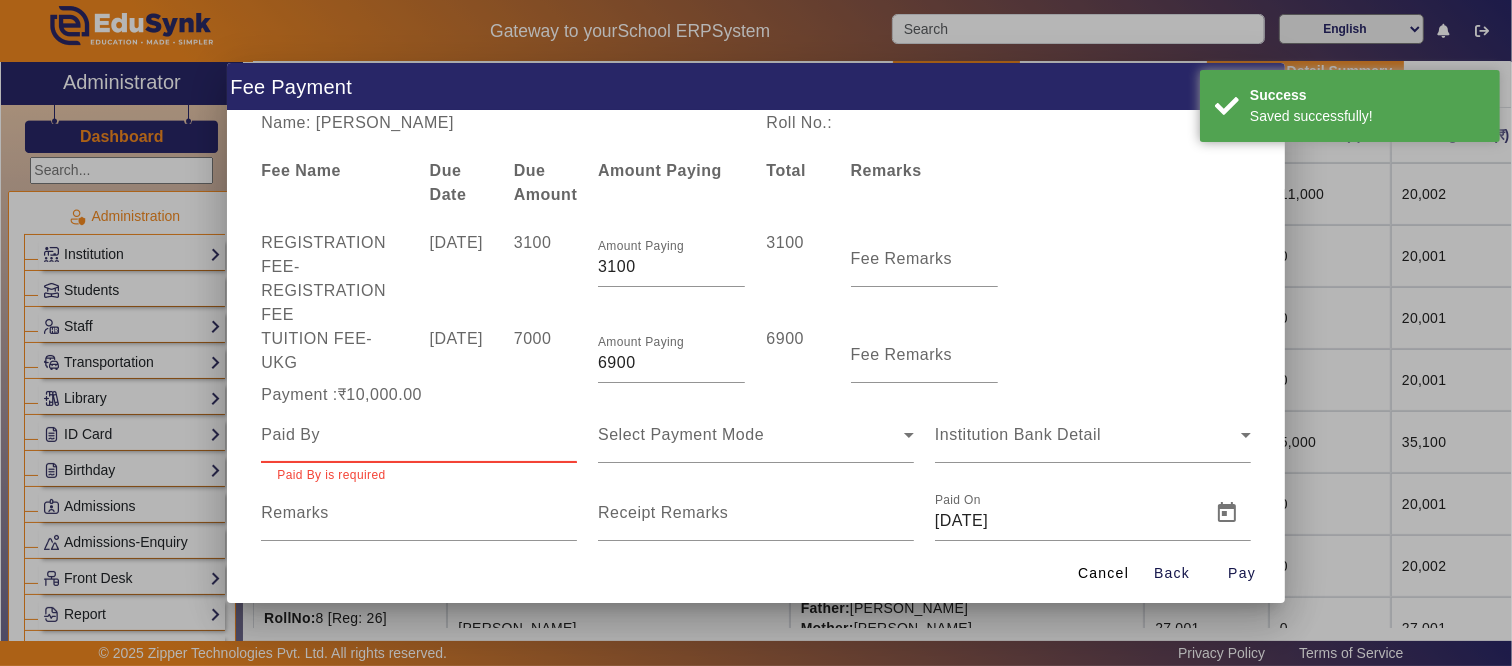 click at bounding box center [419, 435] 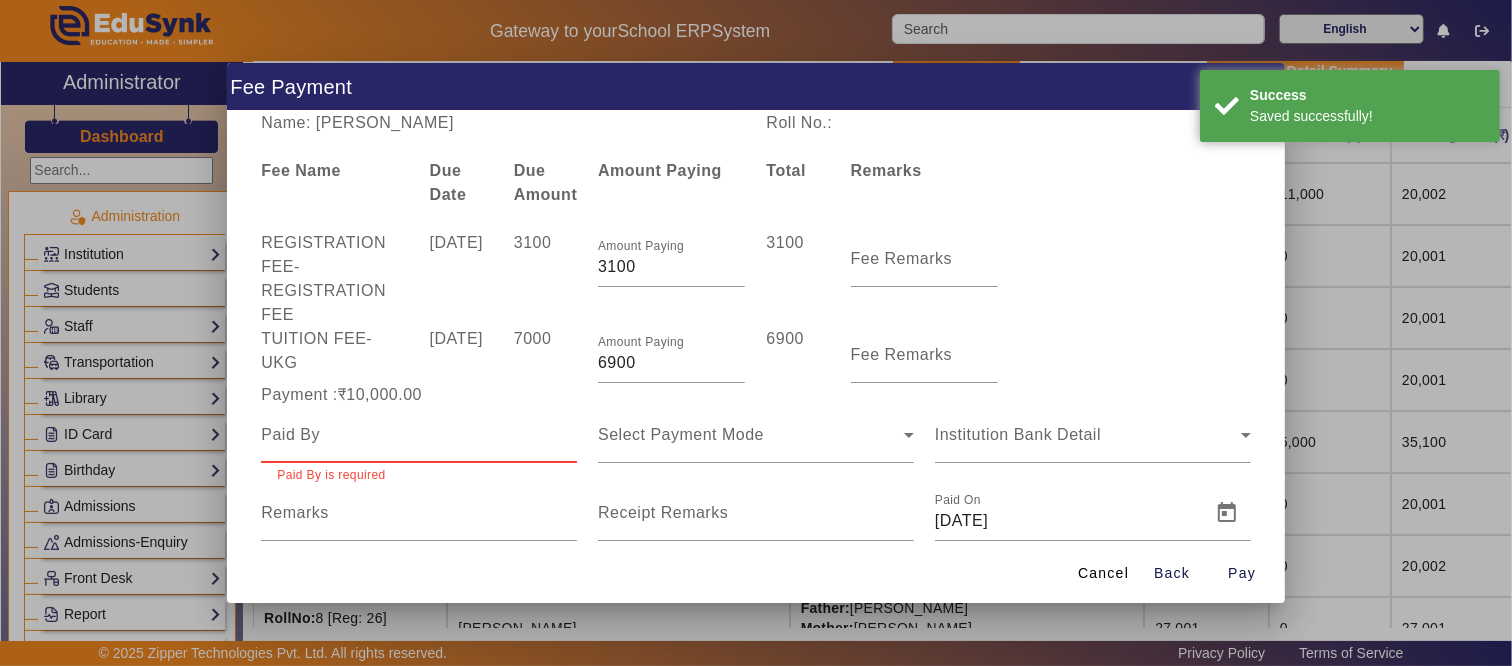 click at bounding box center (419, 435) 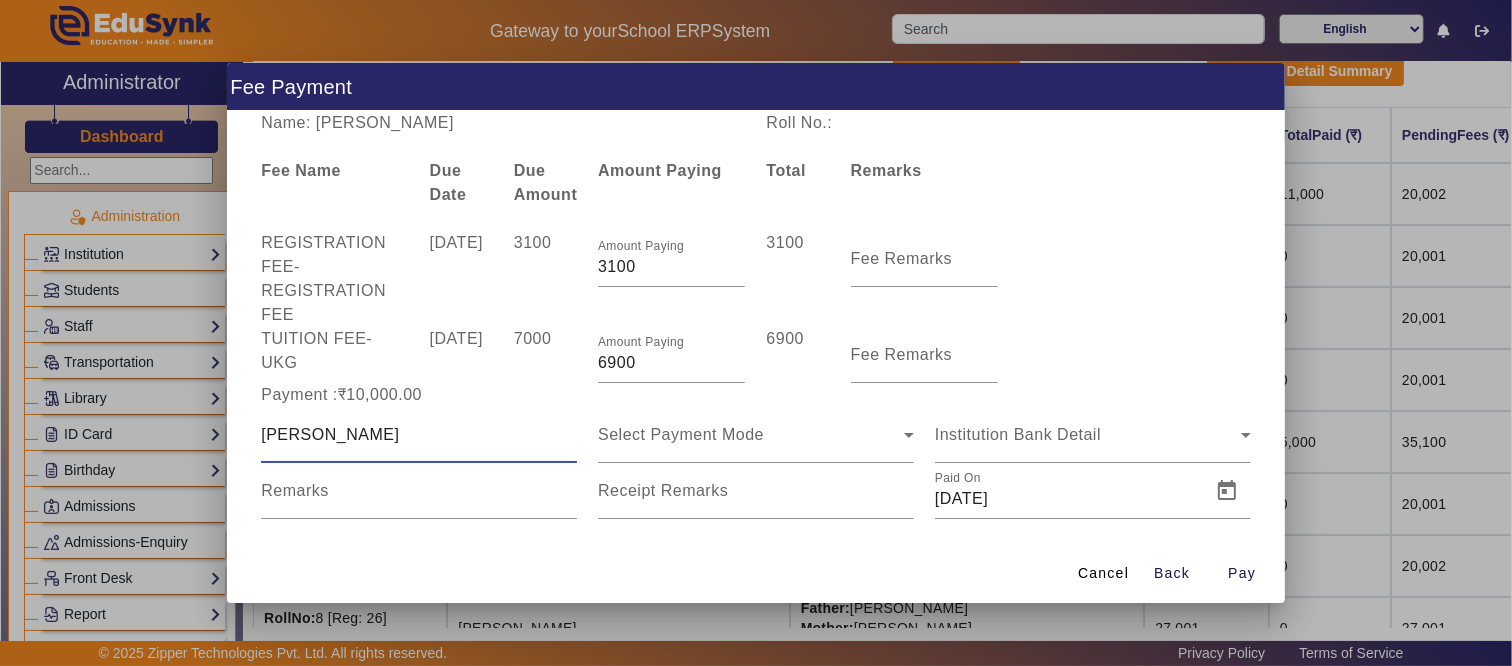 type on "[PERSON_NAME]" 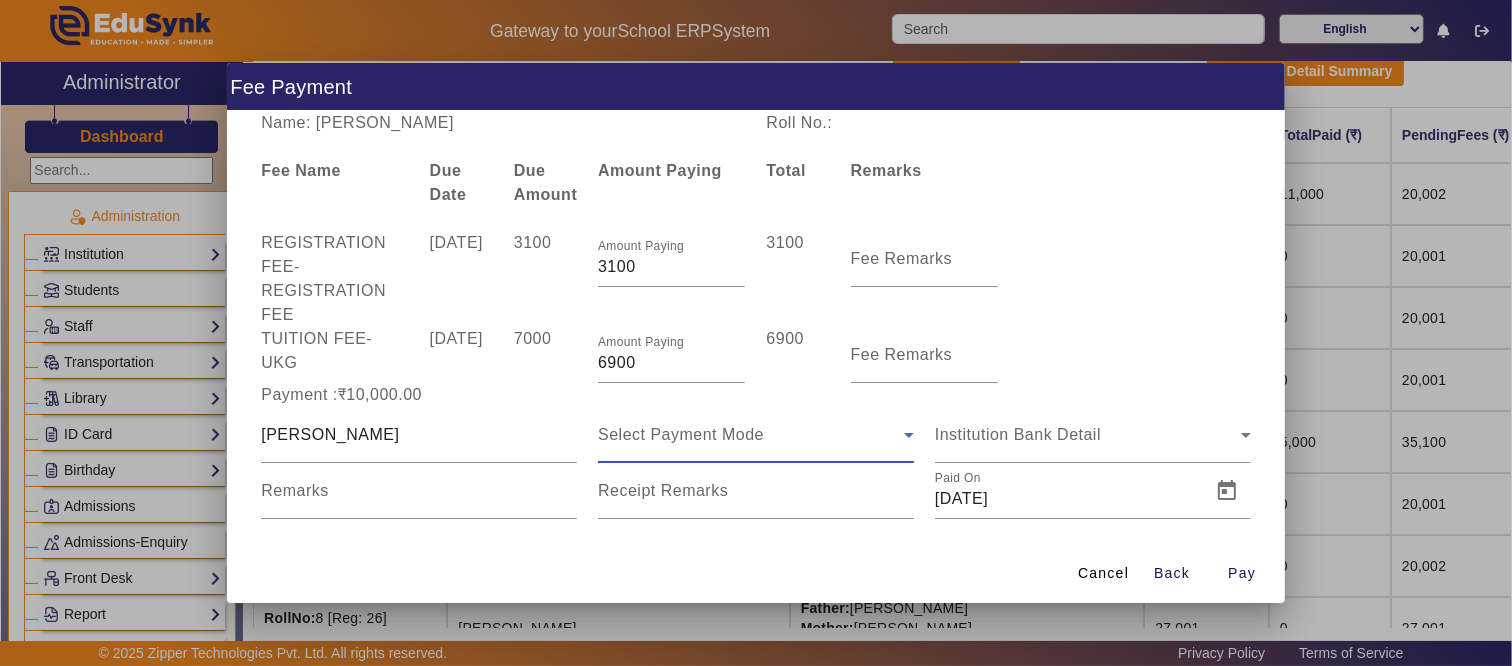 click on "Select Payment Mode" at bounding box center (751, 435) 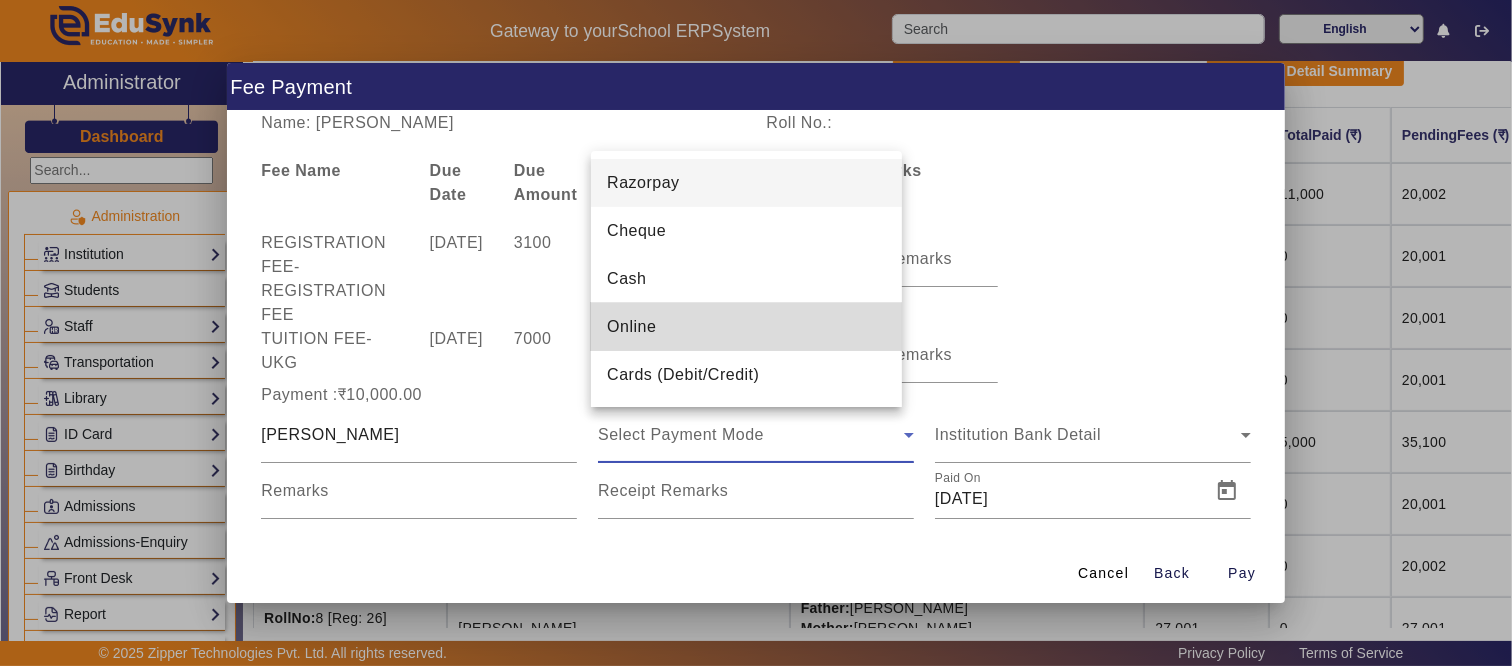 click on "Online" at bounding box center (746, 327) 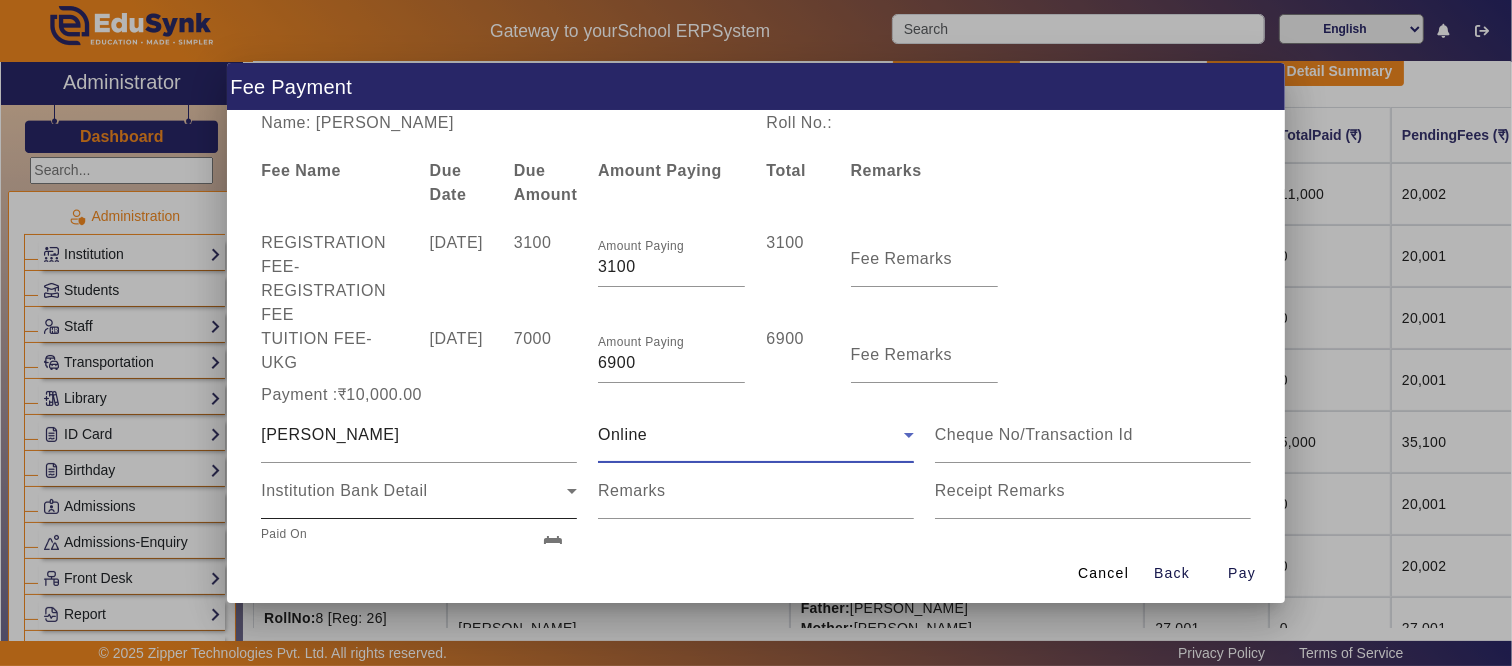 click on "Institution Bank Detail" at bounding box center [344, 490] 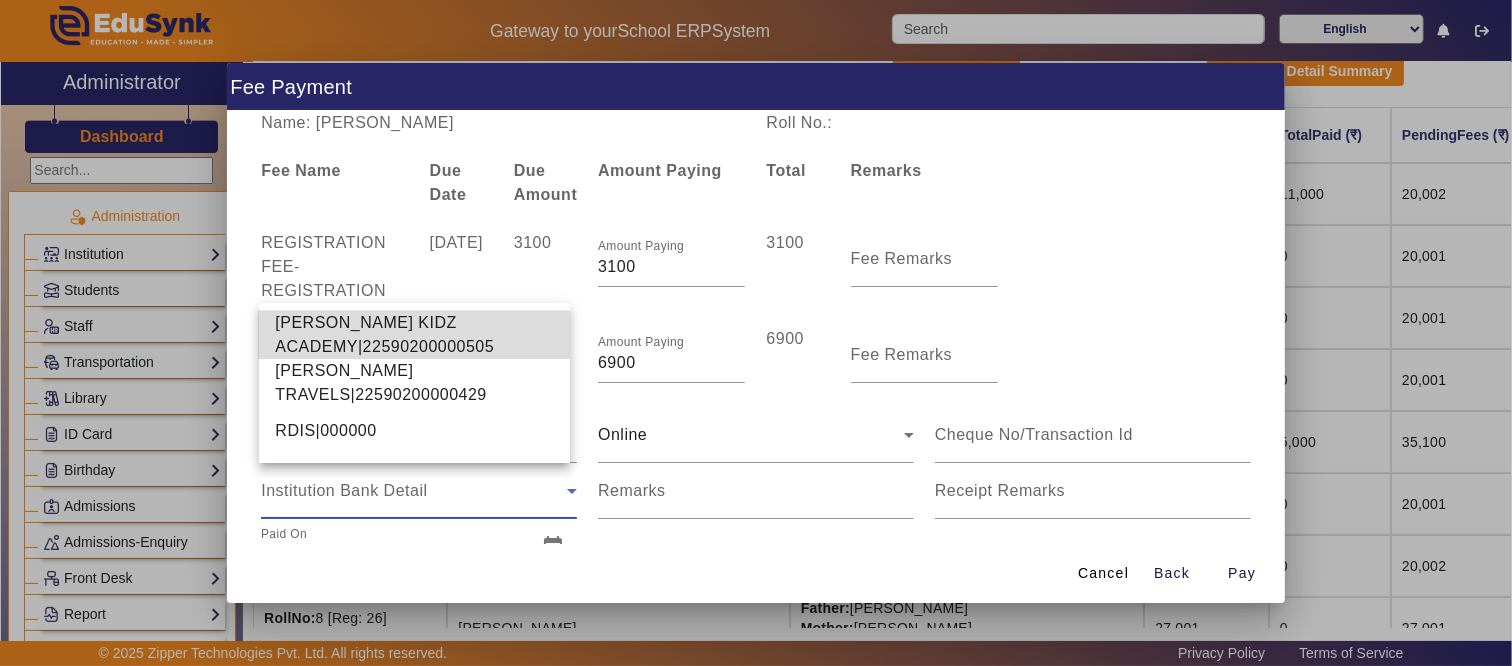 click on "SHRI SHYAM KIDZ ACADEMY|22590200000505" at bounding box center [414, 335] 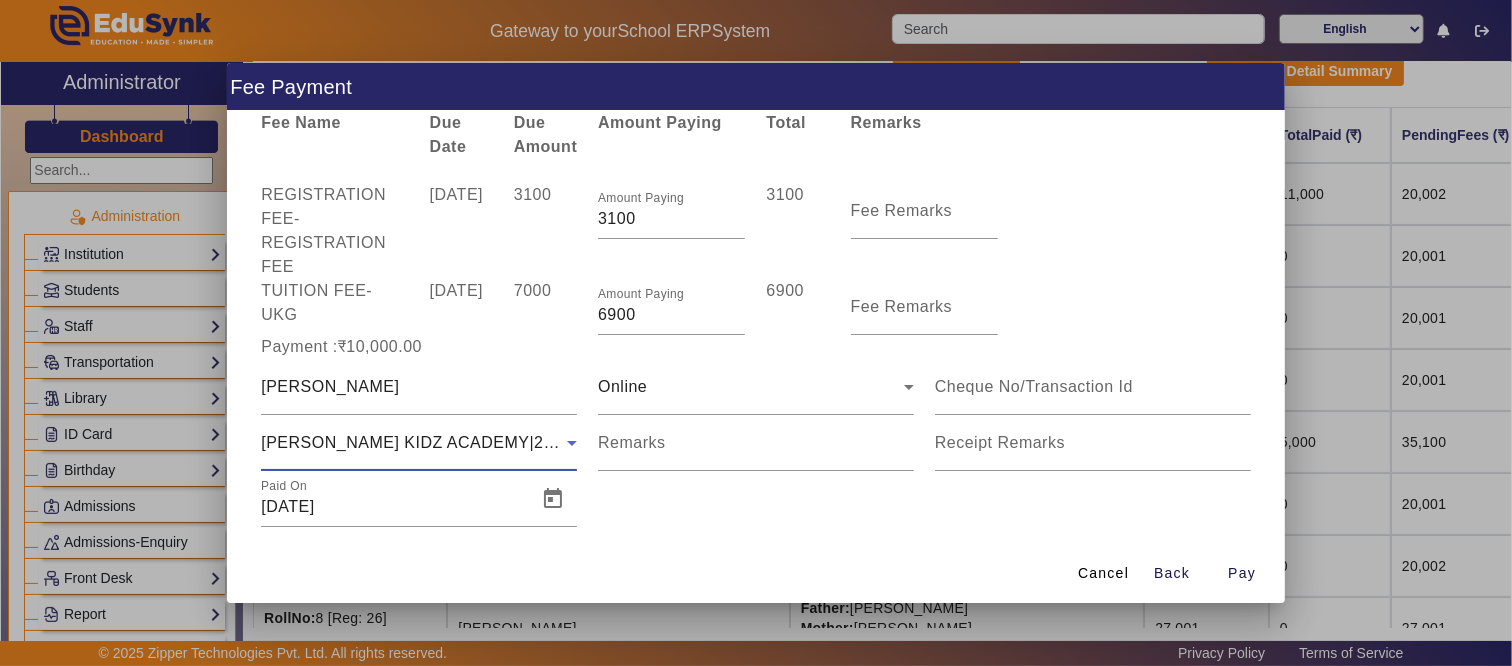 scroll, scrollTop: 74, scrollLeft: 0, axis: vertical 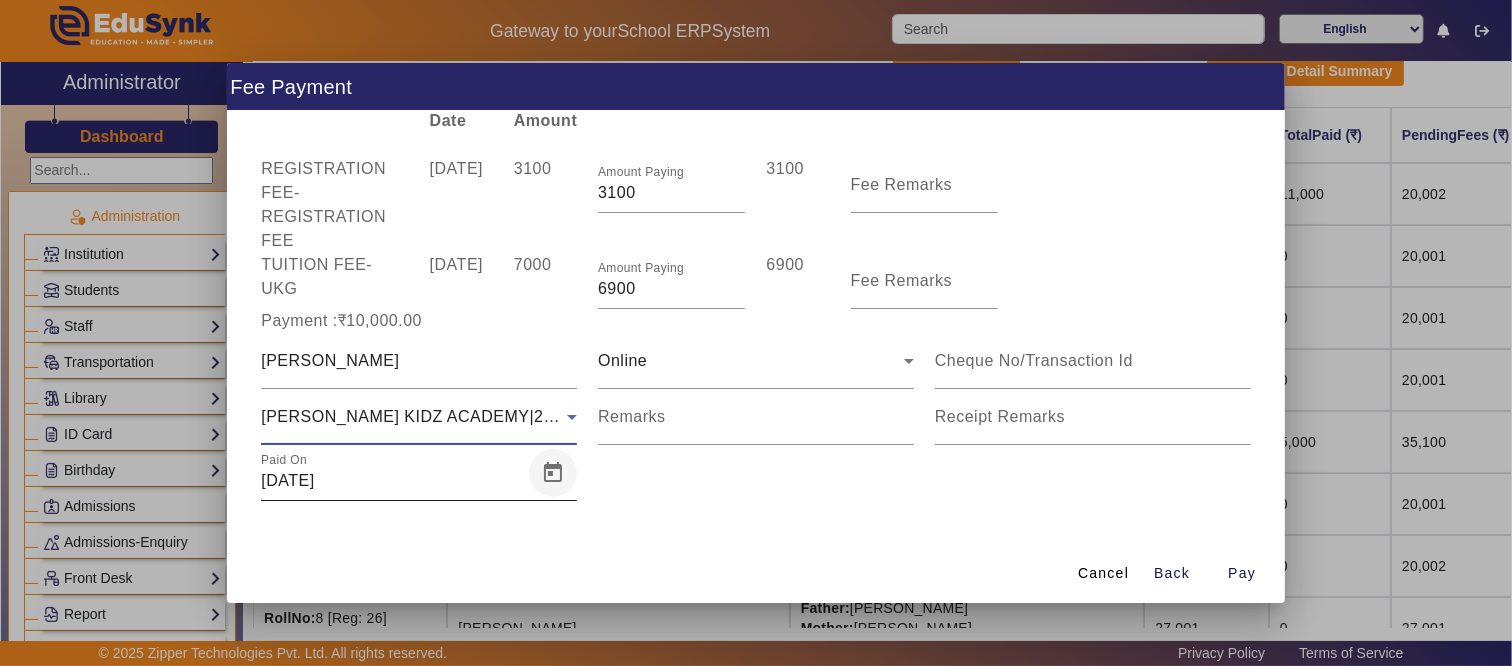 drag, startPoint x: 414, startPoint y: 482, endPoint x: 540, endPoint y: 488, distance: 126.14278 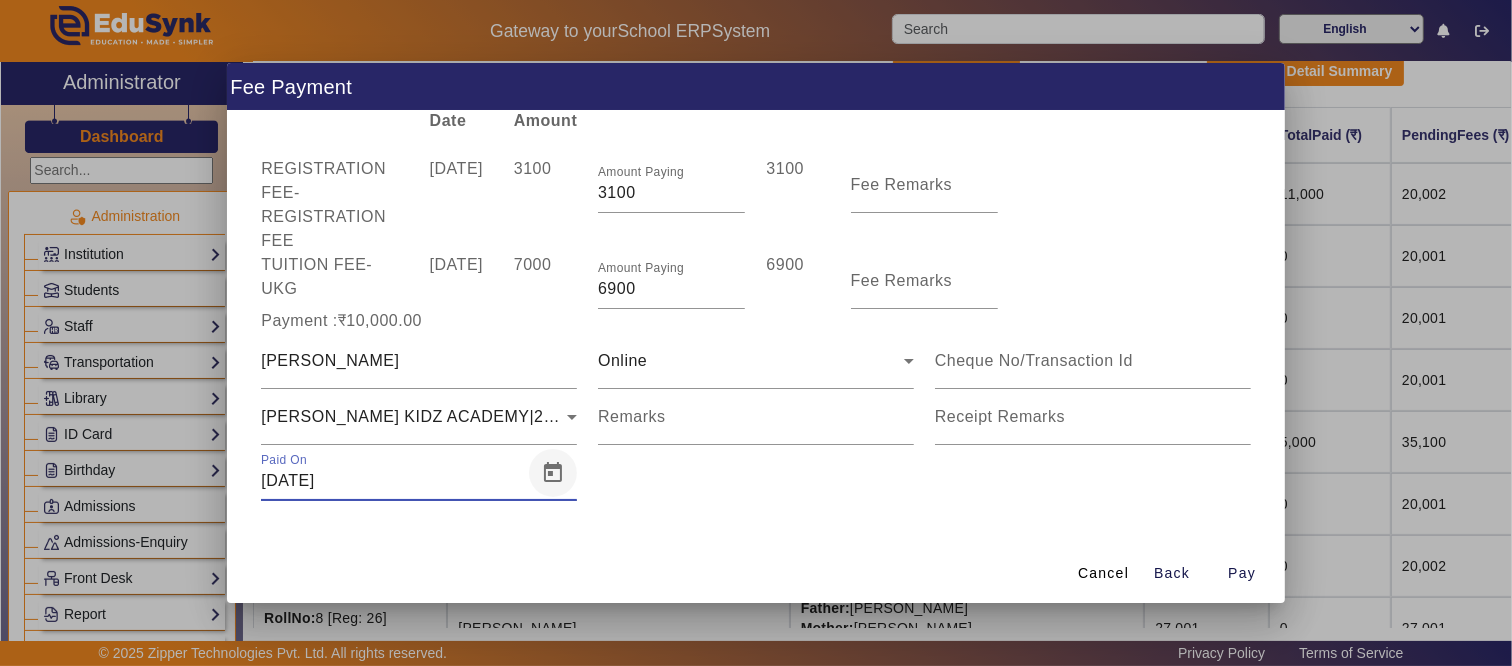 click at bounding box center [553, 473] 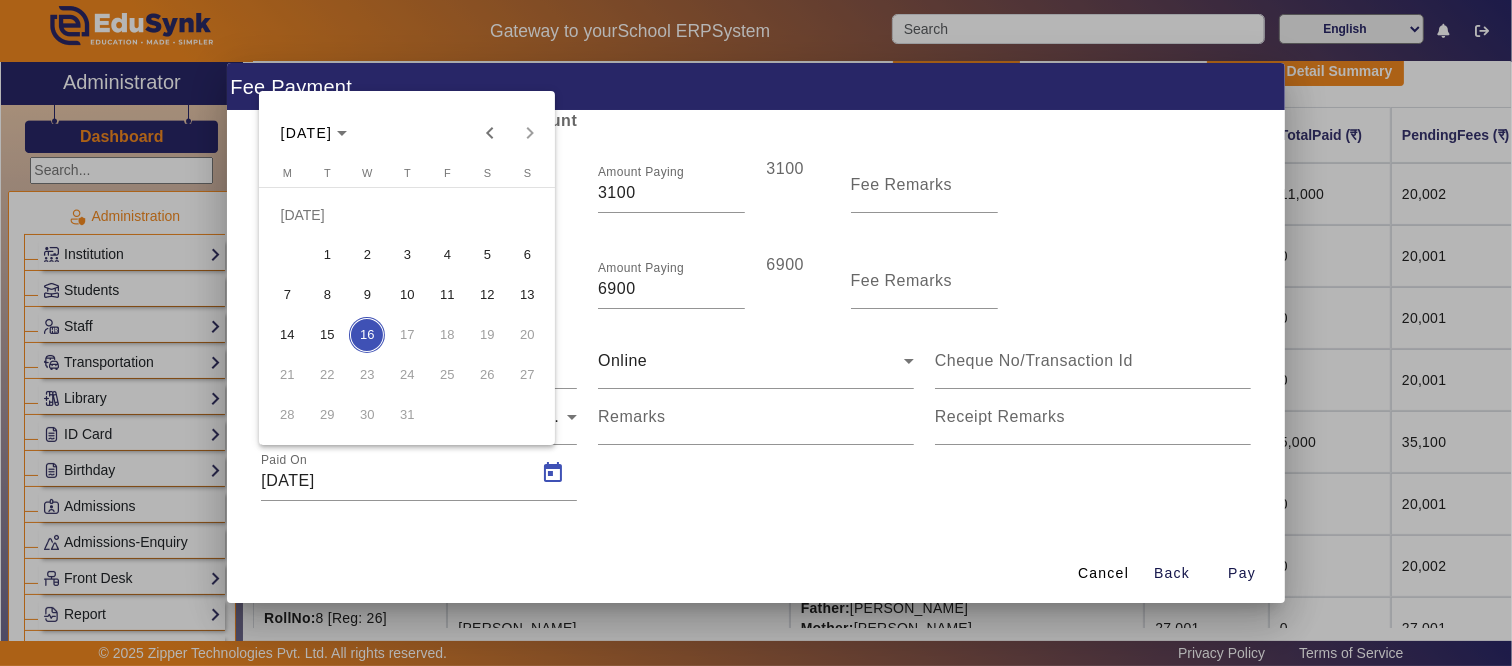 click at bounding box center (756, 333) 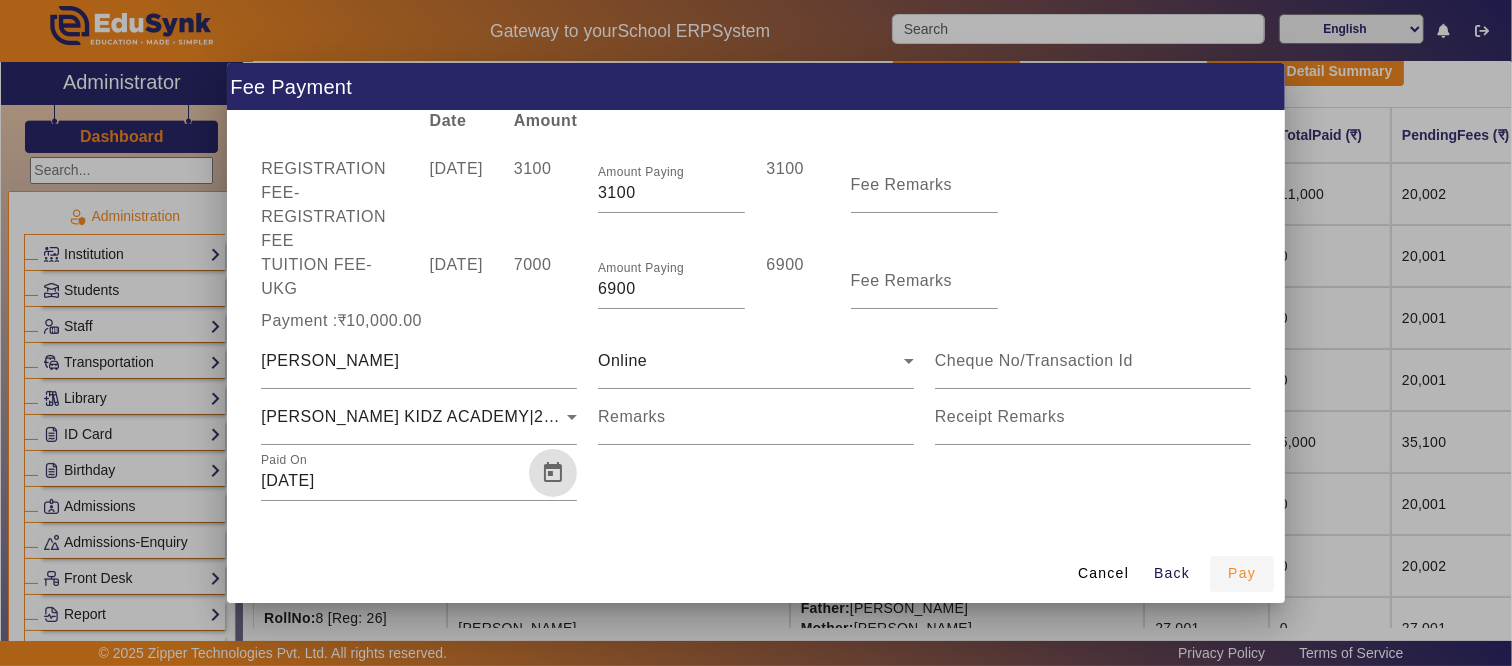 click at bounding box center [1242, 574] 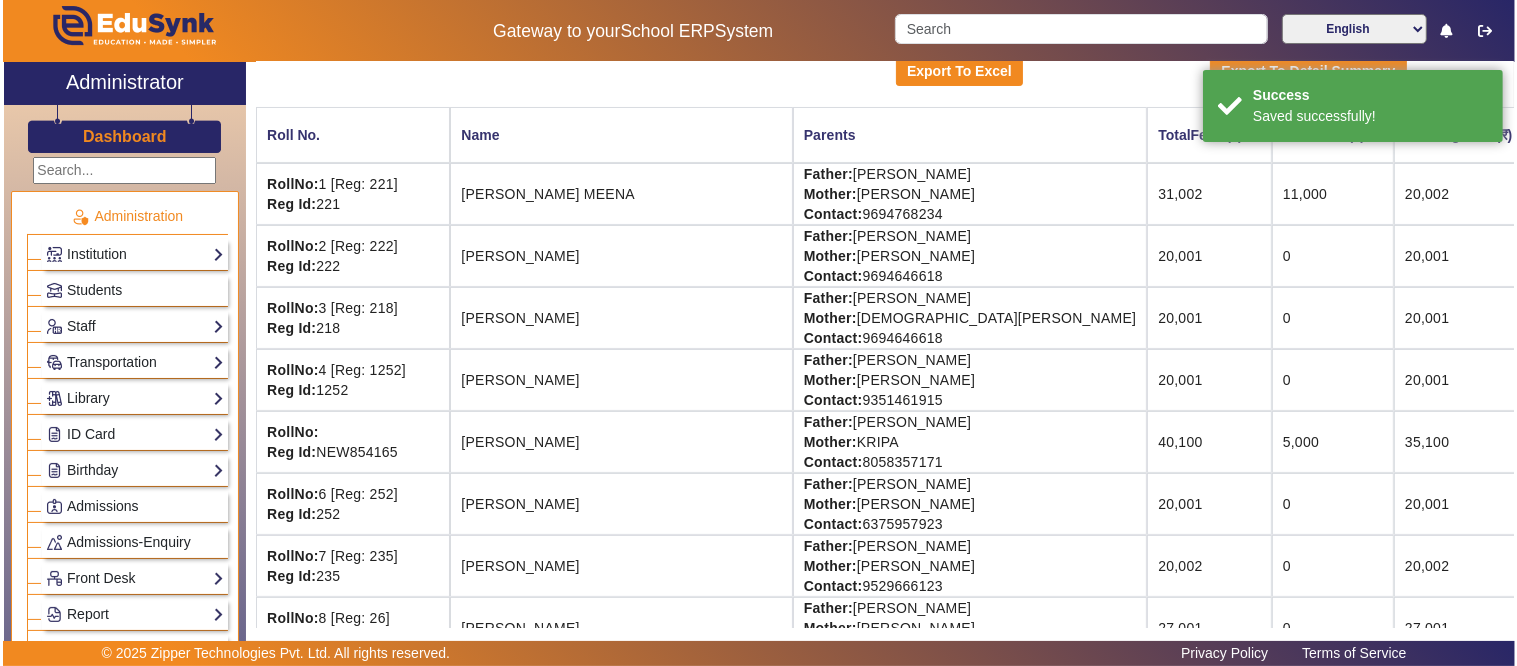 scroll, scrollTop: 0, scrollLeft: 0, axis: both 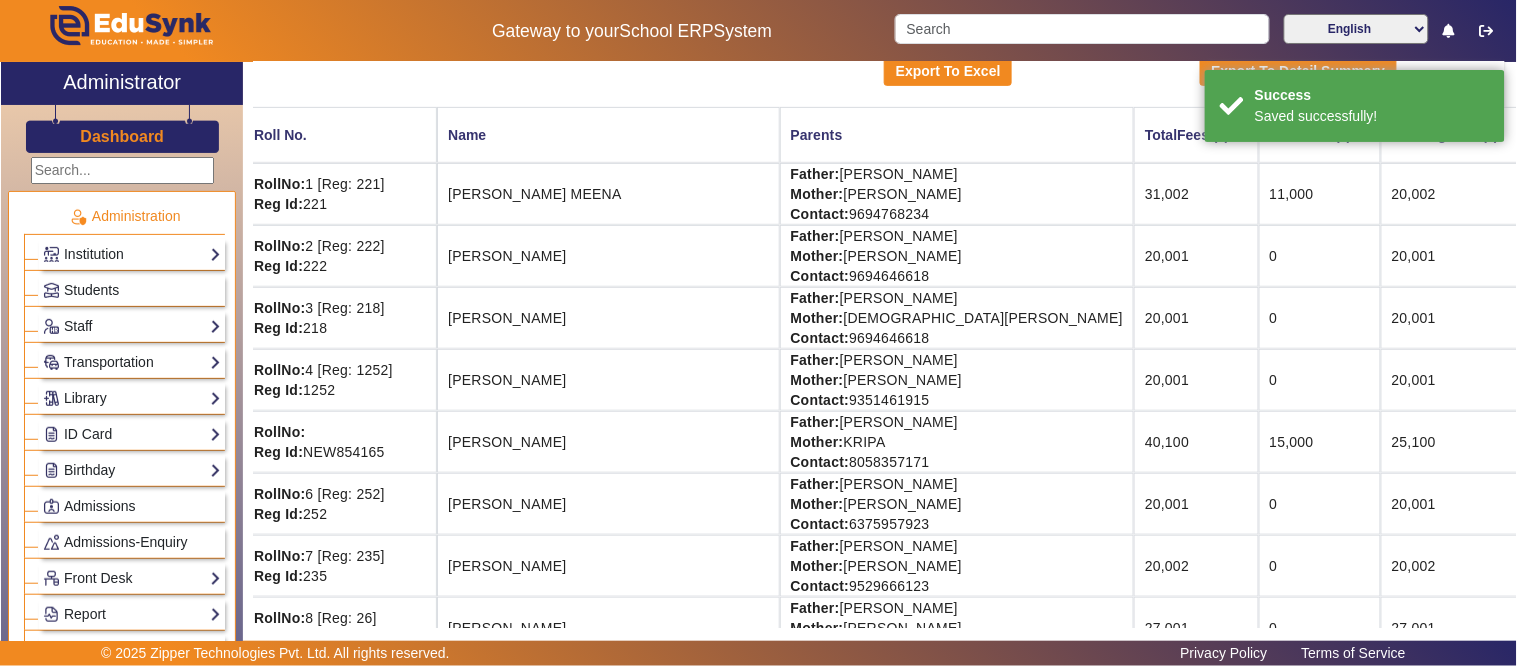 drag, startPoint x: 833, startPoint y: 430, endPoint x: 1516, endPoint y: 451, distance: 683.32275 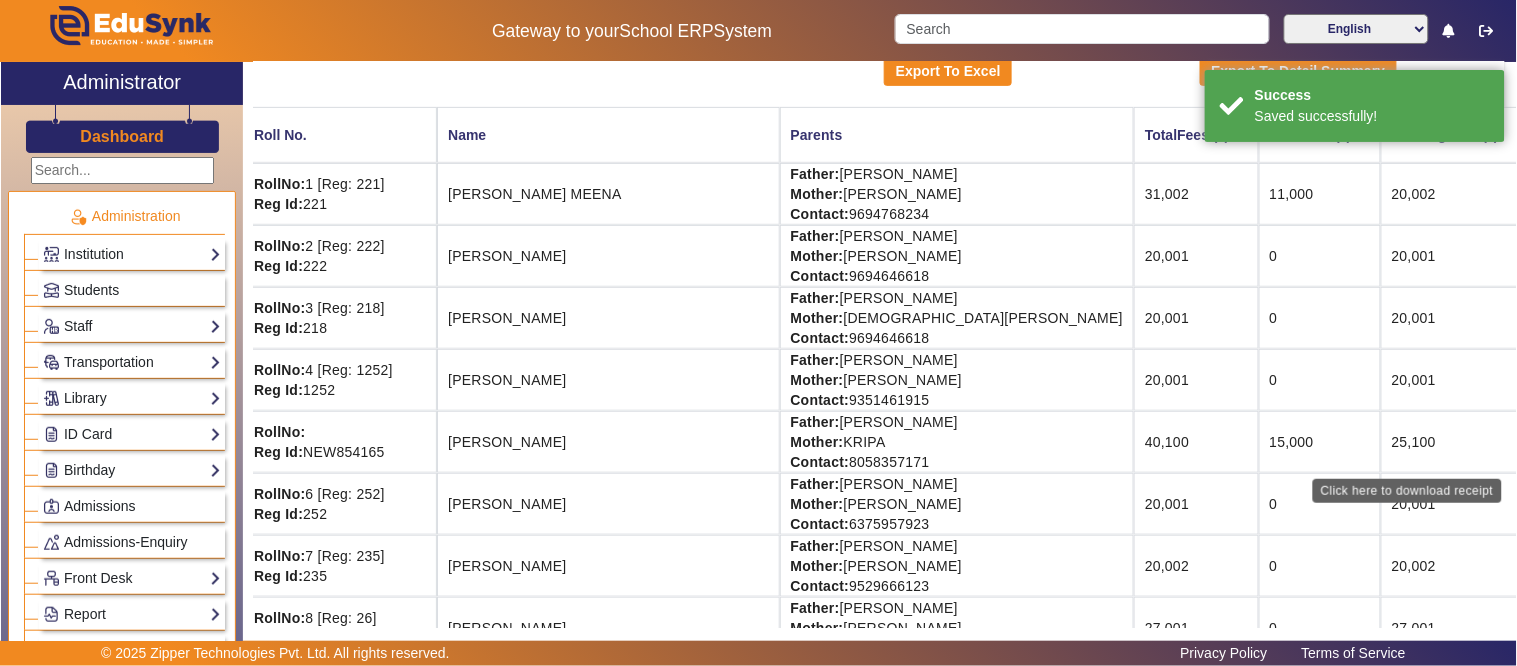 click on "Download Receipt" 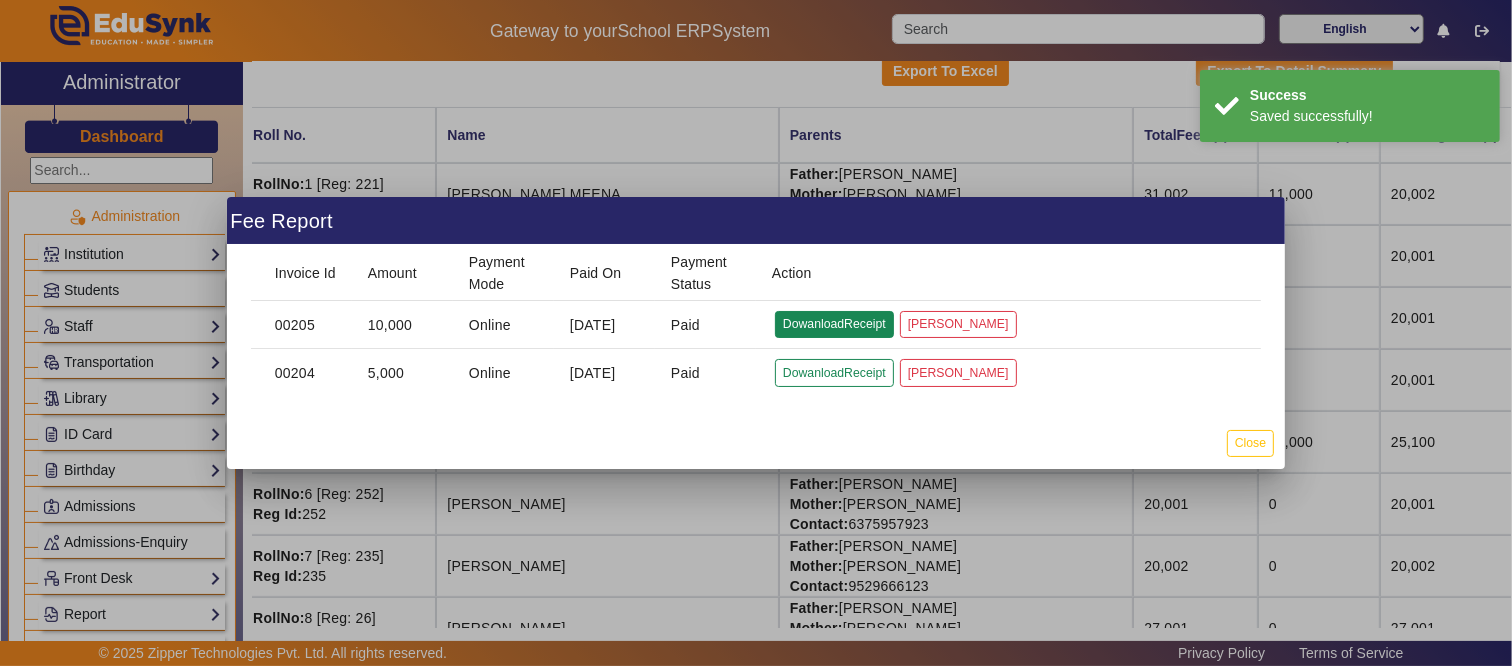 click on "DowanloadReceipt" at bounding box center (834, 372) 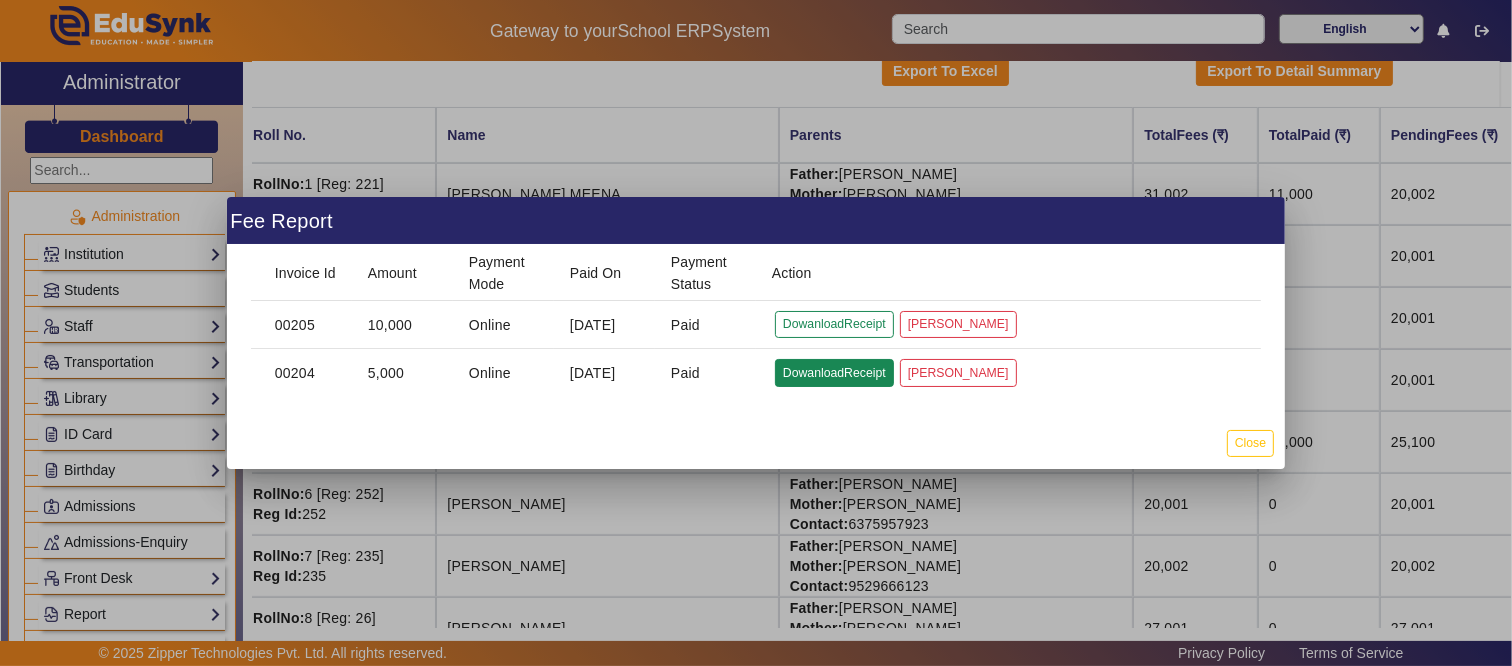 click on "DowanloadReceipt" 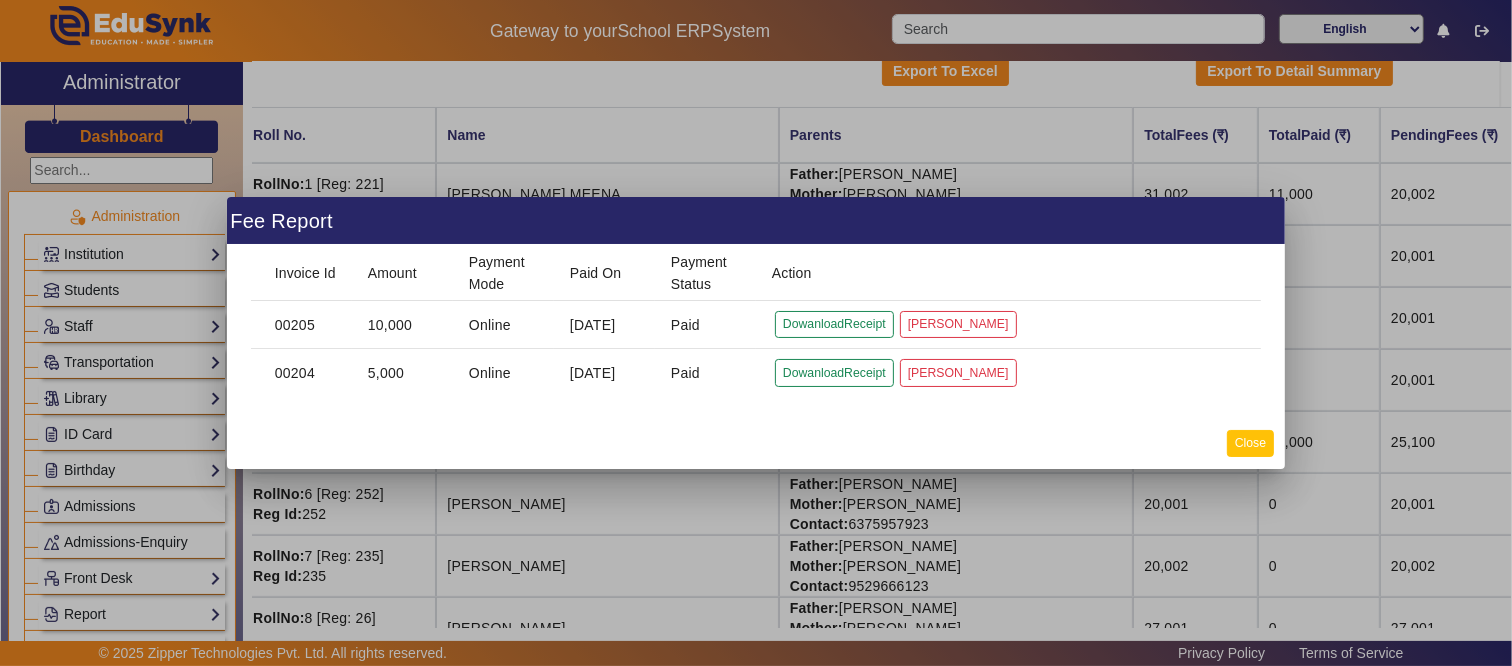 drag, startPoint x: 1247, startPoint y: 450, endPoint x: 1230, endPoint y: 437, distance: 21.400934 